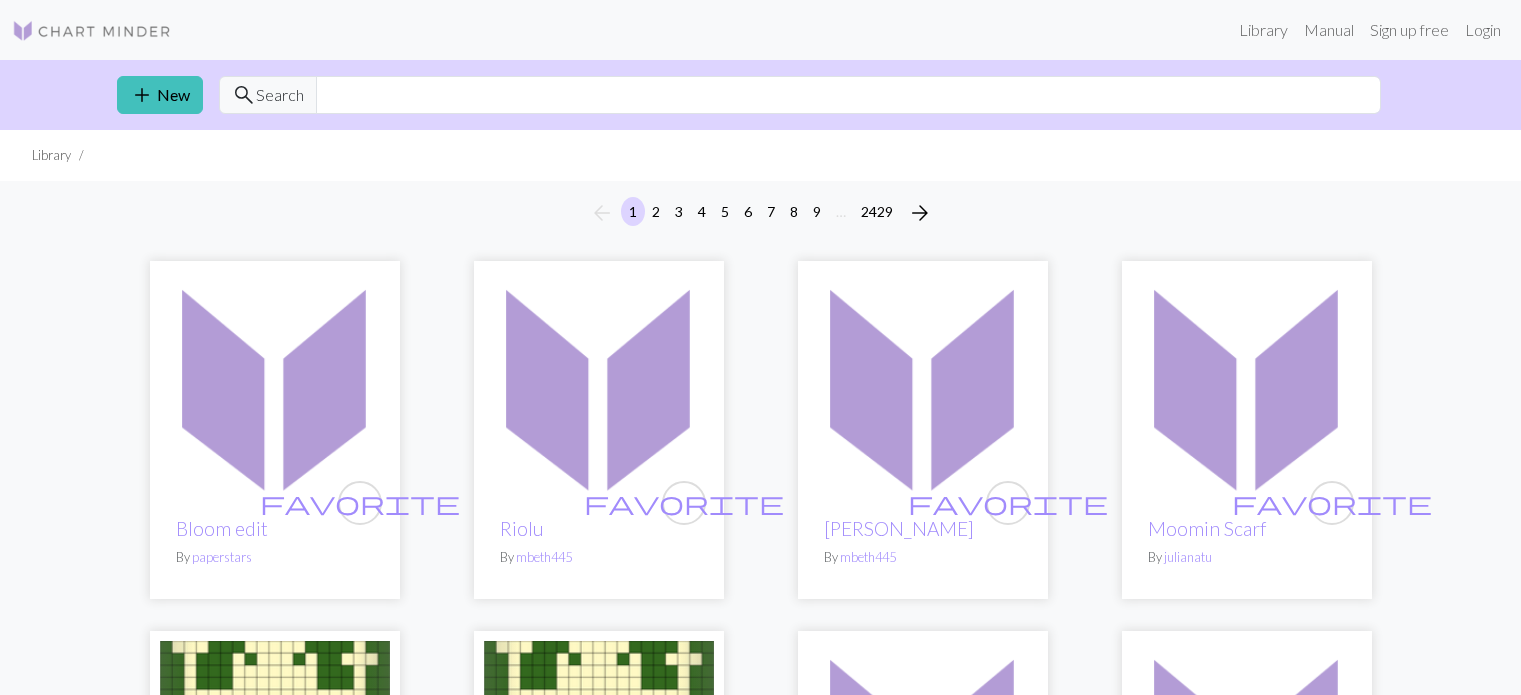 scroll, scrollTop: 0, scrollLeft: 0, axis: both 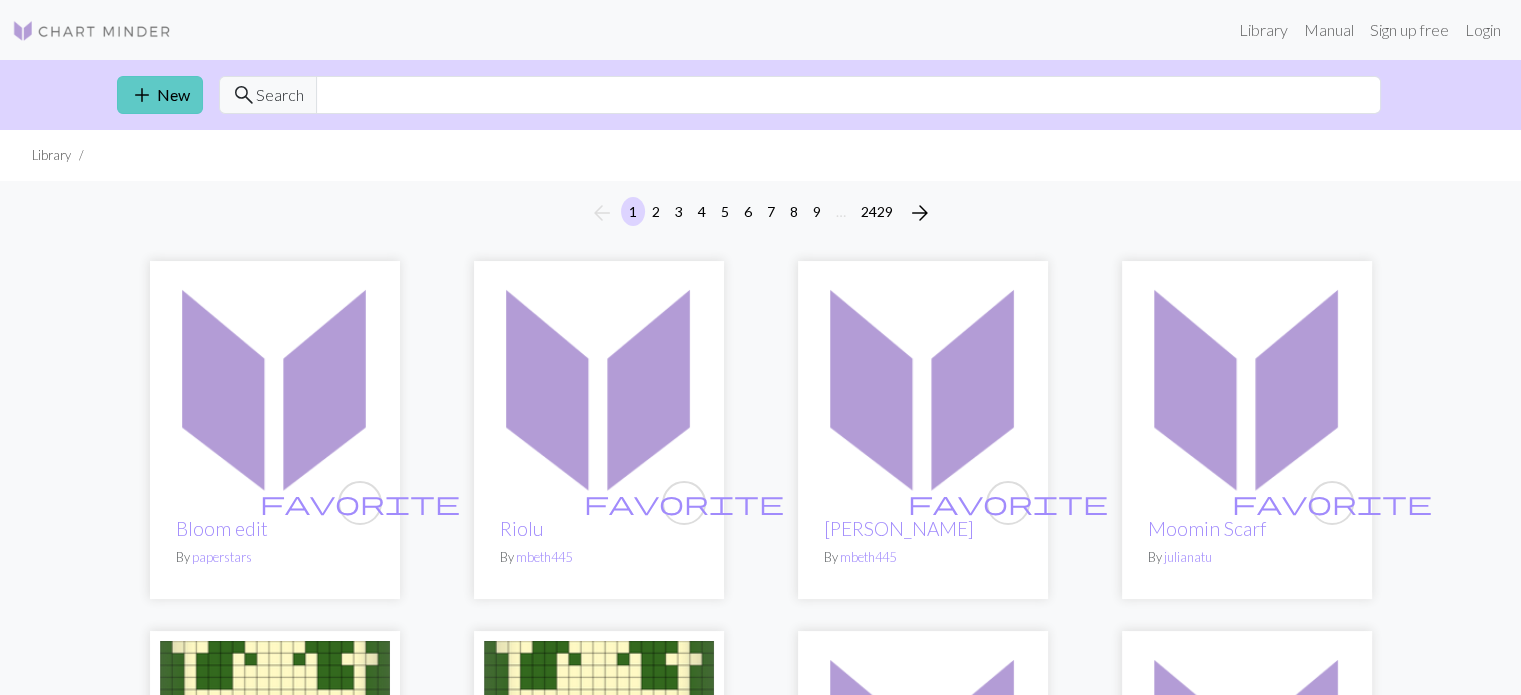 click on "add   New" at bounding box center (160, 95) 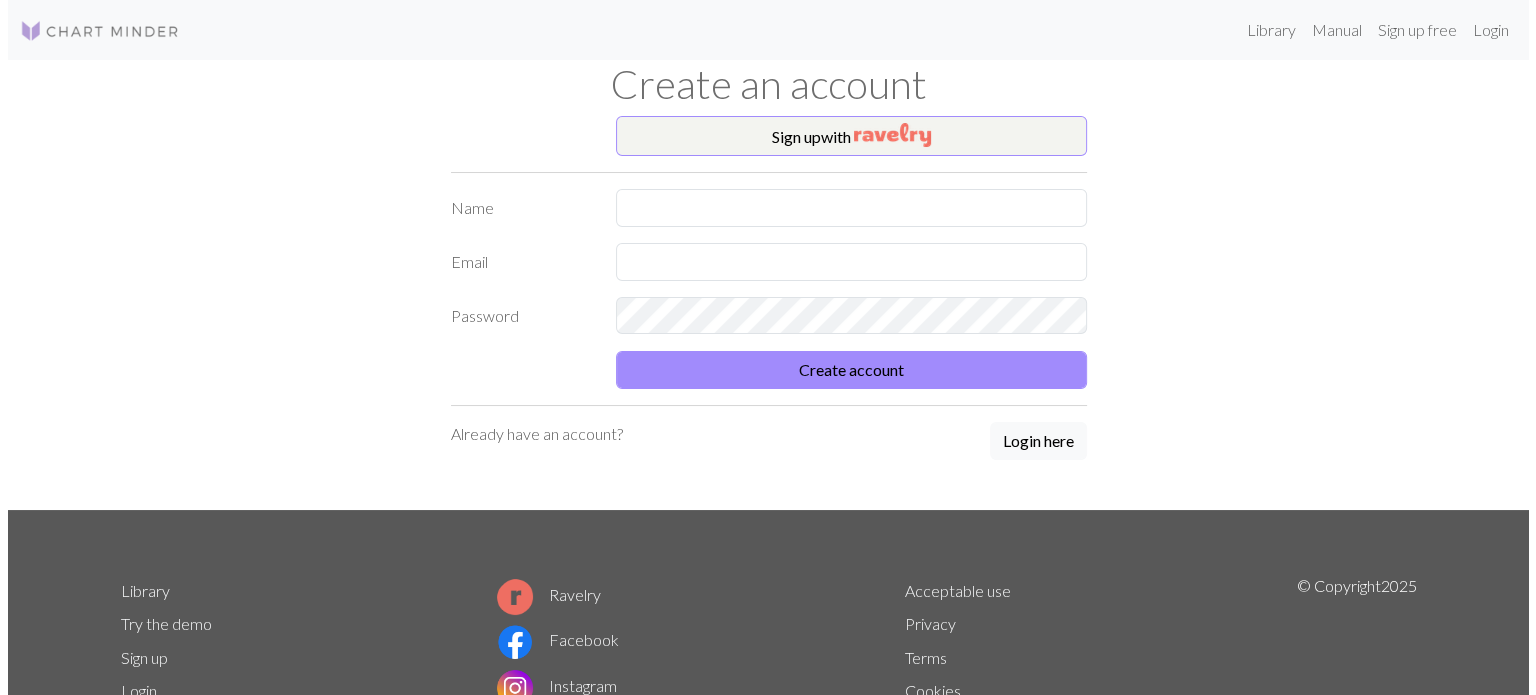 scroll, scrollTop: 0, scrollLeft: 0, axis: both 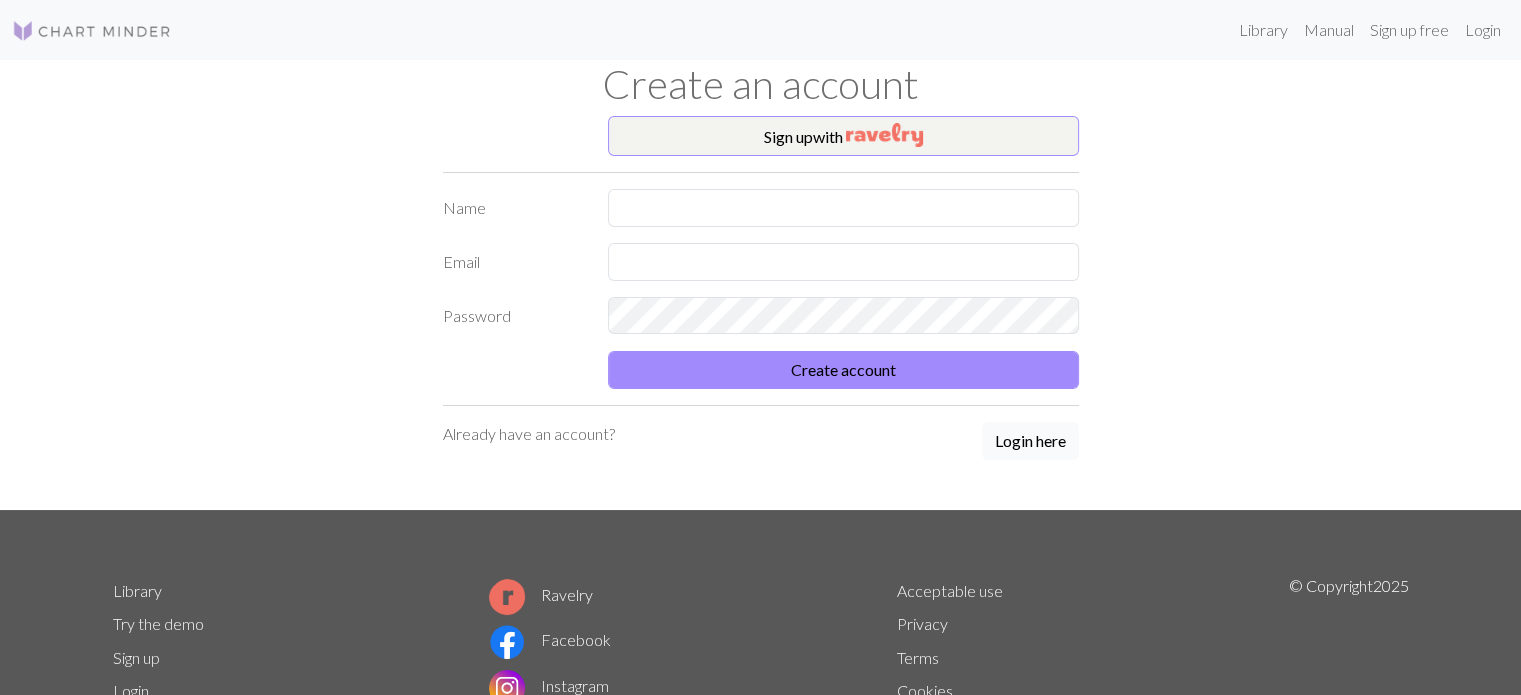 click on "Login here" at bounding box center (1030, 441) 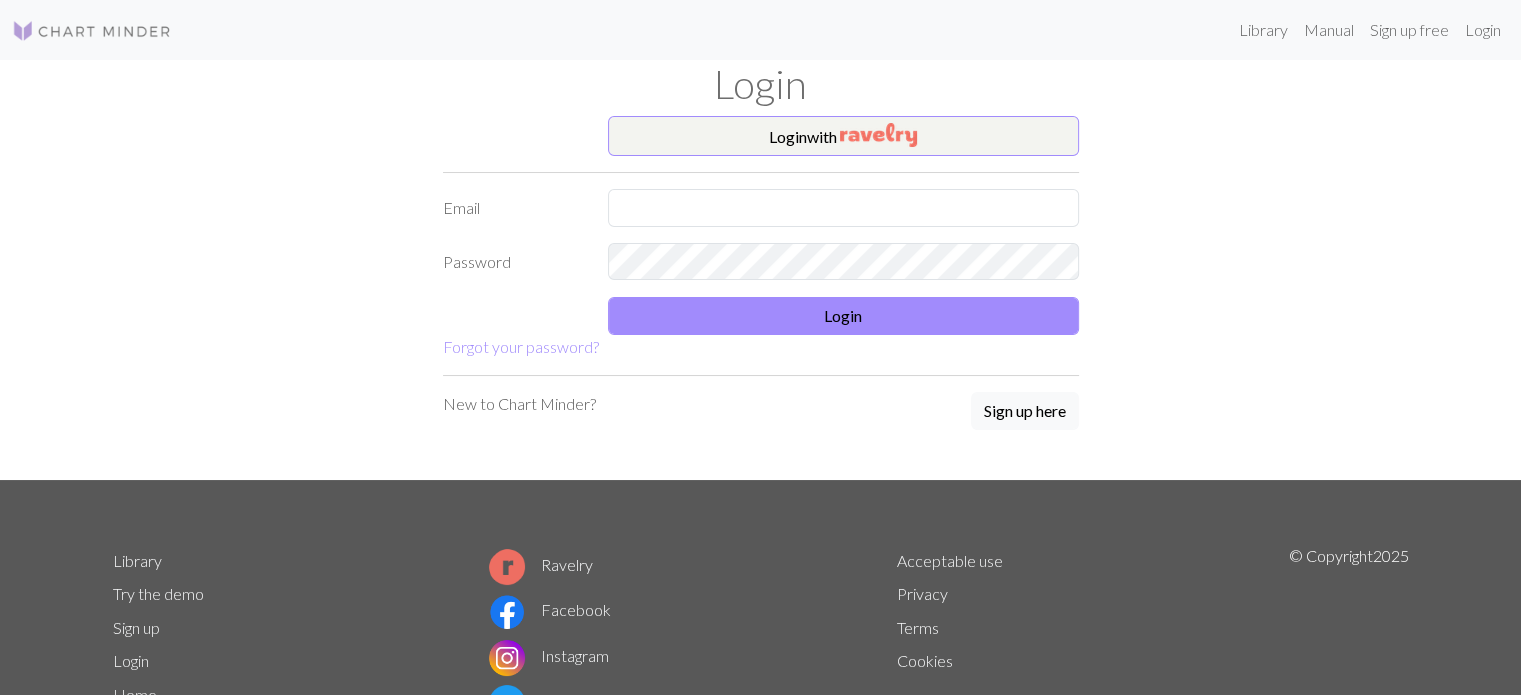 click on "Login  with   Email Password Login Forgot your password?" at bounding box center [761, 237] 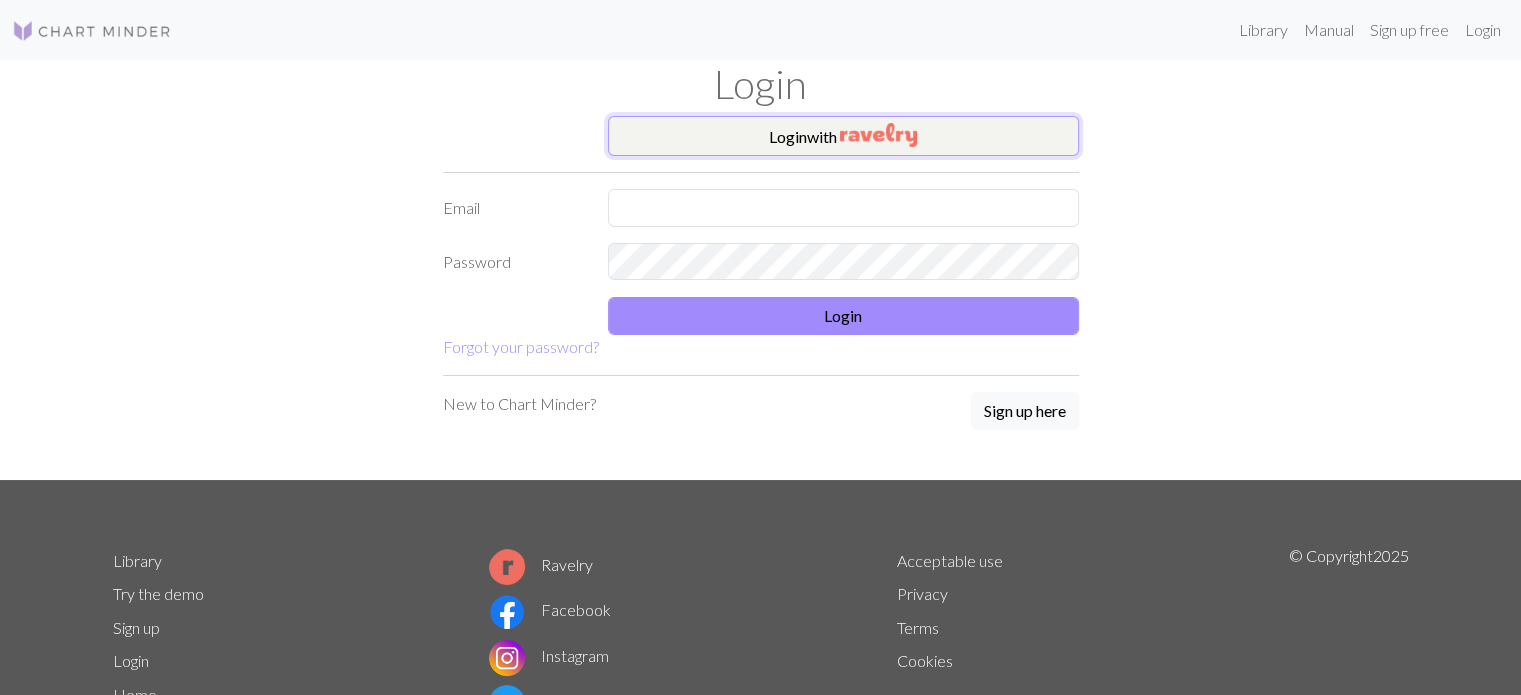 click at bounding box center [878, 135] 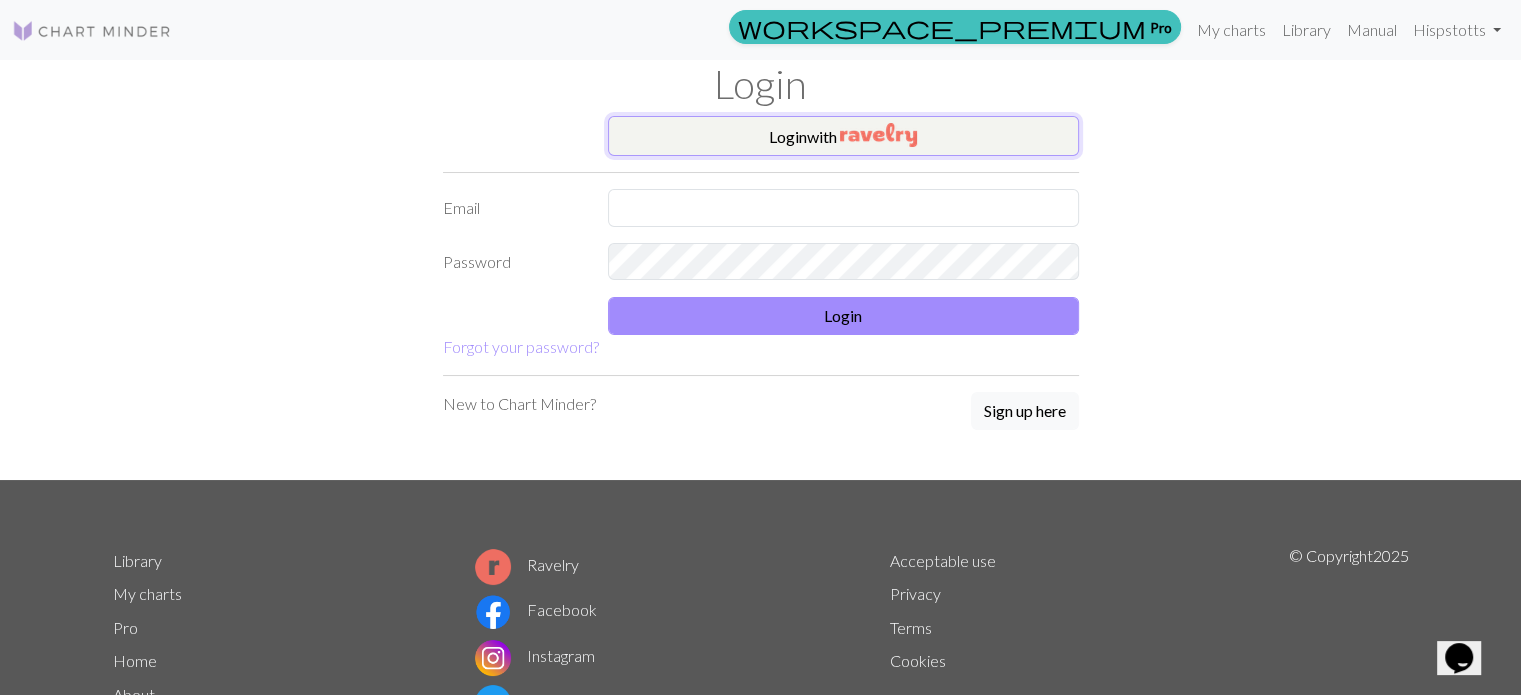 click on "Login  with" at bounding box center [843, 136] 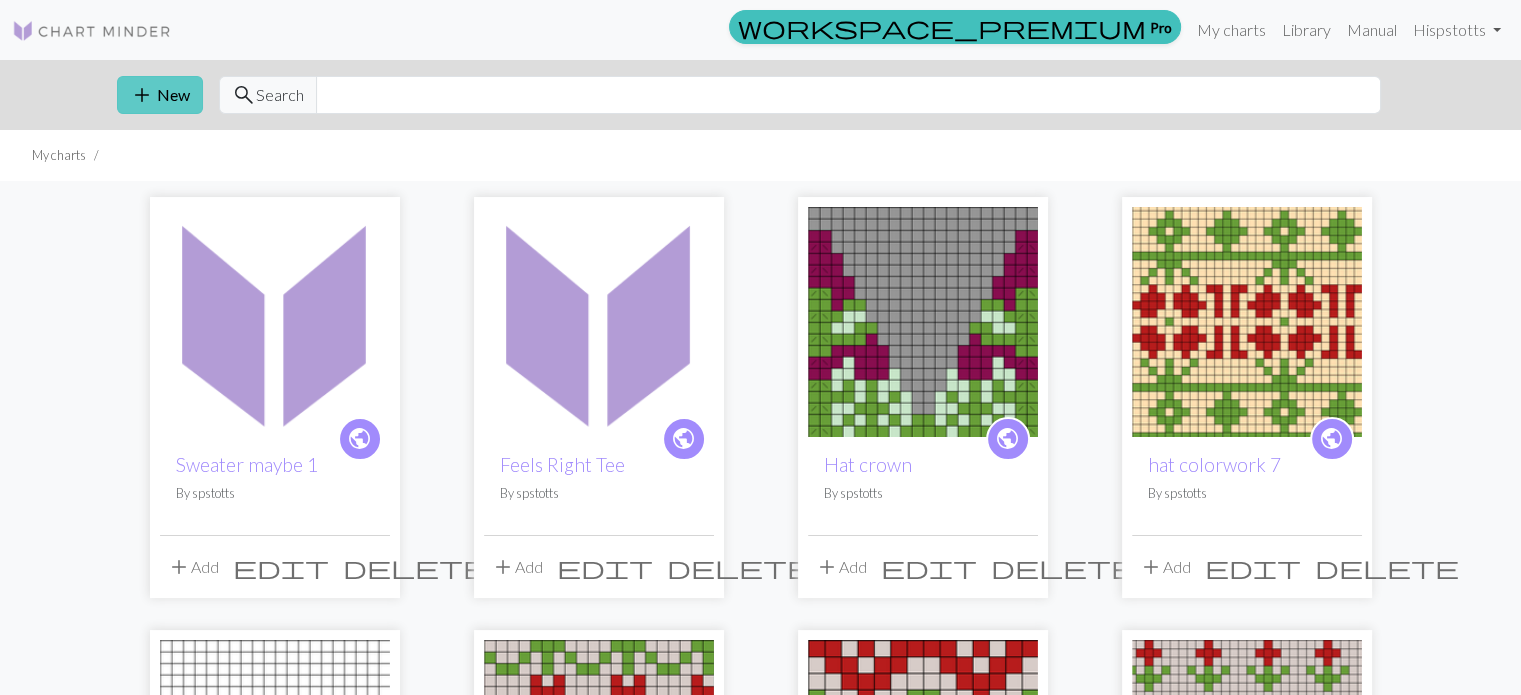 click on "add   New" at bounding box center (160, 95) 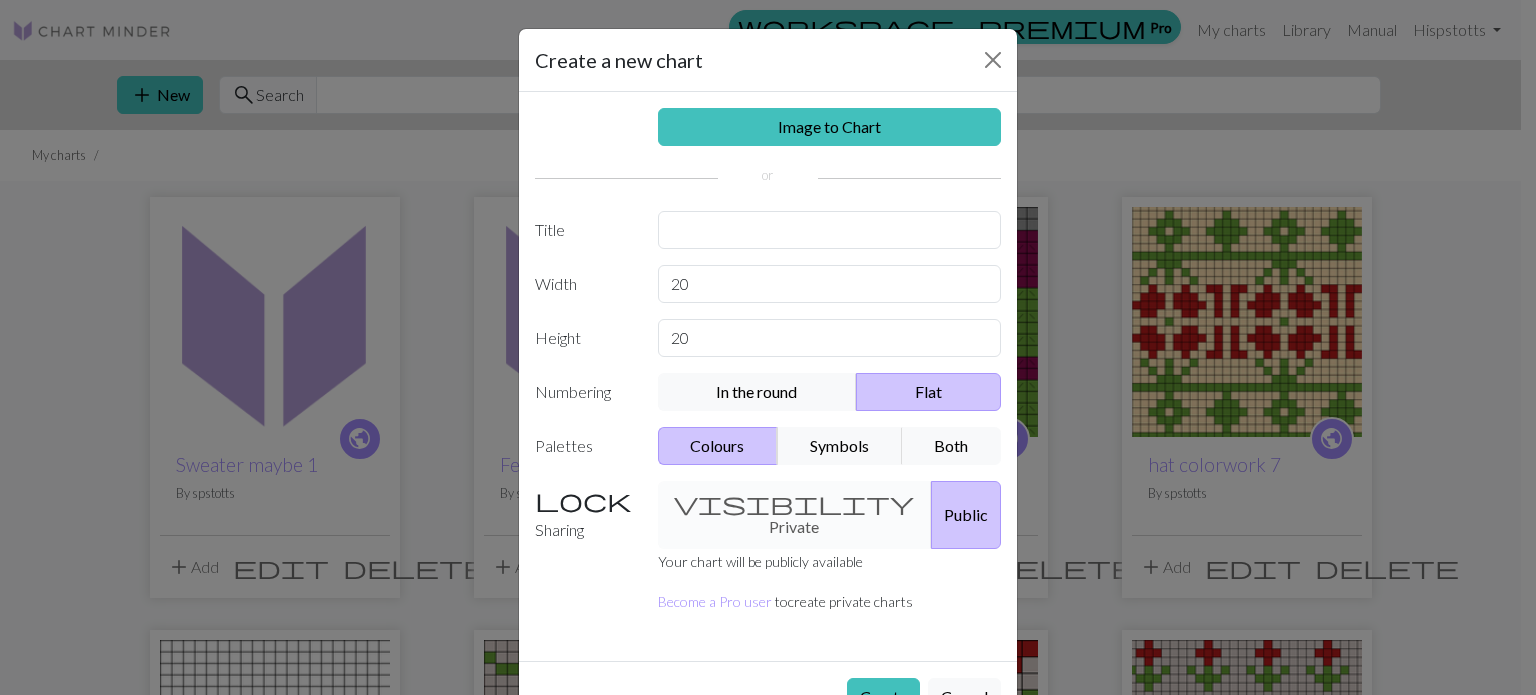scroll, scrollTop: 40, scrollLeft: 0, axis: vertical 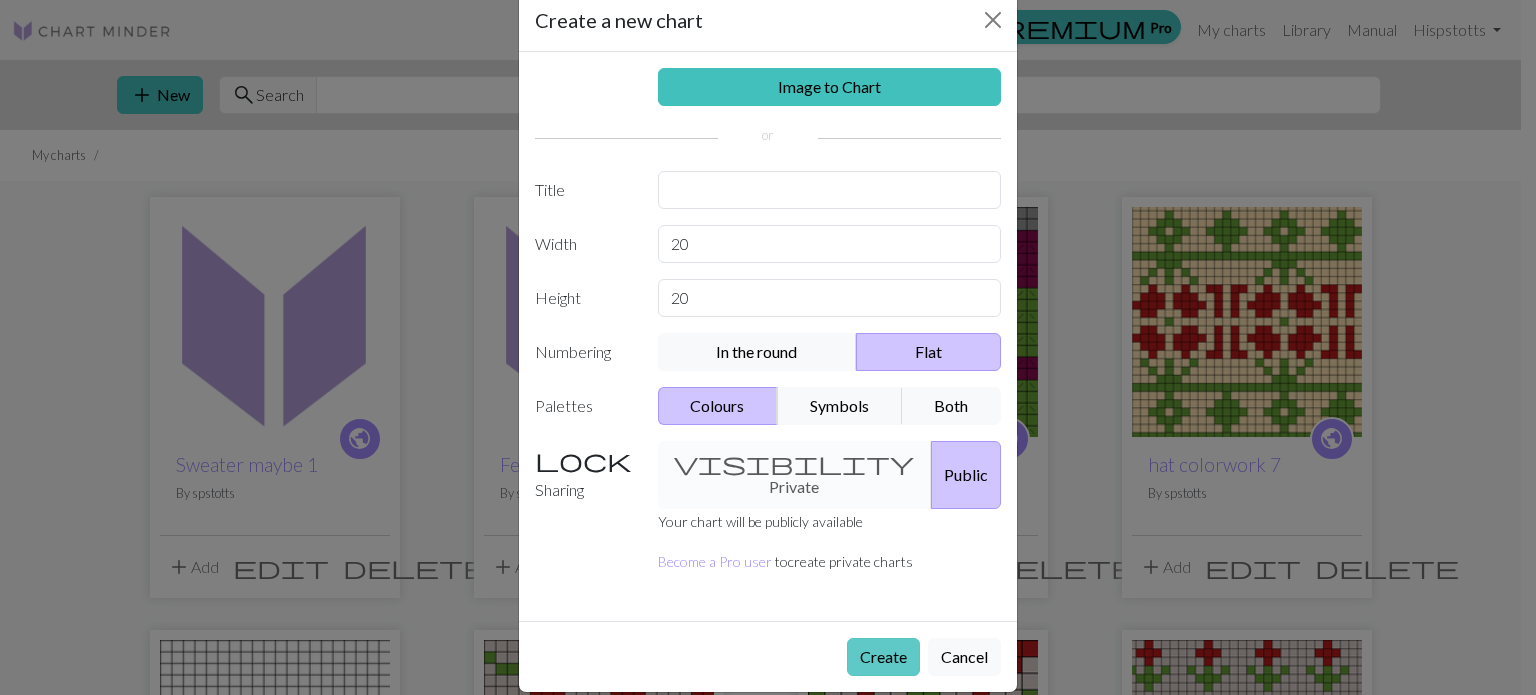 click on "Create" at bounding box center [883, 657] 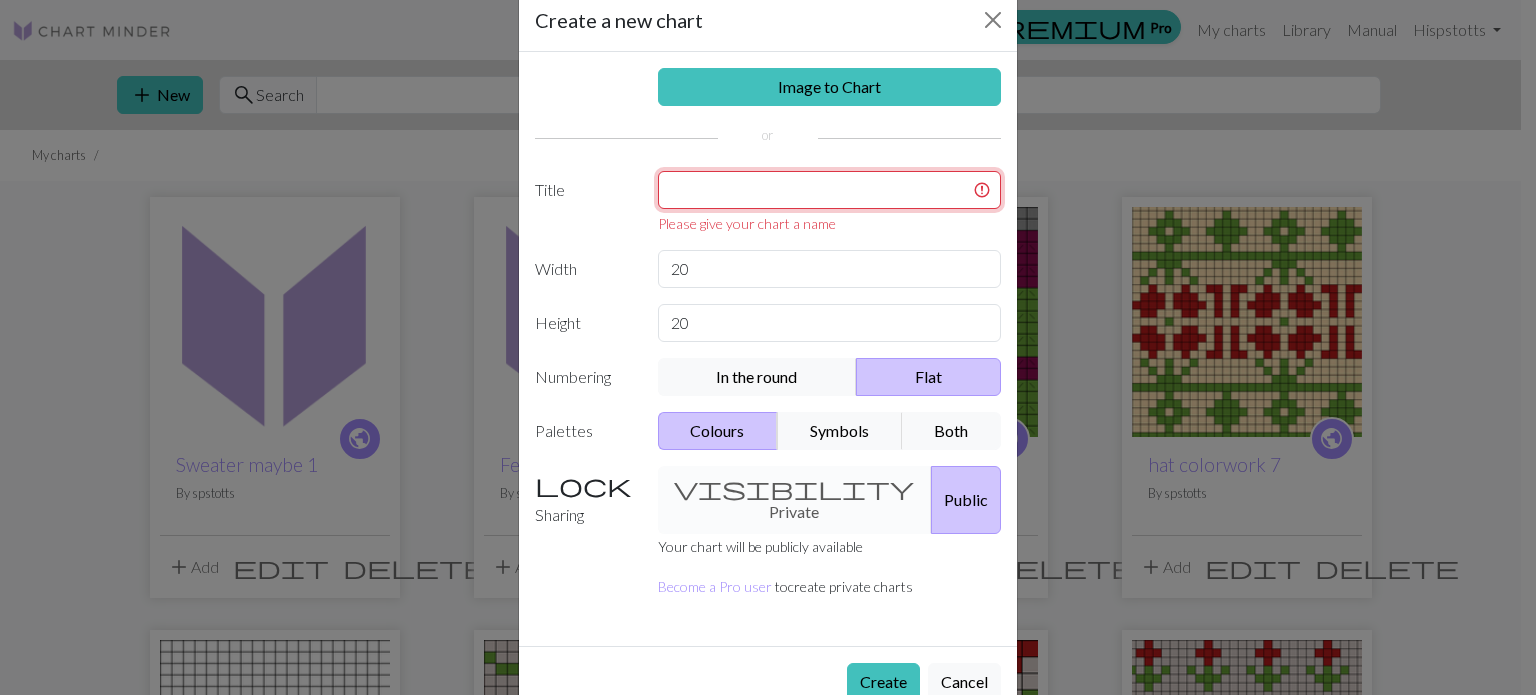 click at bounding box center [830, 190] 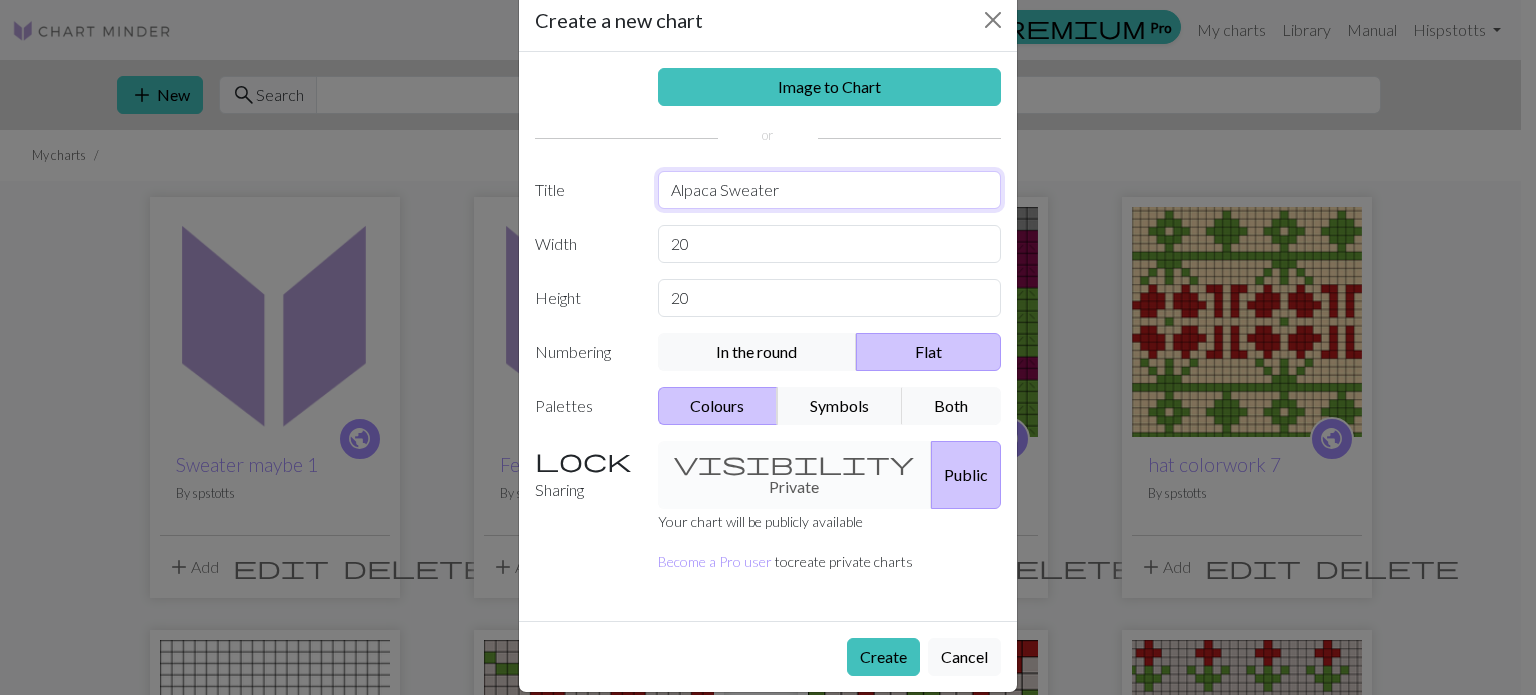 type on "Alpaca Sweater" 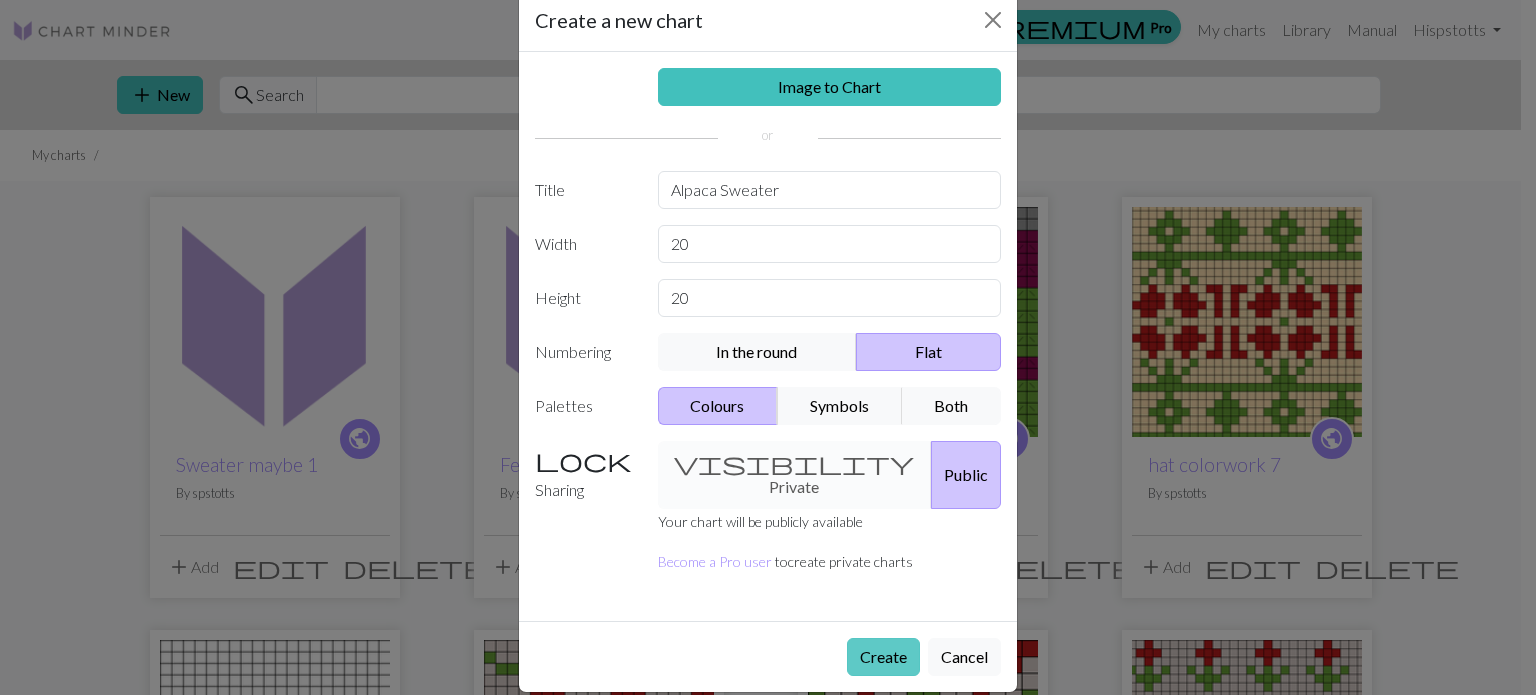 click on "Create" at bounding box center [883, 657] 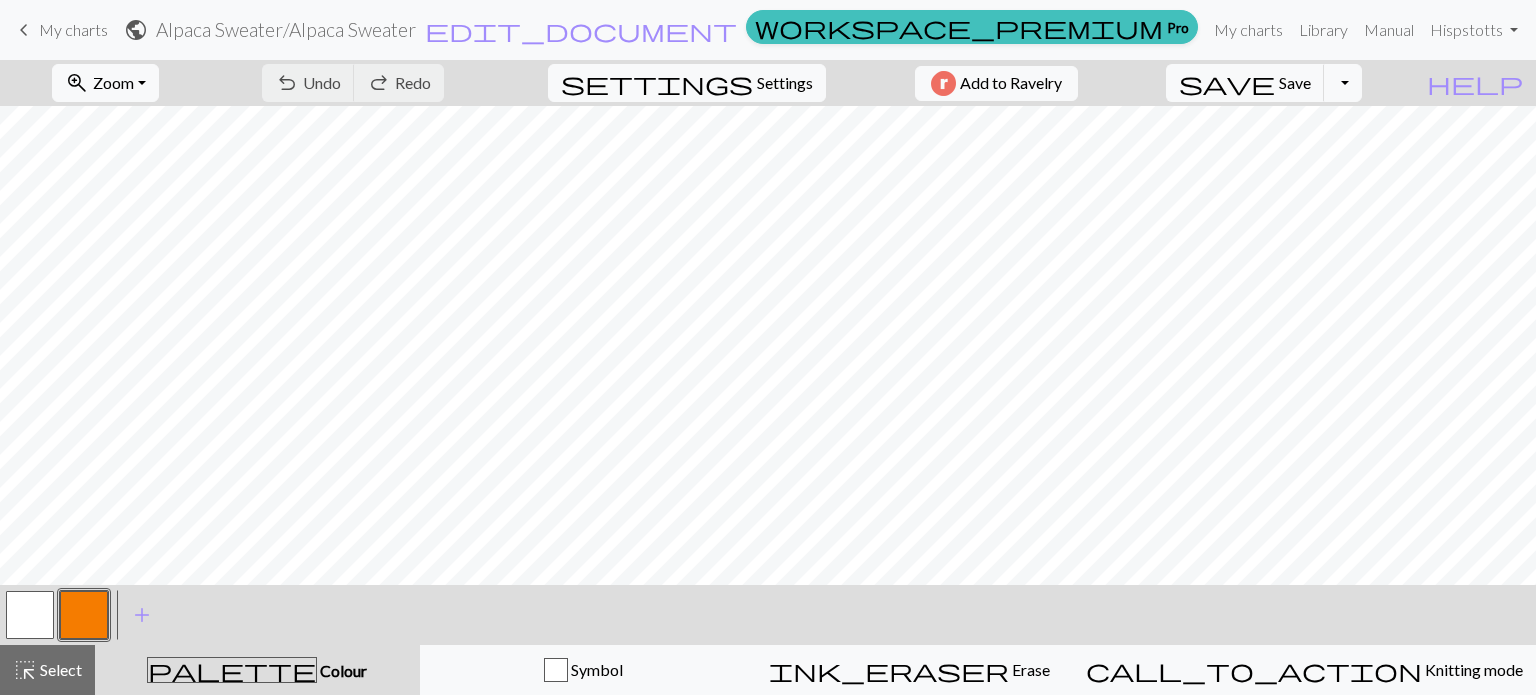 click at bounding box center (84, 615) 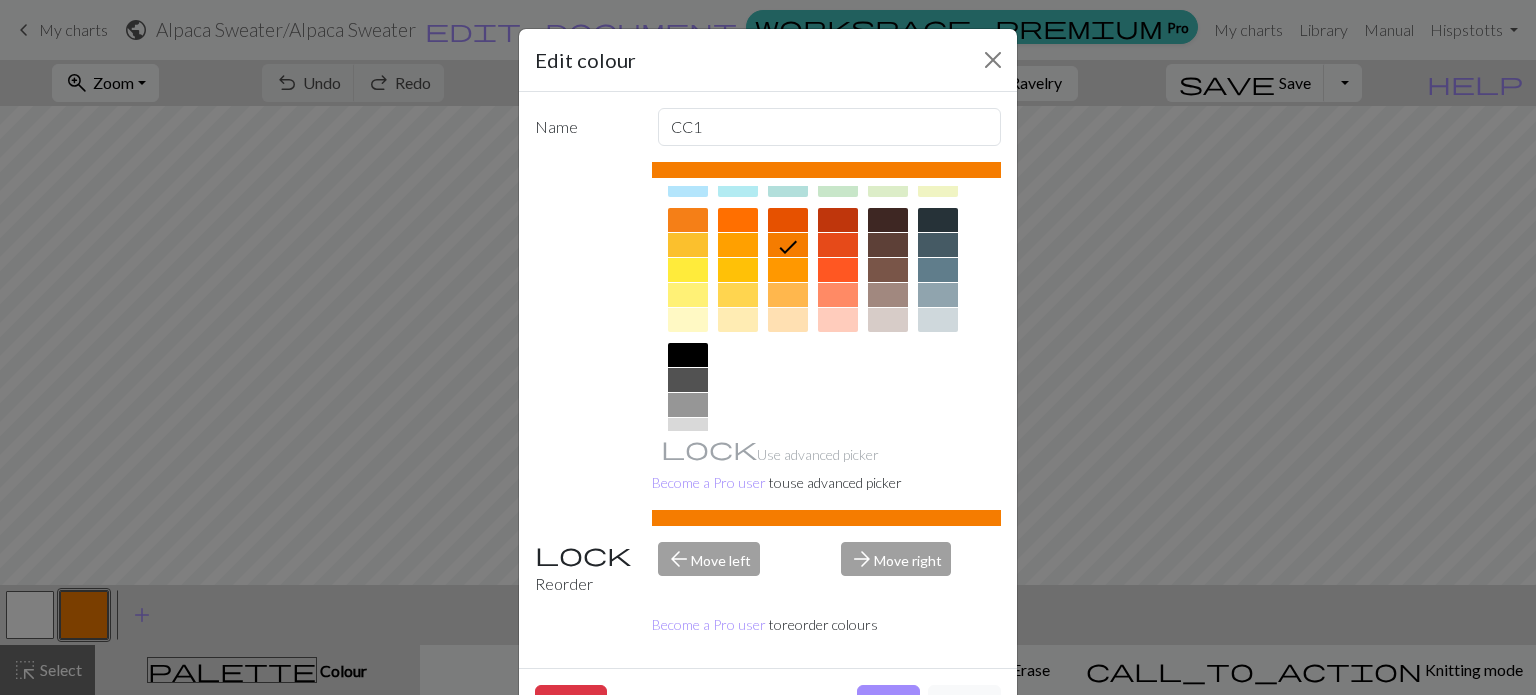 scroll, scrollTop: 222, scrollLeft: 0, axis: vertical 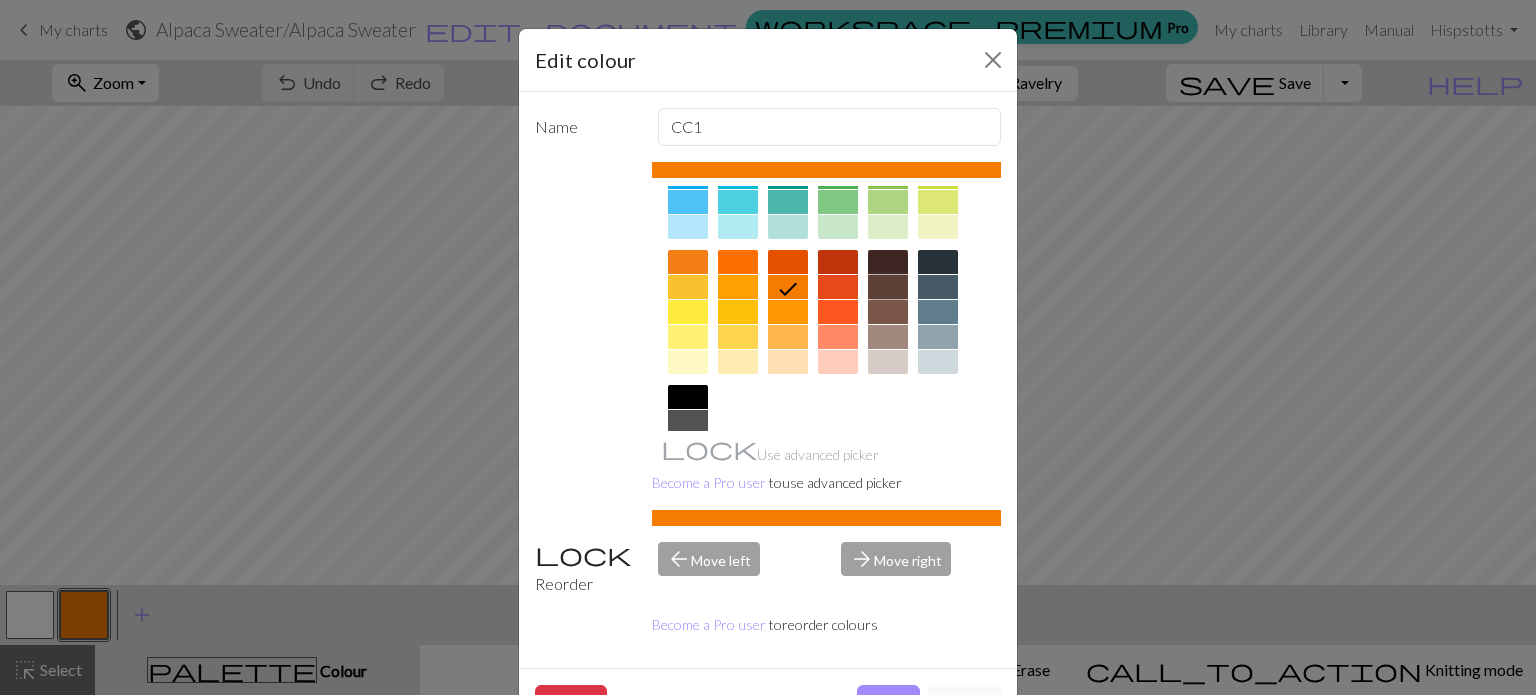 click at bounding box center (888, 287) 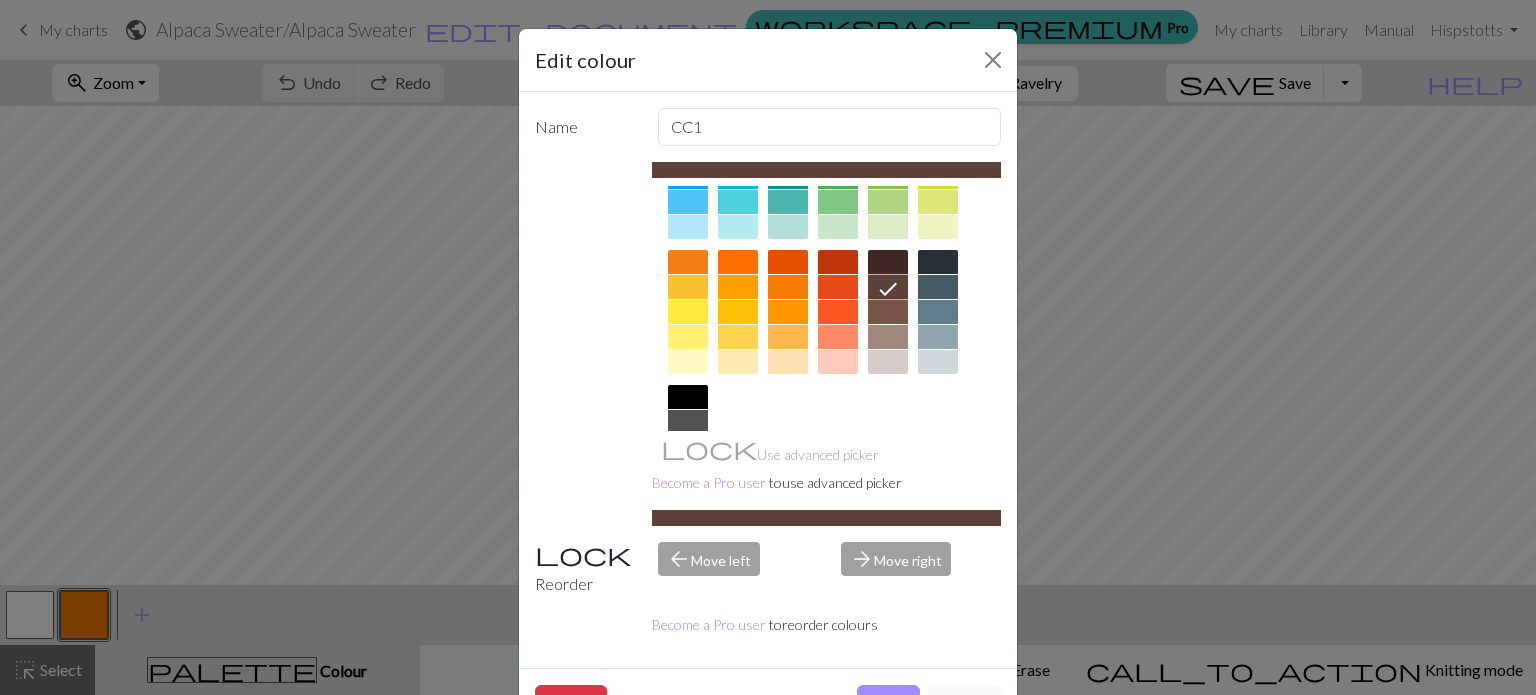 click at bounding box center [888, 312] 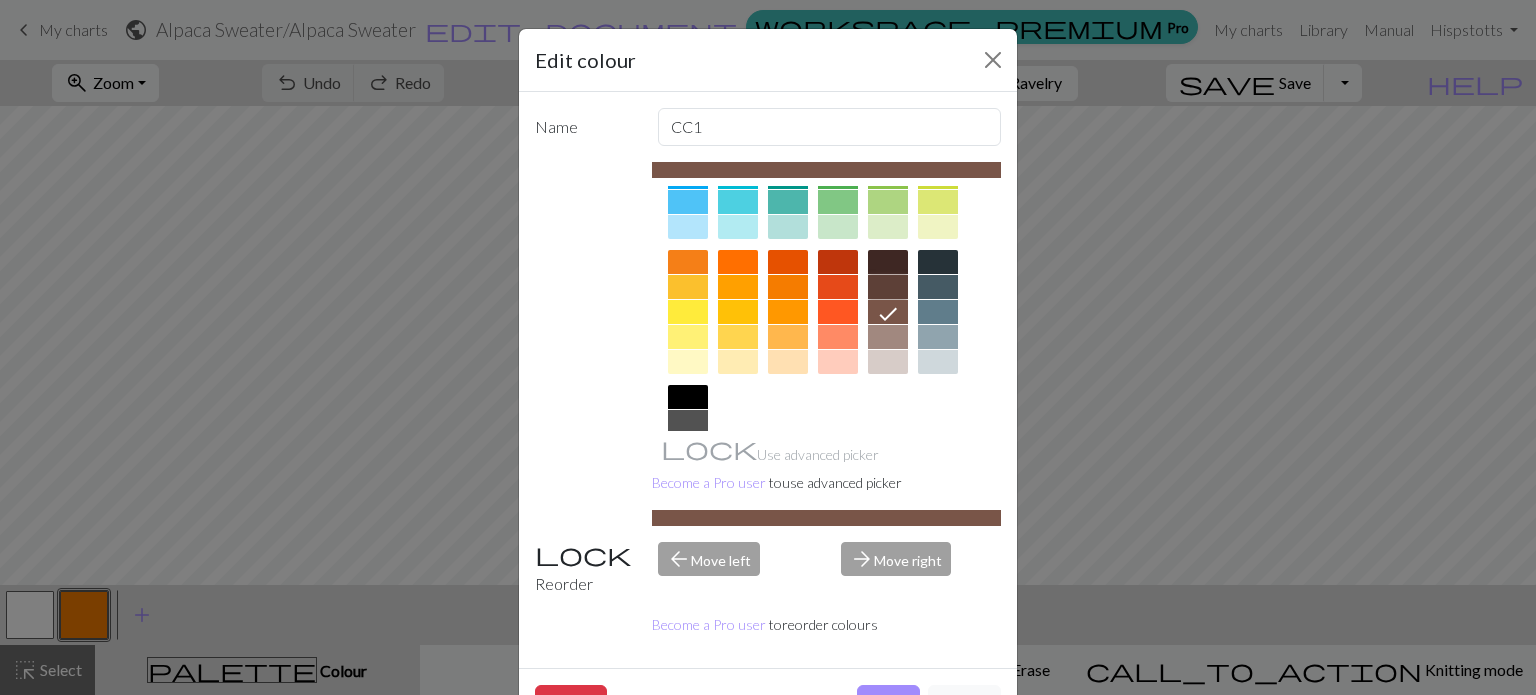 click at bounding box center (888, 287) 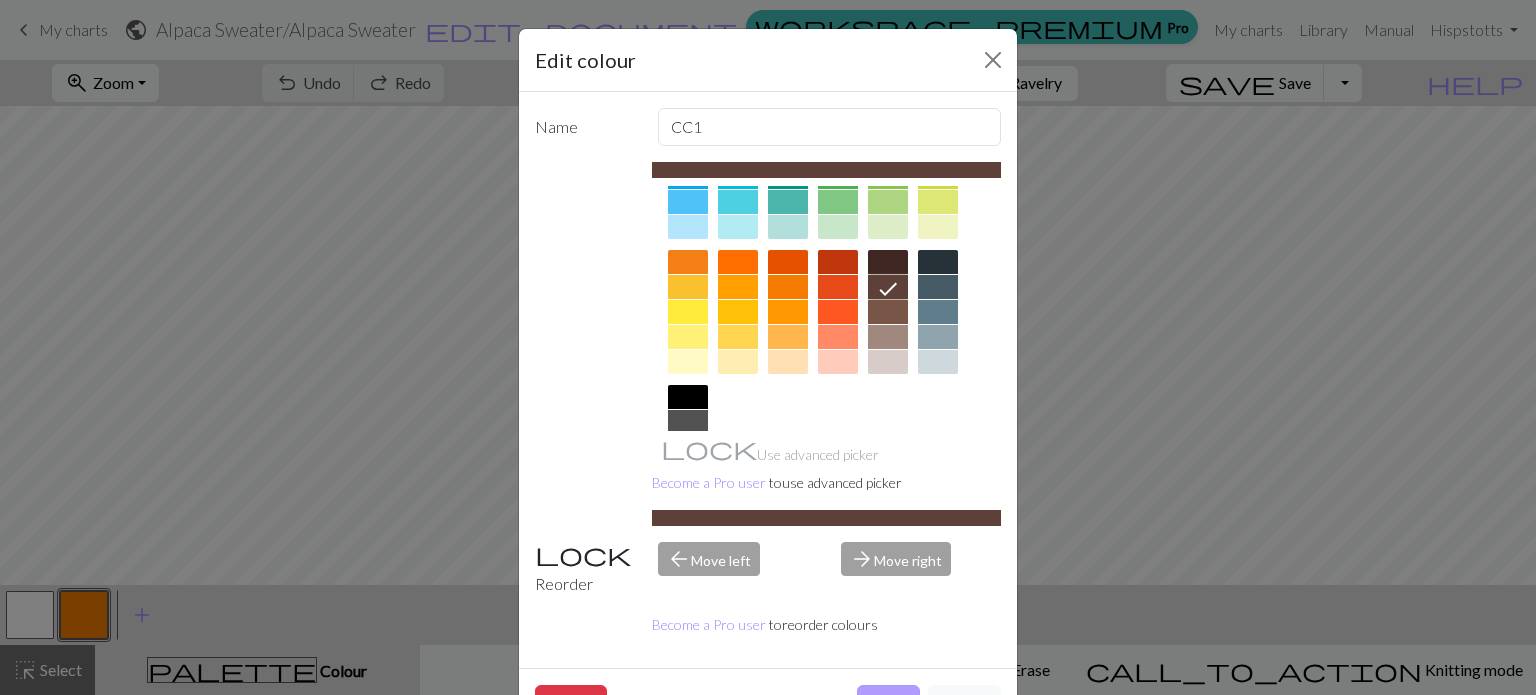 click on "Done" at bounding box center [888, 704] 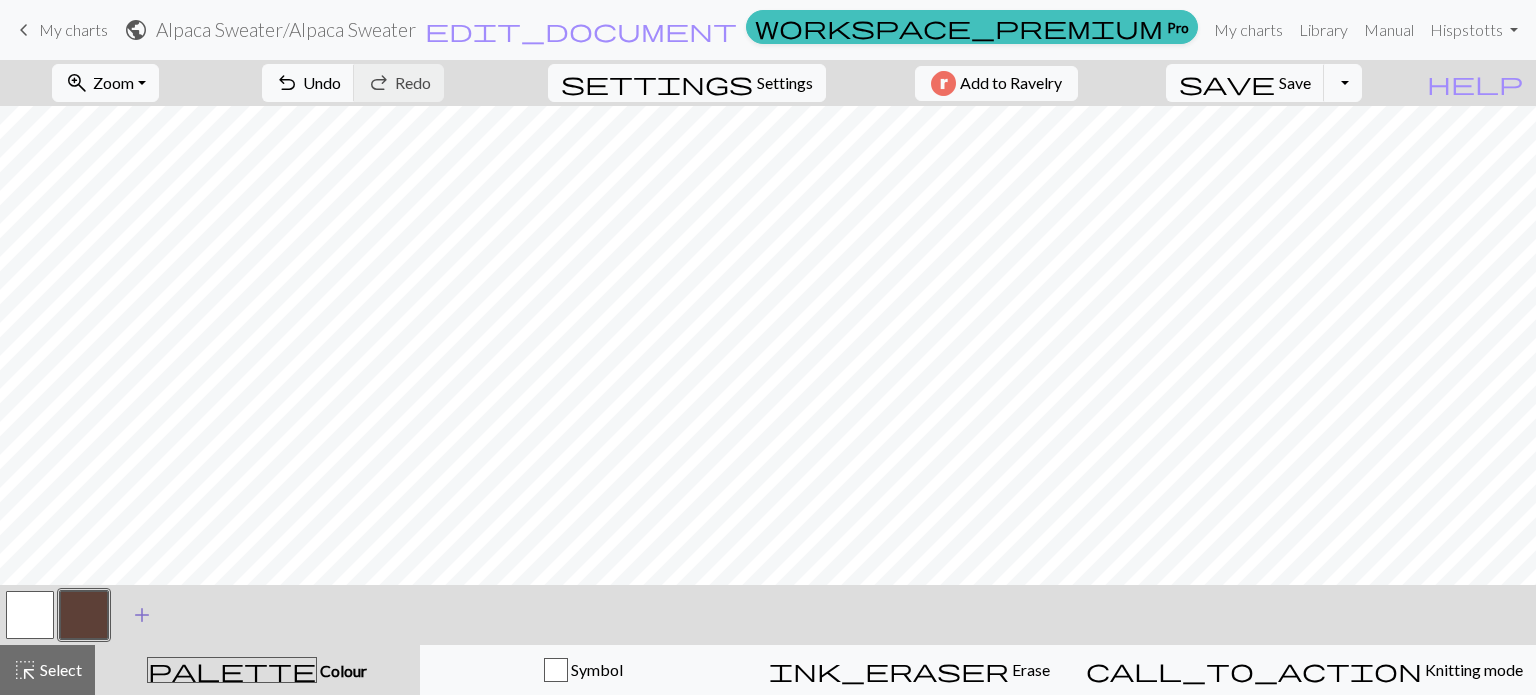 click on "add" at bounding box center (142, 615) 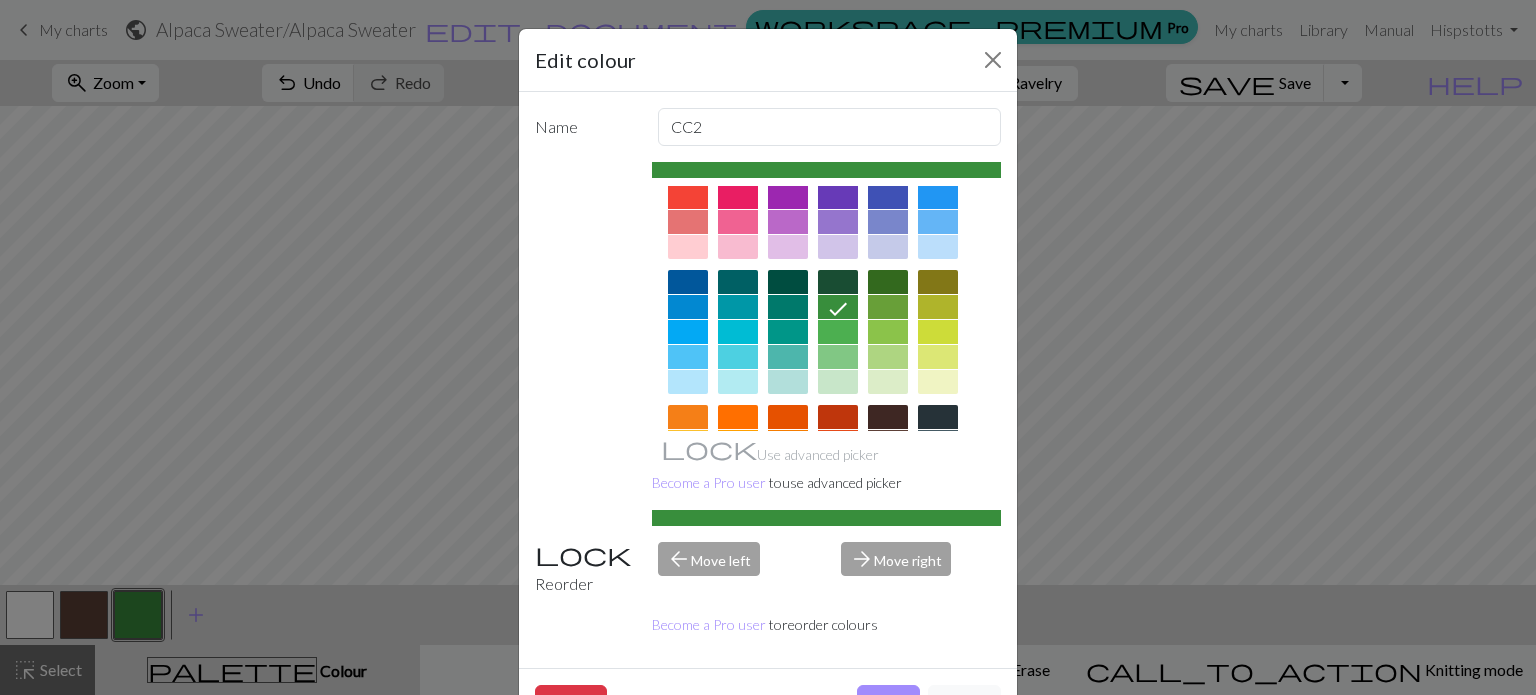 scroll, scrollTop: 100, scrollLeft: 0, axis: vertical 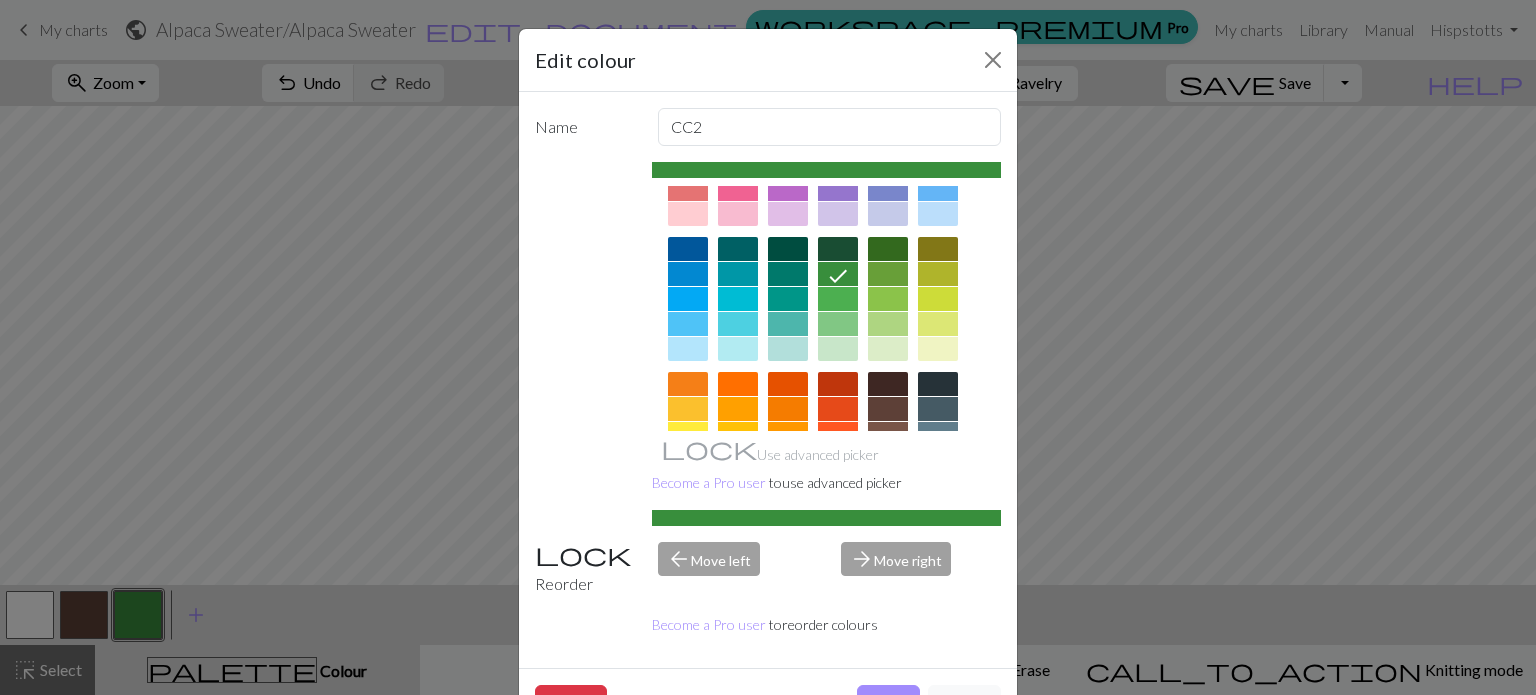 click at bounding box center (938, 299) 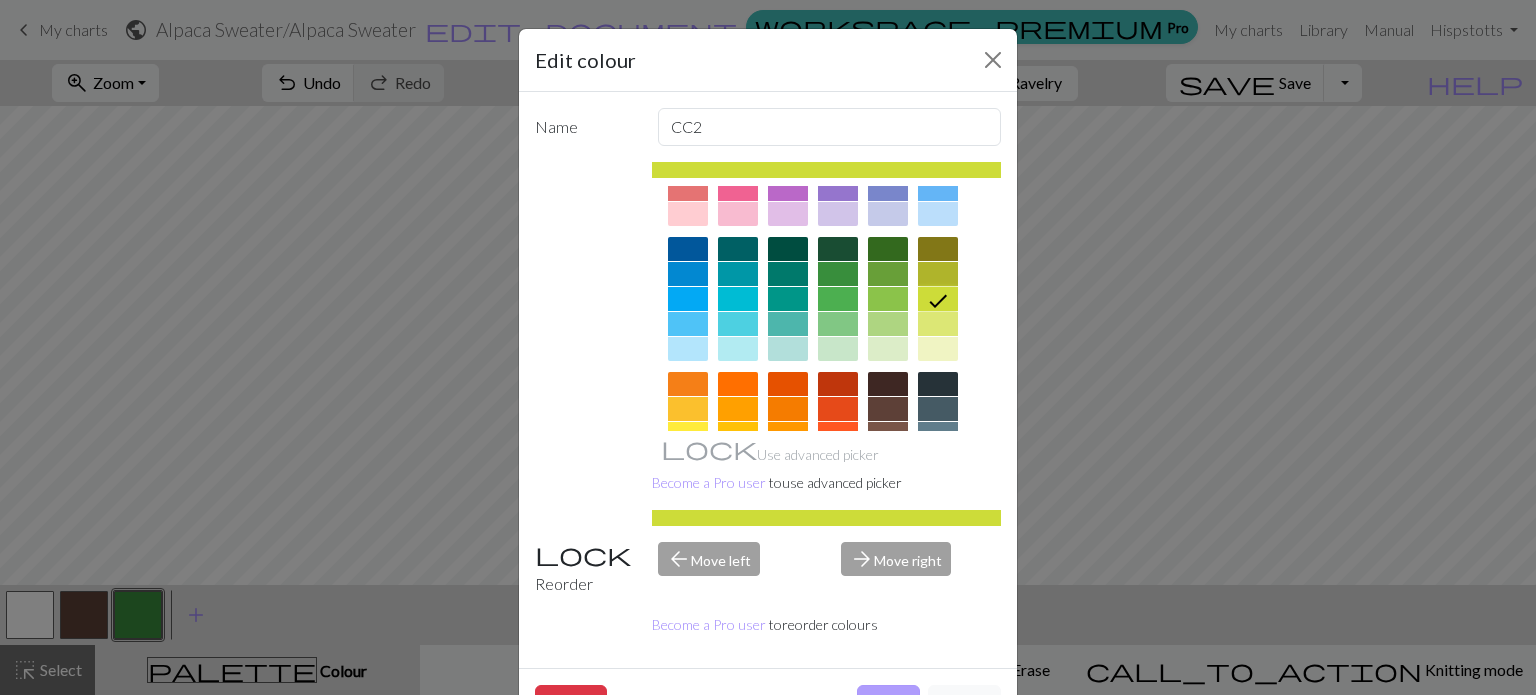 click on "Done" at bounding box center (888, 704) 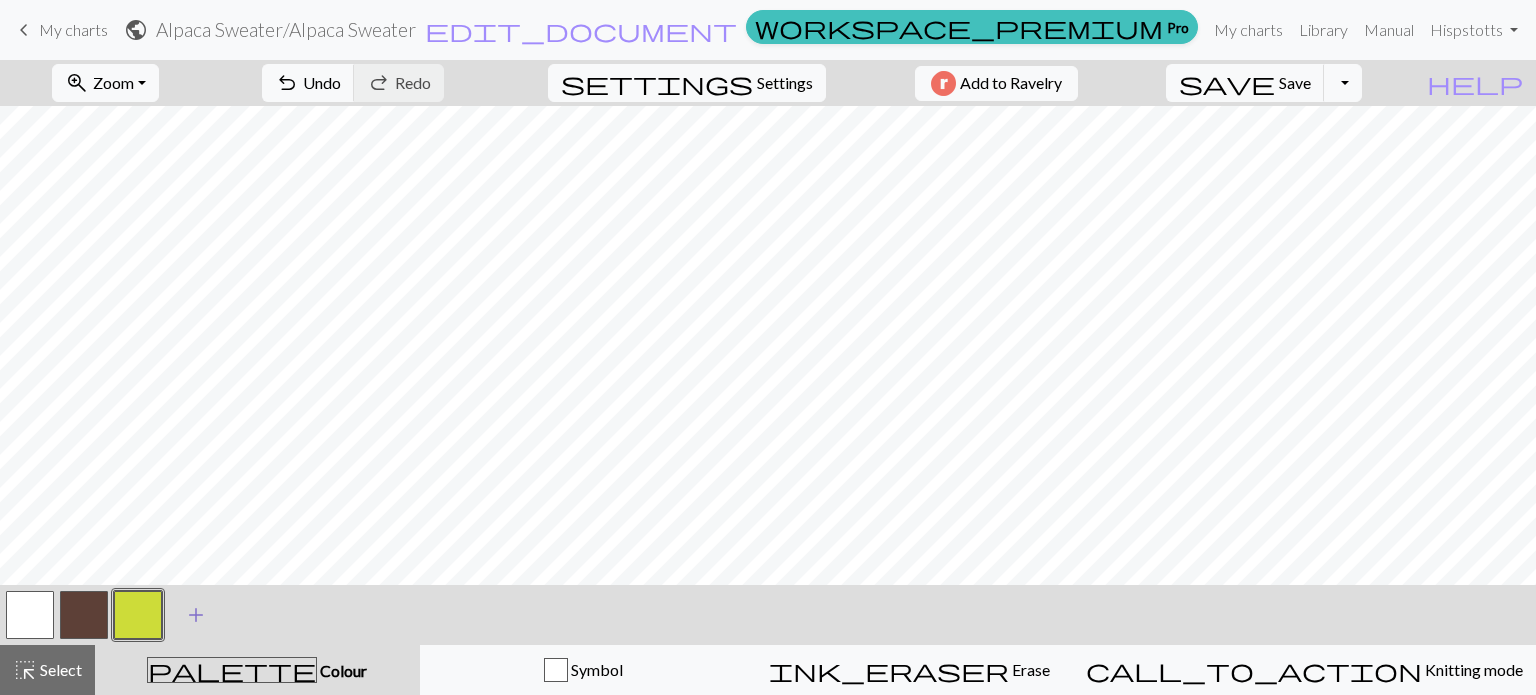click on "add Add a  colour" at bounding box center (196, 615) 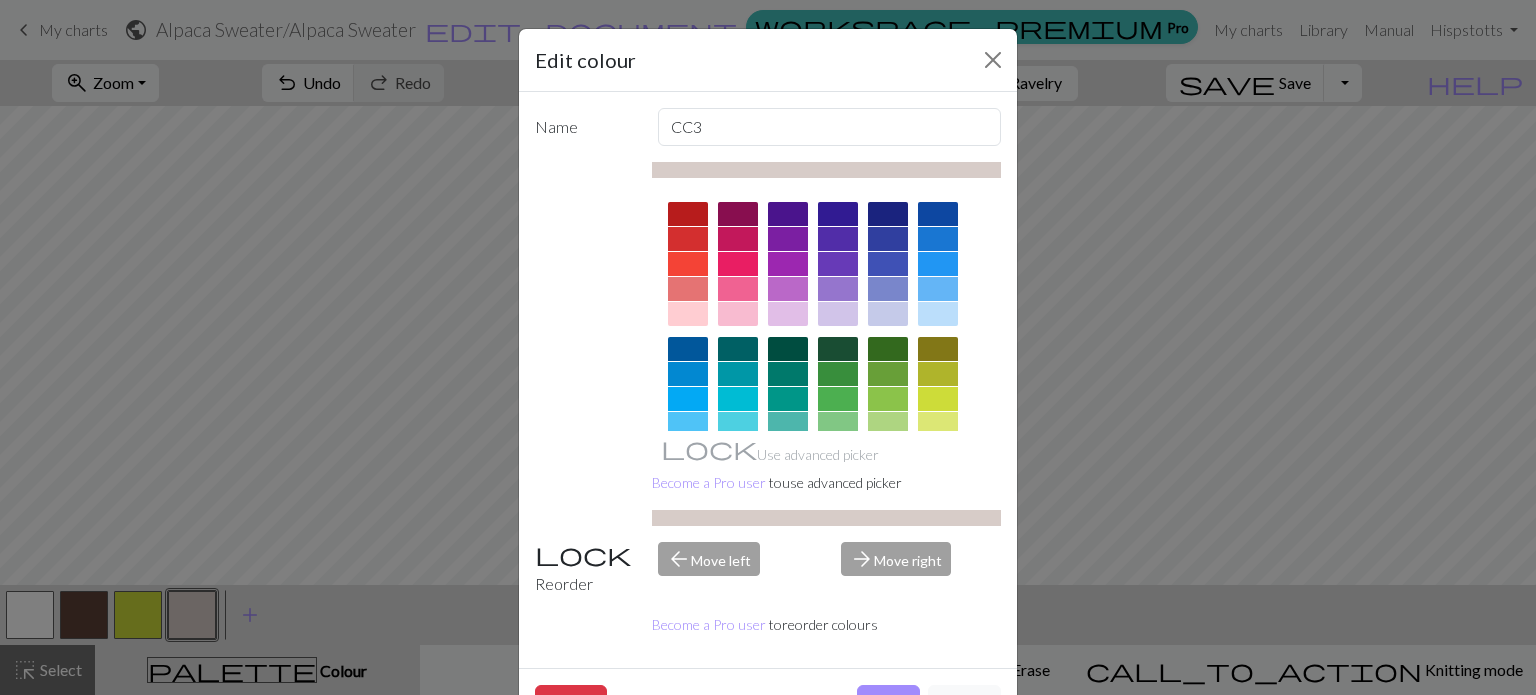 click at bounding box center [888, 214] 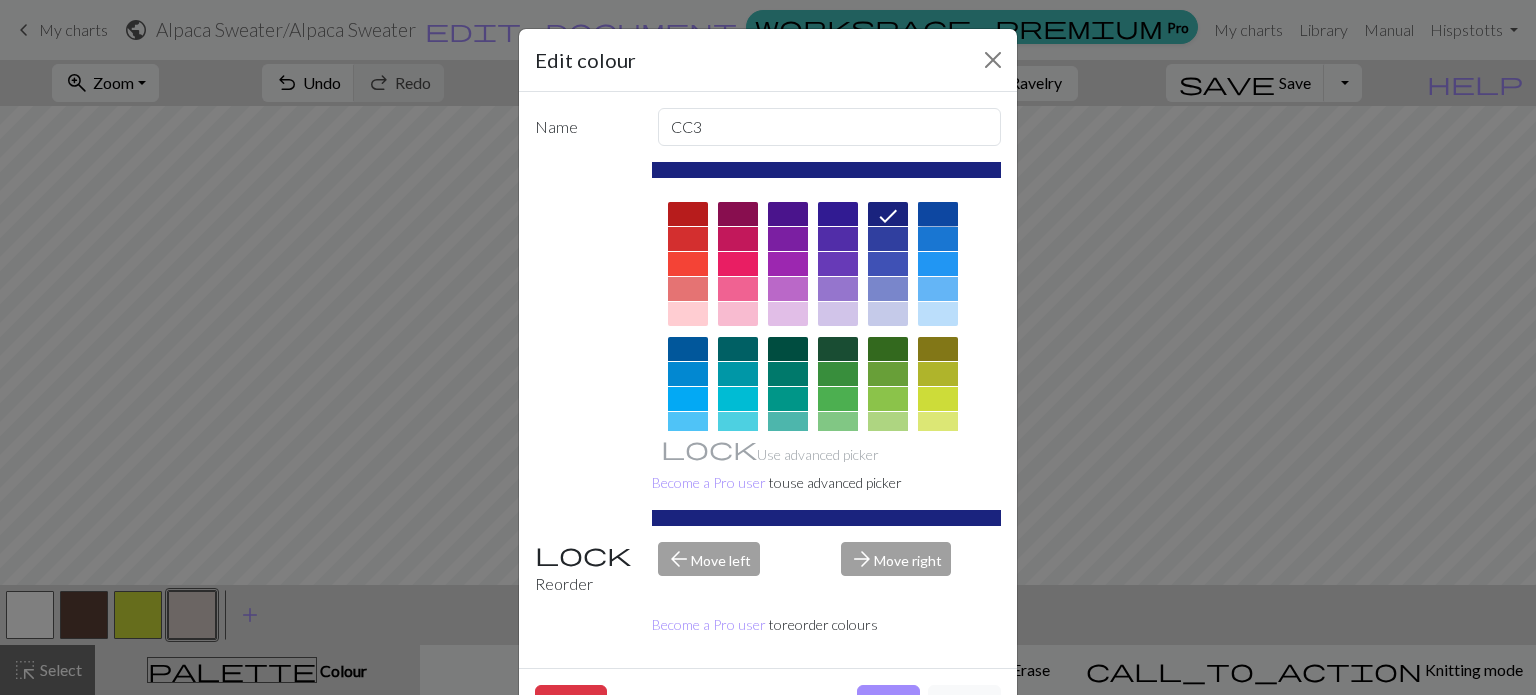 click at bounding box center [938, 214] 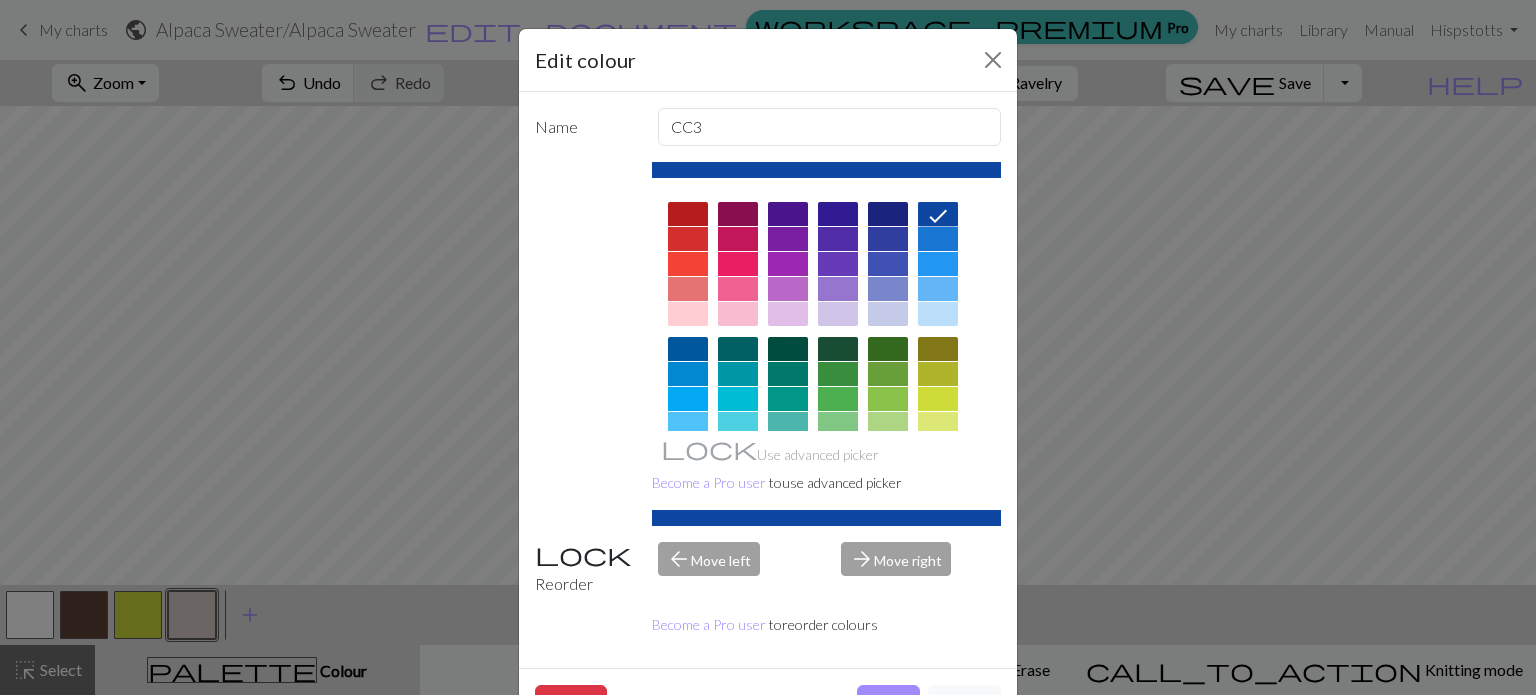 click at bounding box center [888, 214] 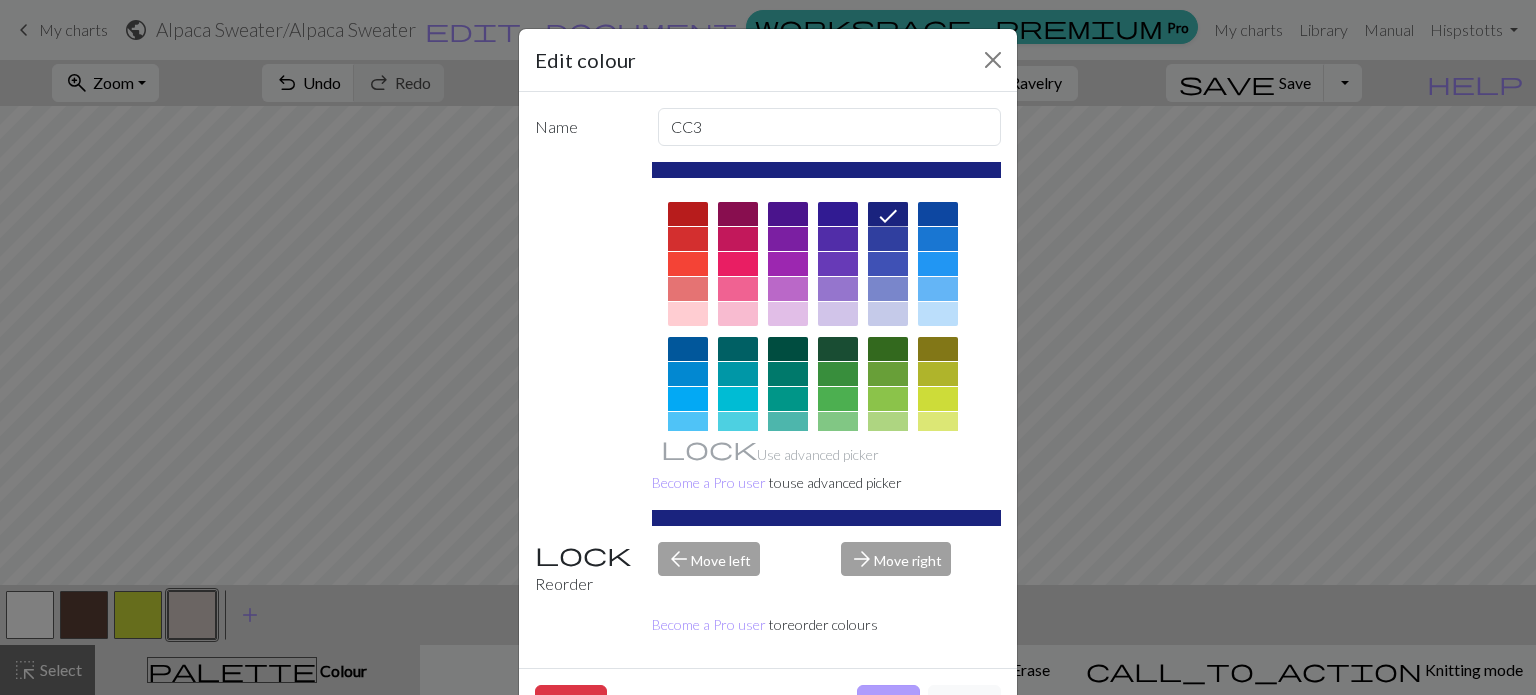 click on "Done" at bounding box center (888, 704) 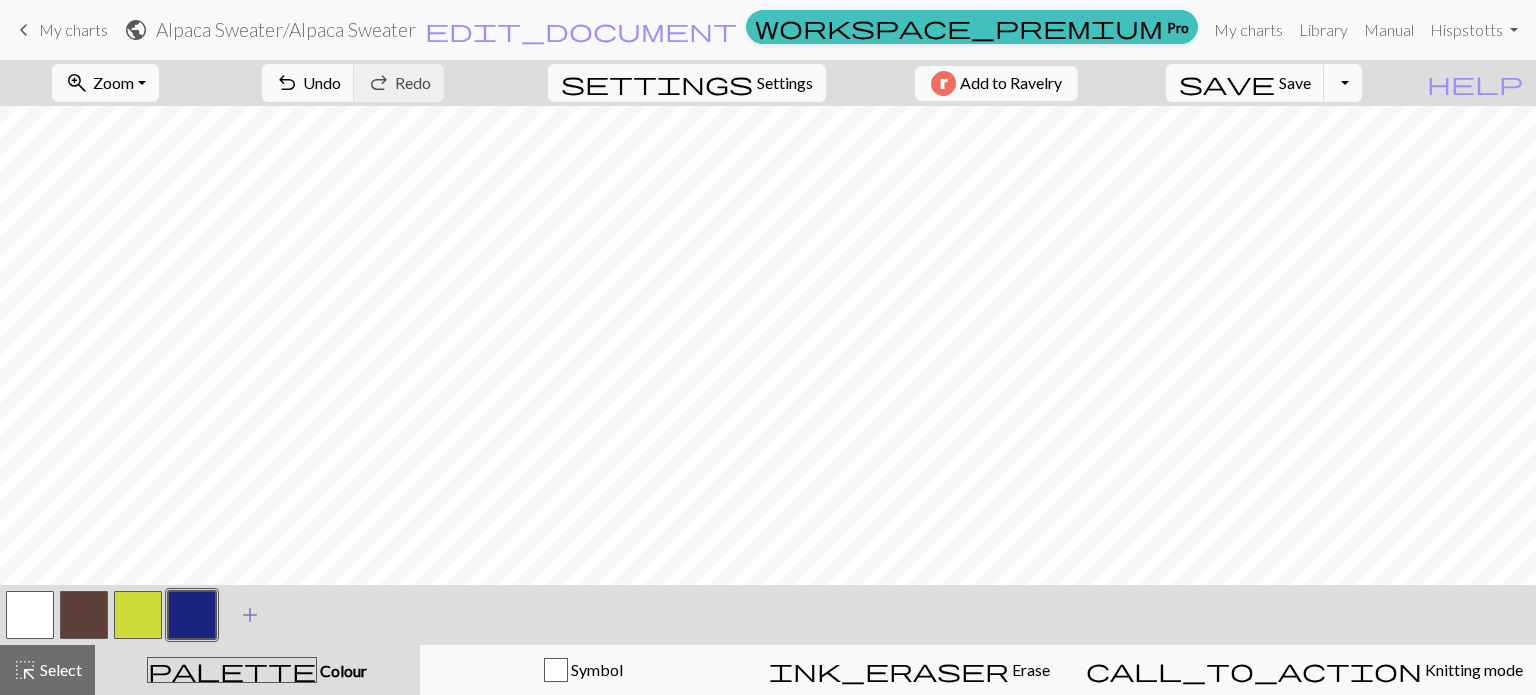 click on "add" at bounding box center [250, 615] 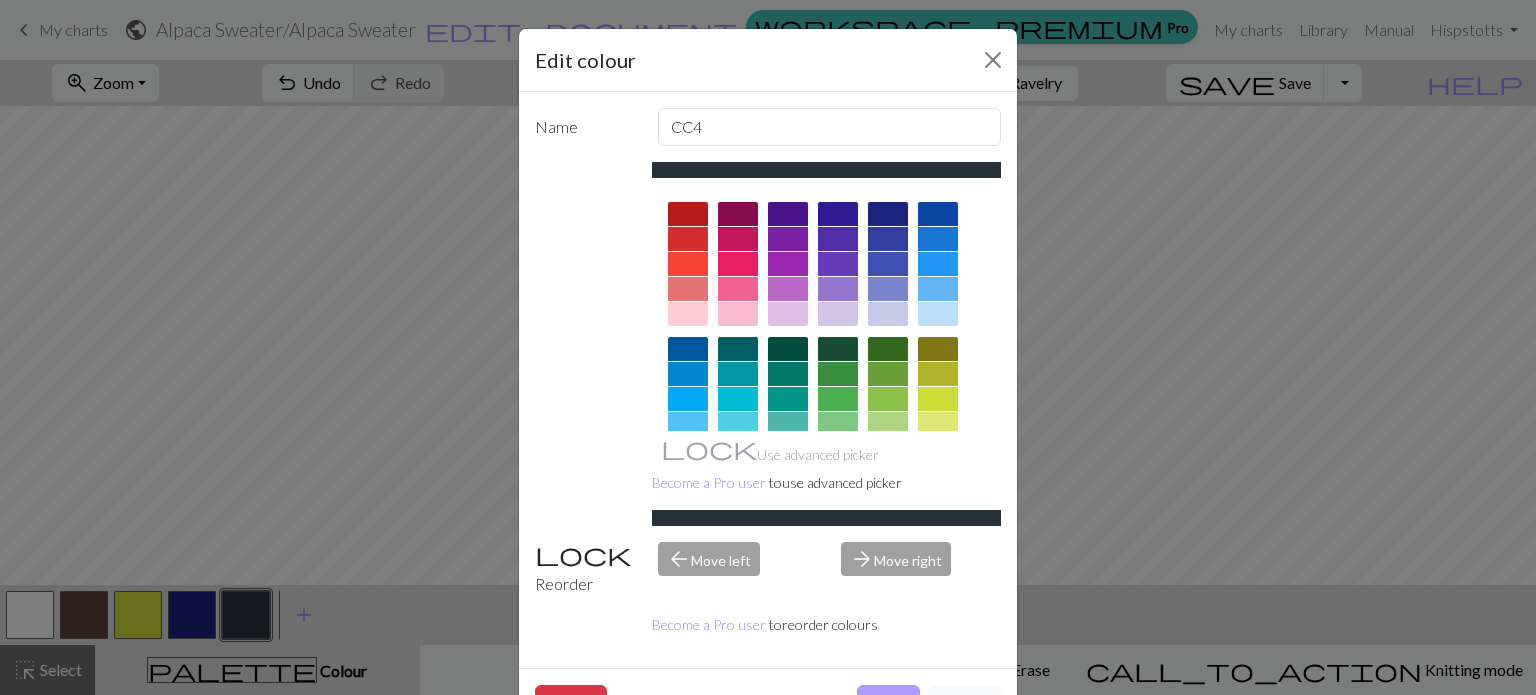 click on "Done" at bounding box center (888, 704) 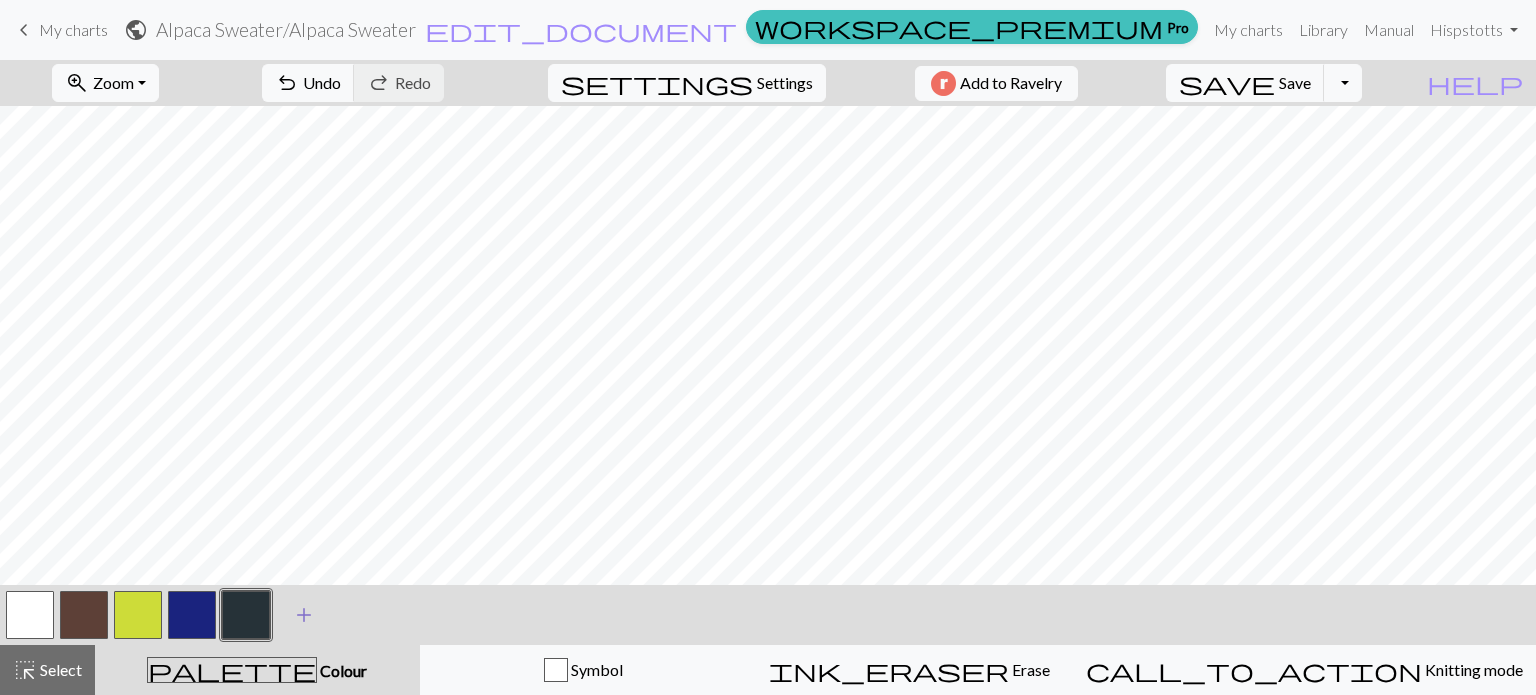 click on "add" at bounding box center [304, 615] 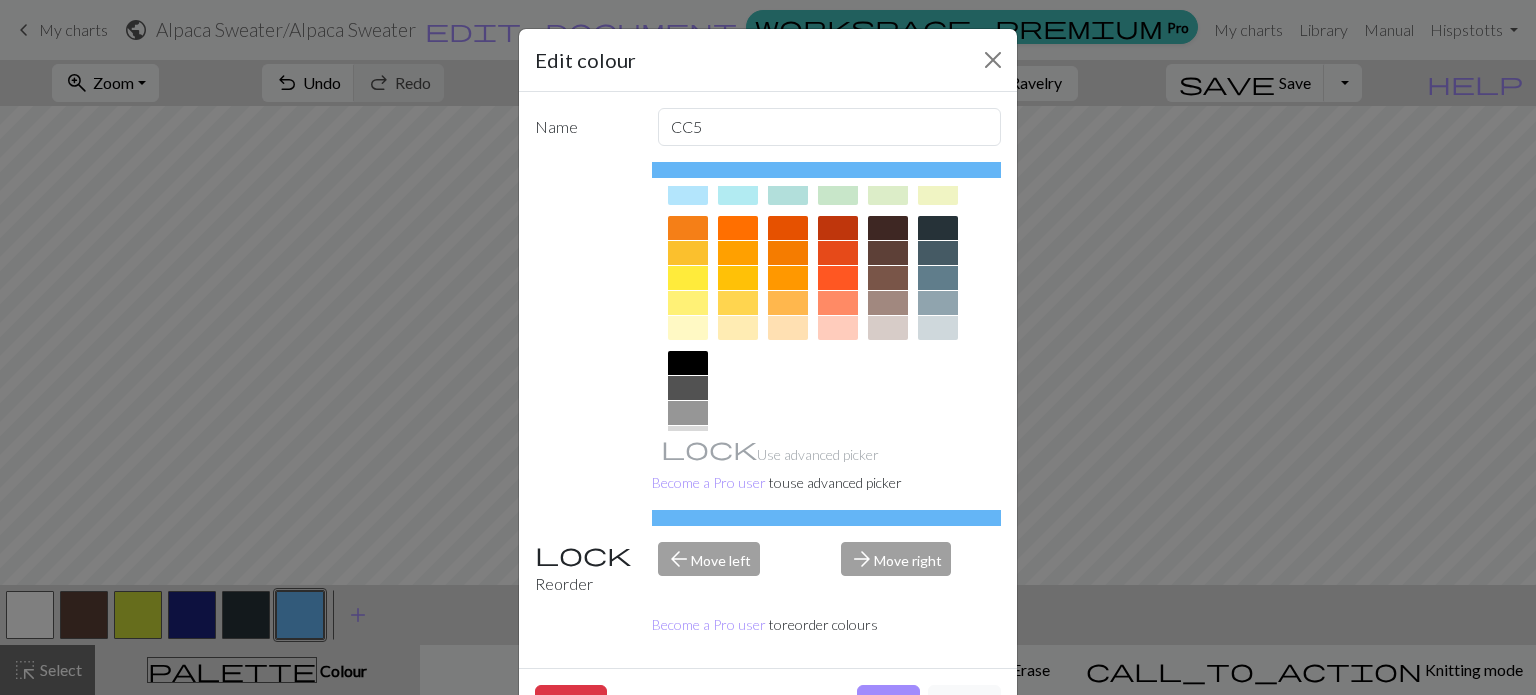 scroll, scrollTop: 222, scrollLeft: 0, axis: vertical 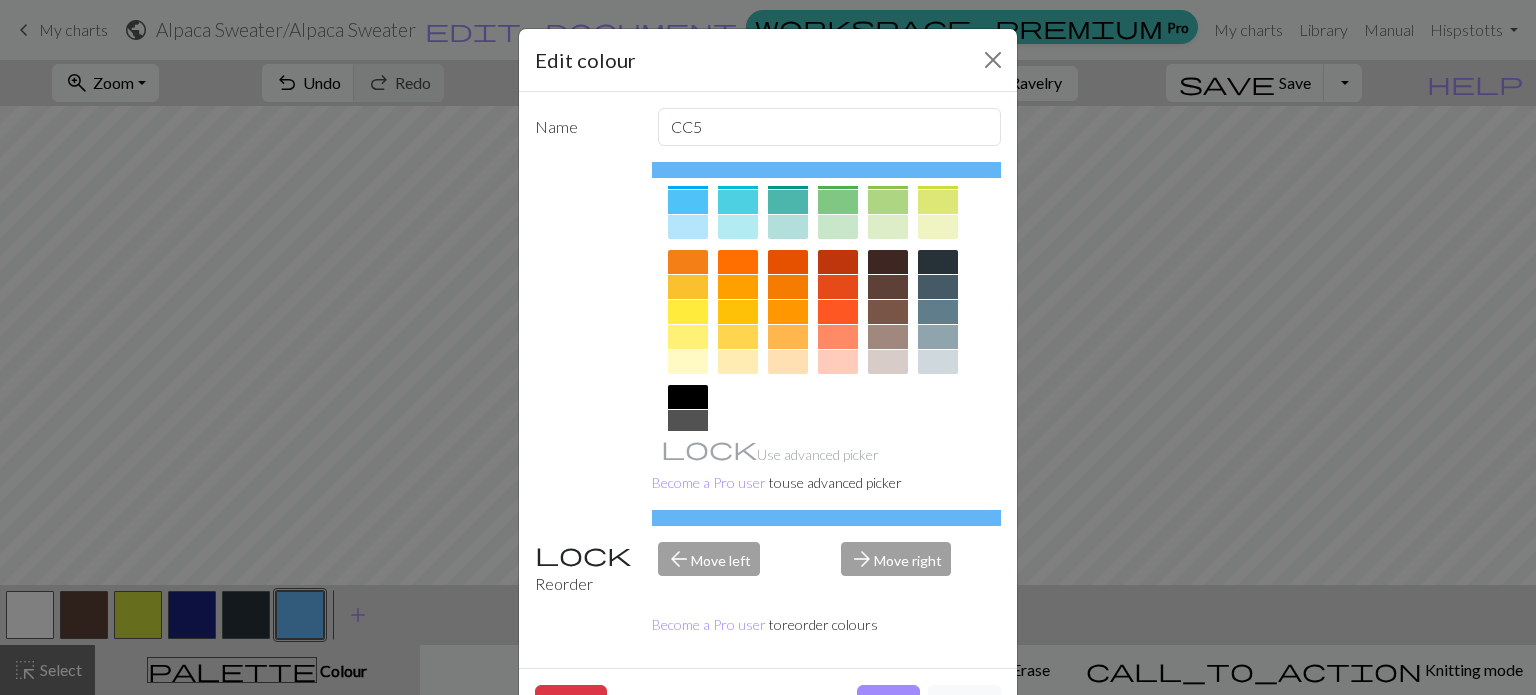 click at bounding box center (888, 362) 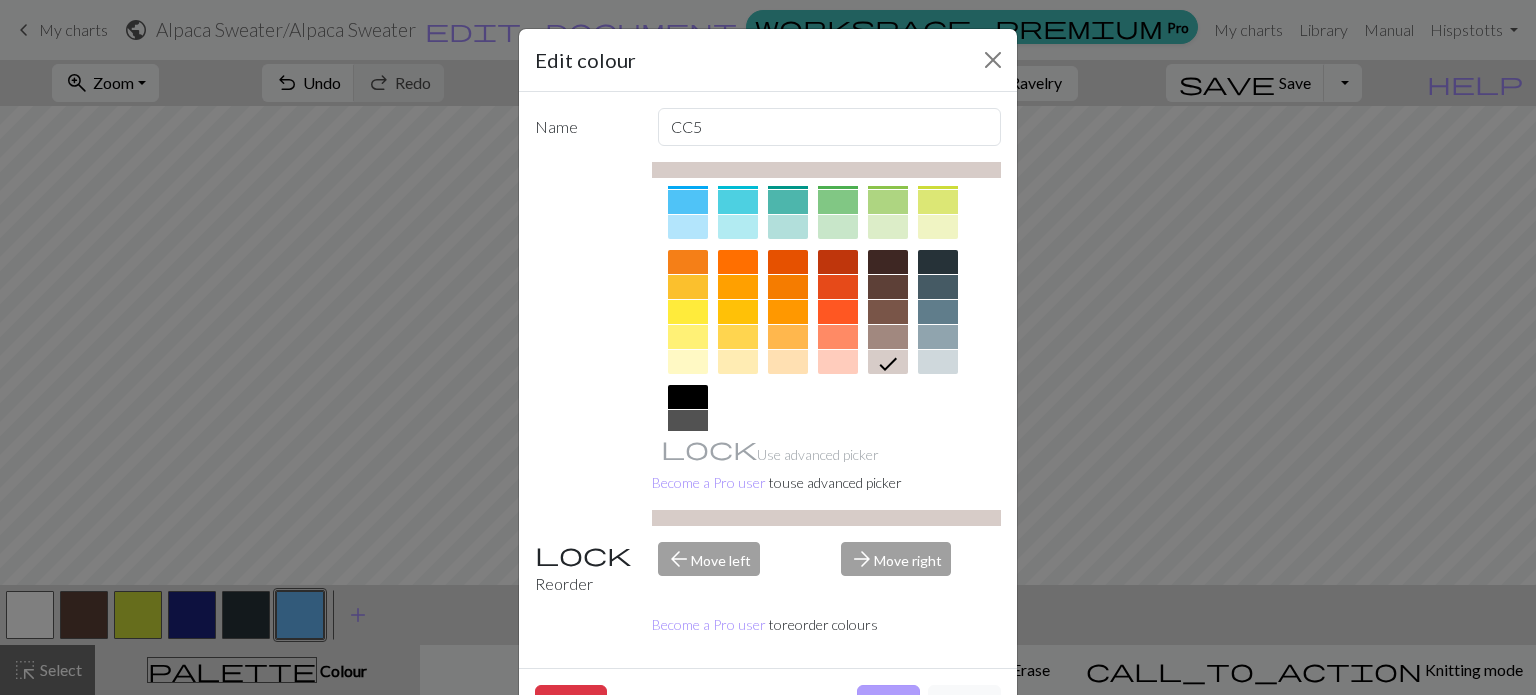 click on "Done" at bounding box center [888, 704] 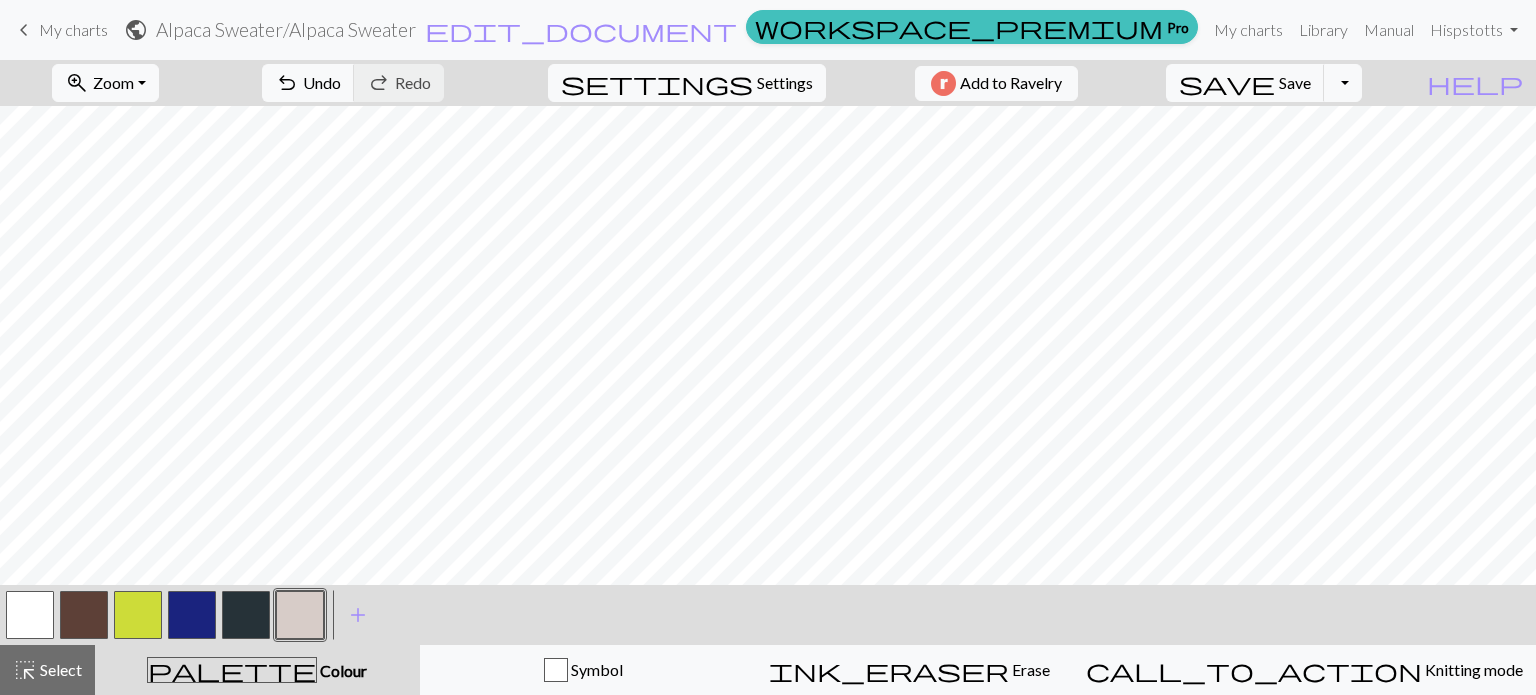 click at bounding box center [84, 615] 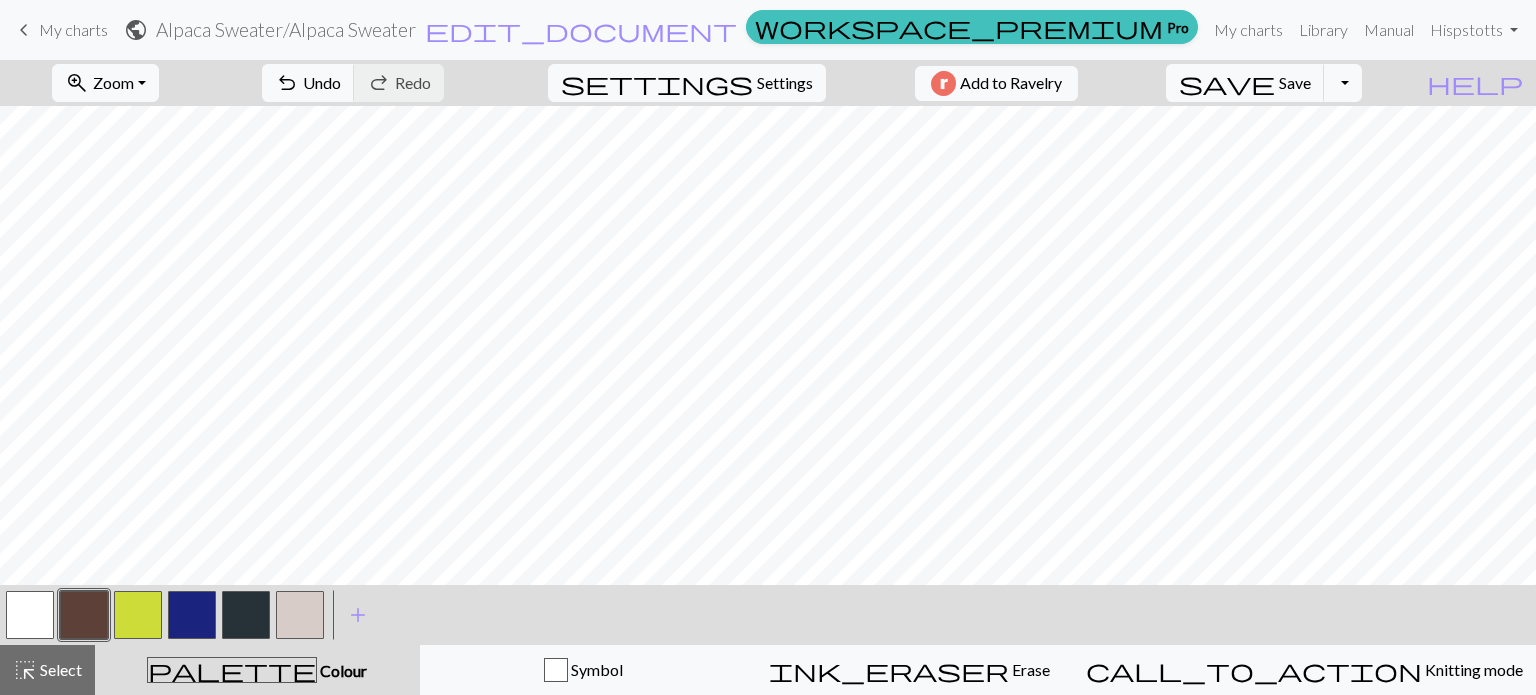 click at bounding box center (84, 615) 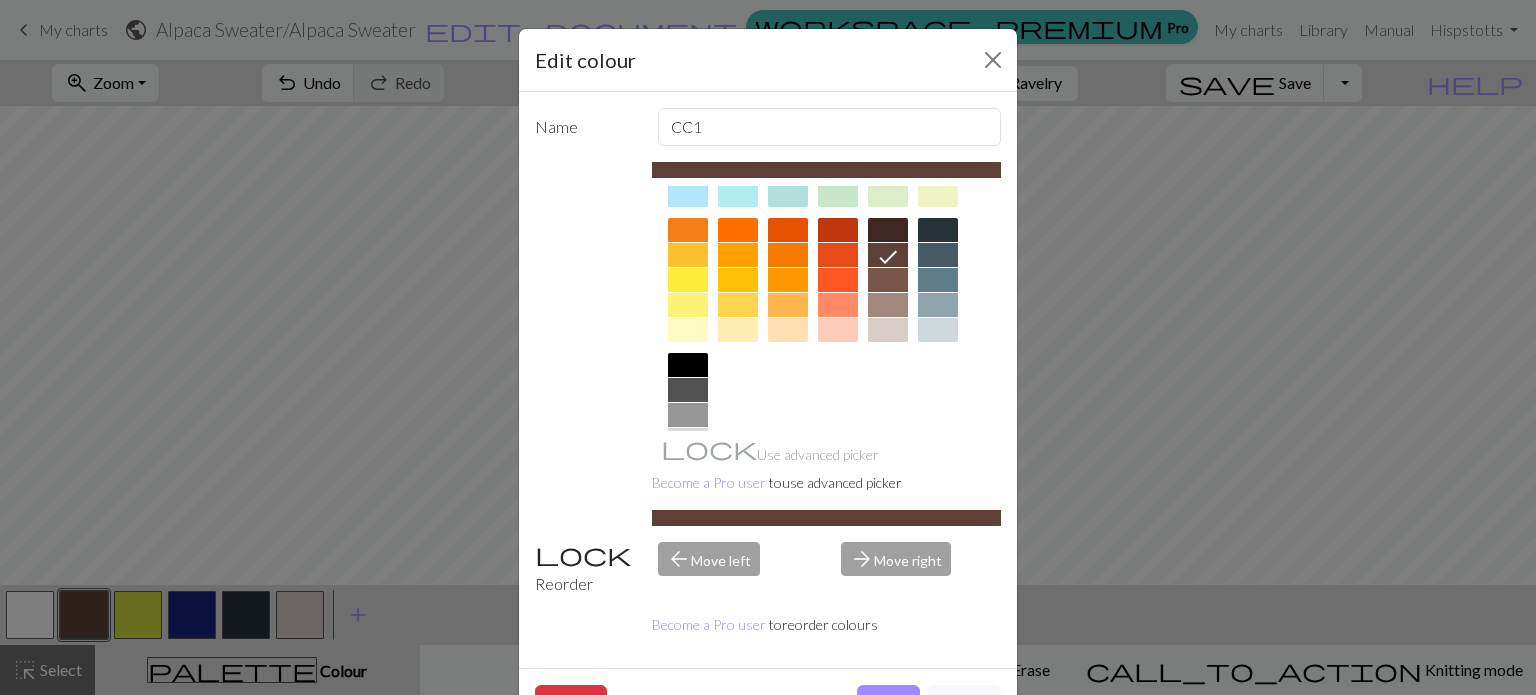scroll, scrollTop: 222, scrollLeft: 0, axis: vertical 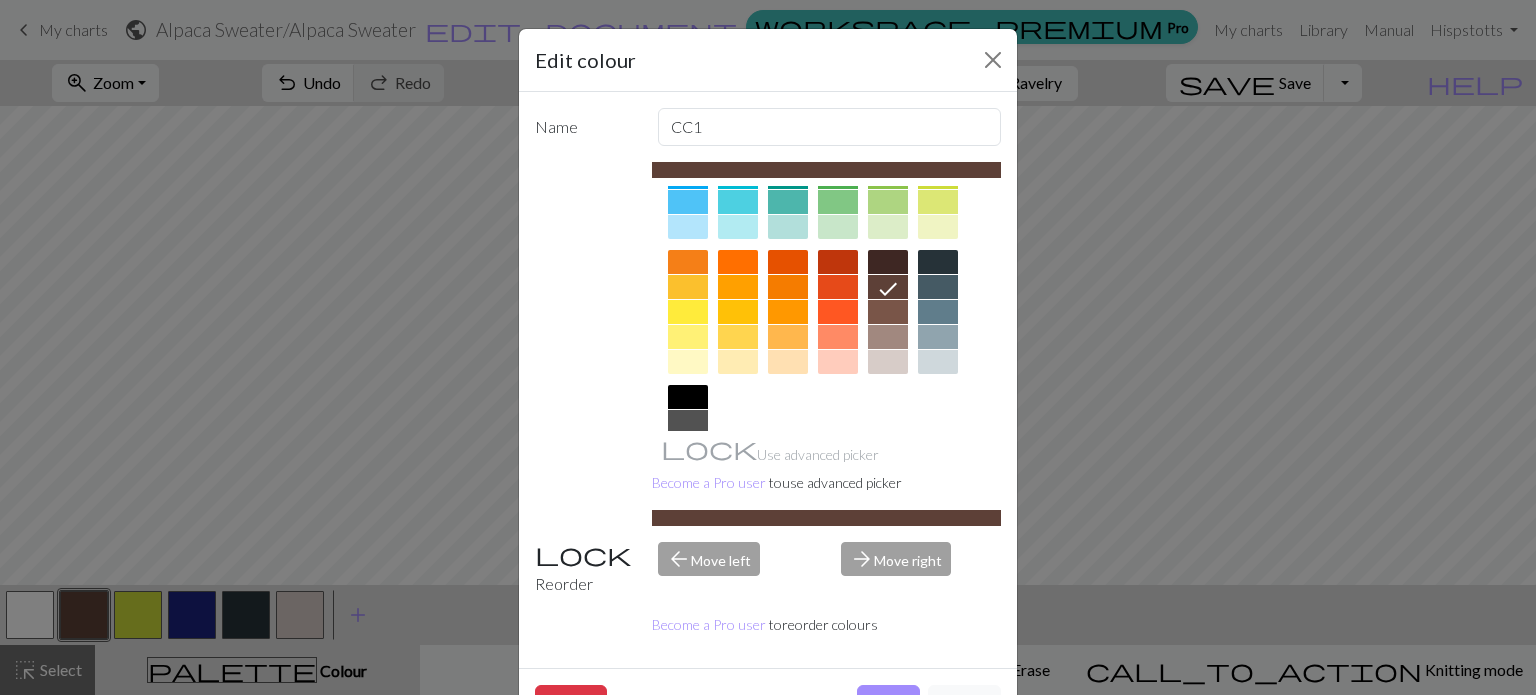 click at bounding box center (888, 262) 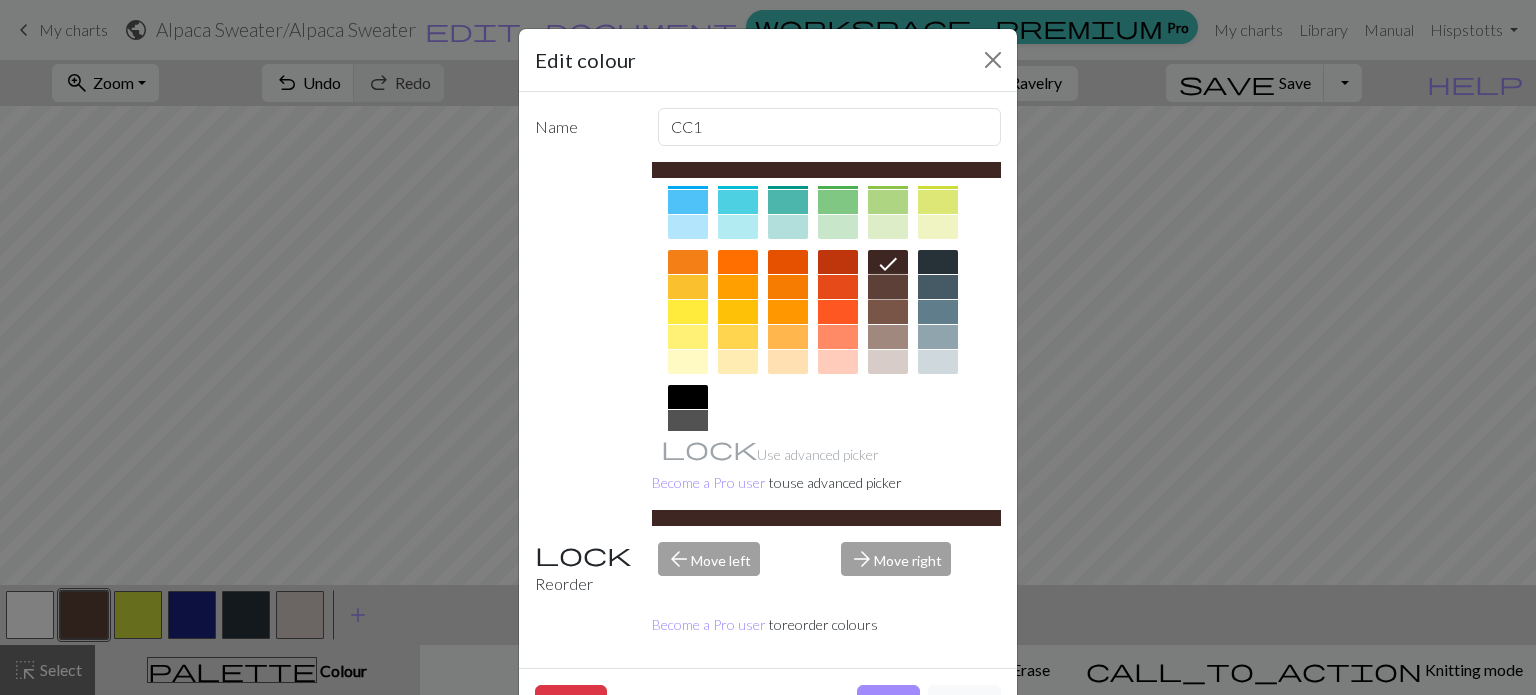 click at bounding box center [888, 287] 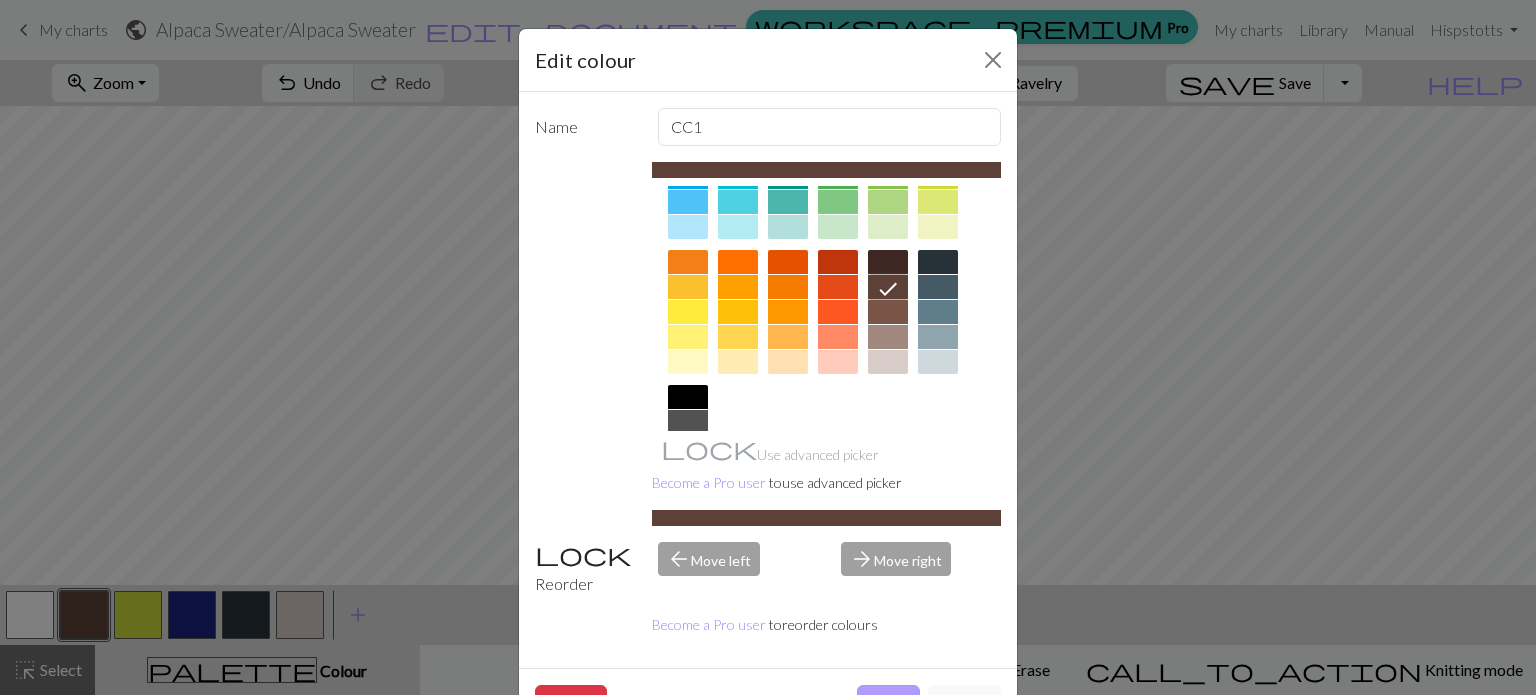 click on "Done" at bounding box center [888, 704] 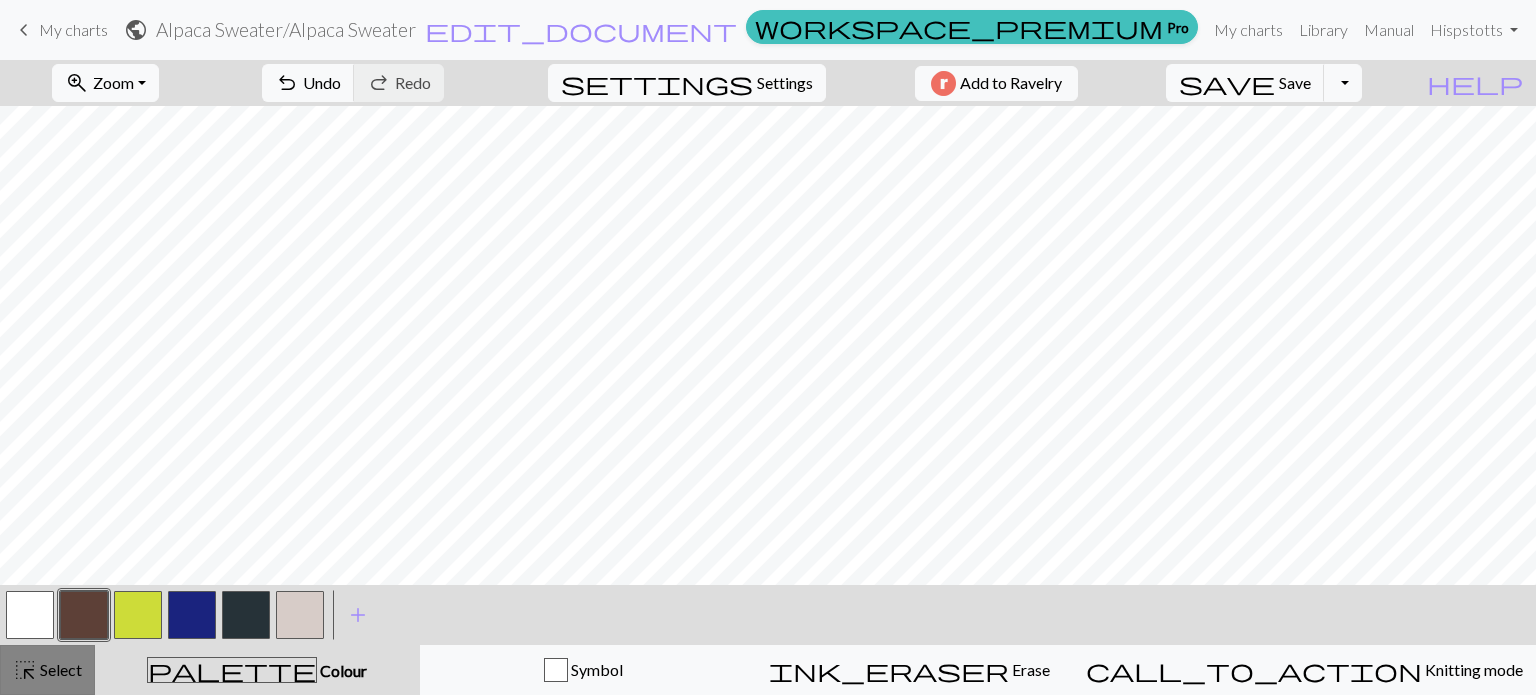 click on "Select" at bounding box center (59, 669) 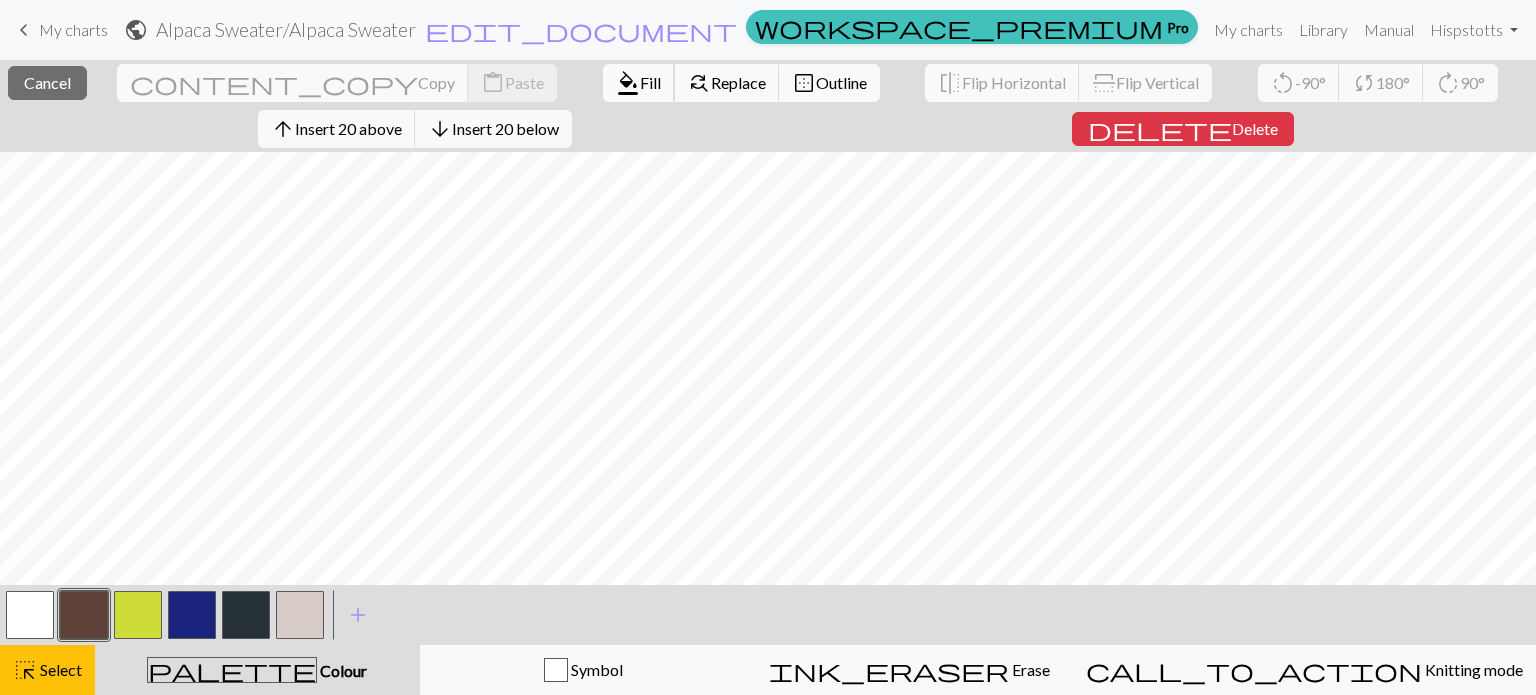click on "Fill" at bounding box center [650, 82] 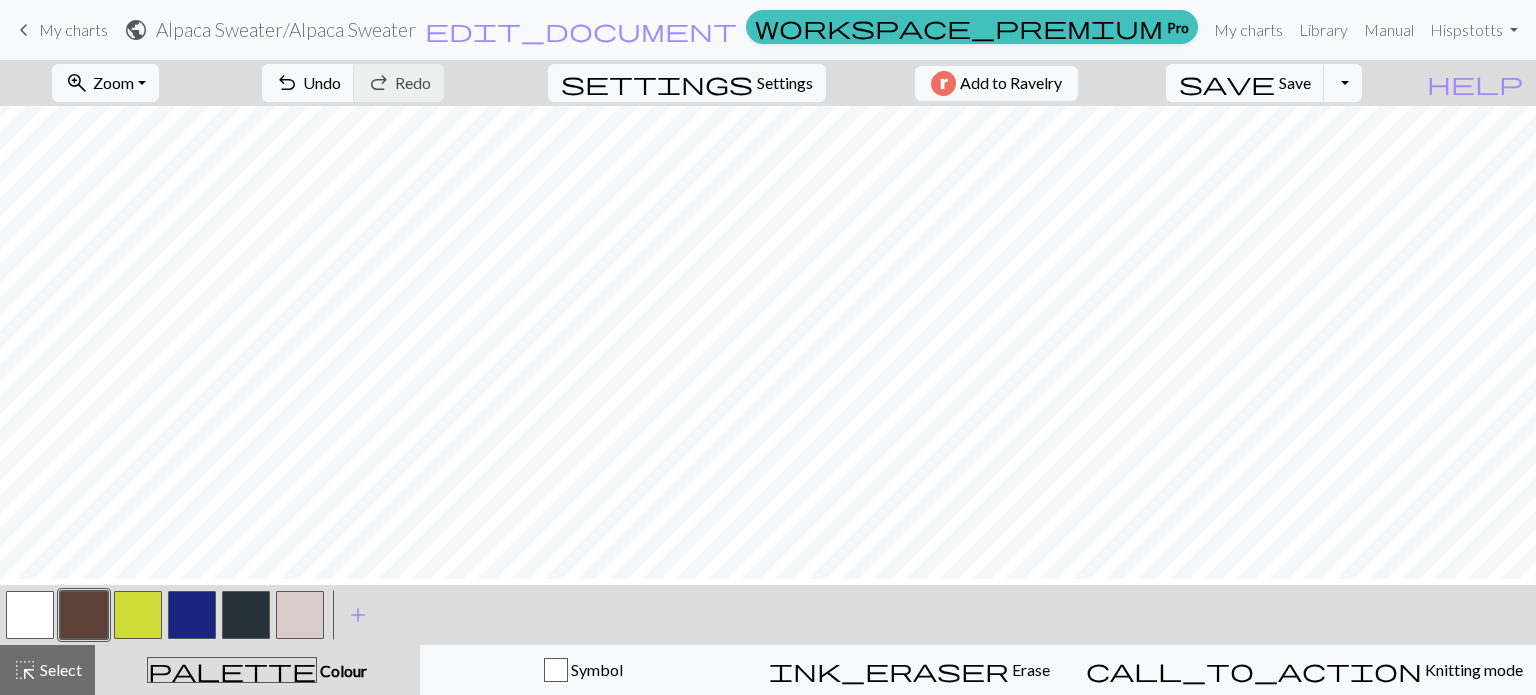 scroll, scrollTop: 0, scrollLeft: 0, axis: both 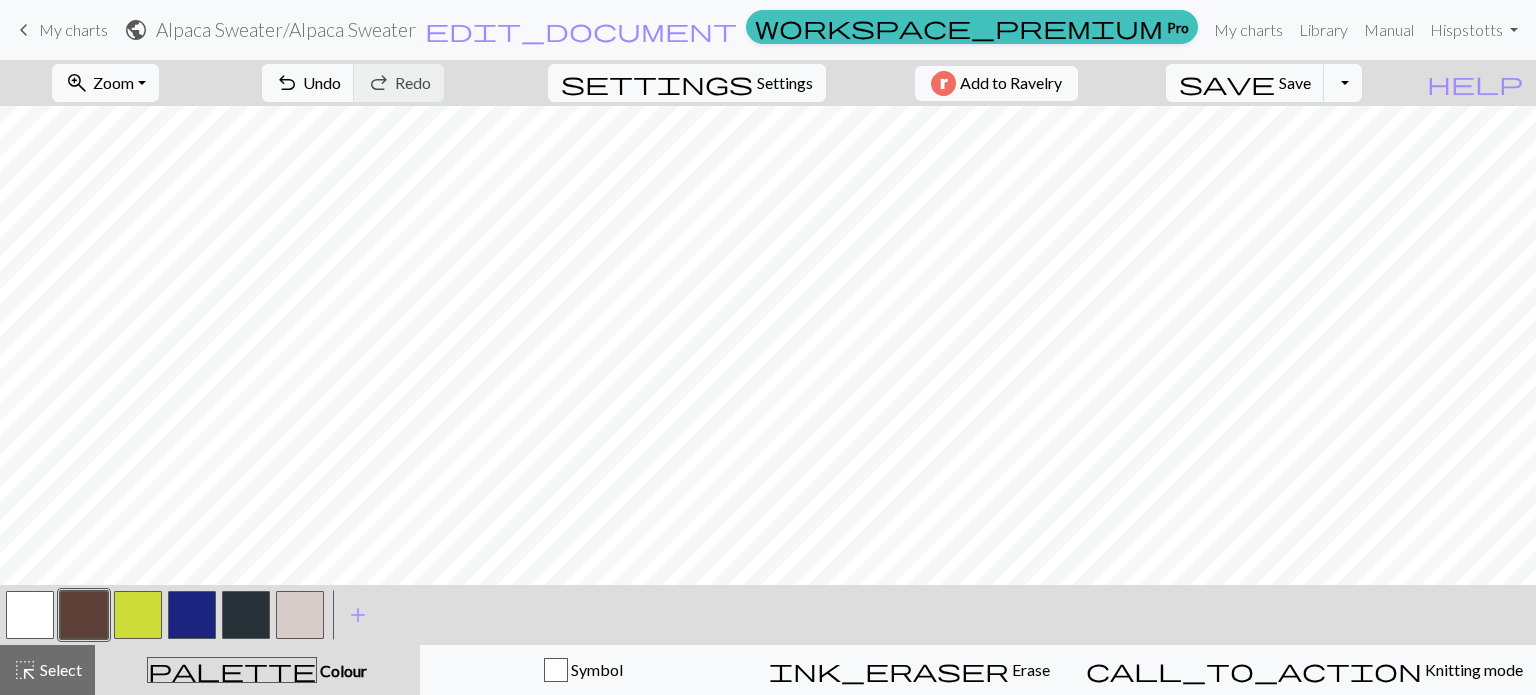 click at bounding box center [138, 615] 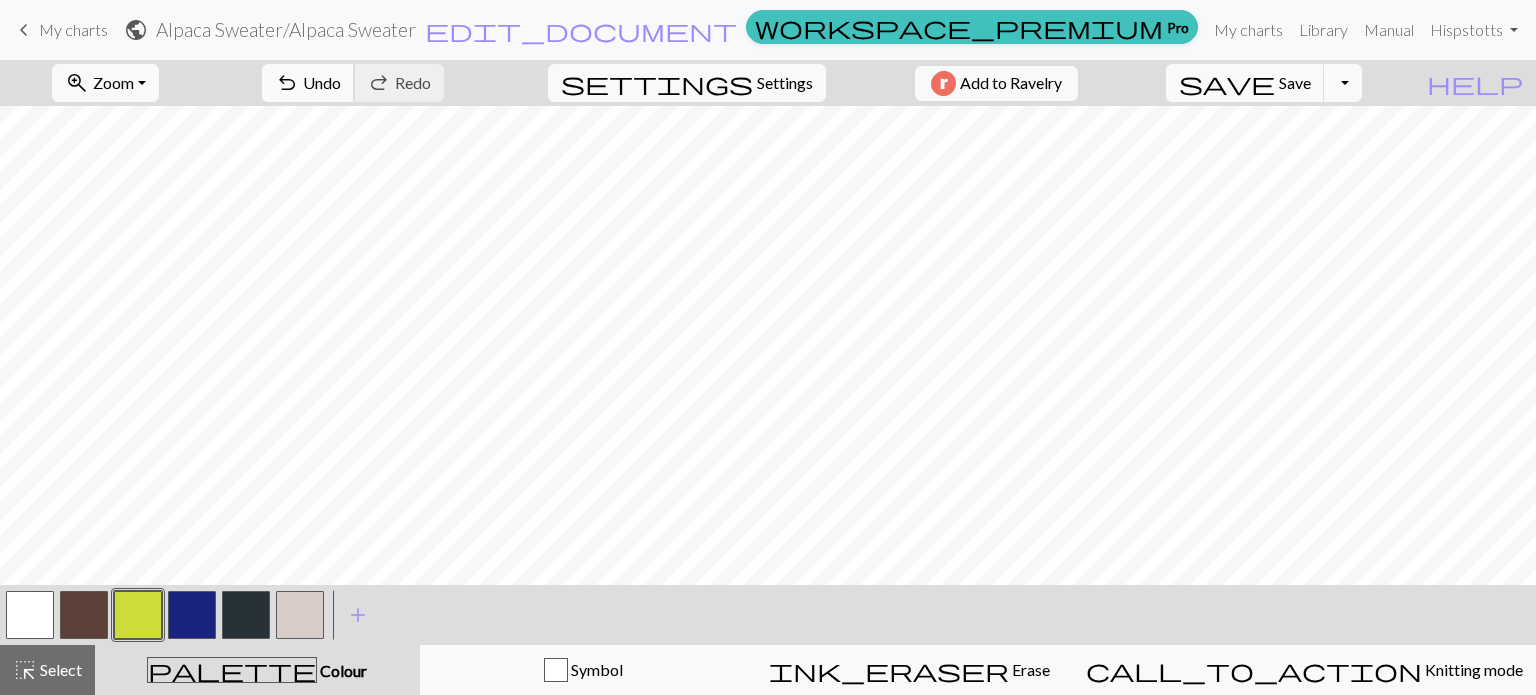 click on "Undo" at bounding box center (322, 82) 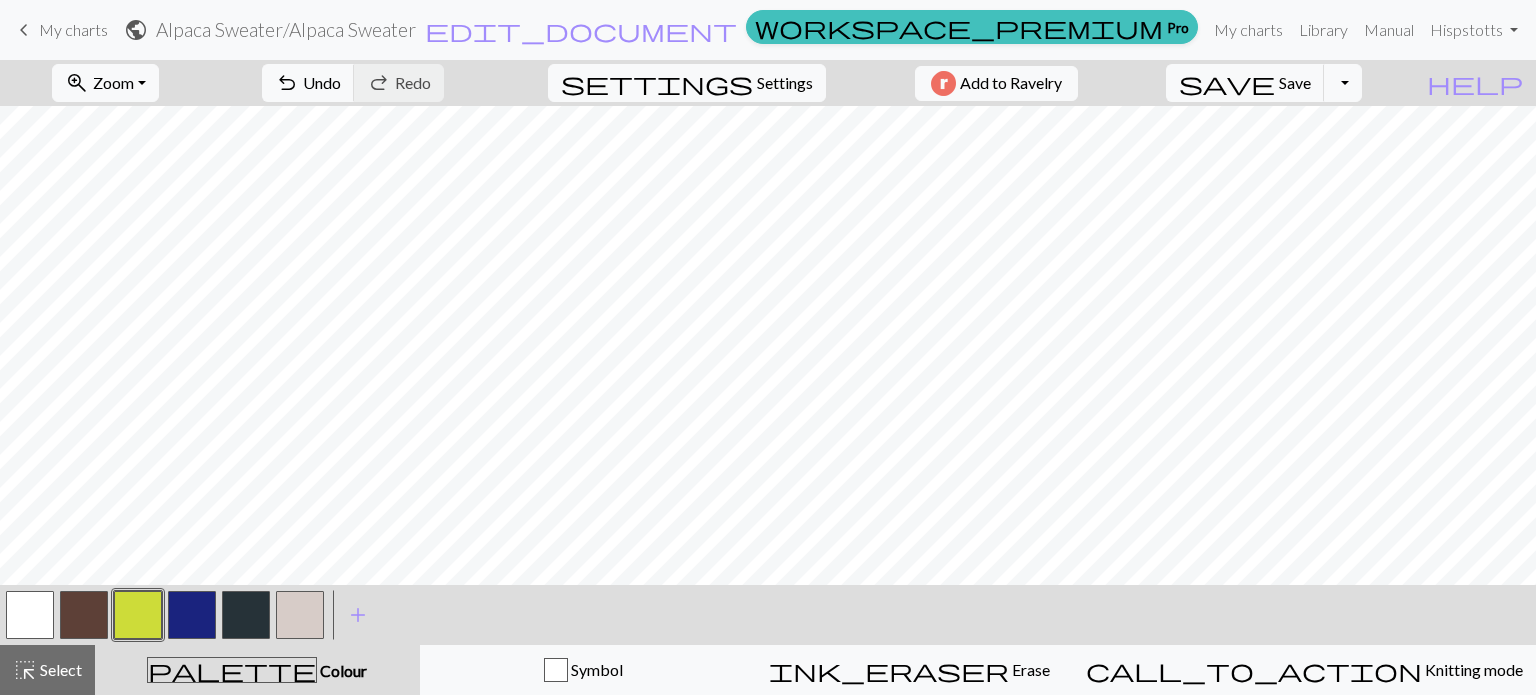 click at bounding box center [192, 615] 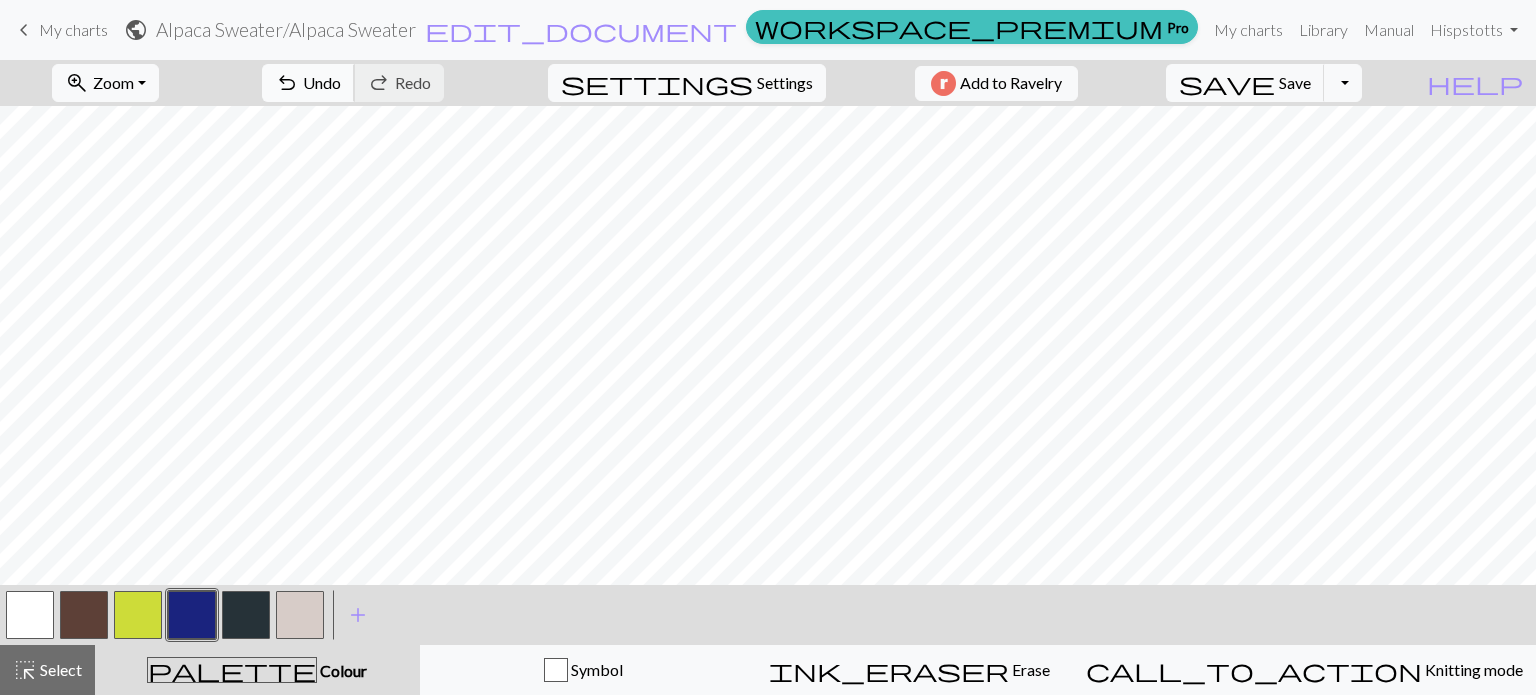 click on "undo Undo Undo" at bounding box center (308, 83) 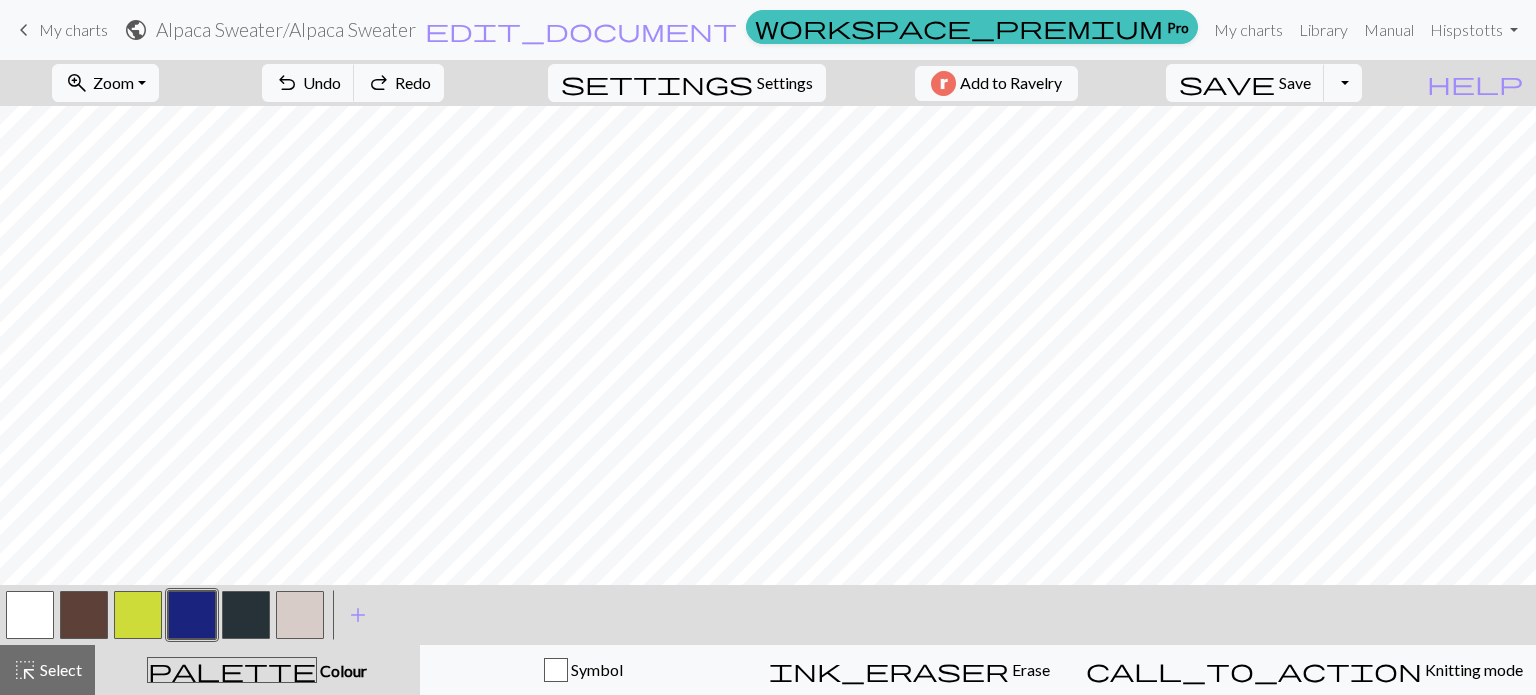 click at bounding box center (84, 615) 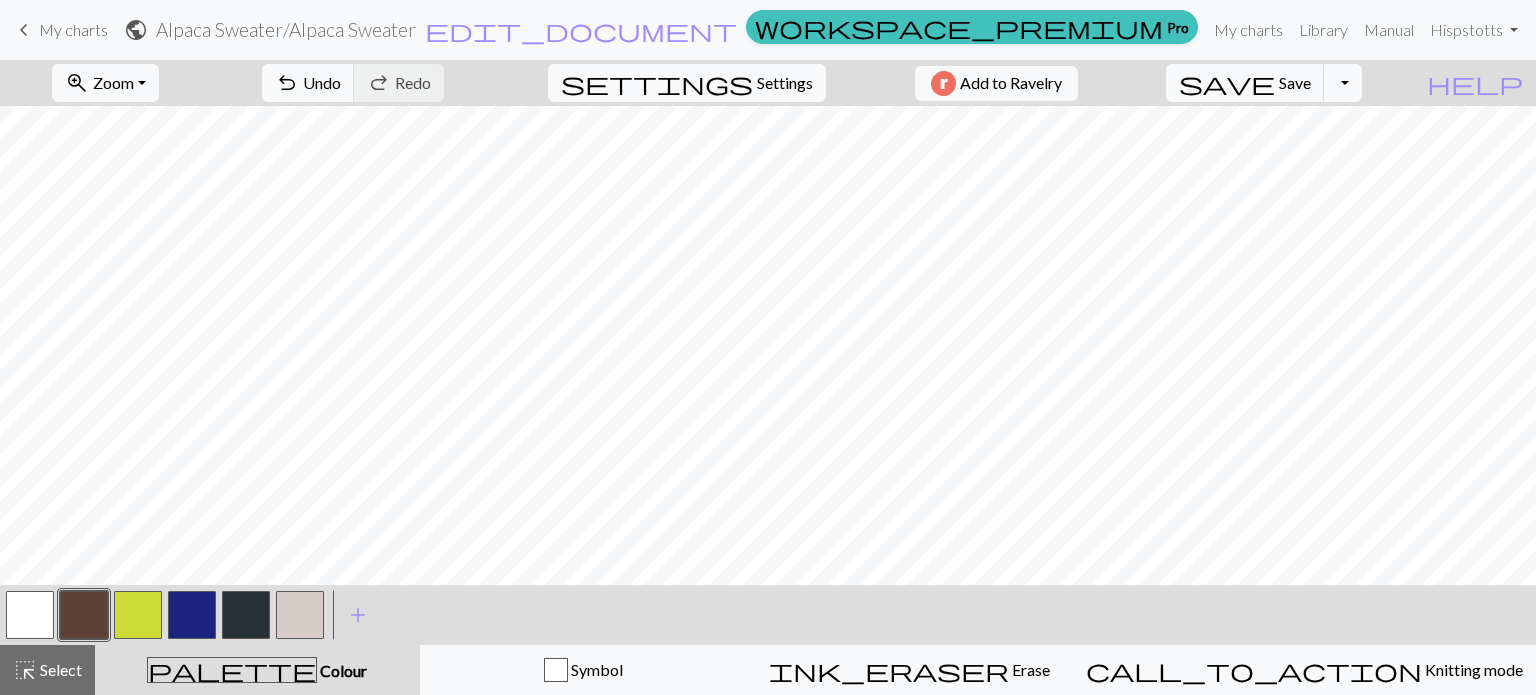 click at bounding box center [300, 615] 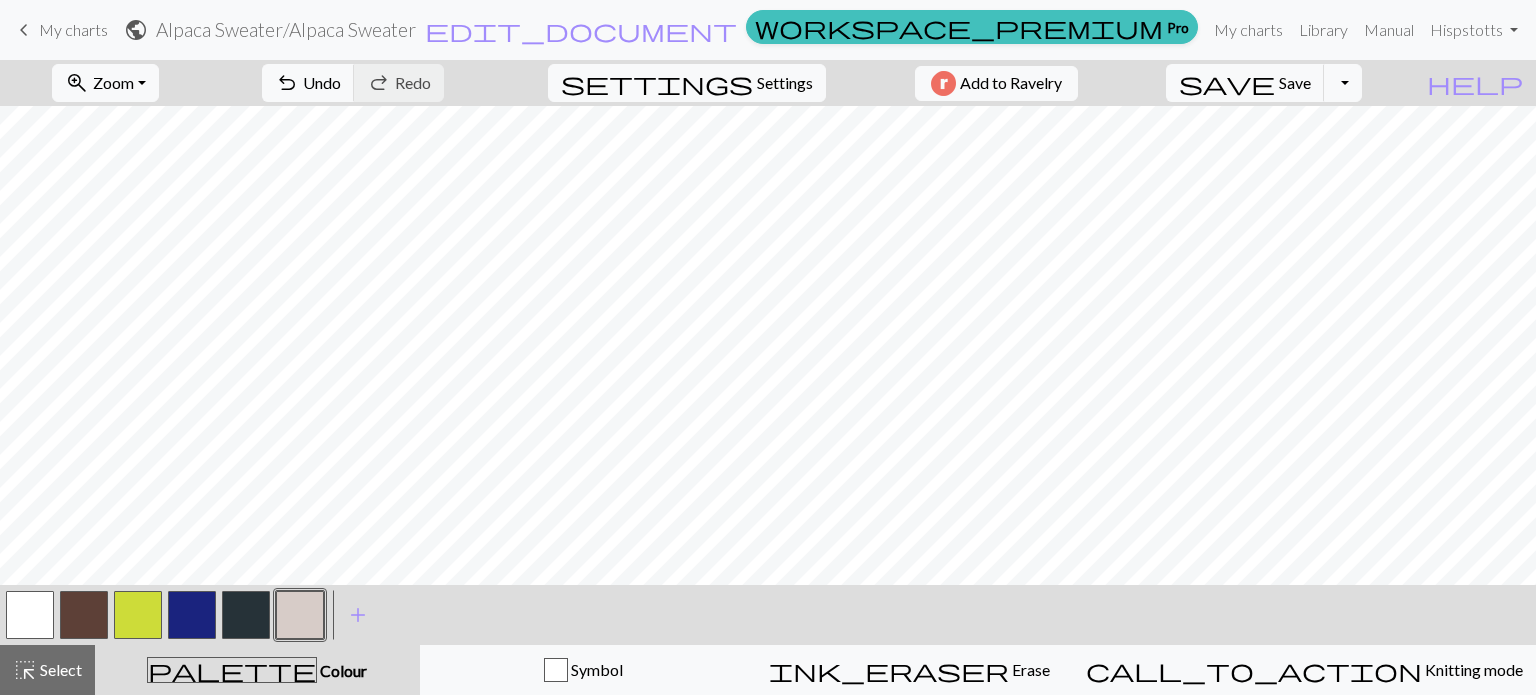 click at bounding box center [246, 615] 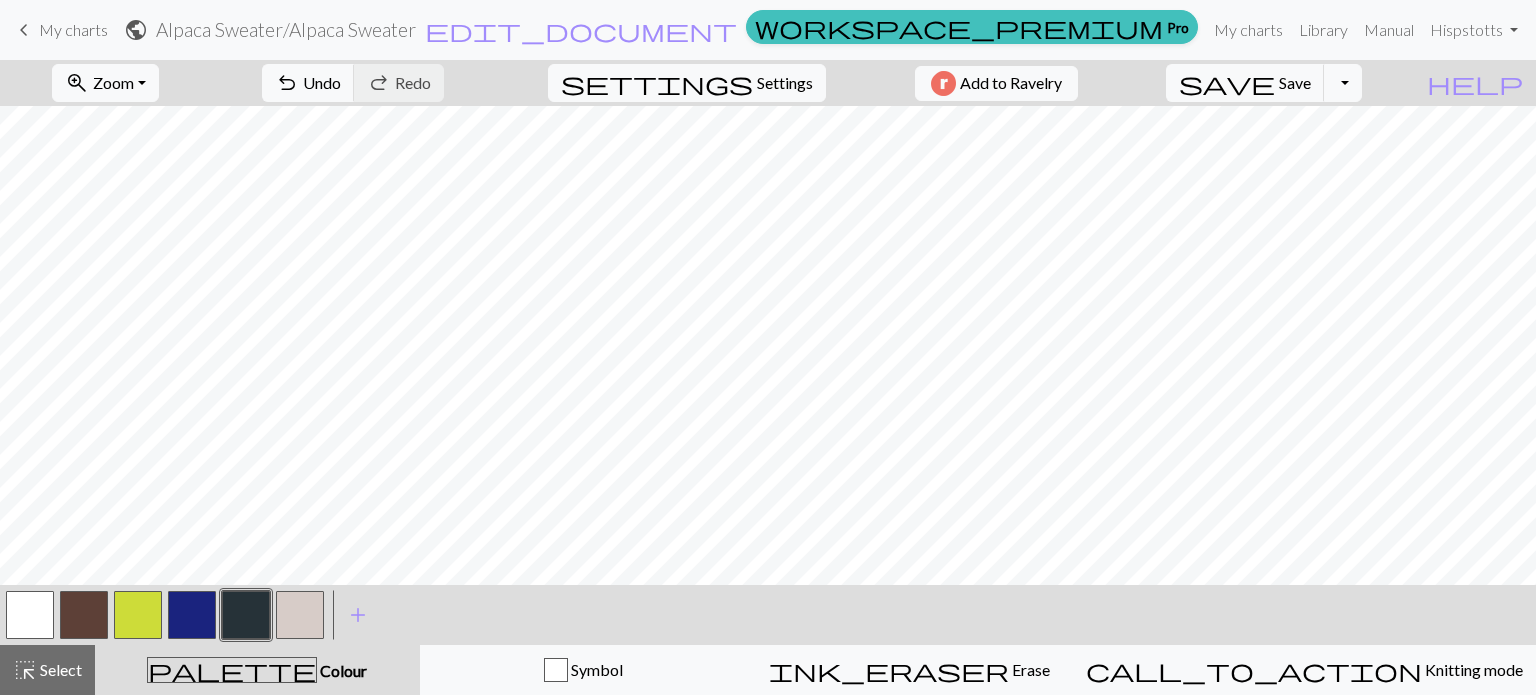 click at bounding box center [300, 615] 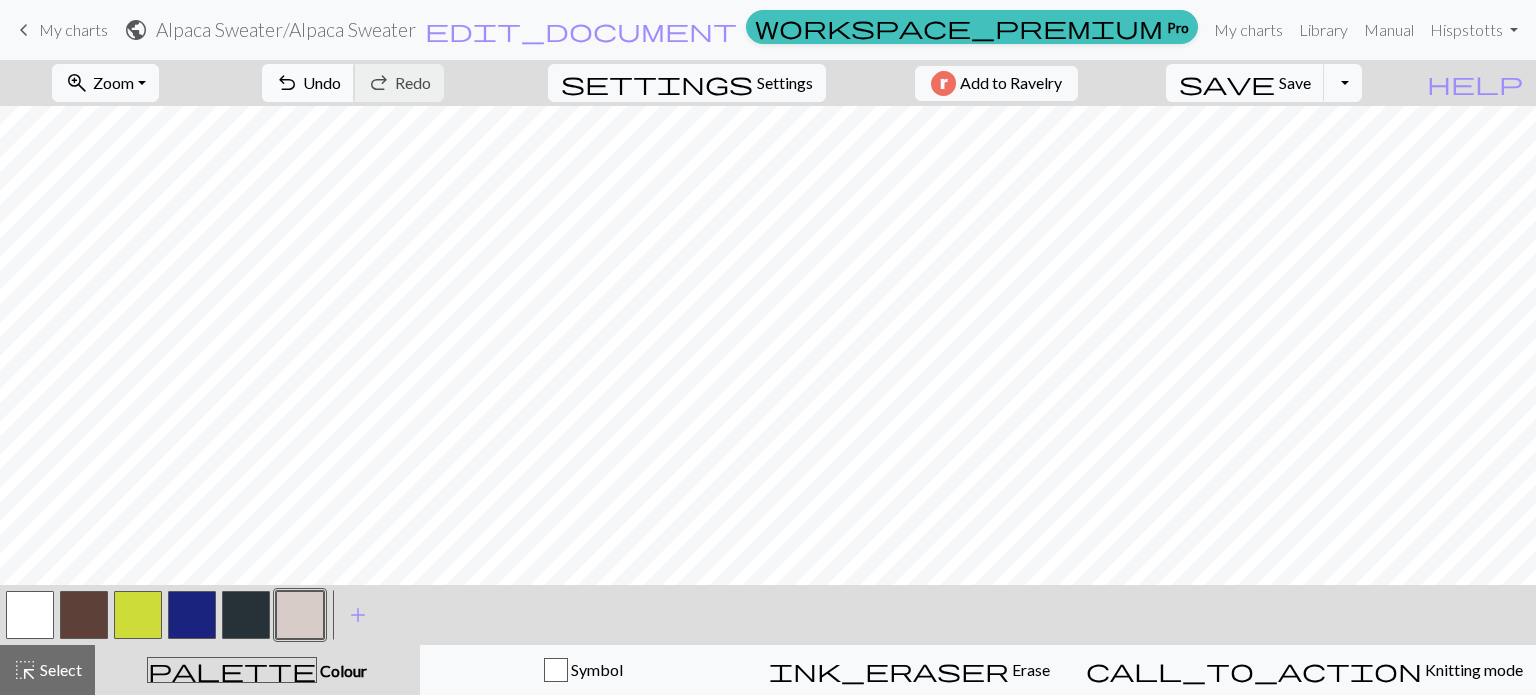 click on "Undo" at bounding box center (322, 82) 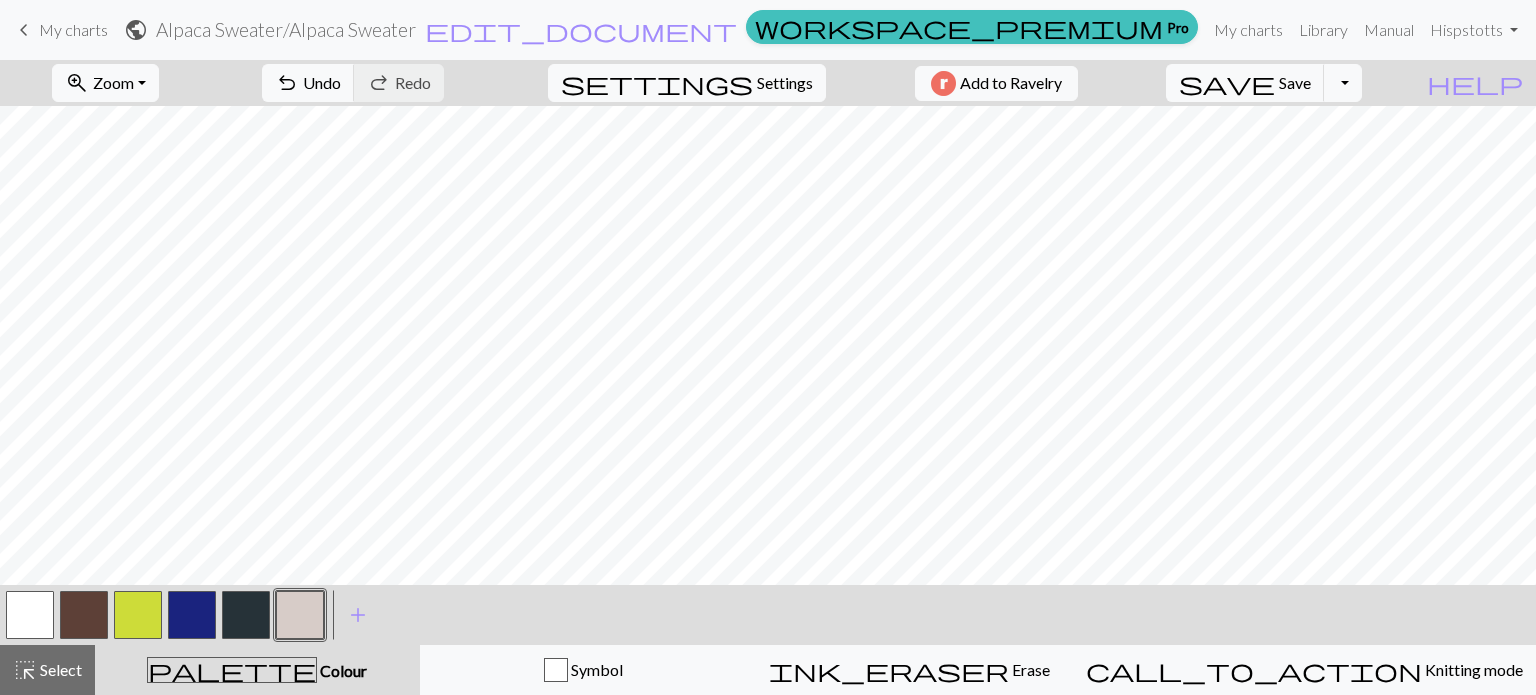 click at bounding box center [246, 615] 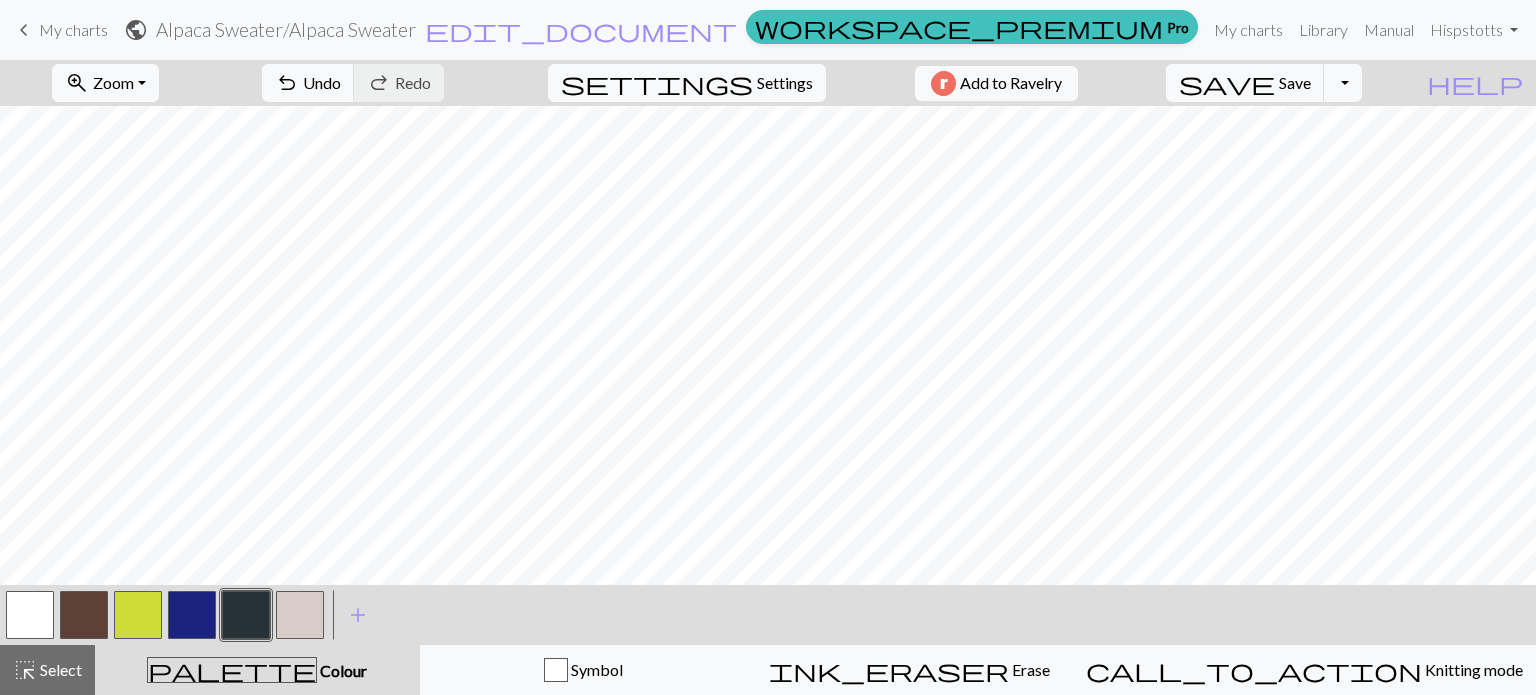 click at bounding box center (246, 615) 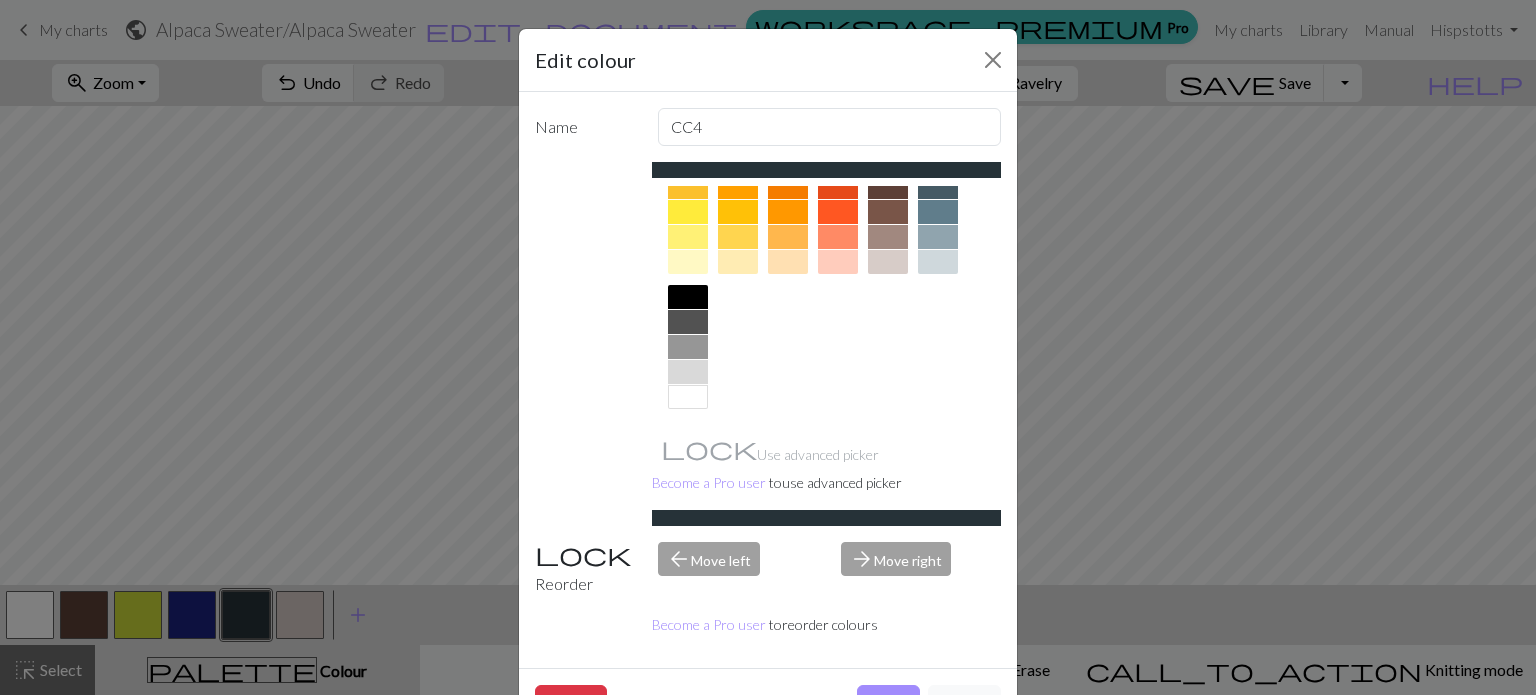 click at bounding box center [688, 297] 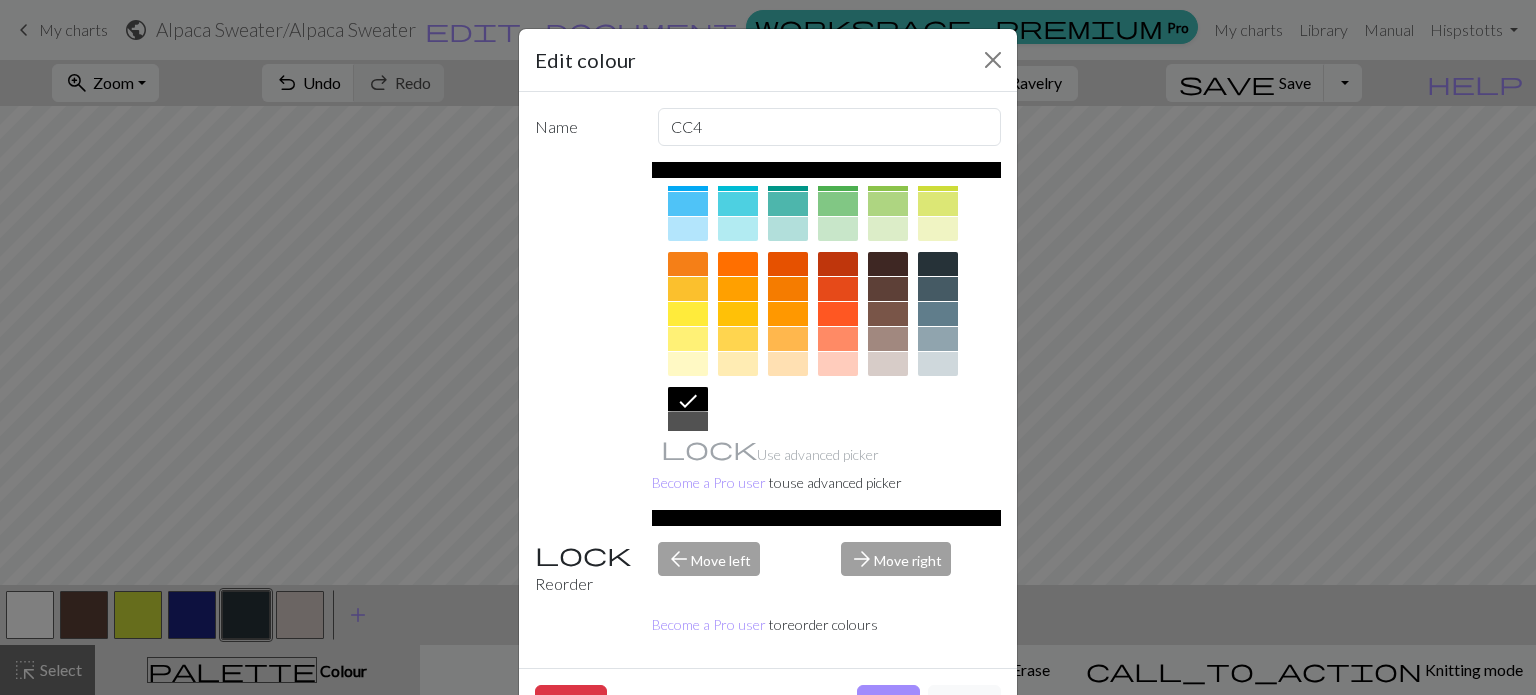 scroll, scrollTop: 322, scrollLeft: 0, axis: vertical 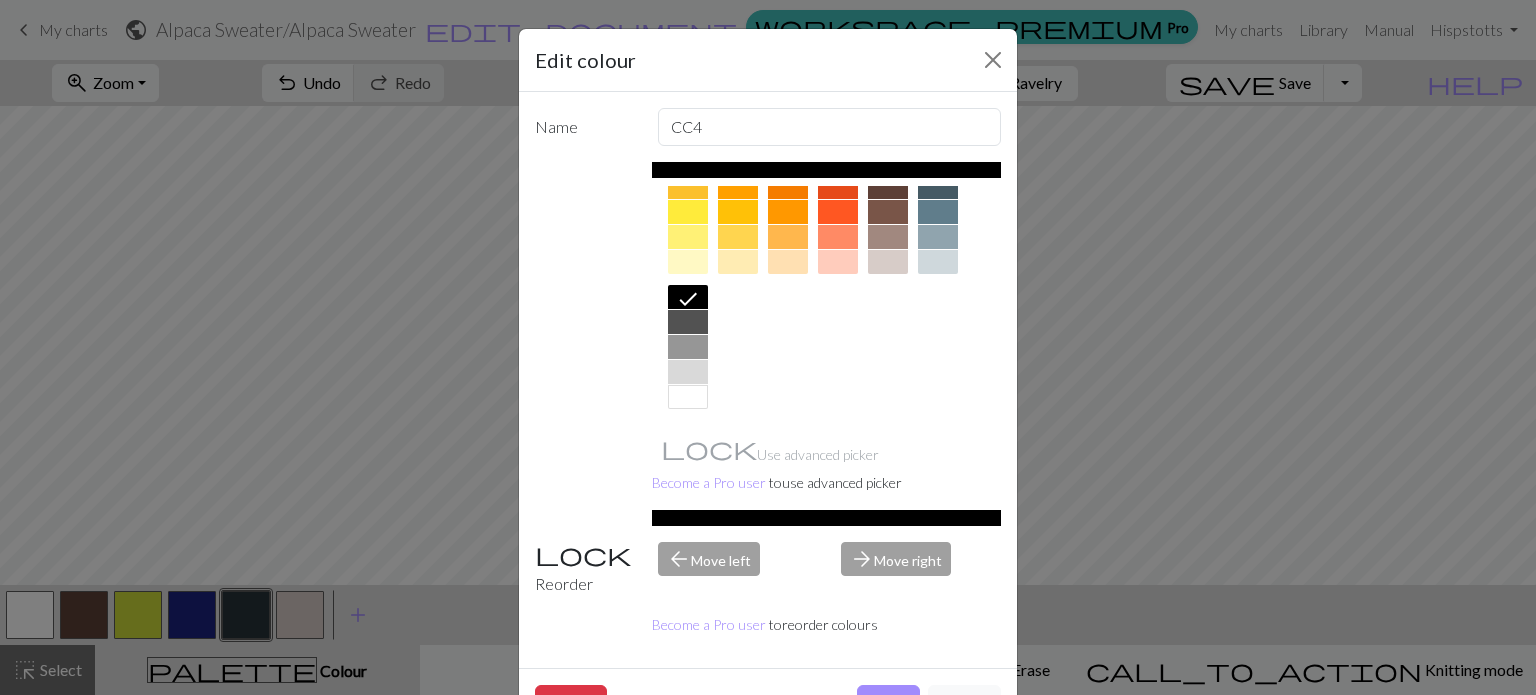 click on "Delete Done Cancel" at bounding box center [768, 703] 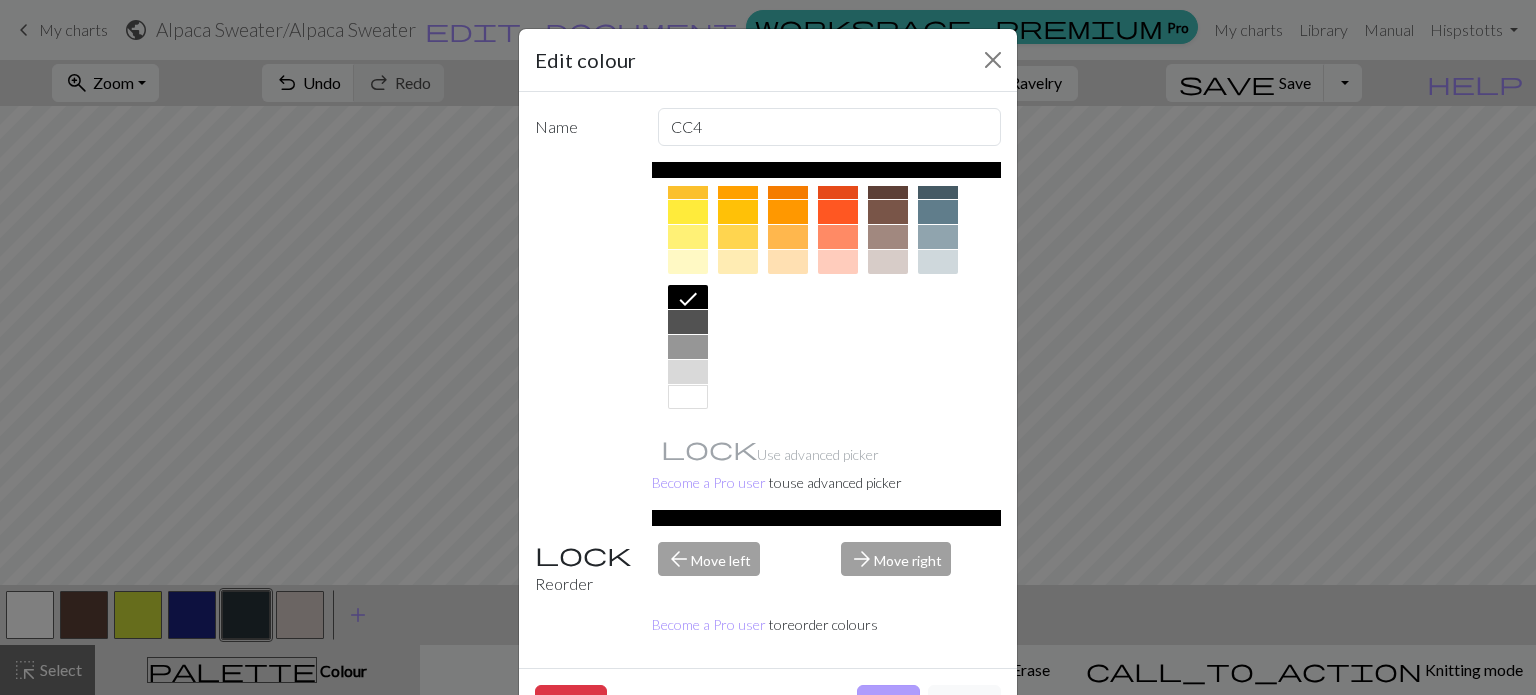 click on "Done" at bounding box center (888, 704) 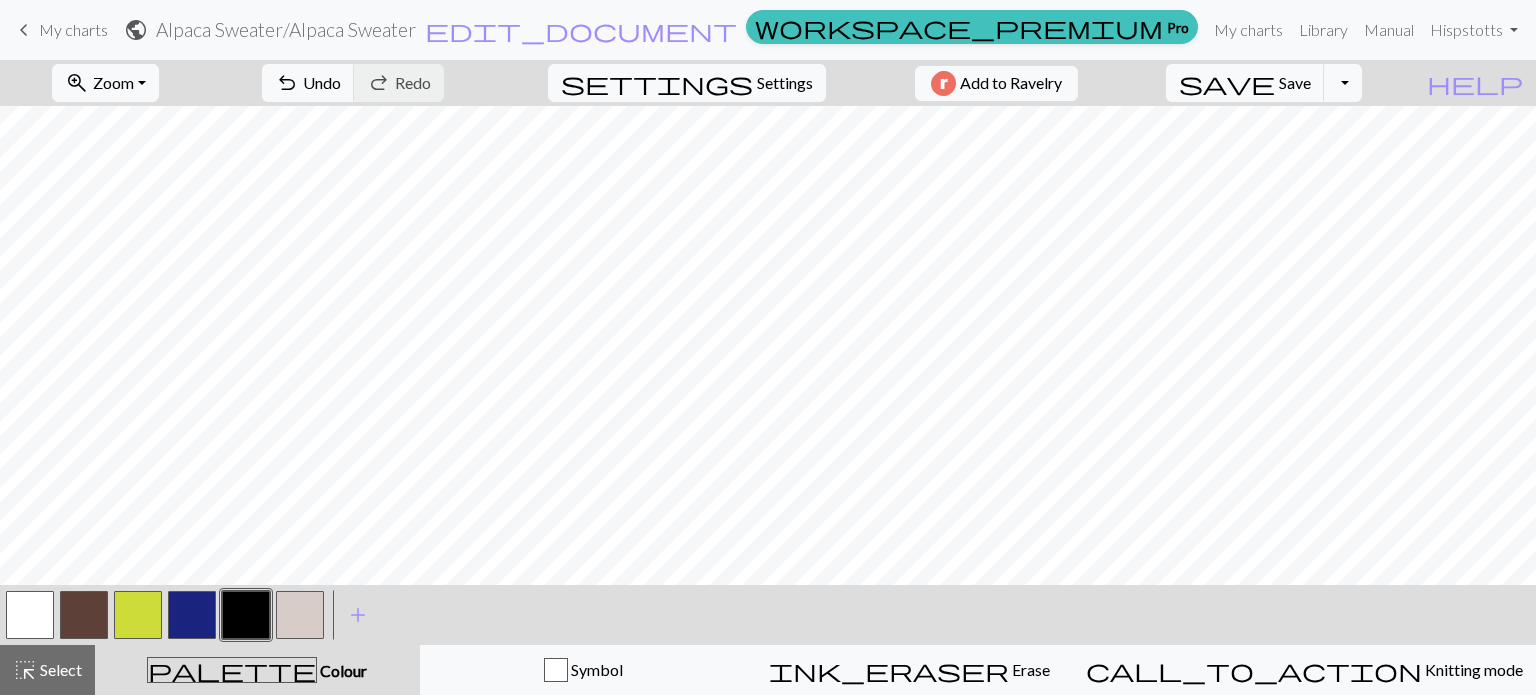 click at bounding box center (246, 615) 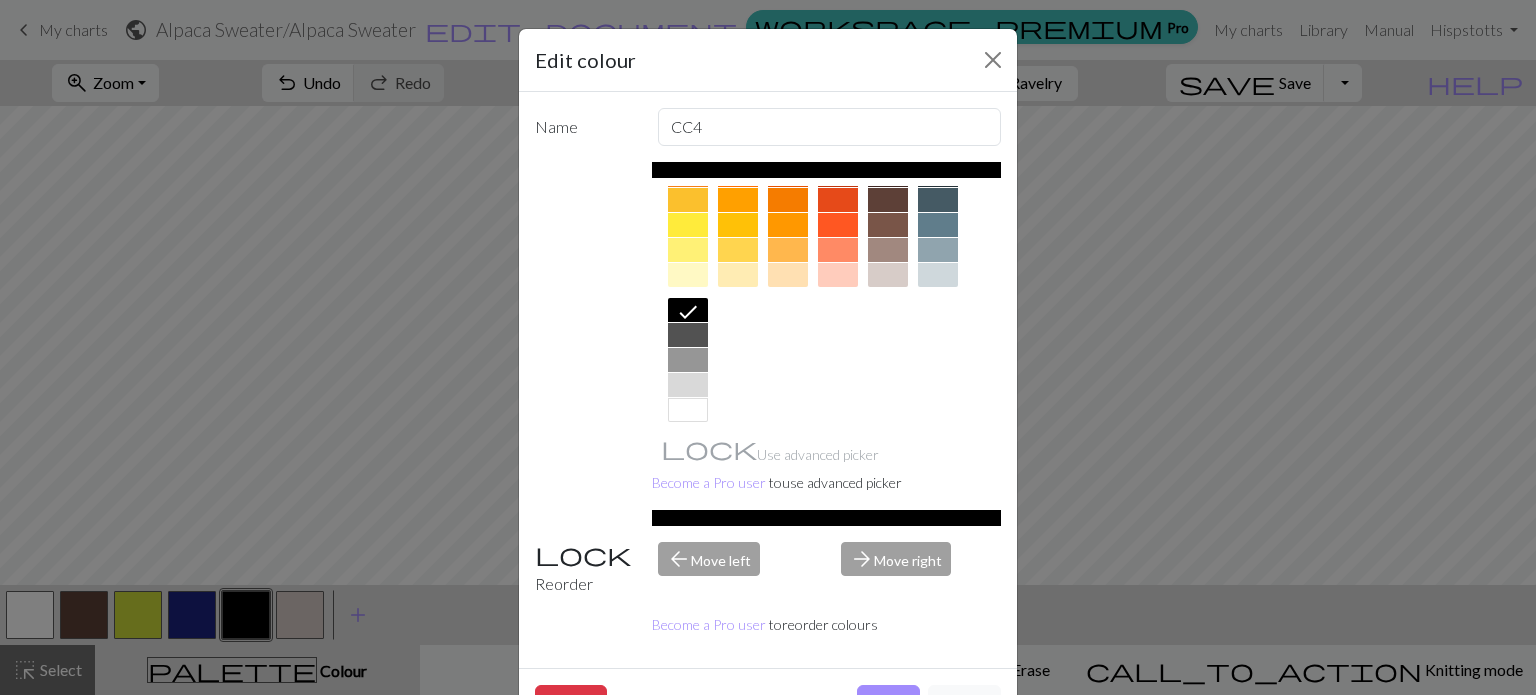 scroll, scrollTop: 322, scrollLeft: 0, axis: vertical 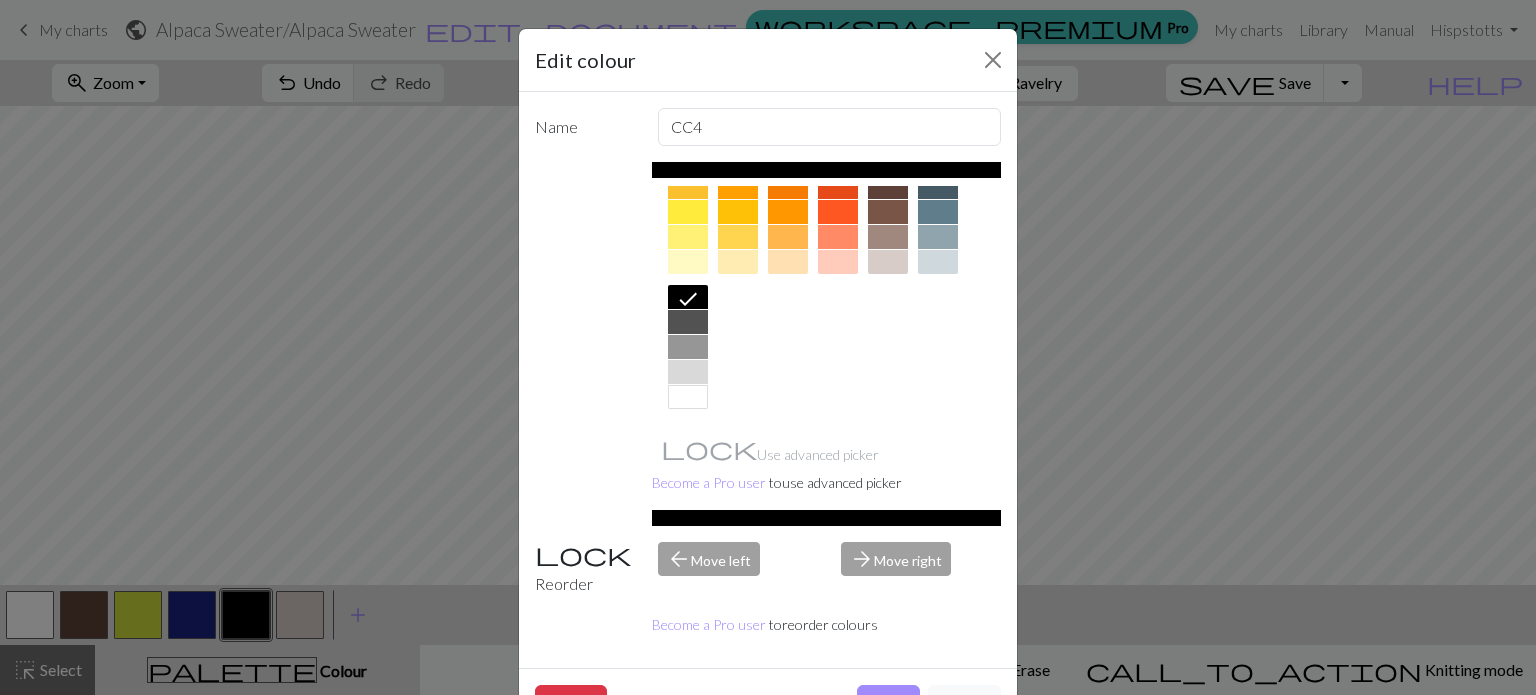 click at bounding box center [688, 322] 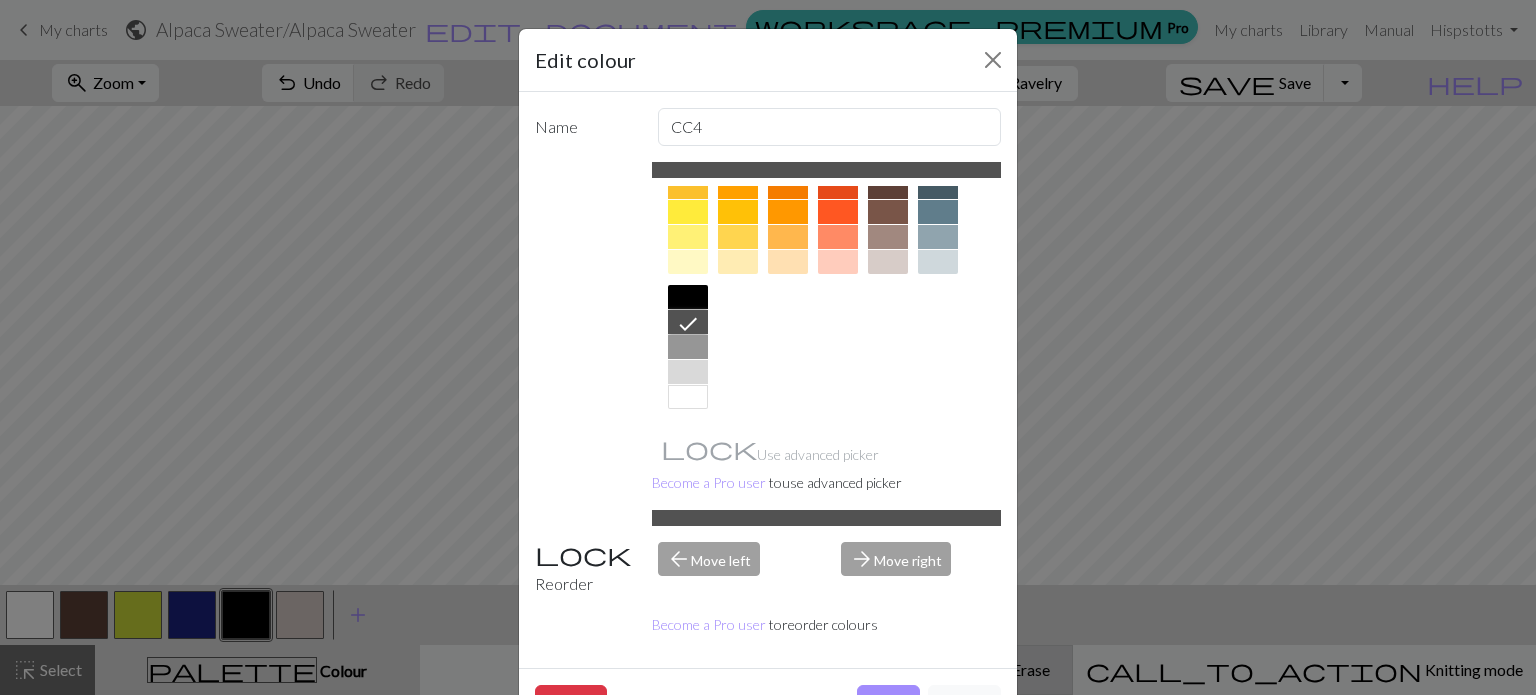 click on "Done" at bounding box center [888, 704] 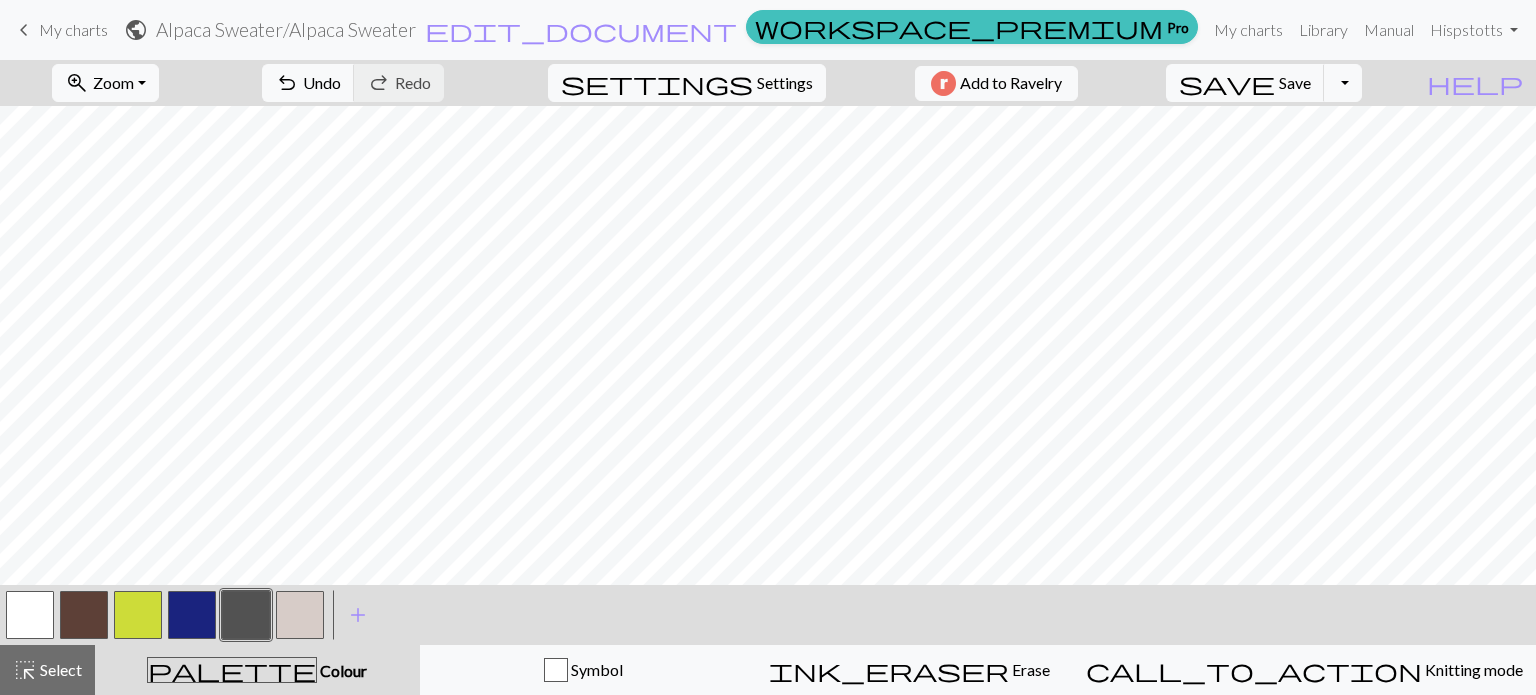 click at bounding box center [246, 615] 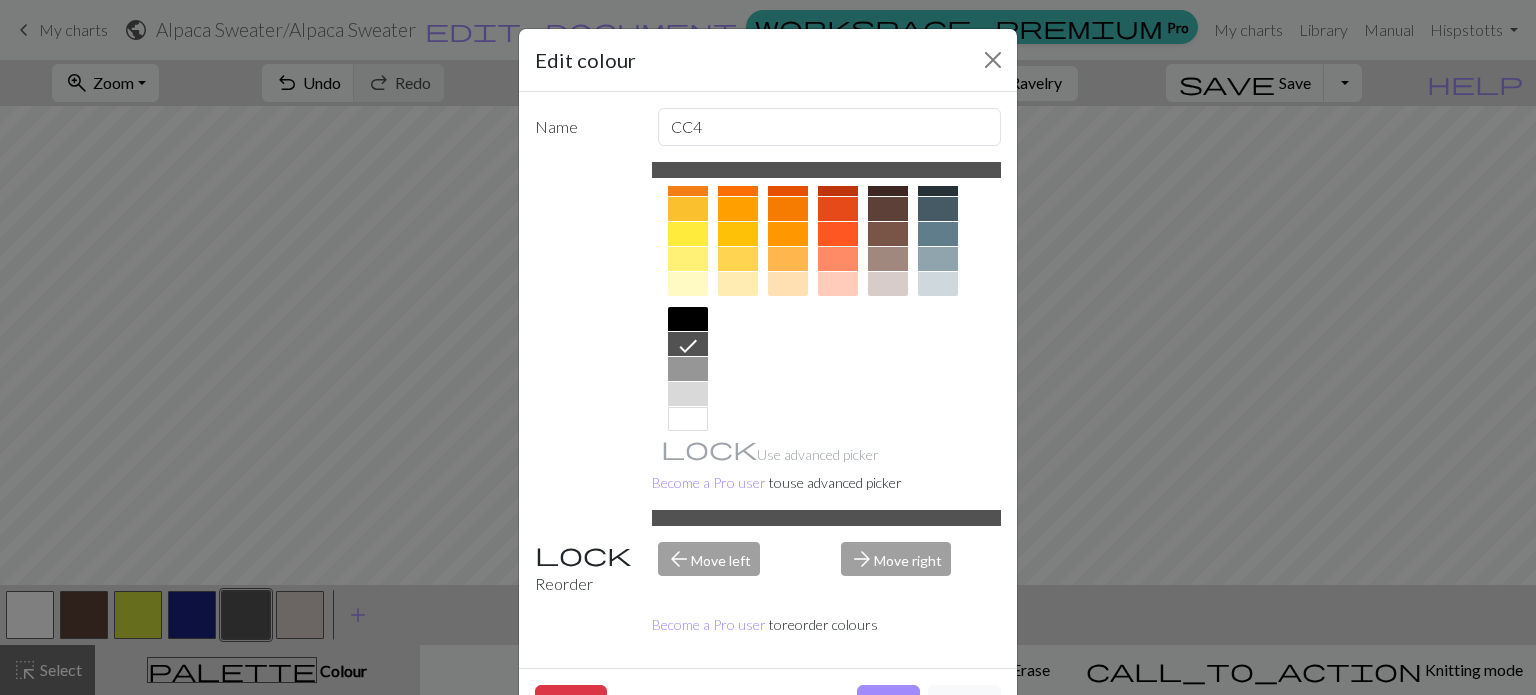 scroll, scrollTop: 200, scrollLeft: 0, axis: vertical 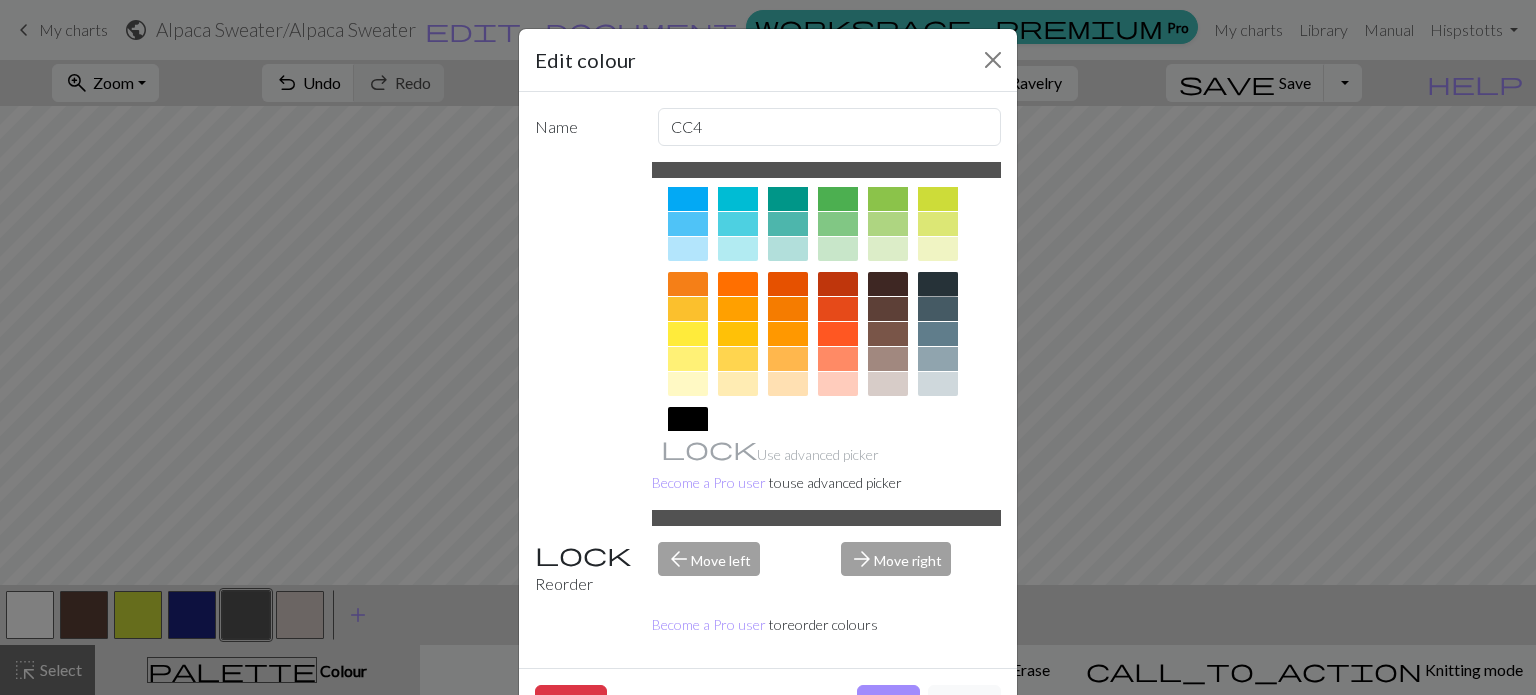 click at bounding box center [938, 284] 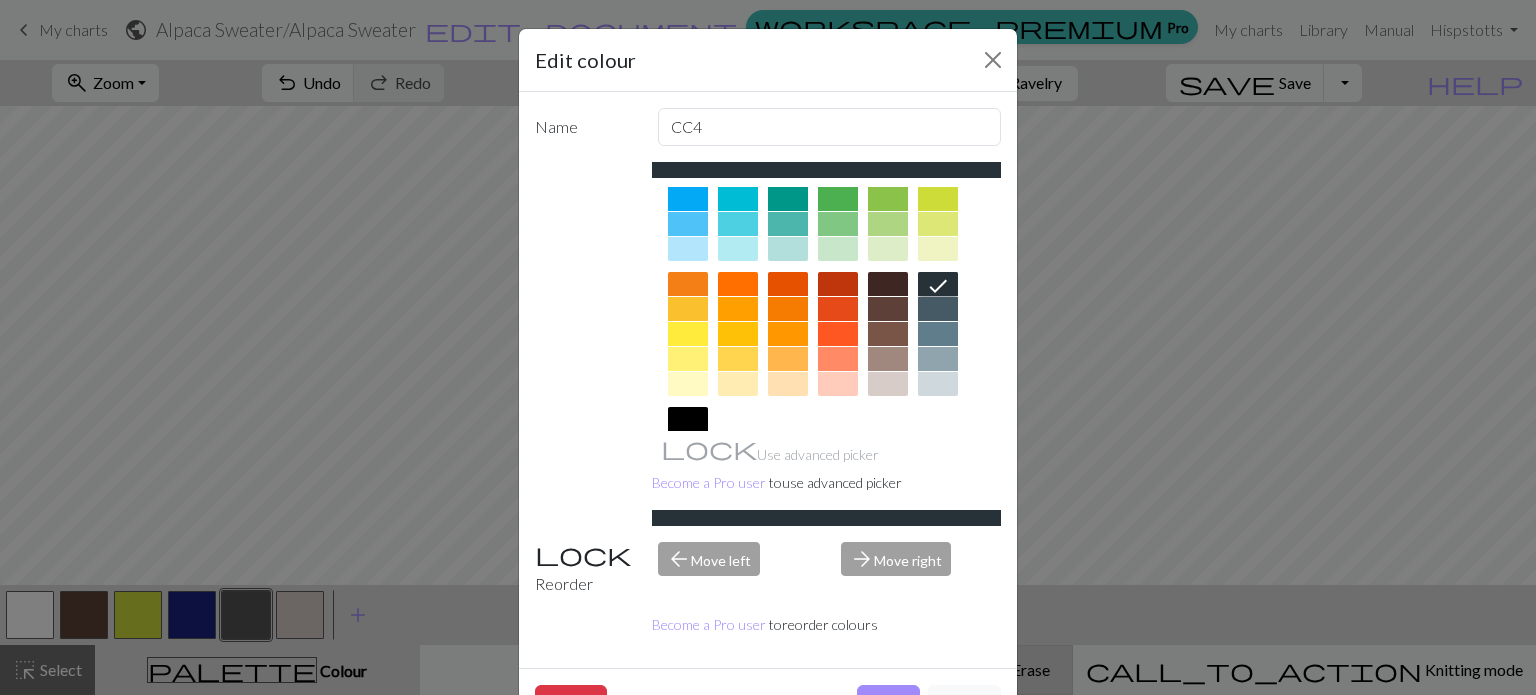 click on "Done" at bounding box center [888, 704] 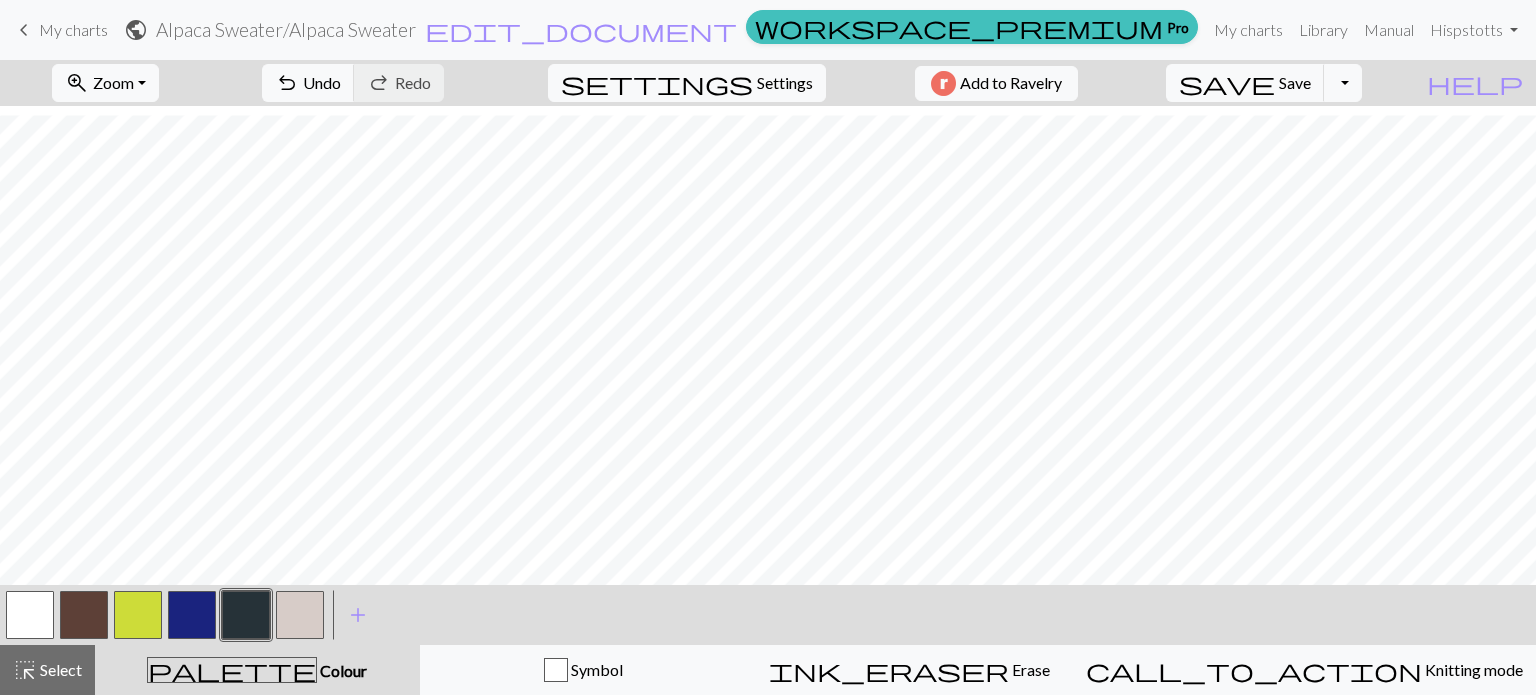 scroll, scrollTop: 25, scrollLeft: 0, axis: vertical 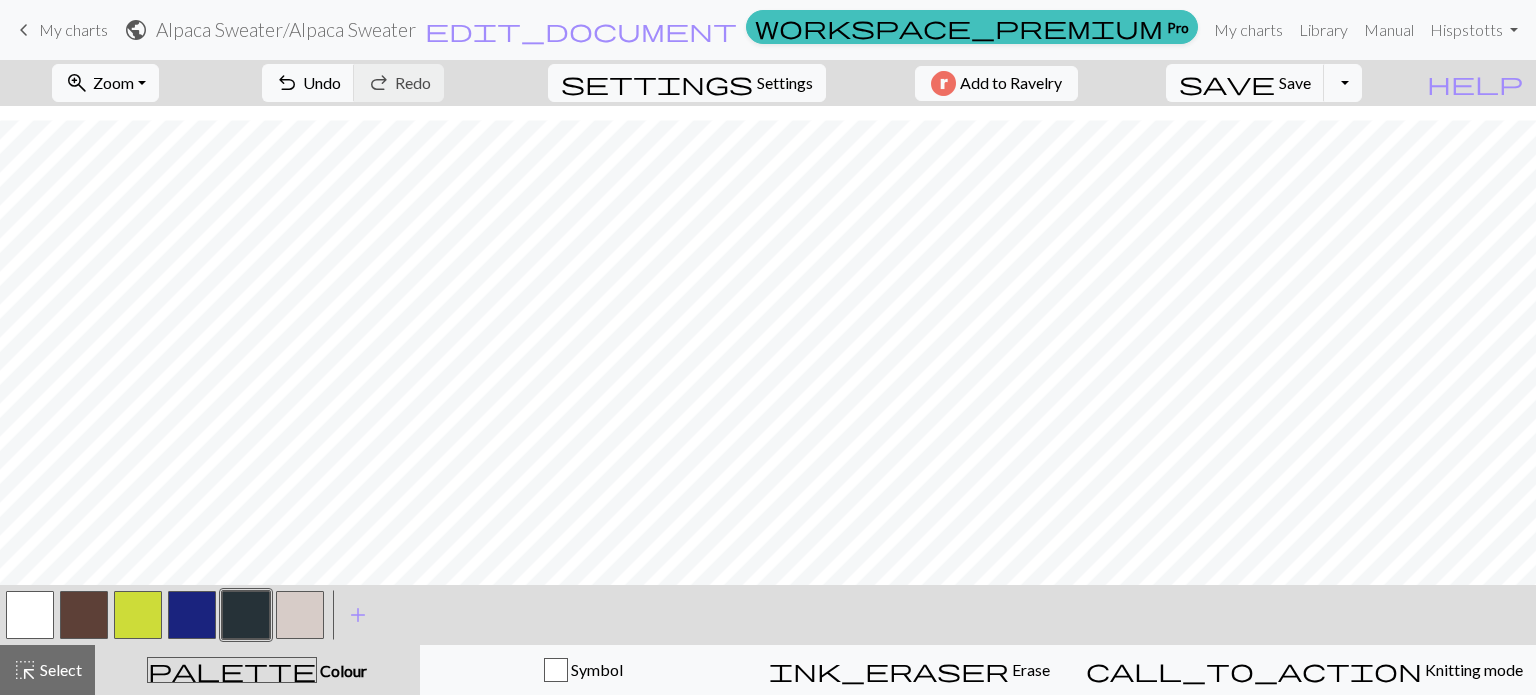 click at bounding box center (84, 615) 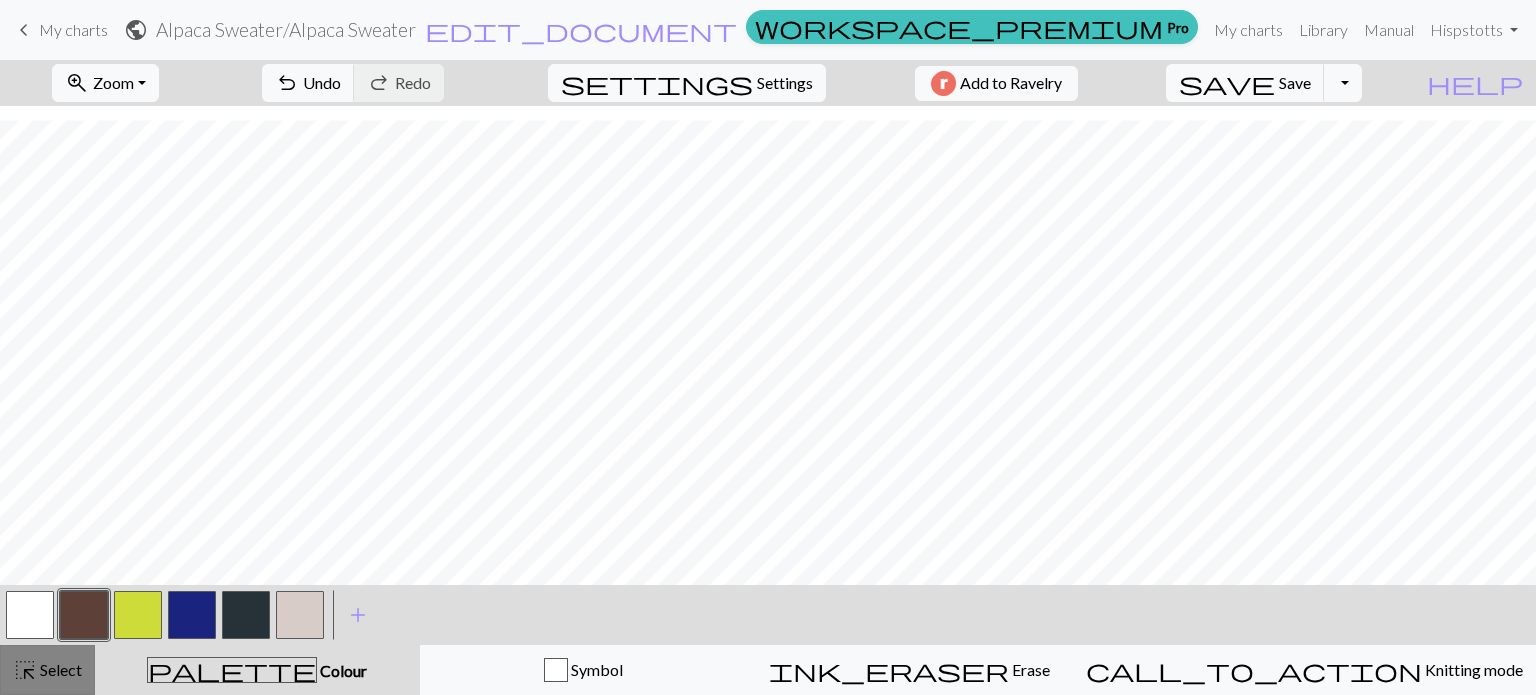 click on "Select" at bounding box center [59, 669] 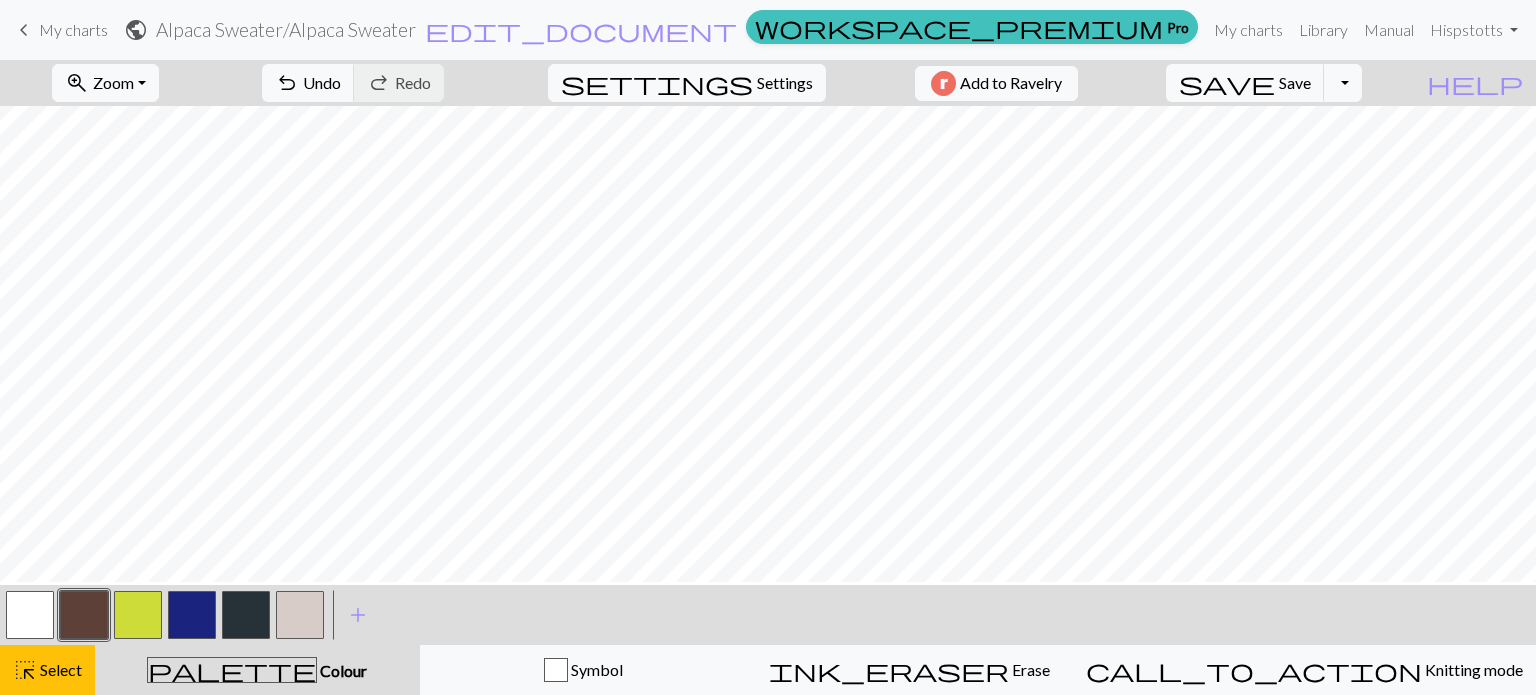 scroll, scrollTop: 0, scrollLeft: 0, axis: both 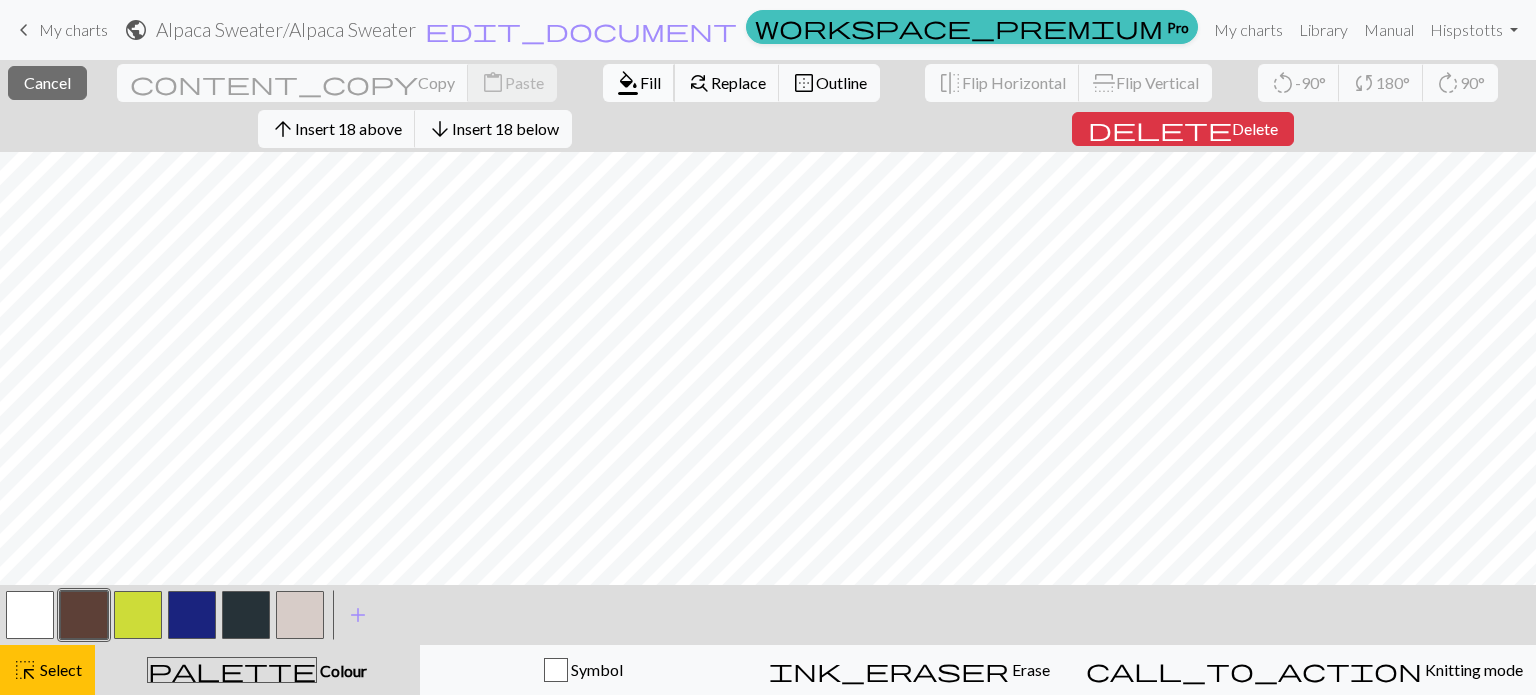 click on "Fill" at bounding box center [650, 82] 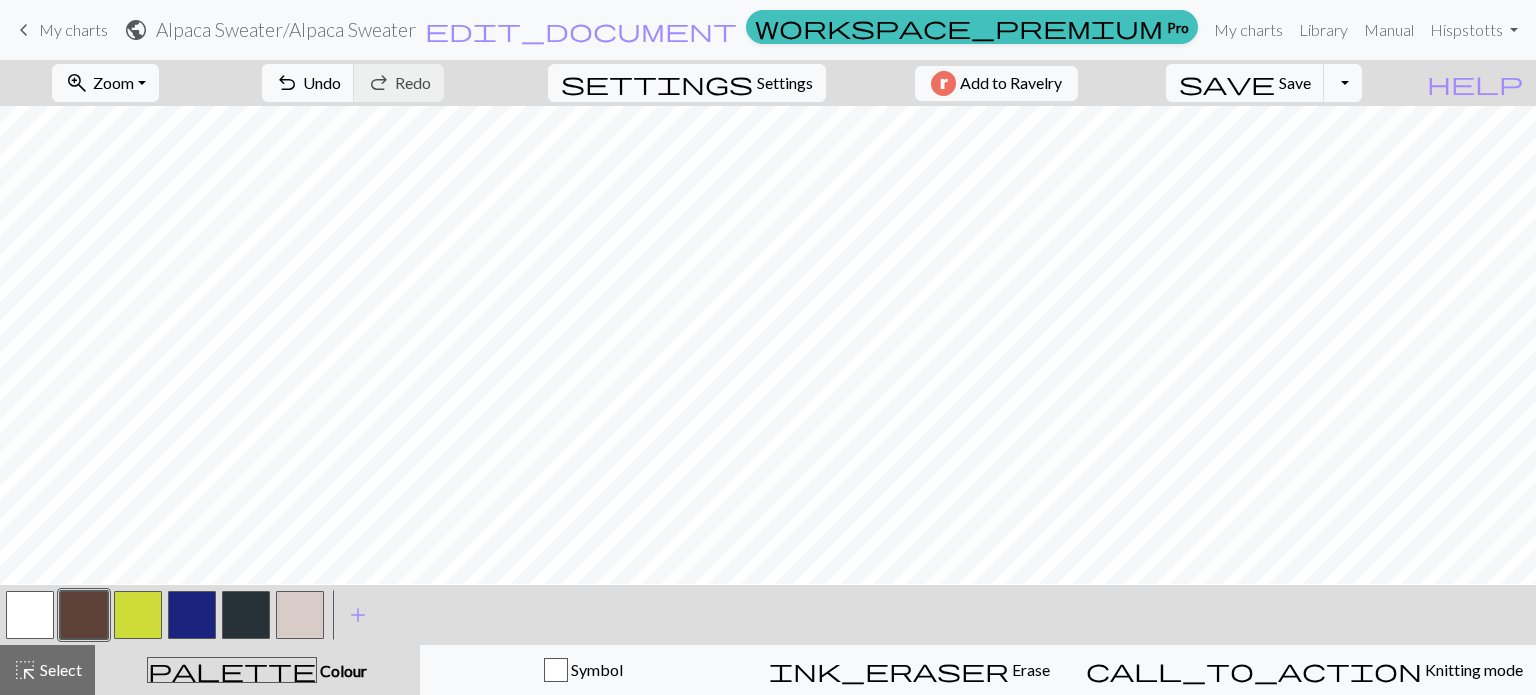scroll, scrollTop: 0, scrollLeft: 0, axis: both 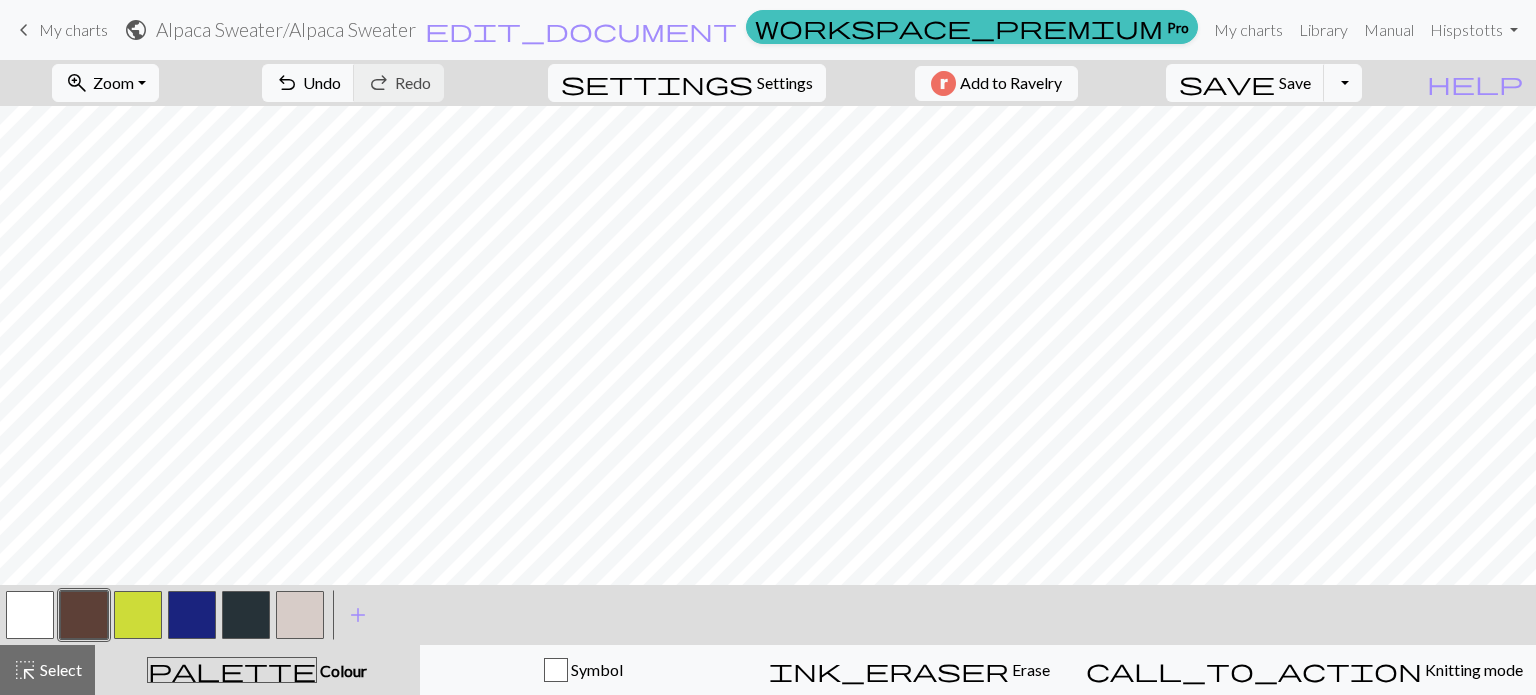 click at bounding box center [138, 615] 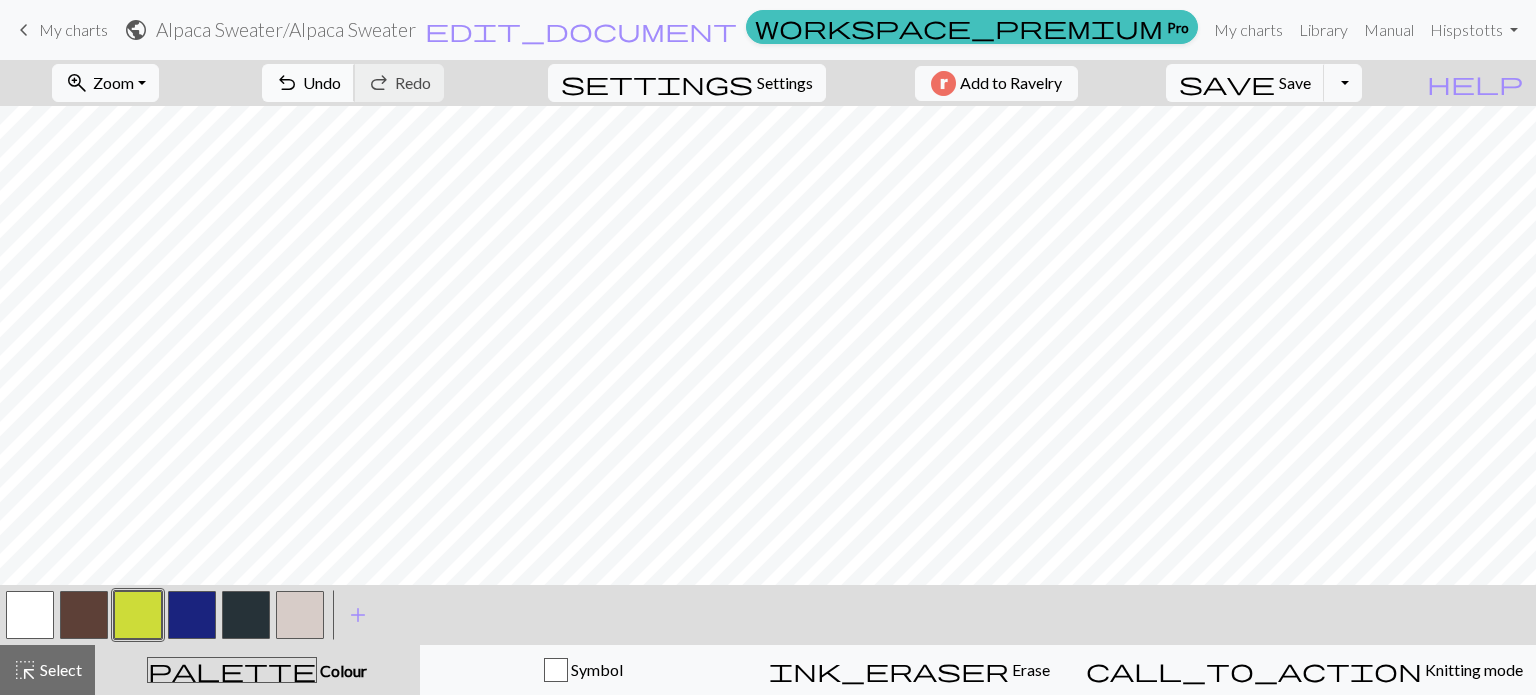 click on "undo Undo Undo" at bounding box center [308, 83] 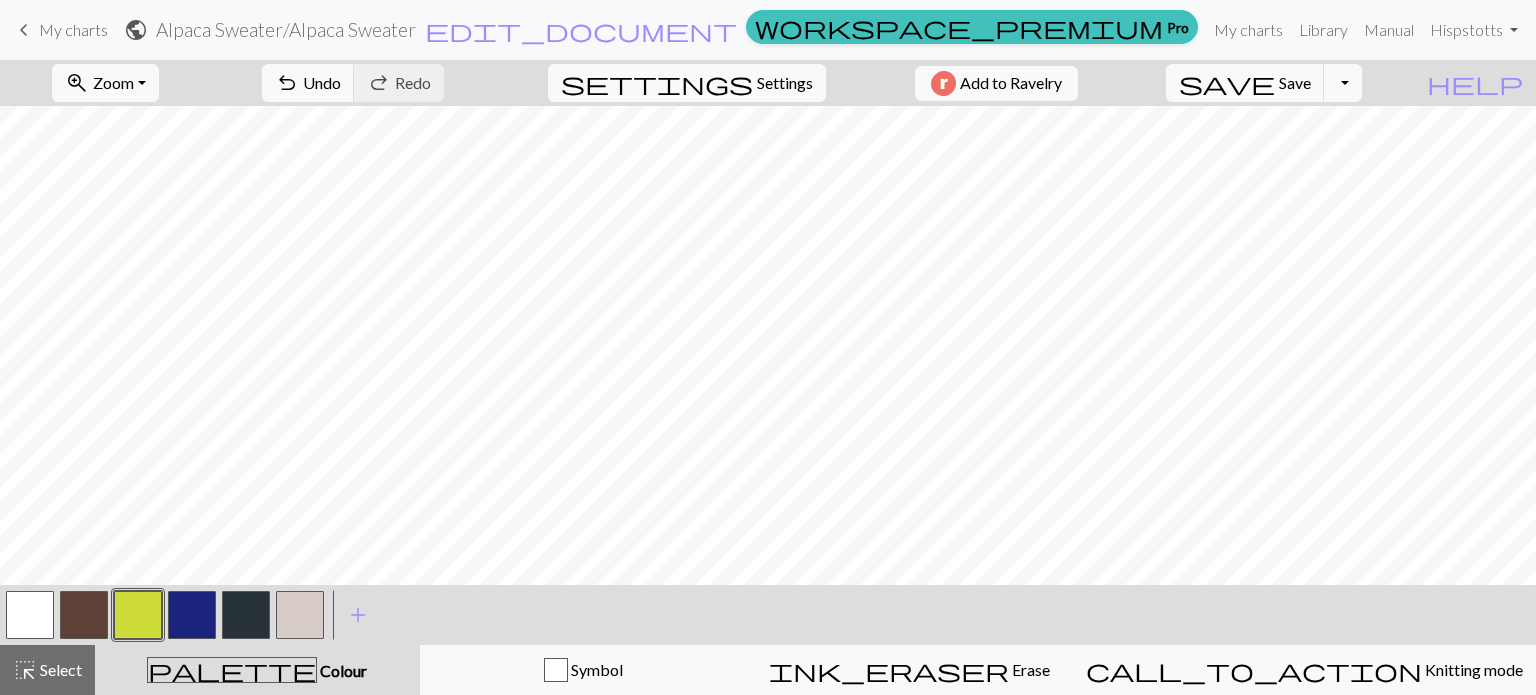 click at bounding box center [192, 615] 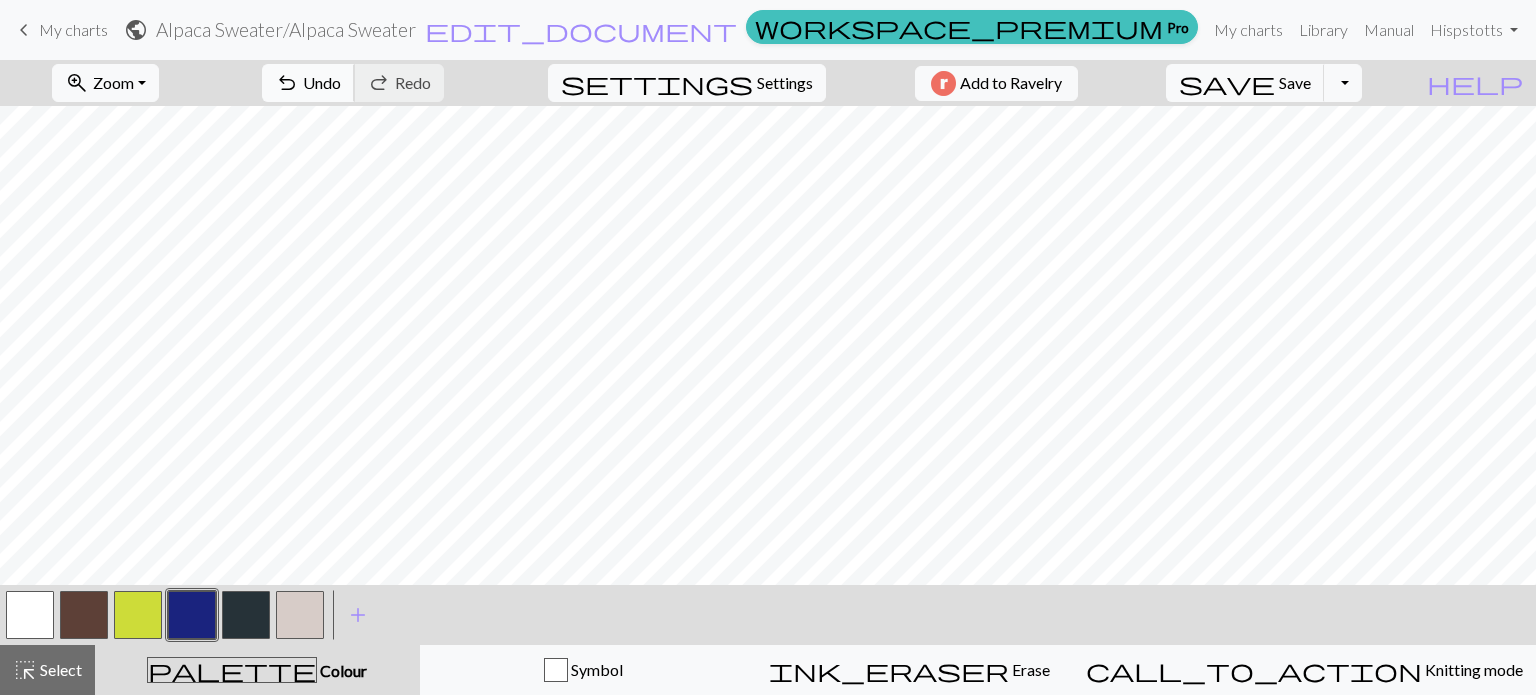 click on "Undo" at bounding box center (322, 82) 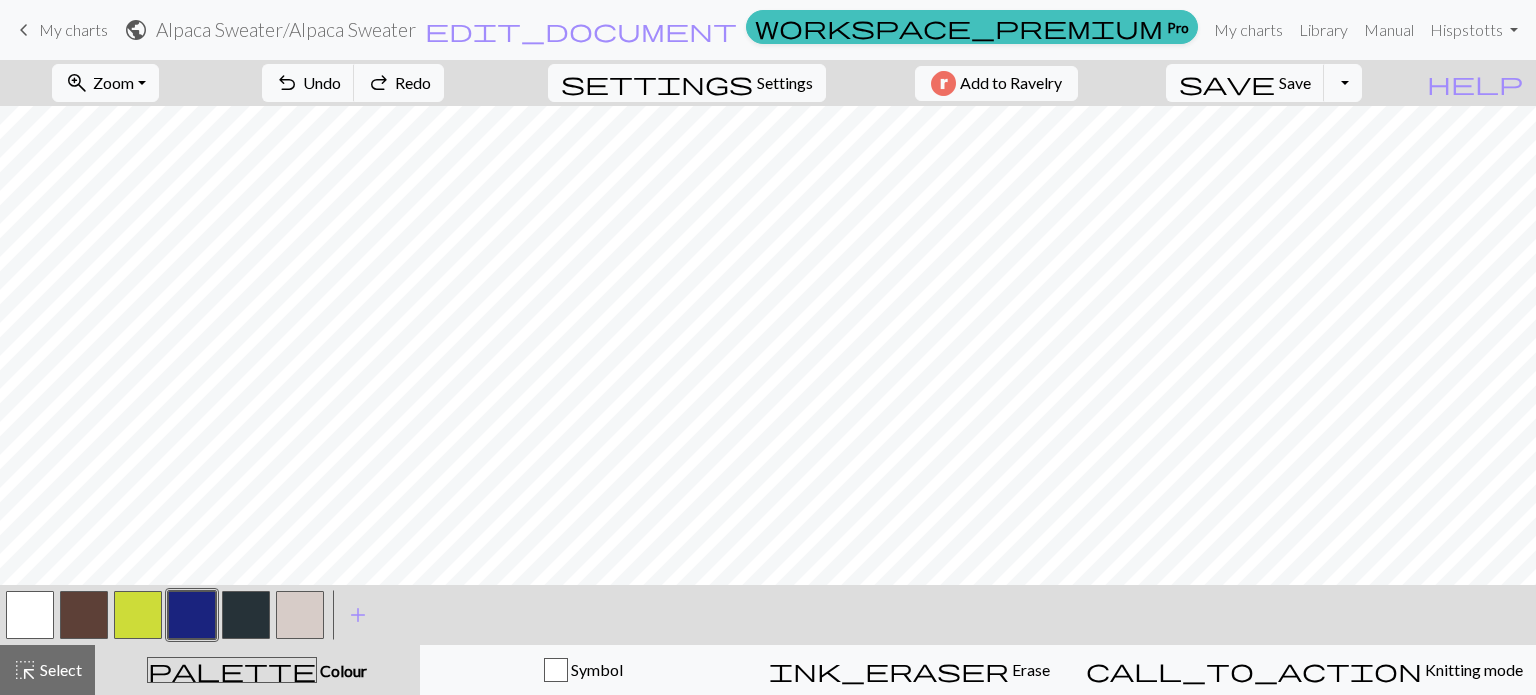 click at bounding box center [300, 615] 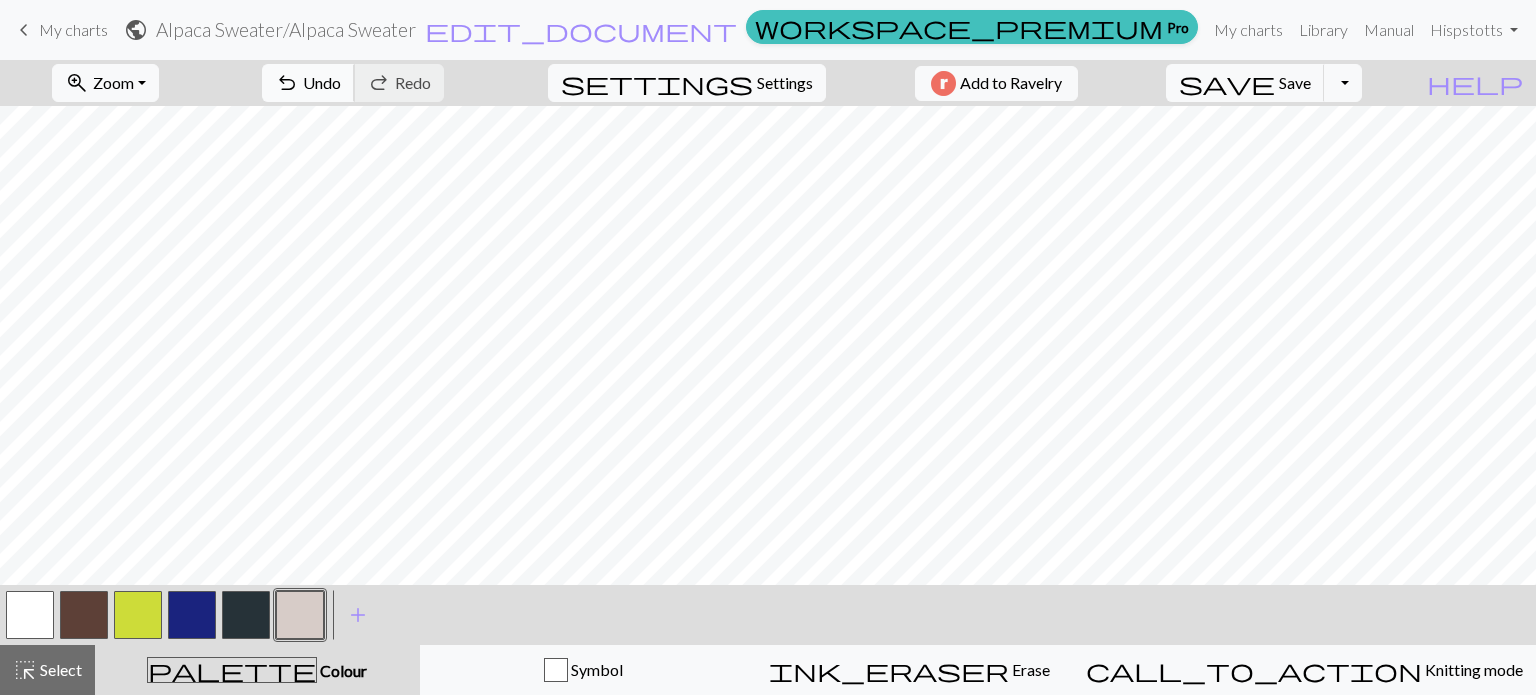 click on "Undo" at bounding box center [322, 82] 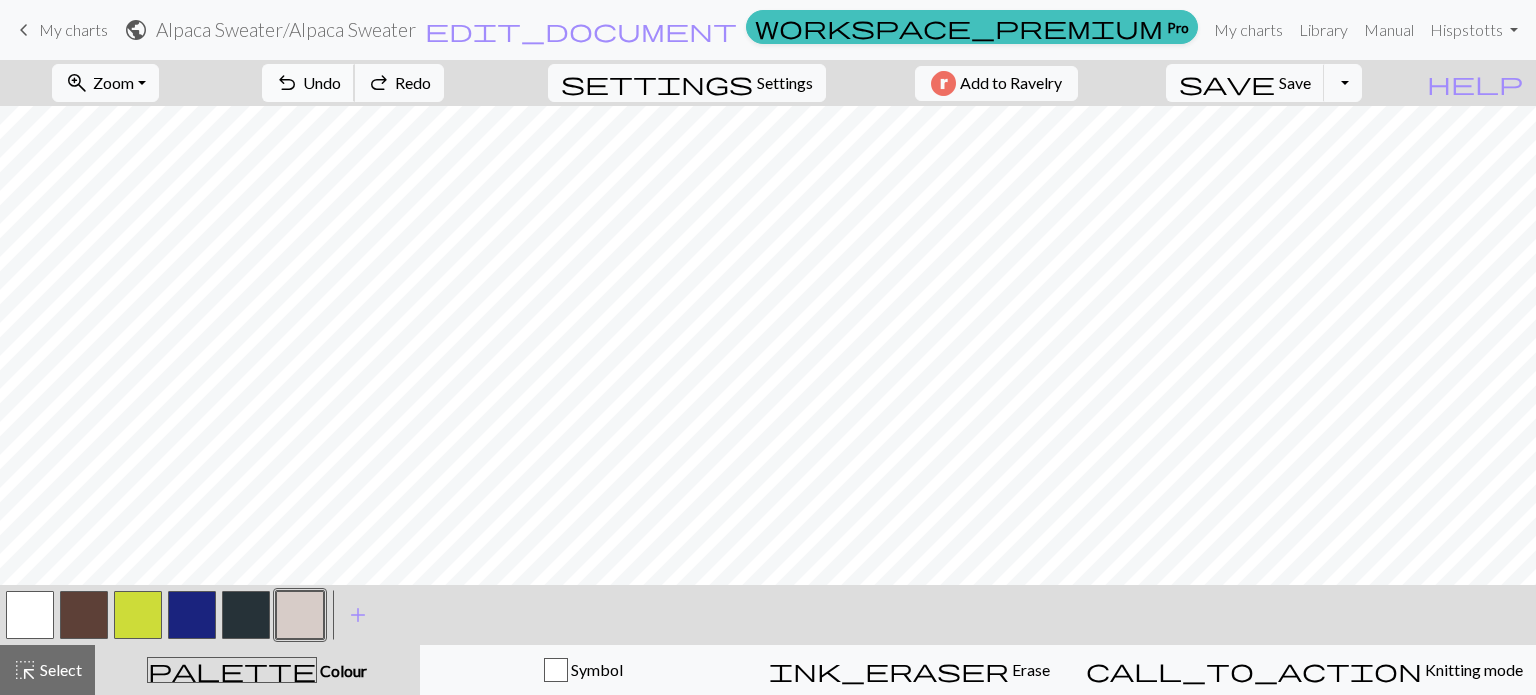 click on "Undo" at bounding box center [322, 82] 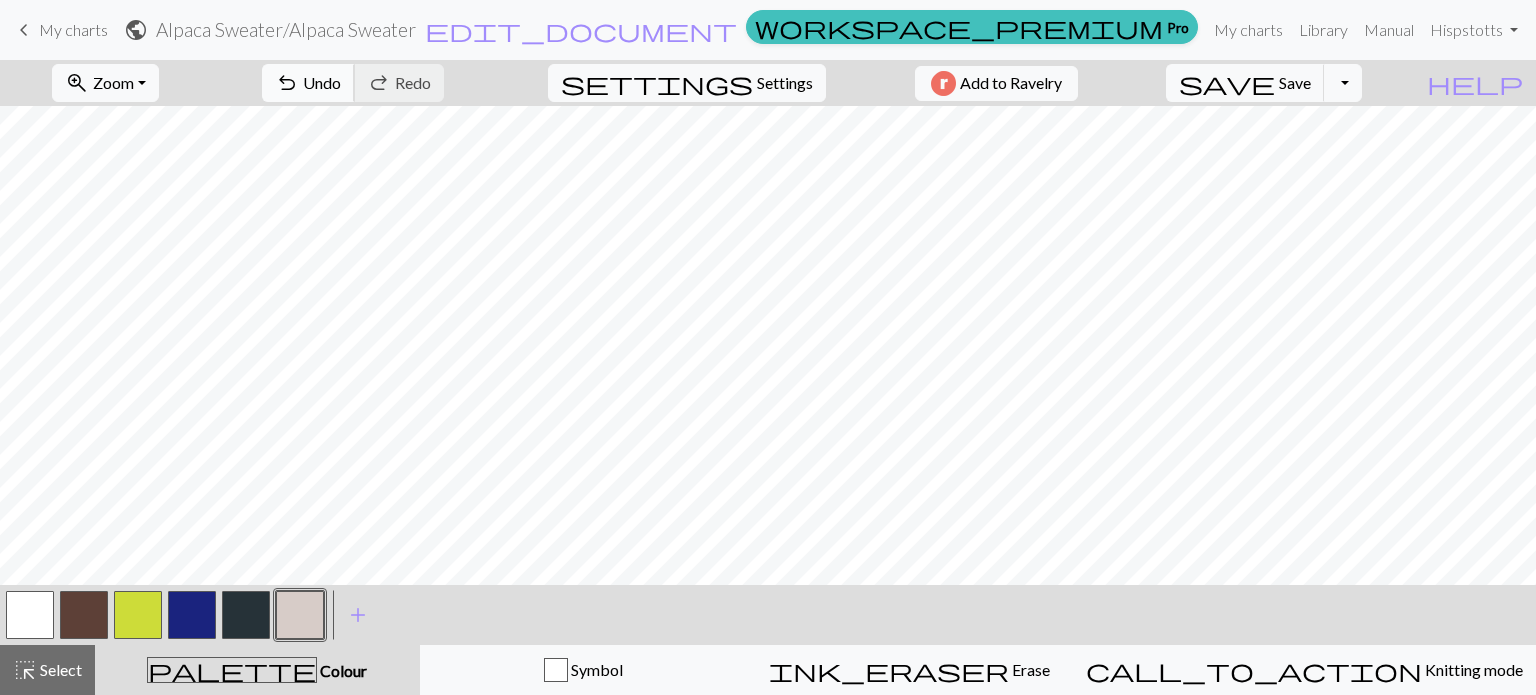 click on "Undo" at bounding box center [322, 82] 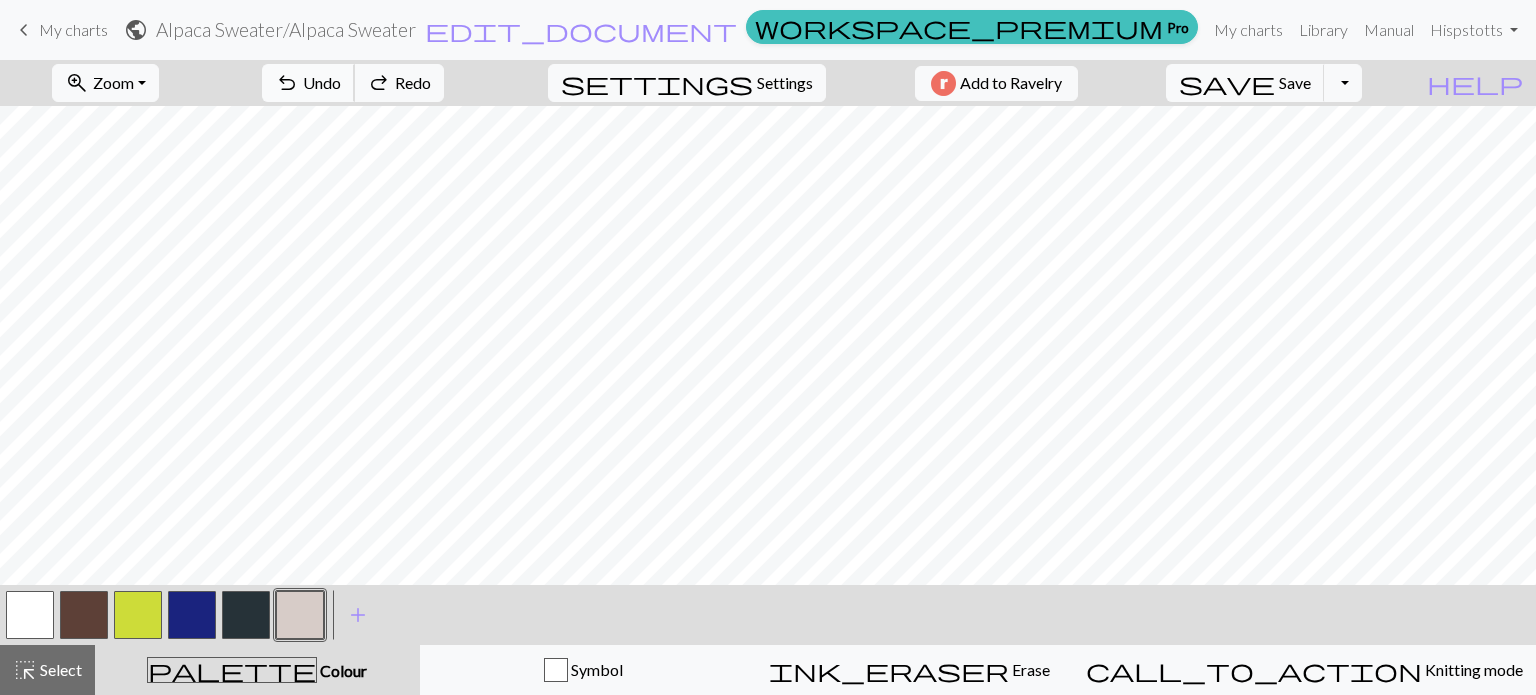 click on "Undo" at bounding box center (322, 82) 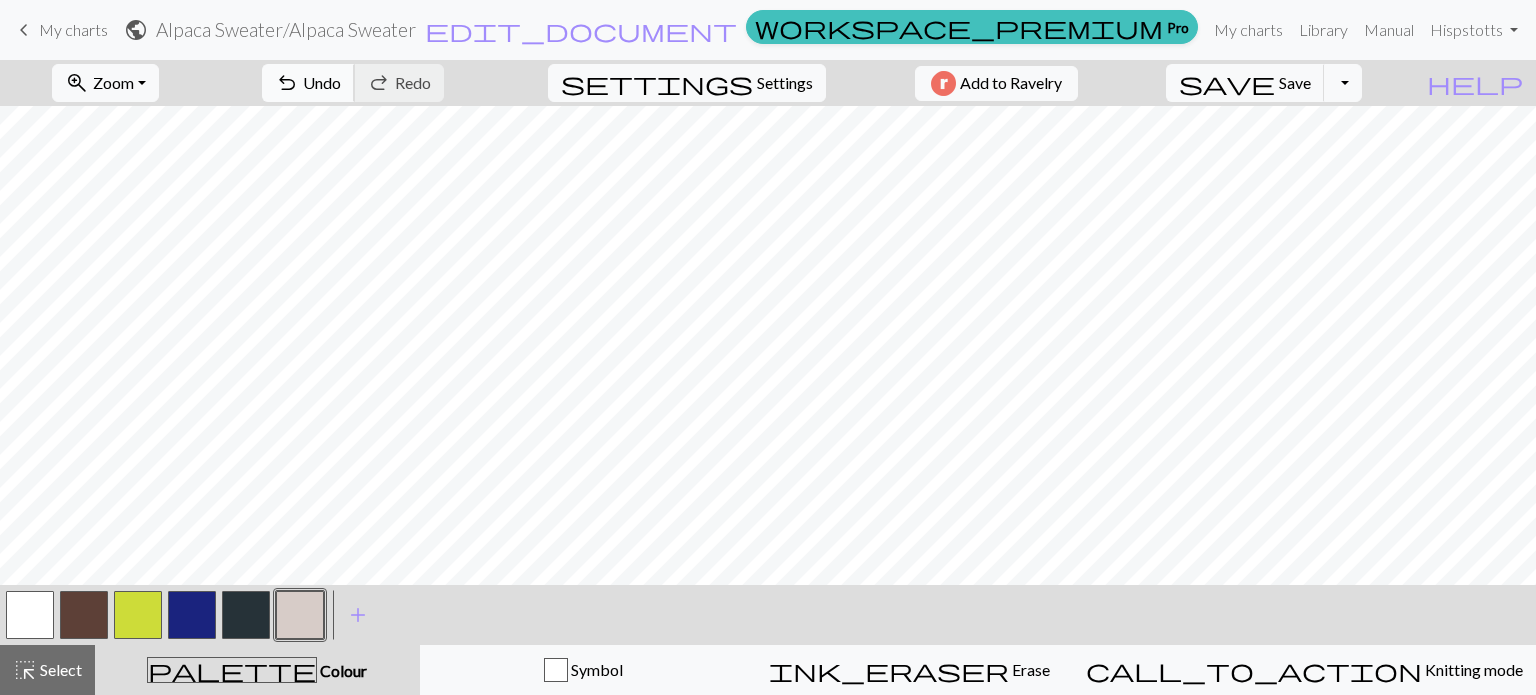 click on "undo Undo Undo" at bounding box center (308, 83) 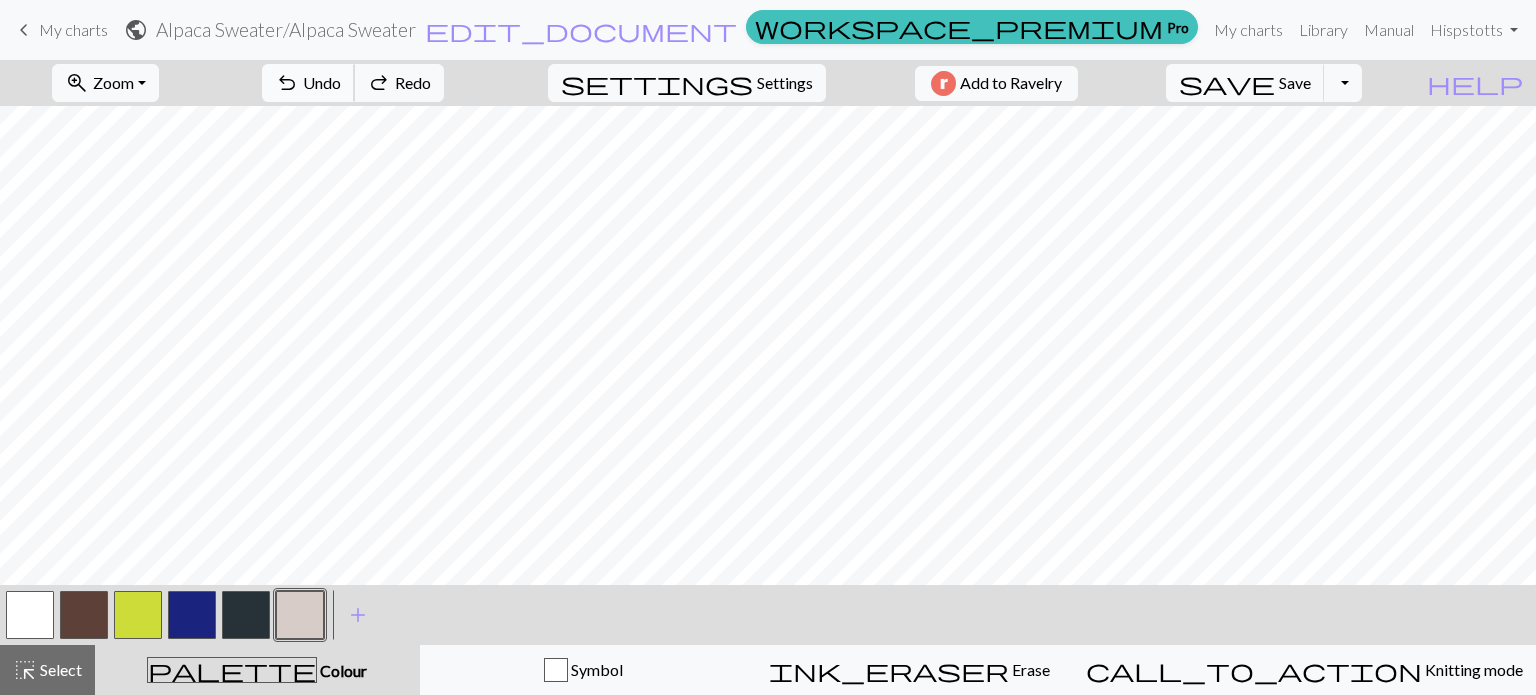 click on "undo Undo Undo" at bounding box center (308, 83) 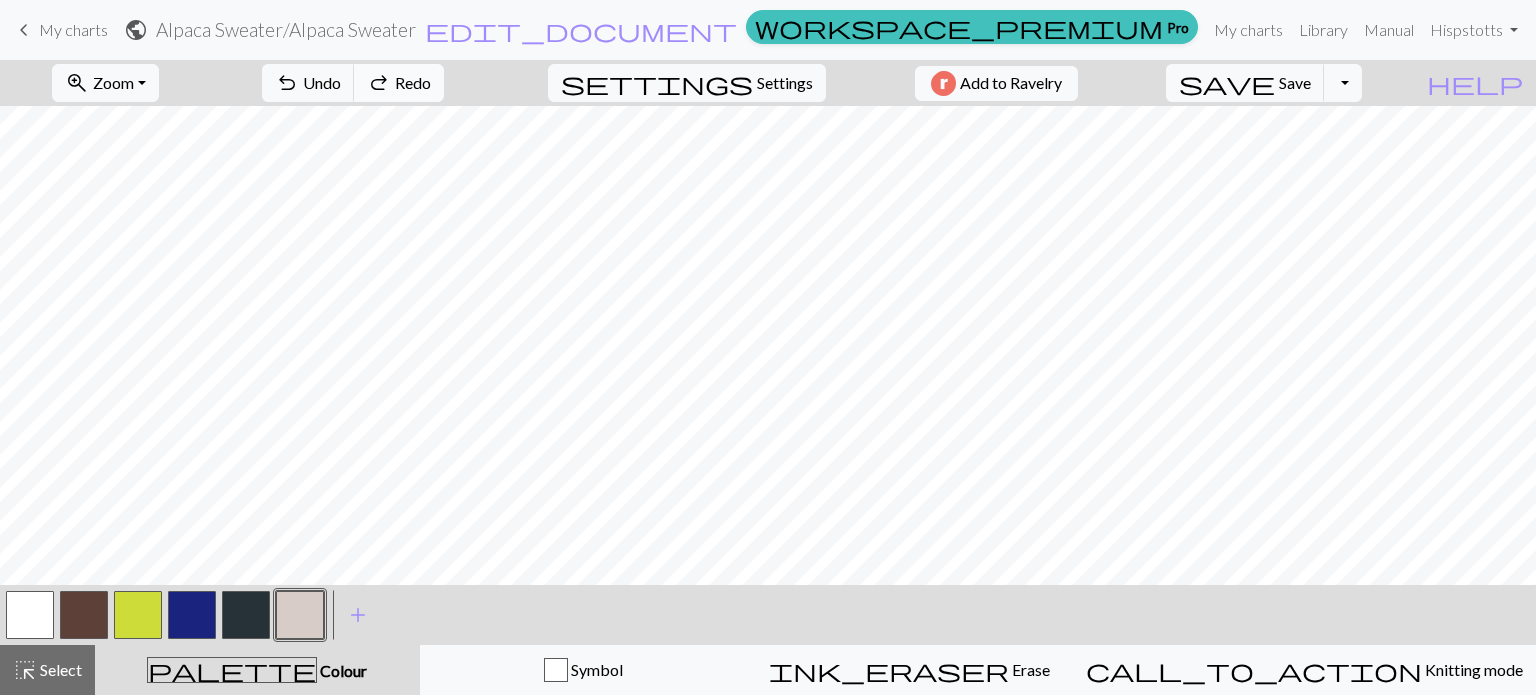 click on "Redo" at bounding box center [413, 82] 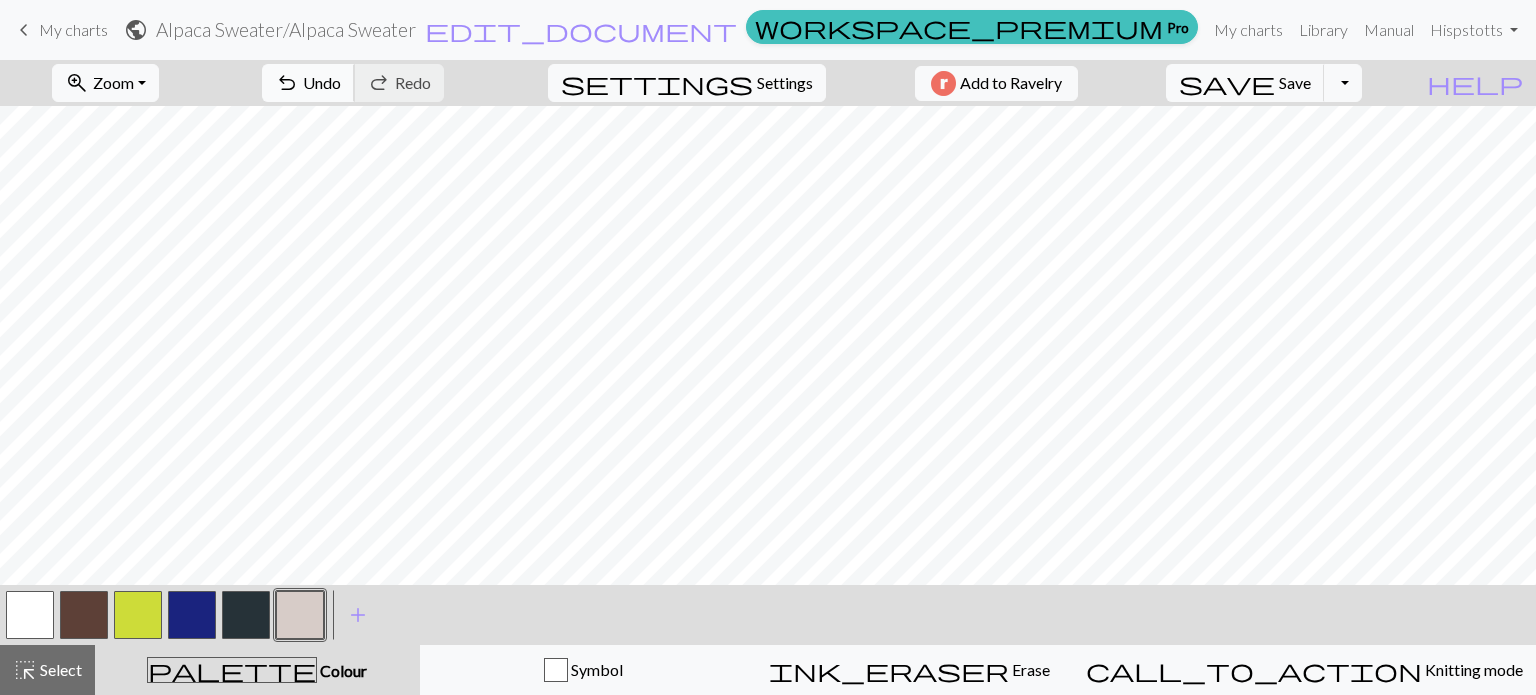 click on "Undo" at bounding box center (322, 82) 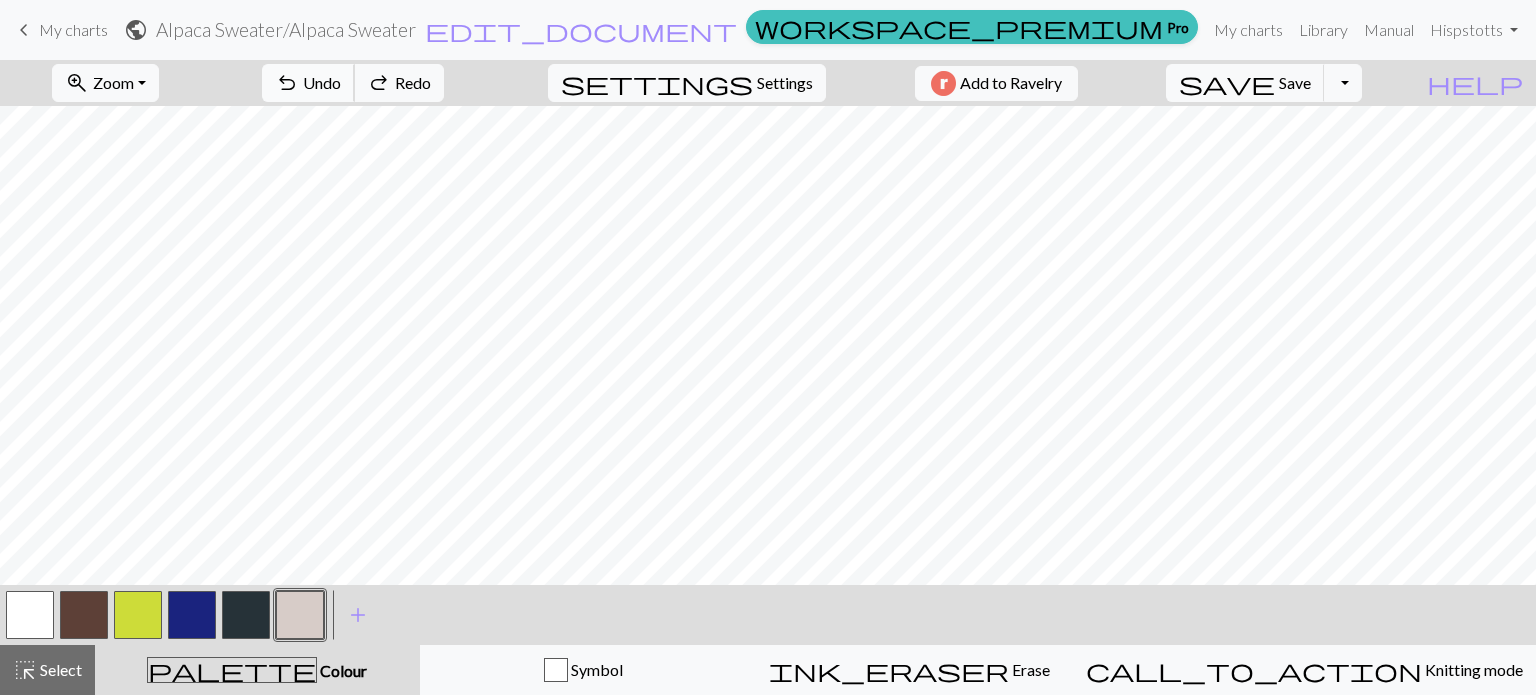 click on "Undo" at bounding box center [322, 82] 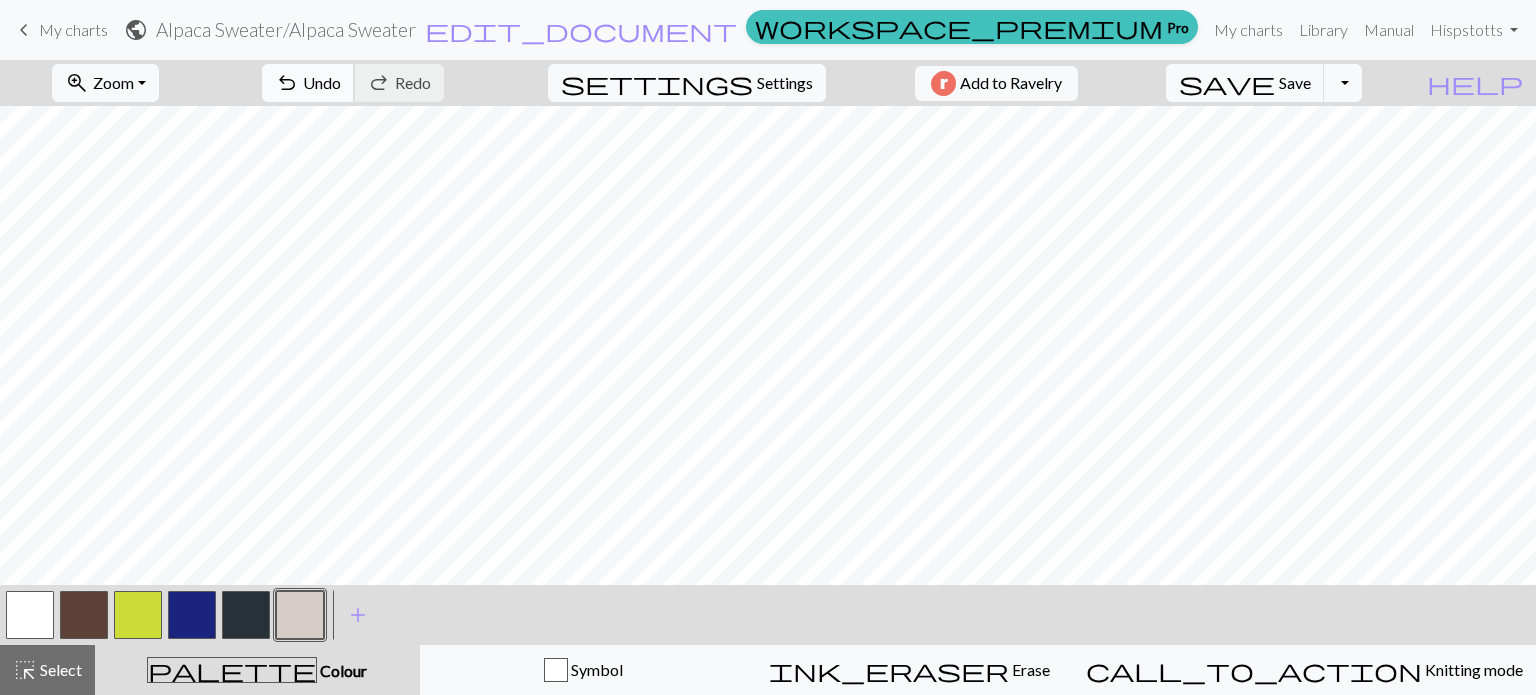 click on "Undo" at bounding box center (322, 82) 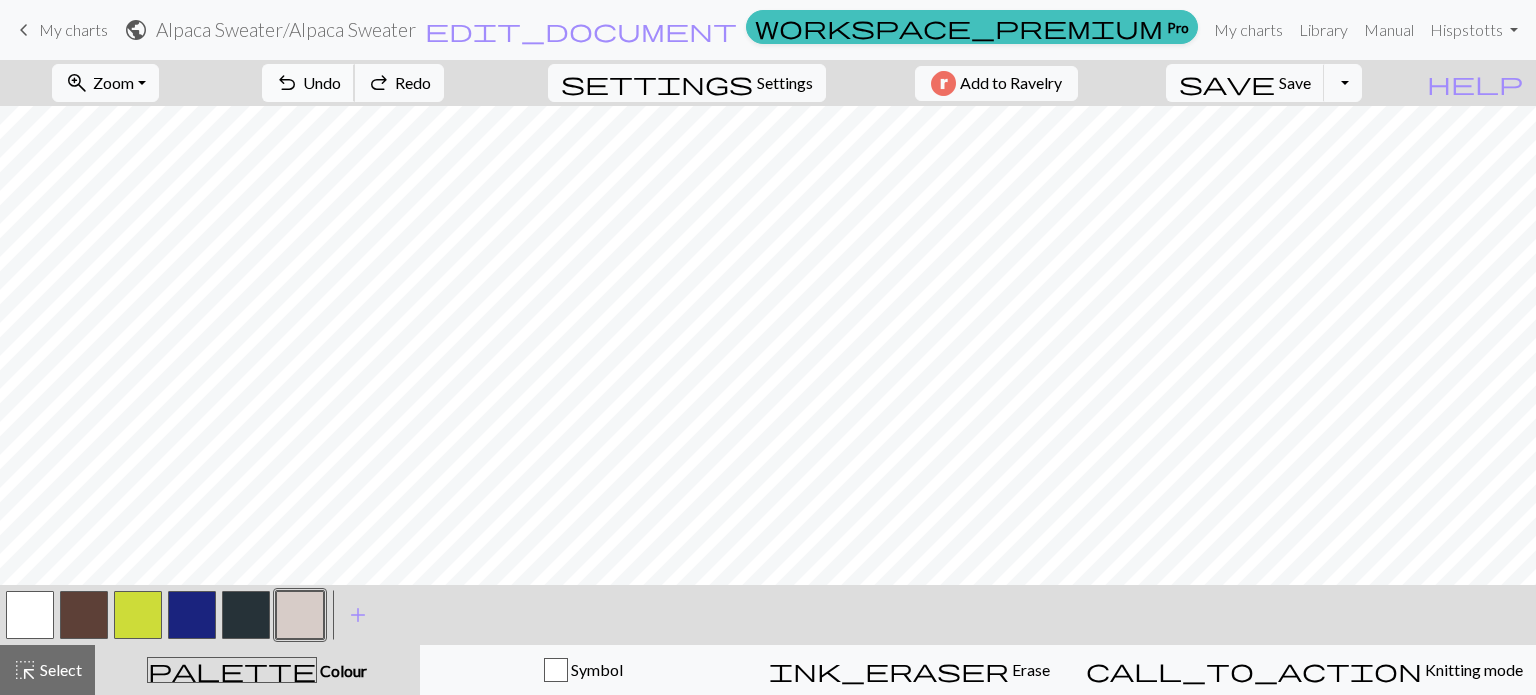 click on "Undo" at bounding box center [322, 82] 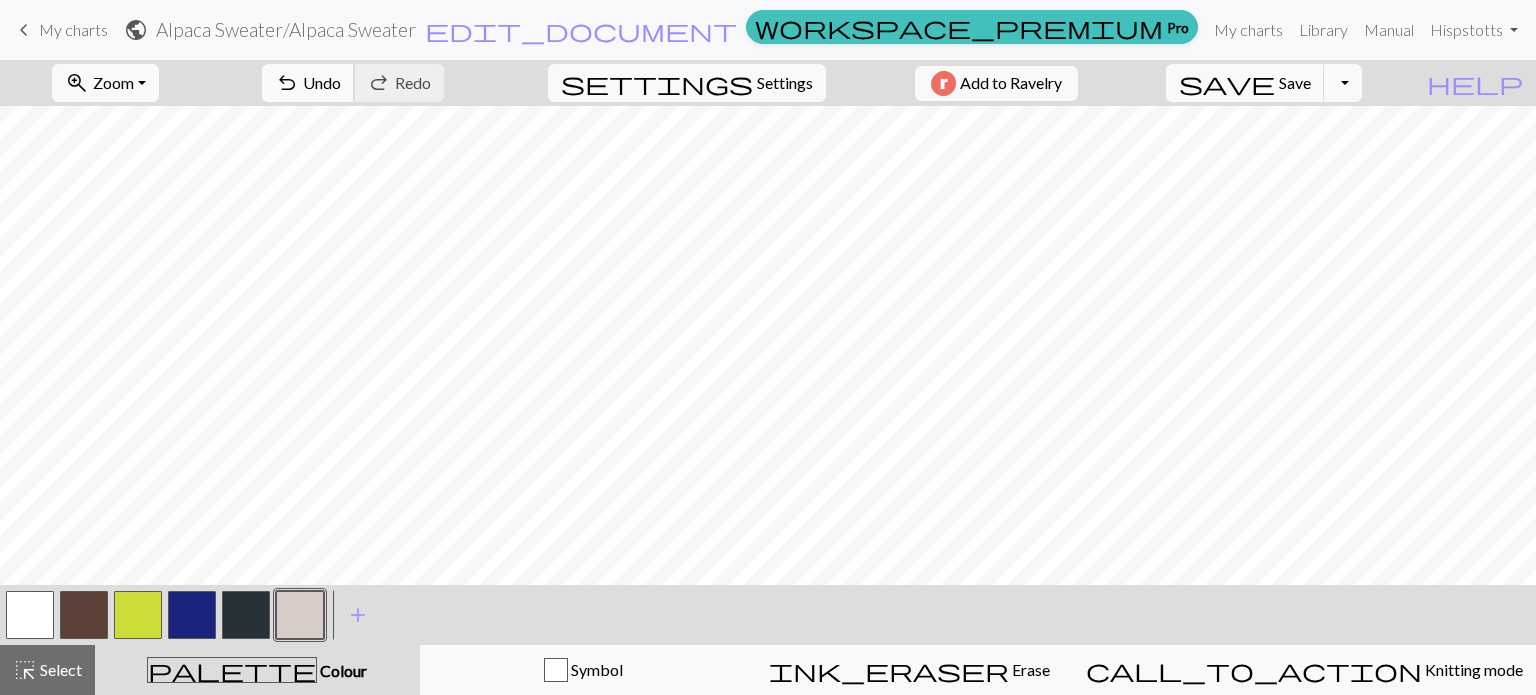 click on "undo" at bounding box center (287, 83) 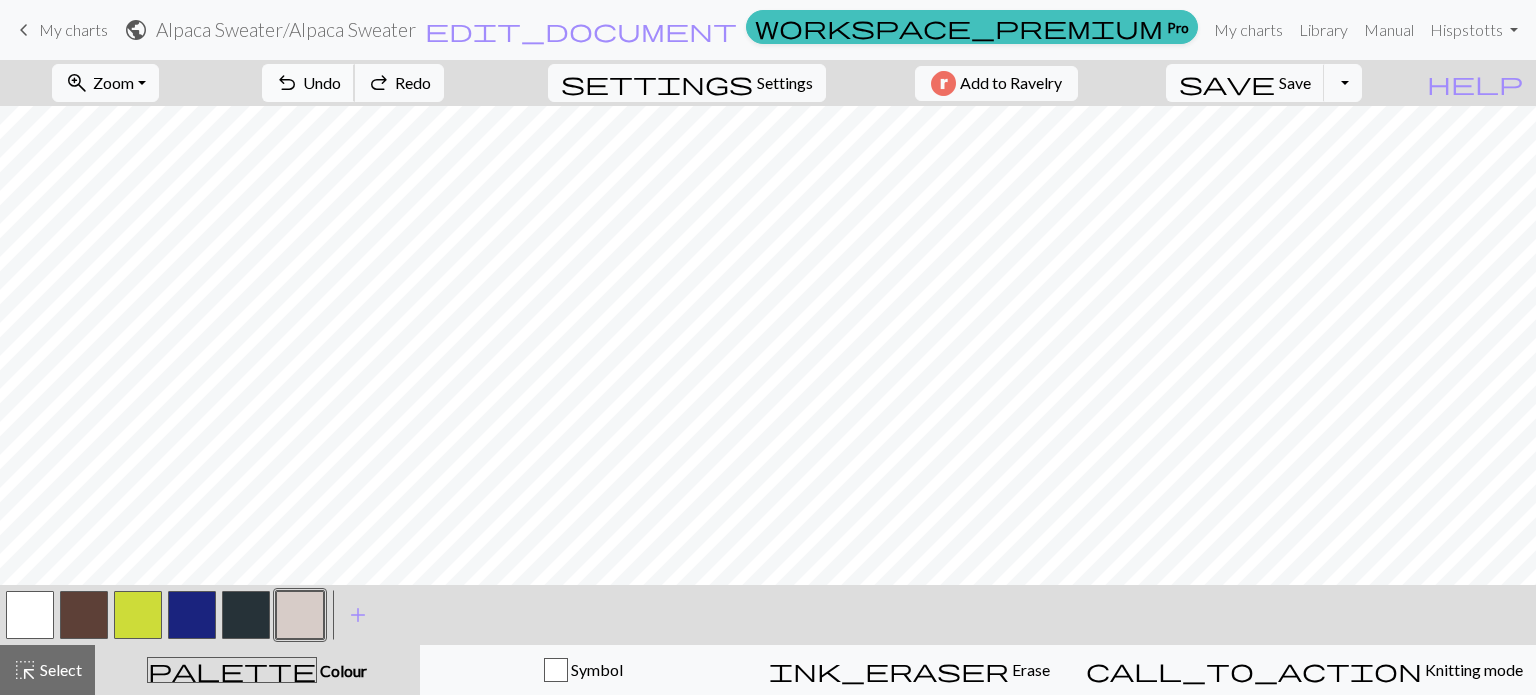 click on "Undo" at bounding box center (322, 82) 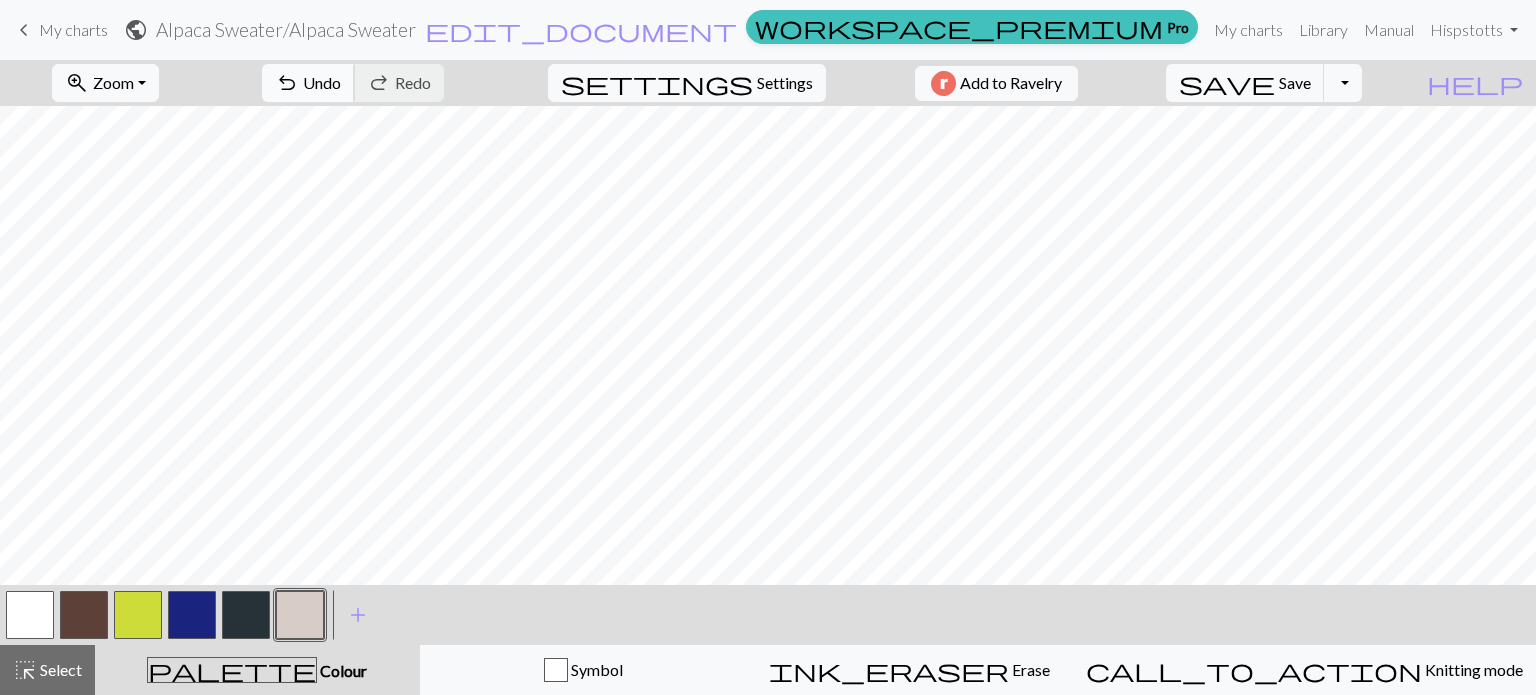 click on "undo Undo Undo" at bounding box center [308, 83] 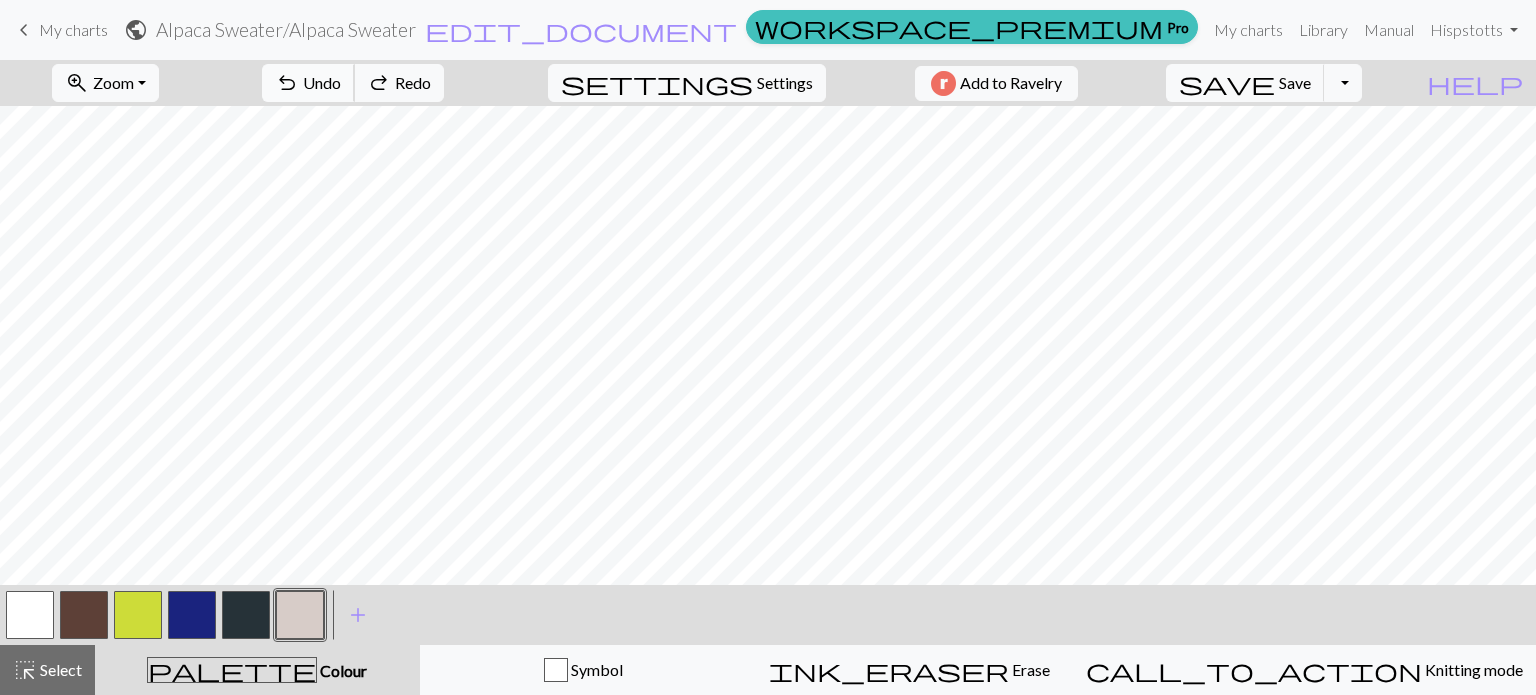 click on "undo Undo Undo" at bounding box center [308, 83] 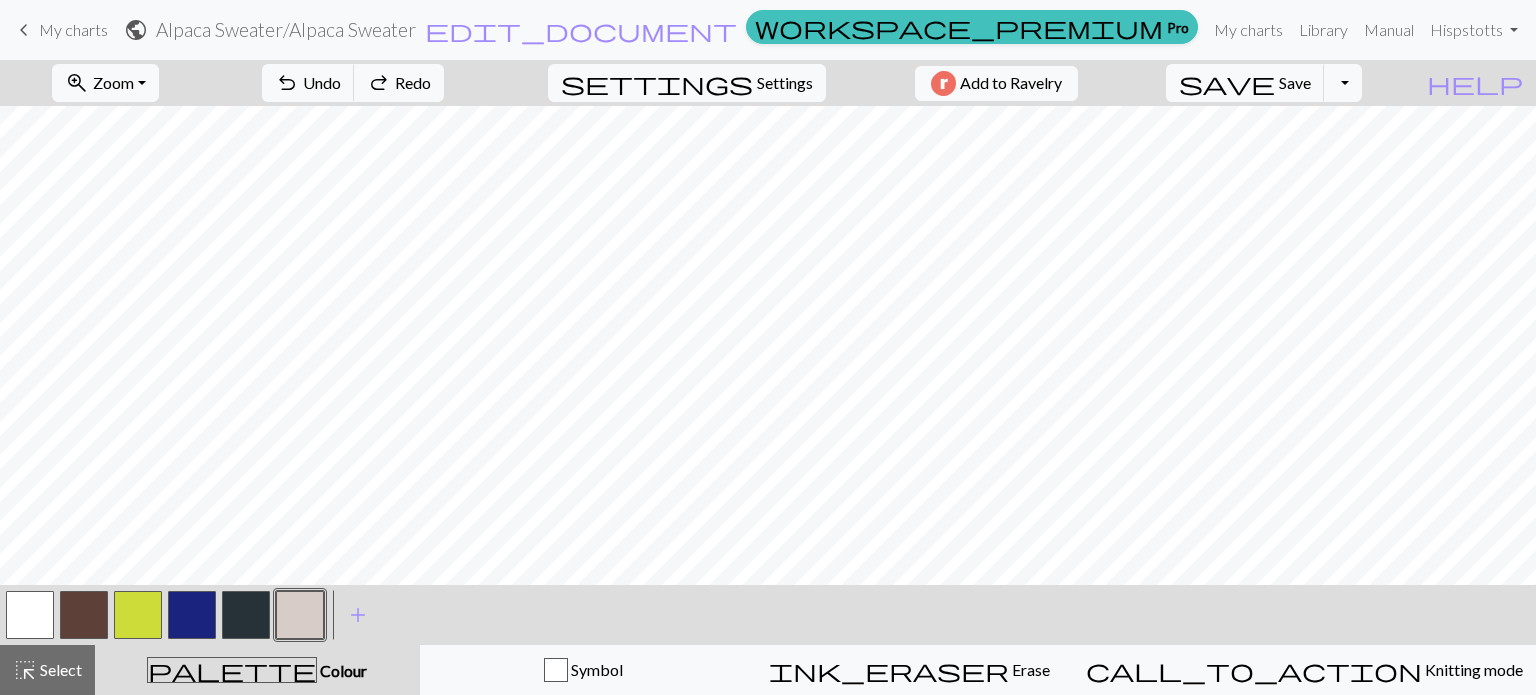 click on "undo Undo Undo redo Redo Redo" at bounding box center [353, 83] 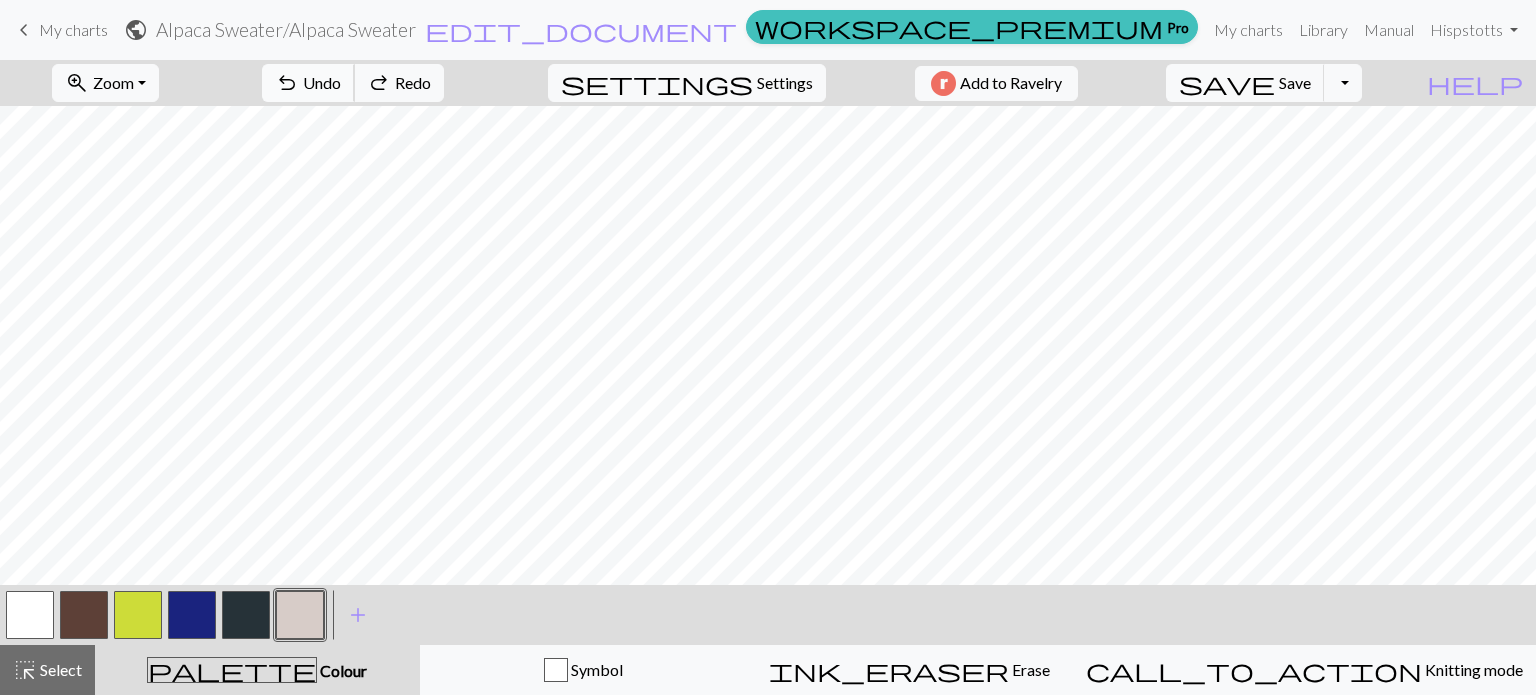 click on "Undo" at bounding box center (322, 82) 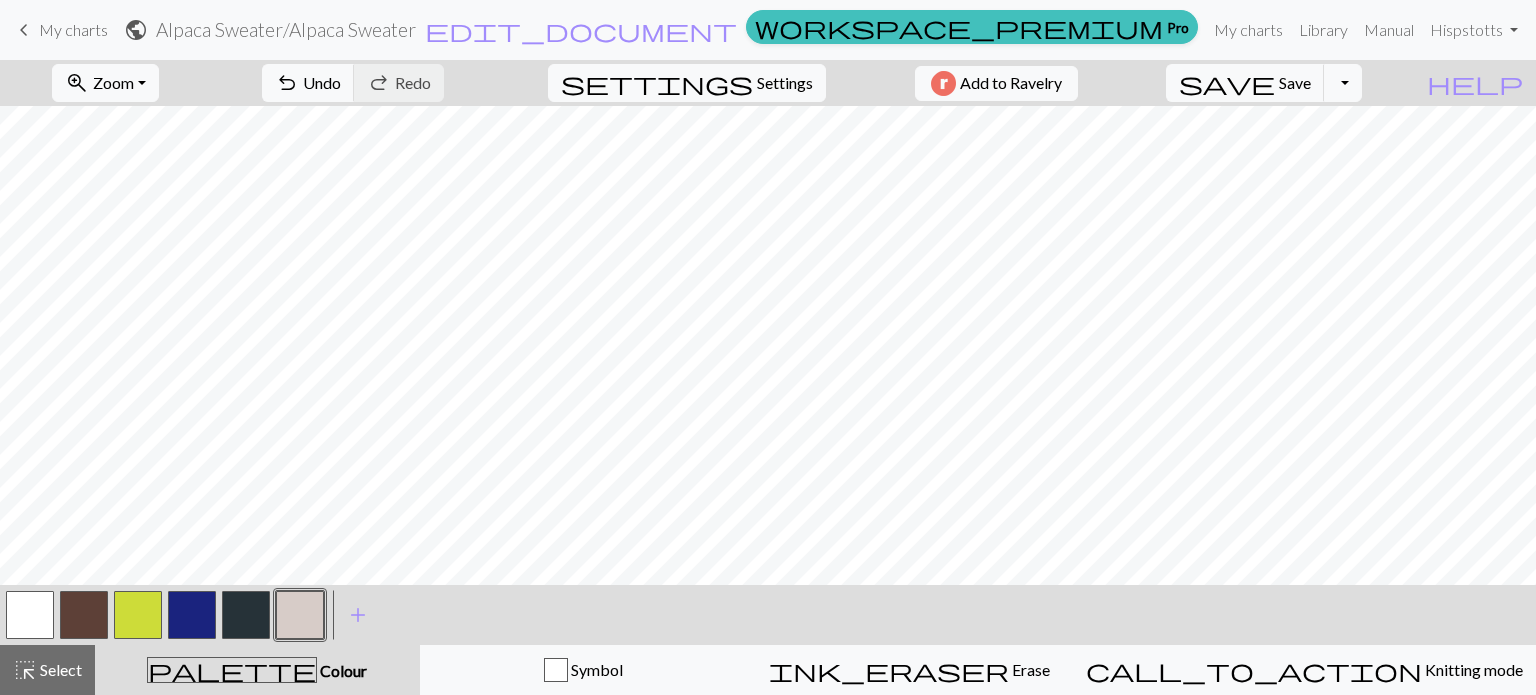 click at bounding box center (192, 615) 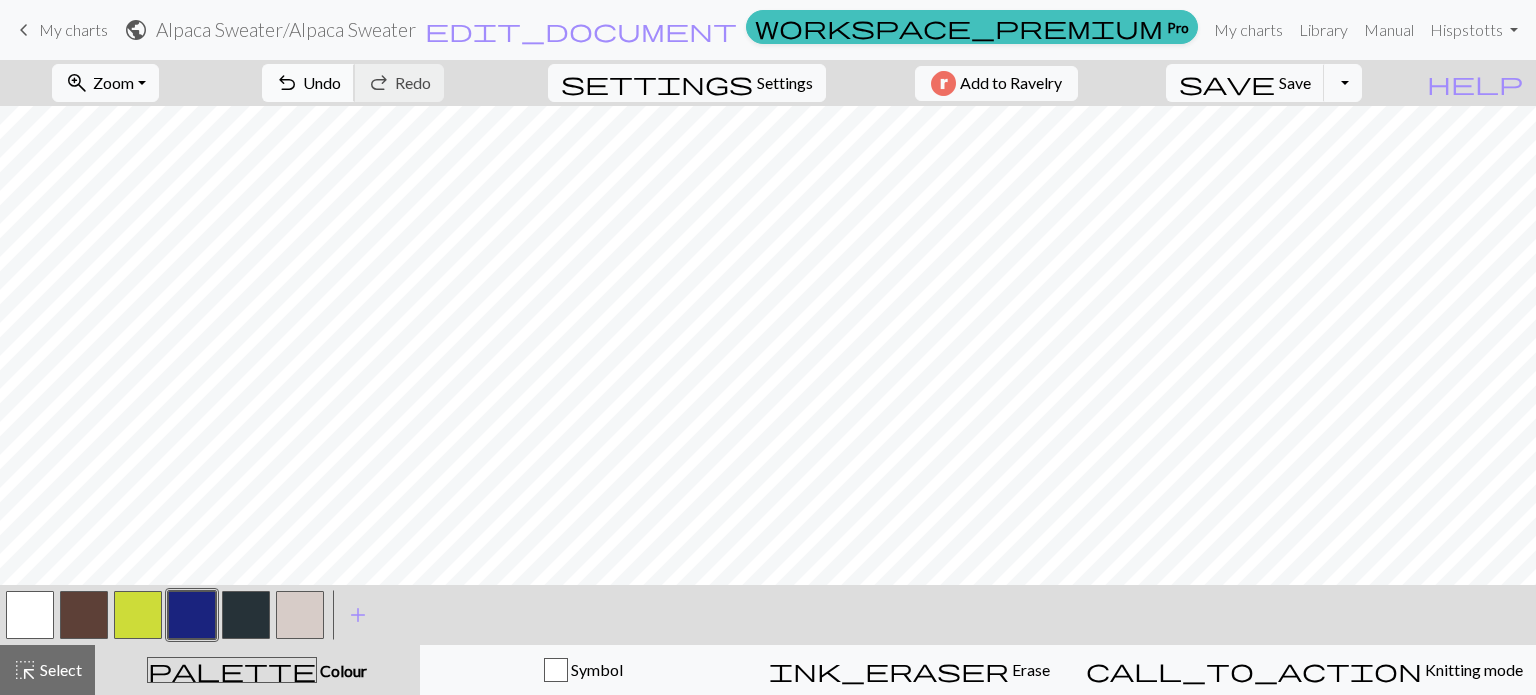 click on "Undo" at bounding box center (322, 82) 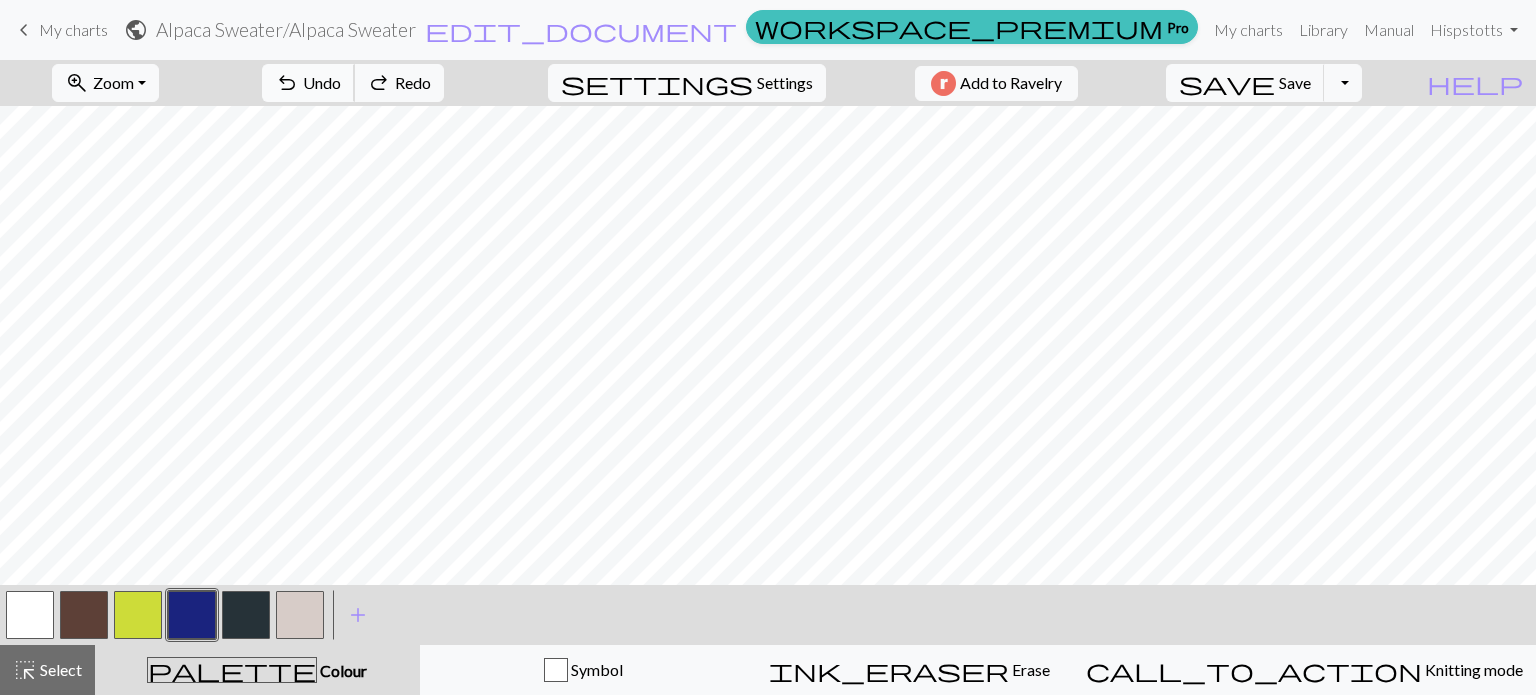 click on "Undo" at bounding box center (322, 82) 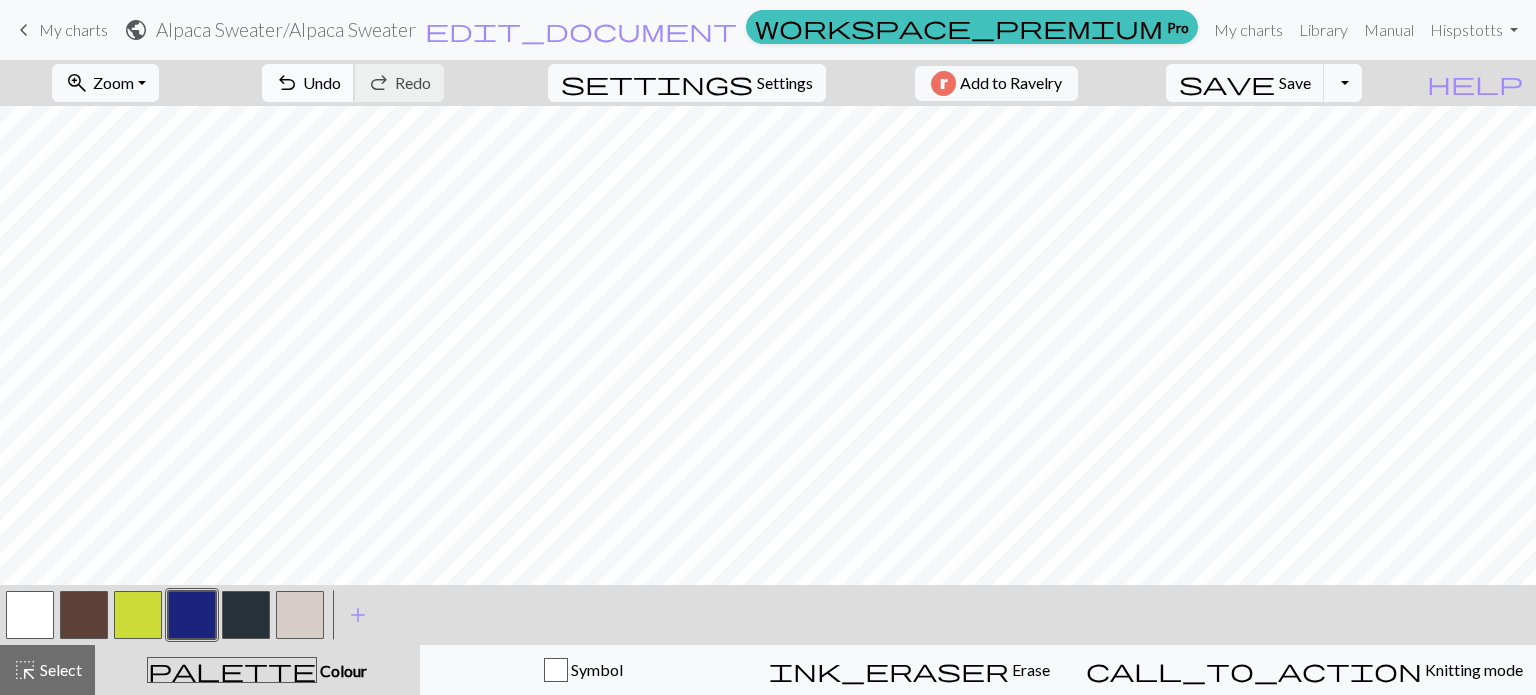 click on "Undo" at bounding box center (322, 82) 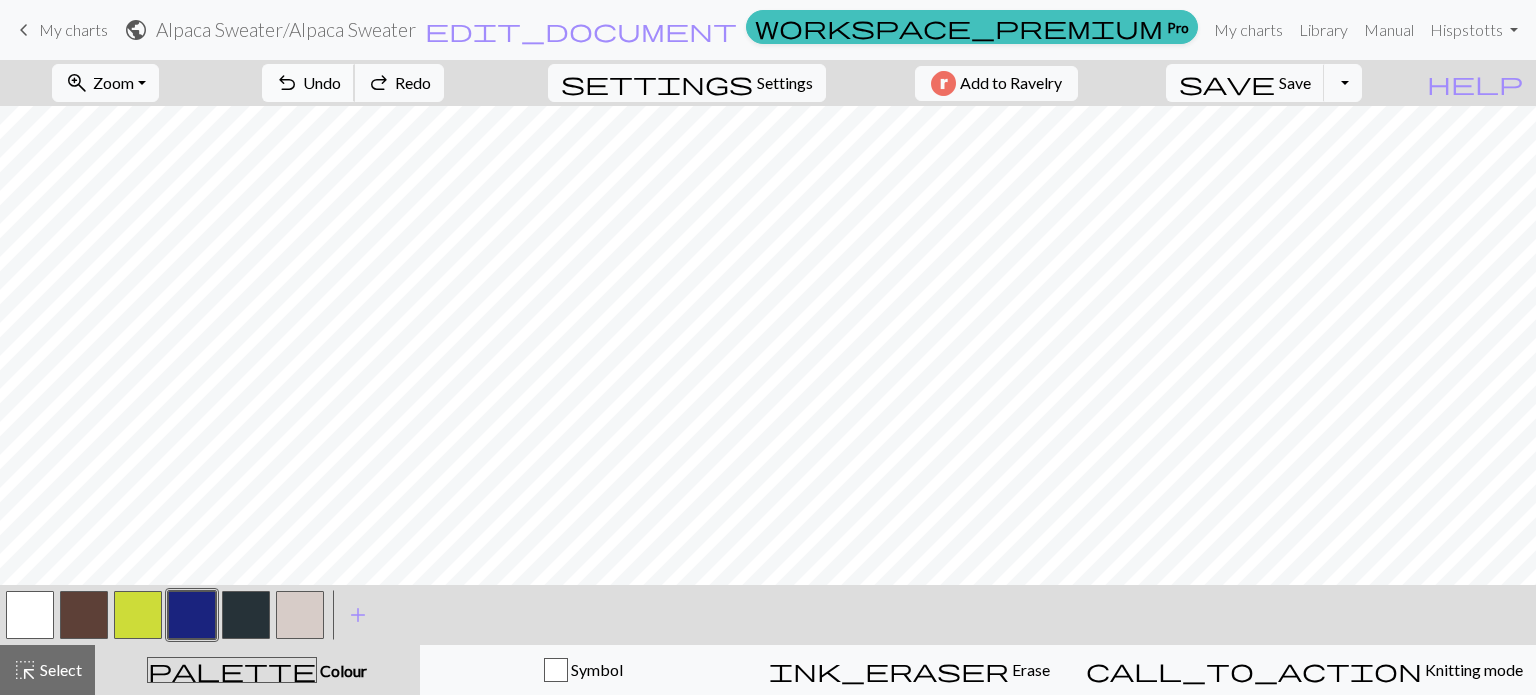 click on "Undo" at bounding box center (322, 82) 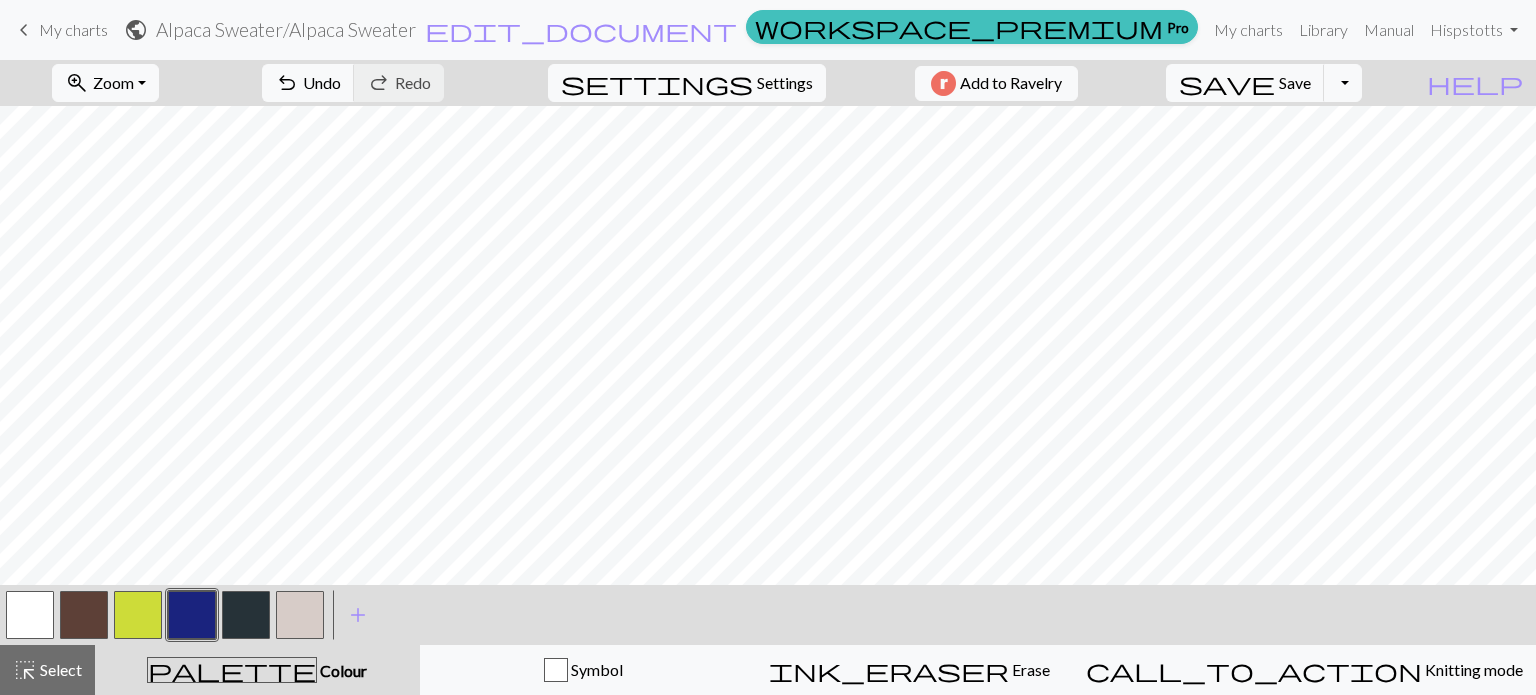 click at bounding box center [138, 615] 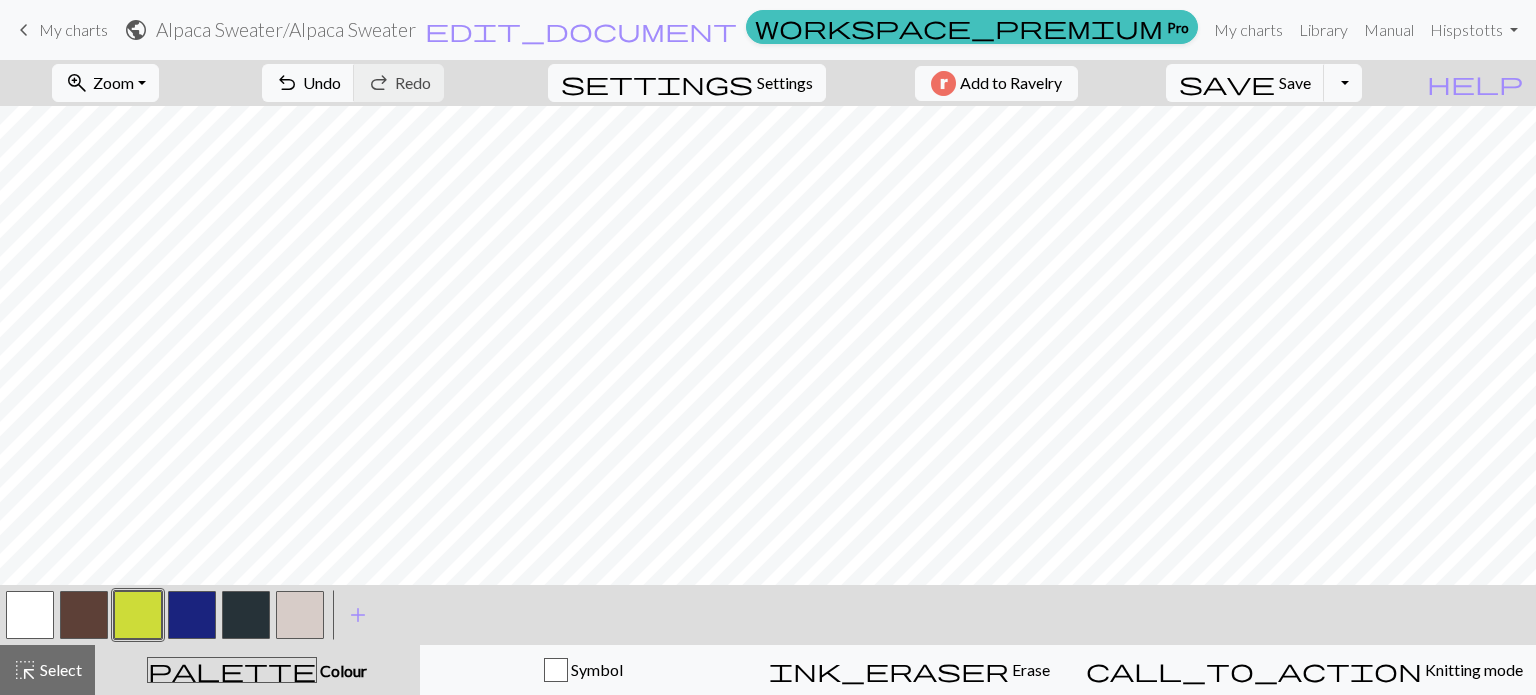 click at bounding box center (246, 615) 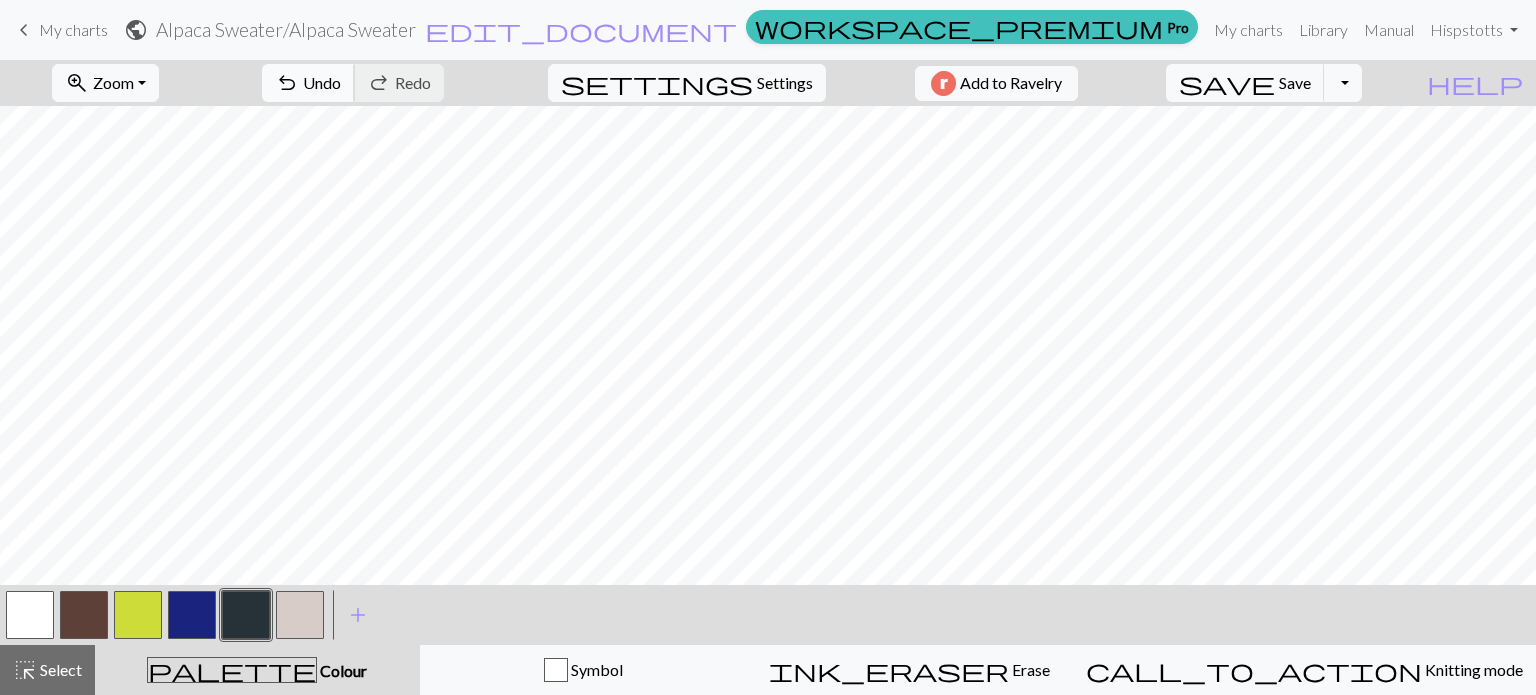 click on "undo" at bounding box center (287, 83) 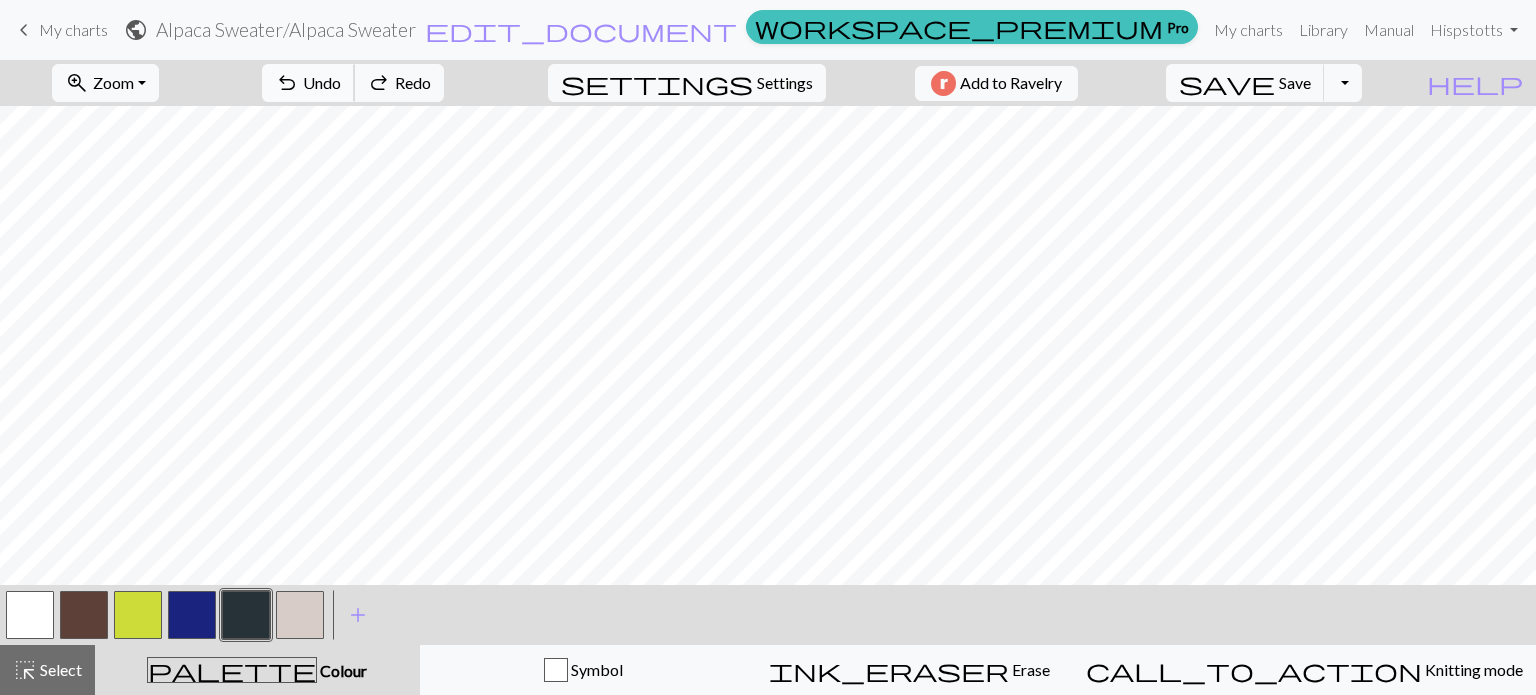 click on "undo" at bounding box center [287, 83] 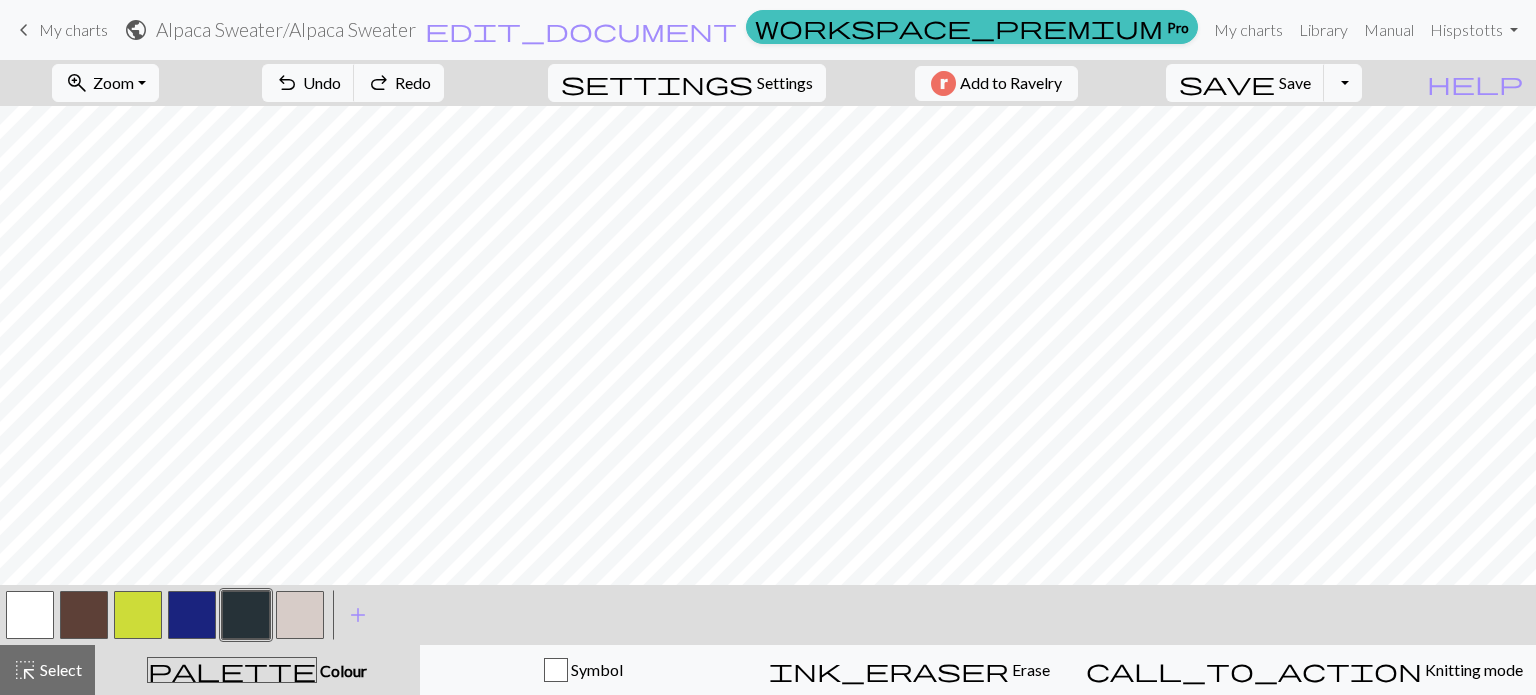 click at bounding box center [84, 615] 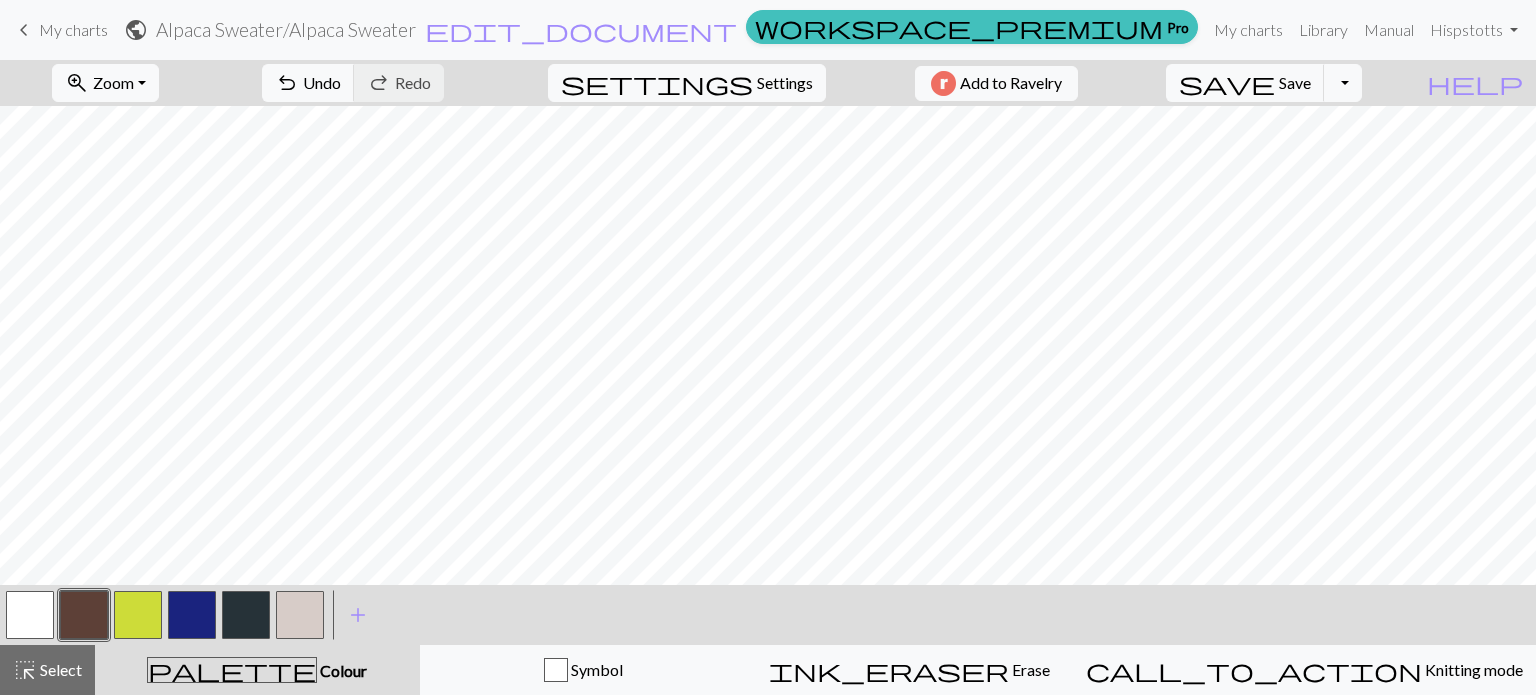 click at bounding box center [192, 615] 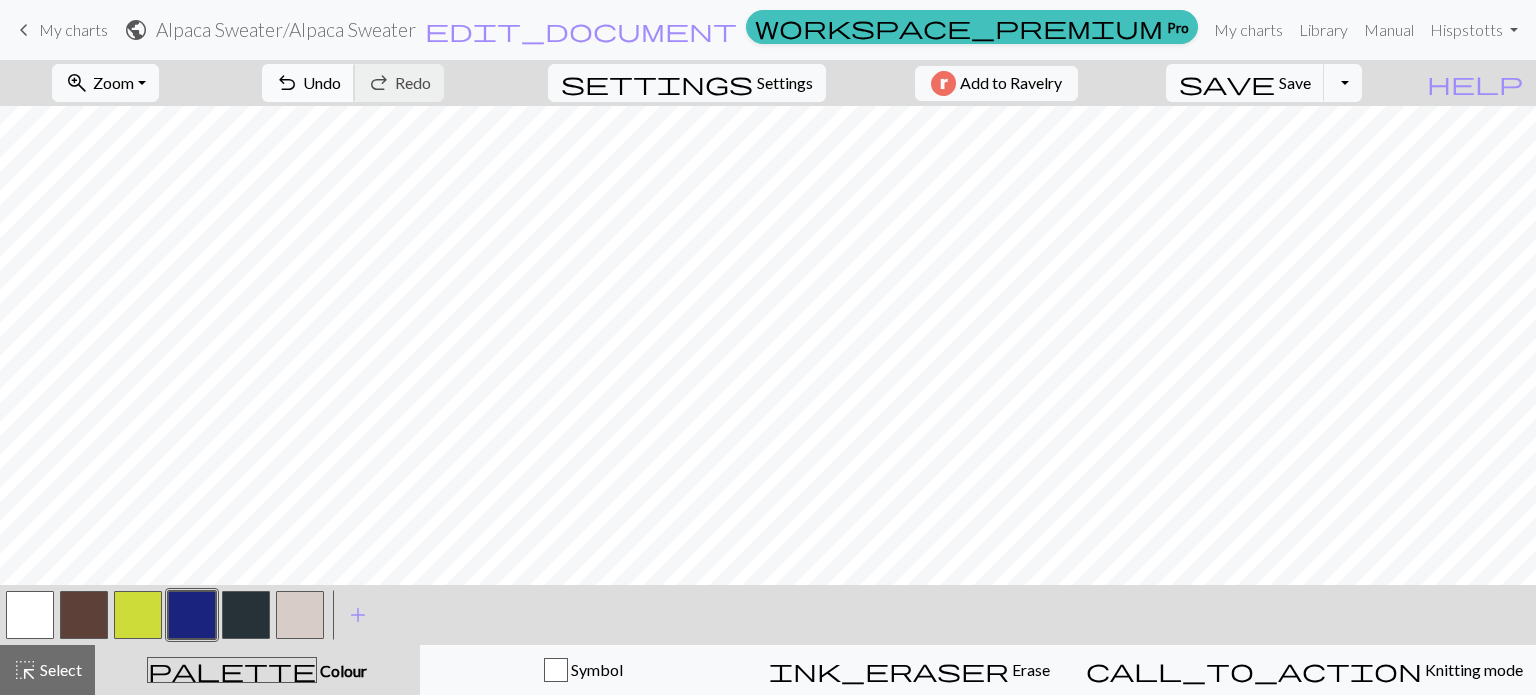 click on "undo Undo Undo" at bounding box center [308, 83] 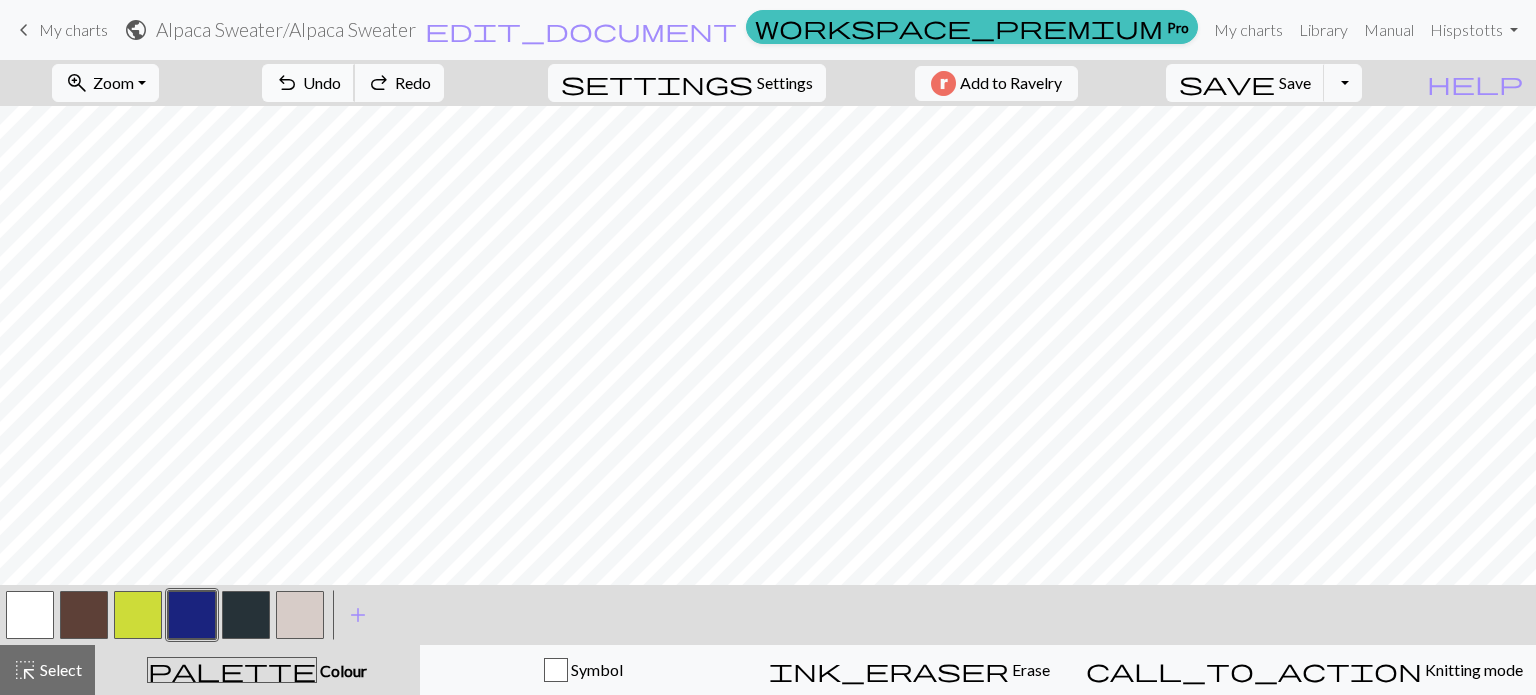 click on "undo Undo Undo" at bounding box center [308, 83] 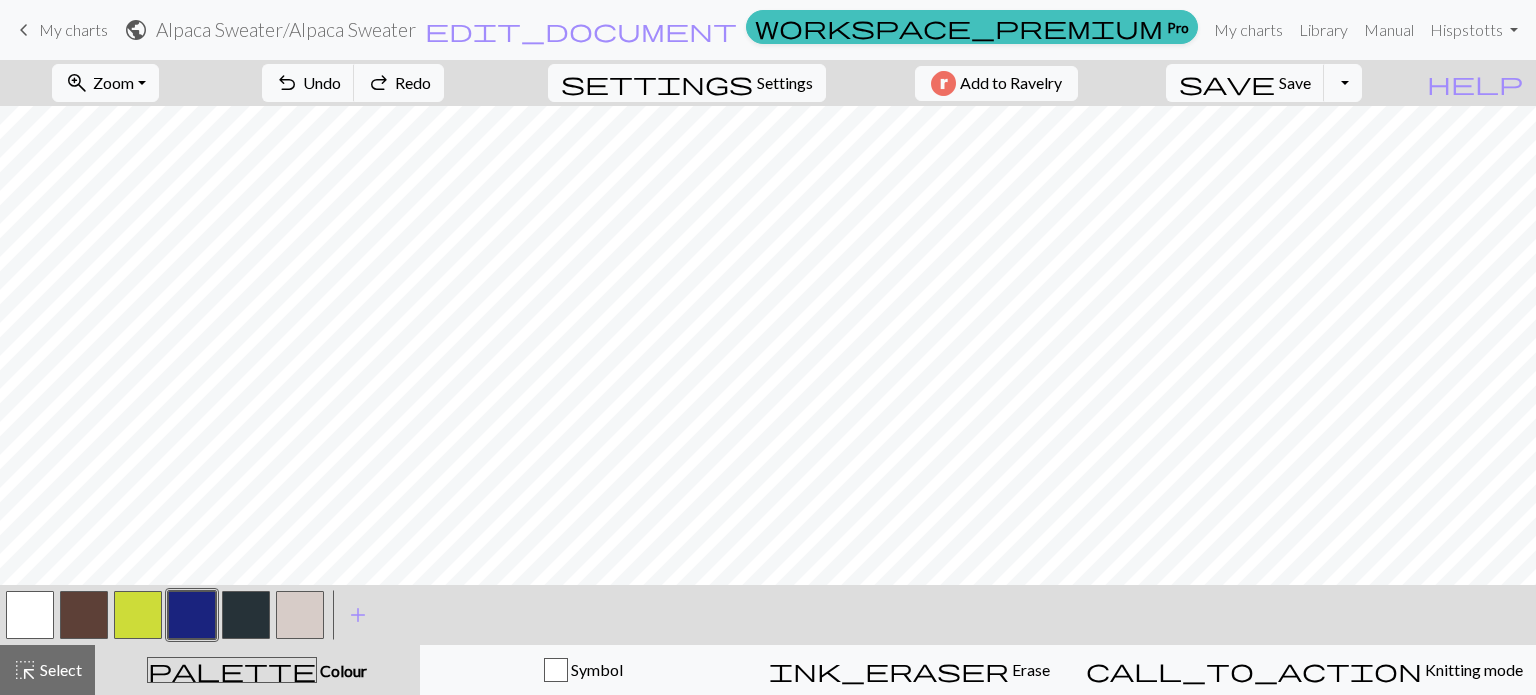 click at bounding box center [84, 615] 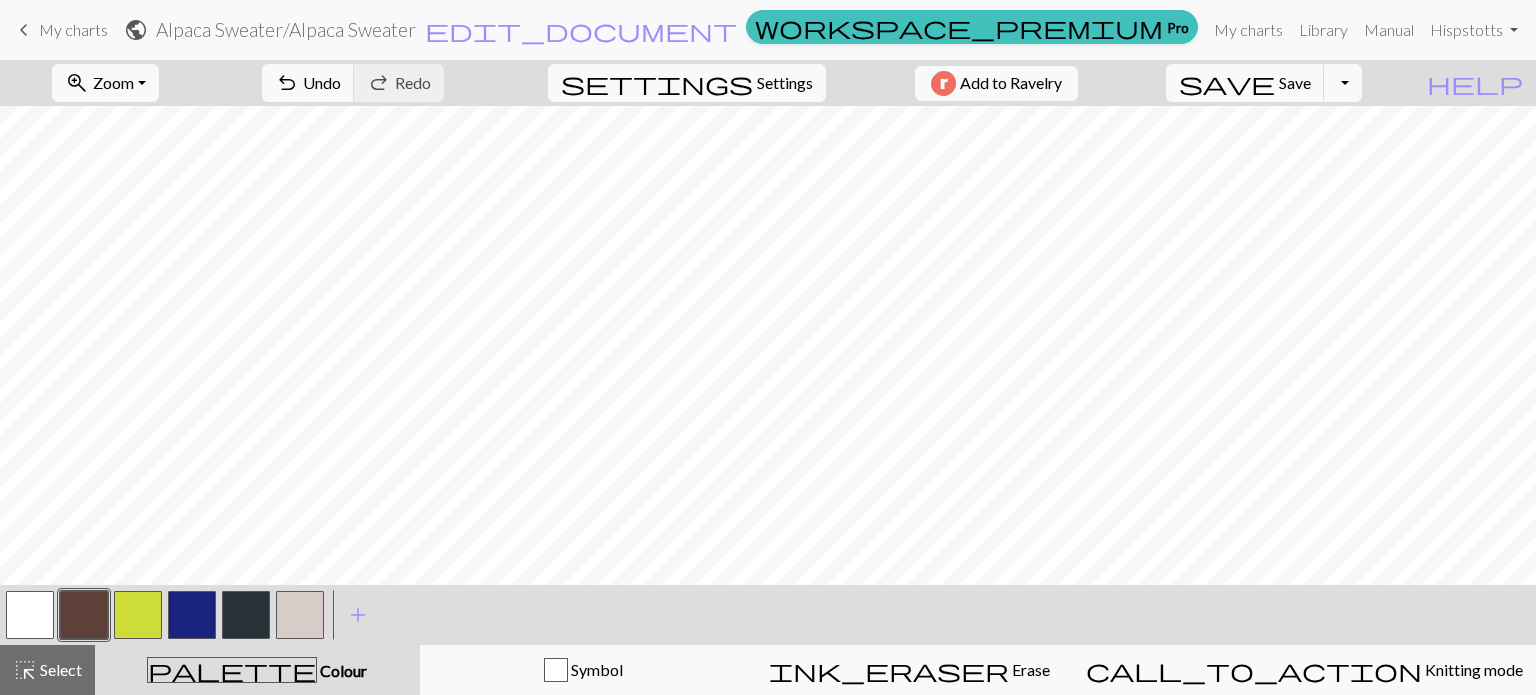 click at bounding box center (138, 615) 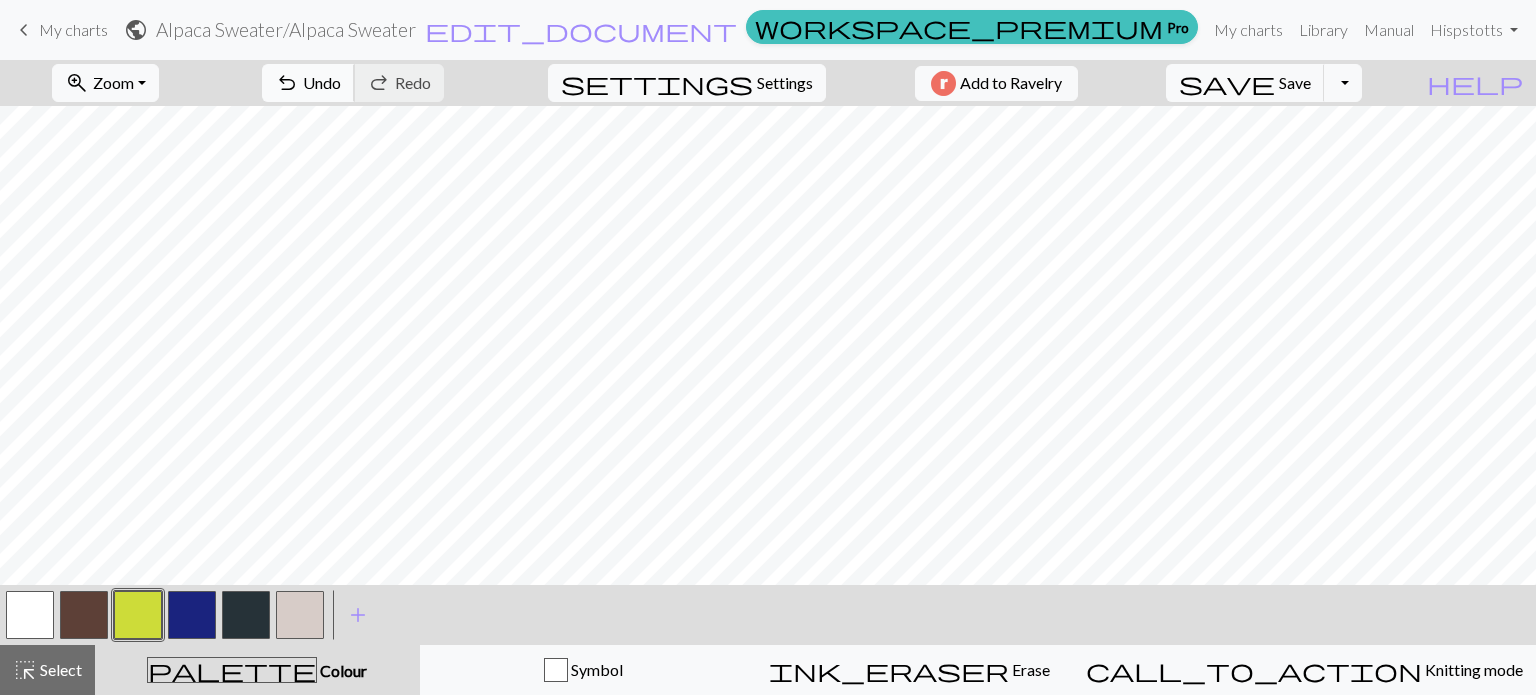 click on "Undo" at bounding box center [322, 82] 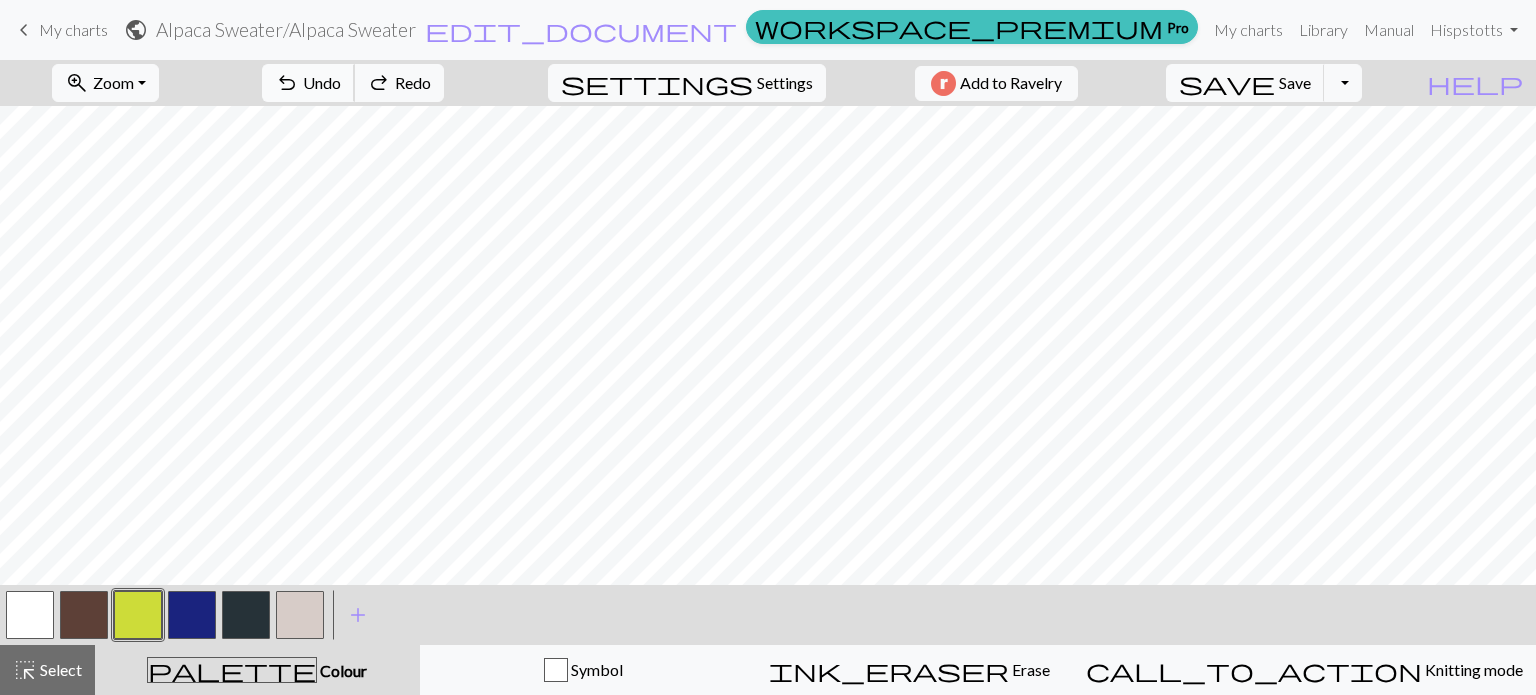 click on "Undo" at bounding box center [322, 82] 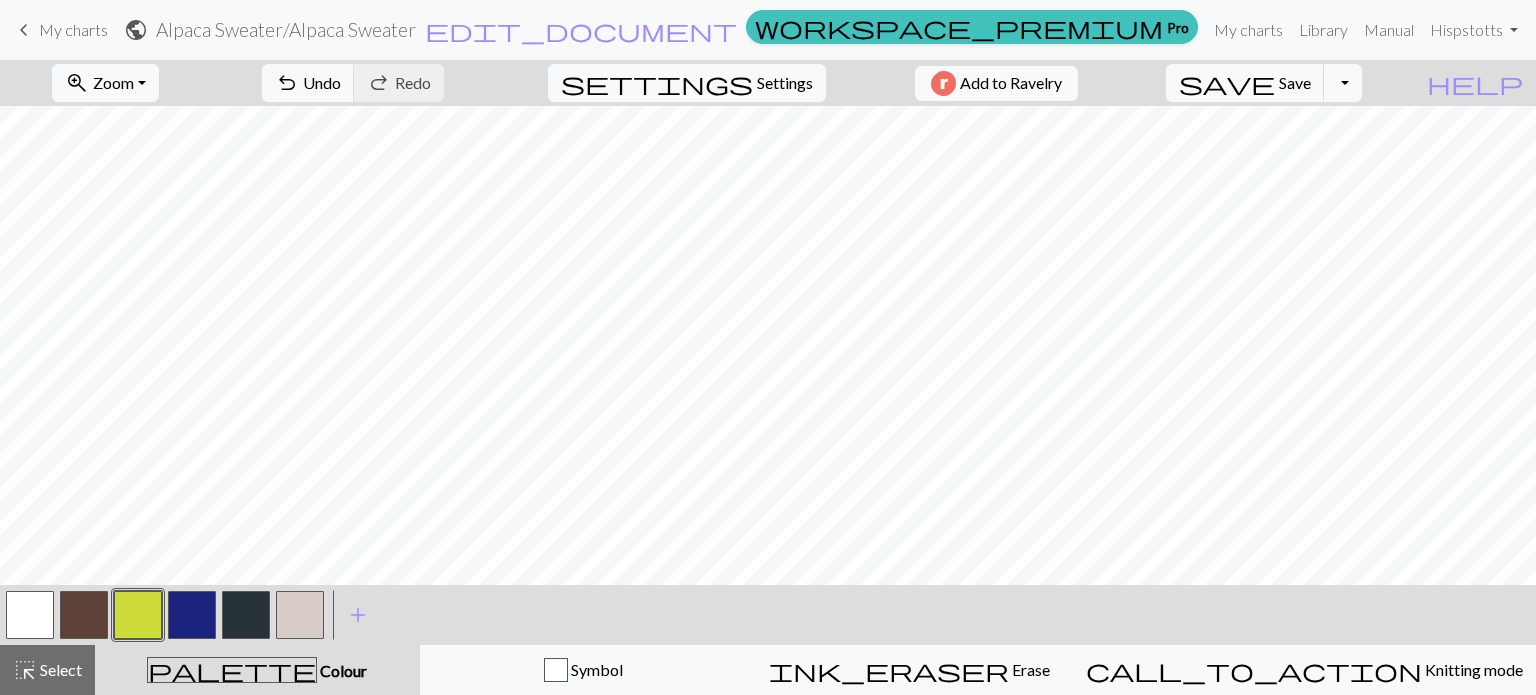 click at bounding box center [192, 615] 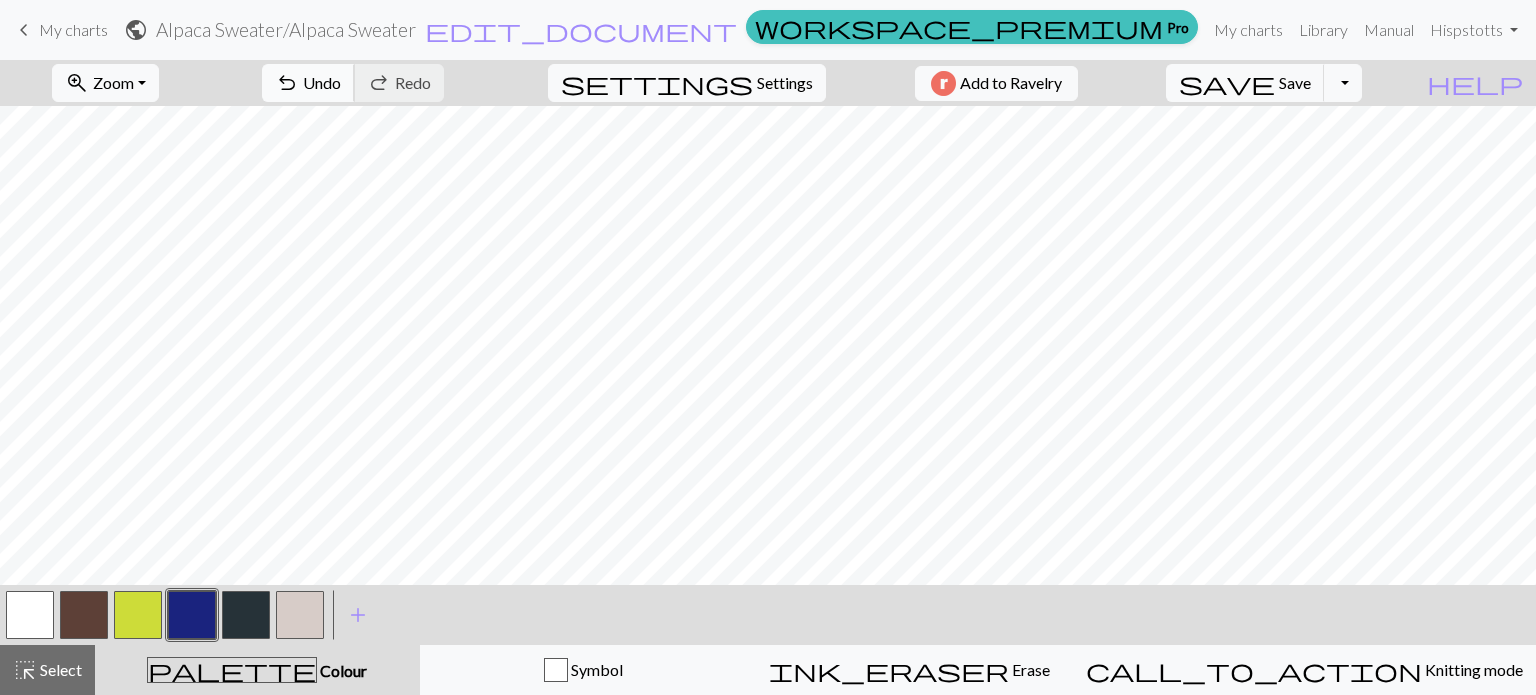 click on "Undo" at bounding box center (322, 82) 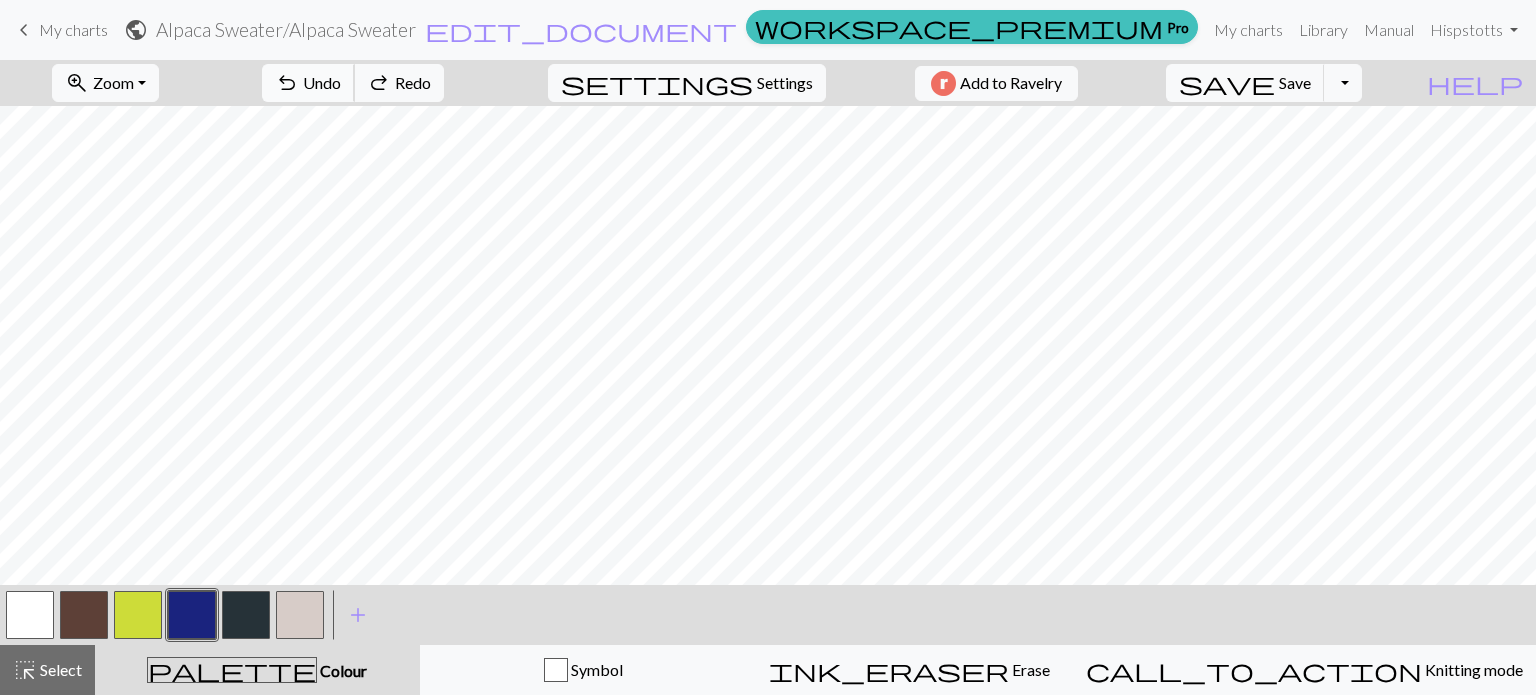 click on "Undo" at bounding box center [322, 82] 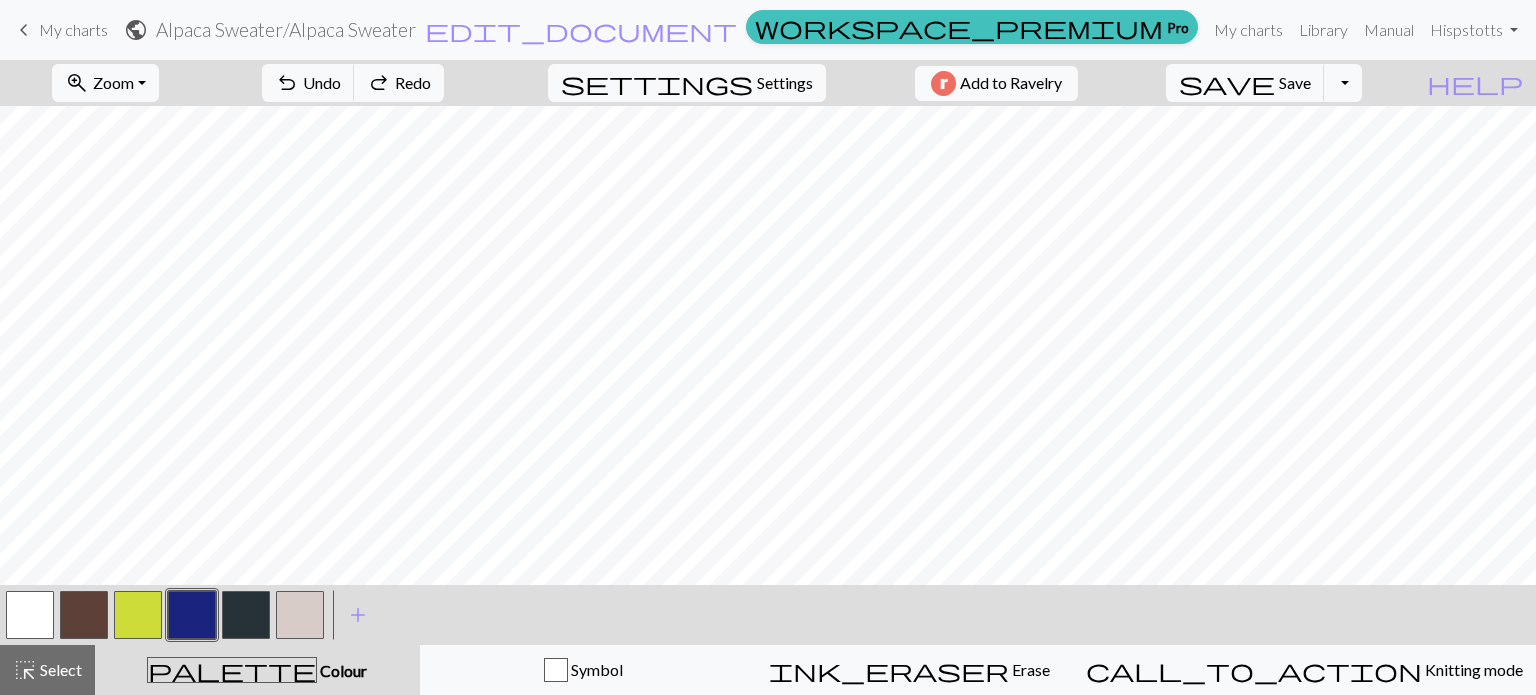 click at bounding box center (300, 615) 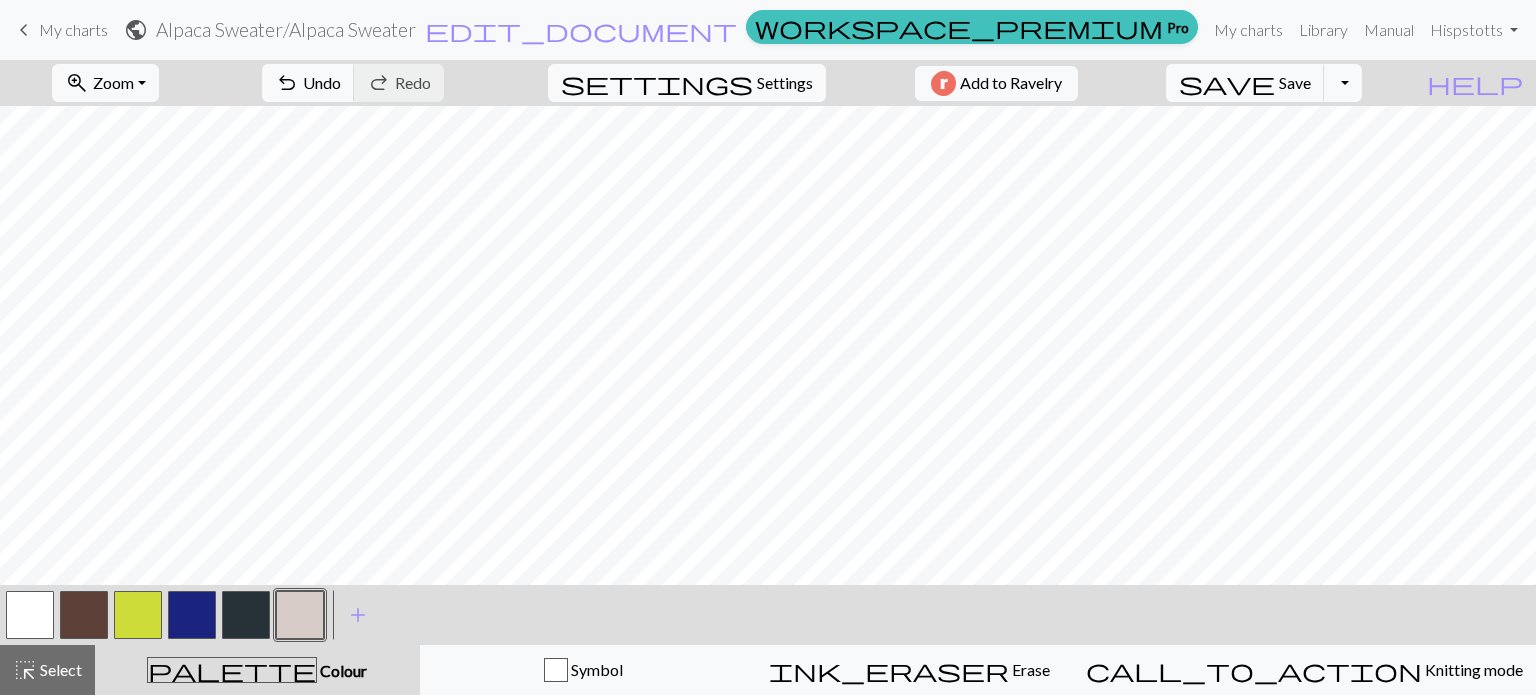 click at bounding box center [246, 615] 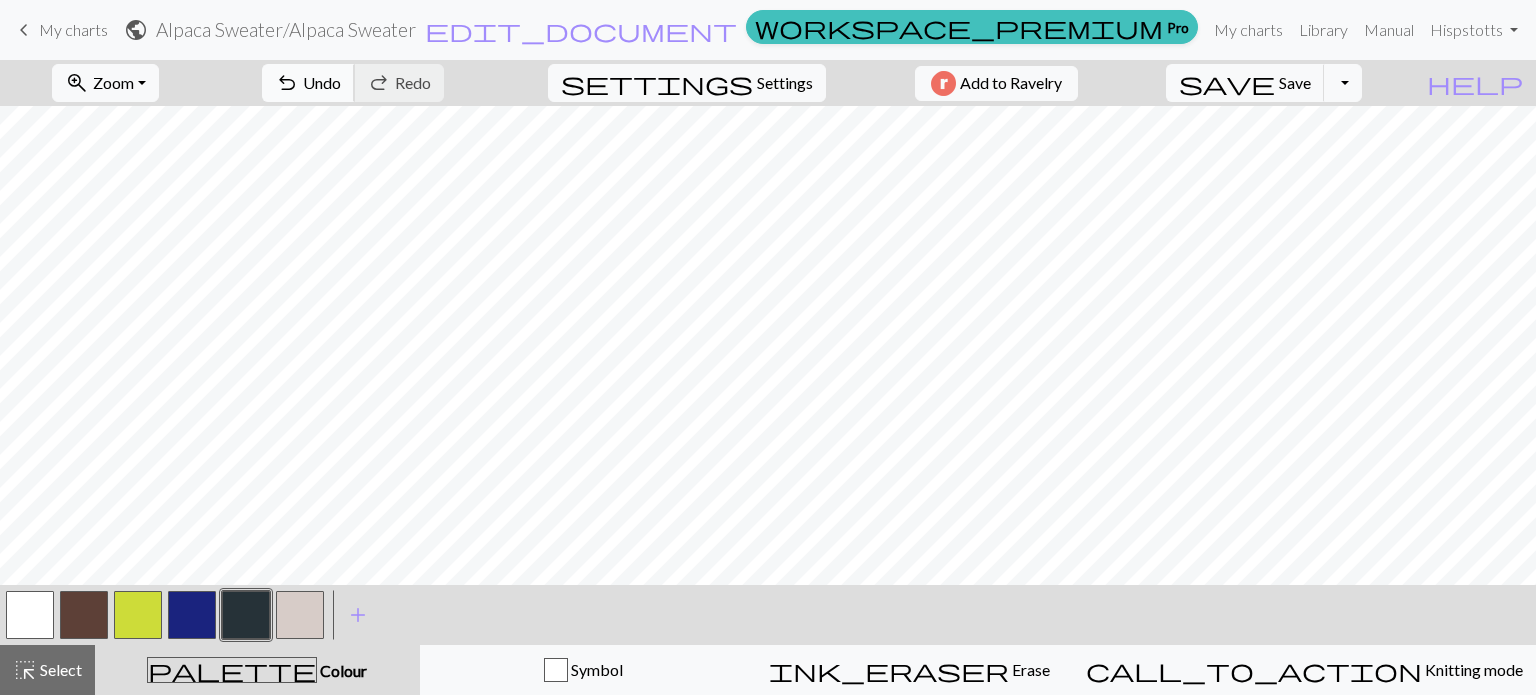 click on "Undo" at bounding box center (322, 82) 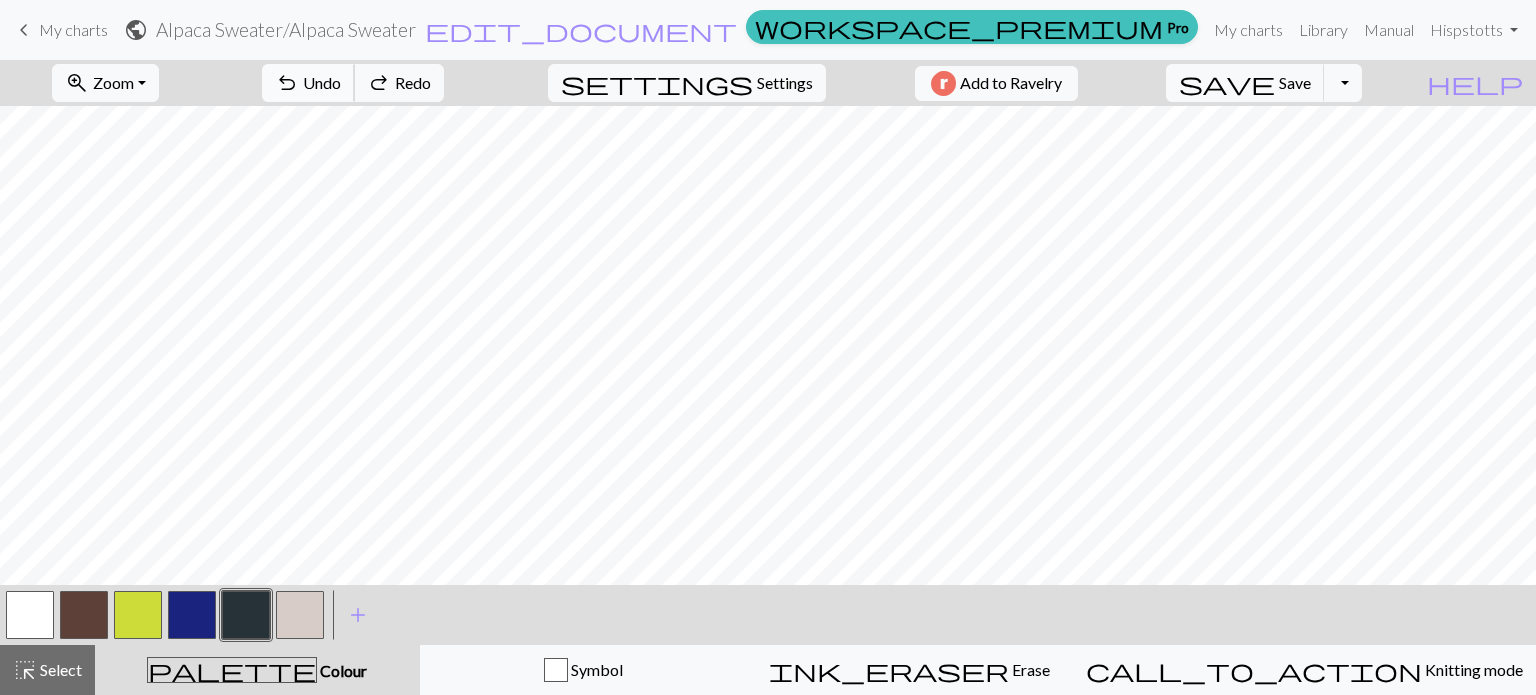 click on "Undo" at bounding box center (322, 82) 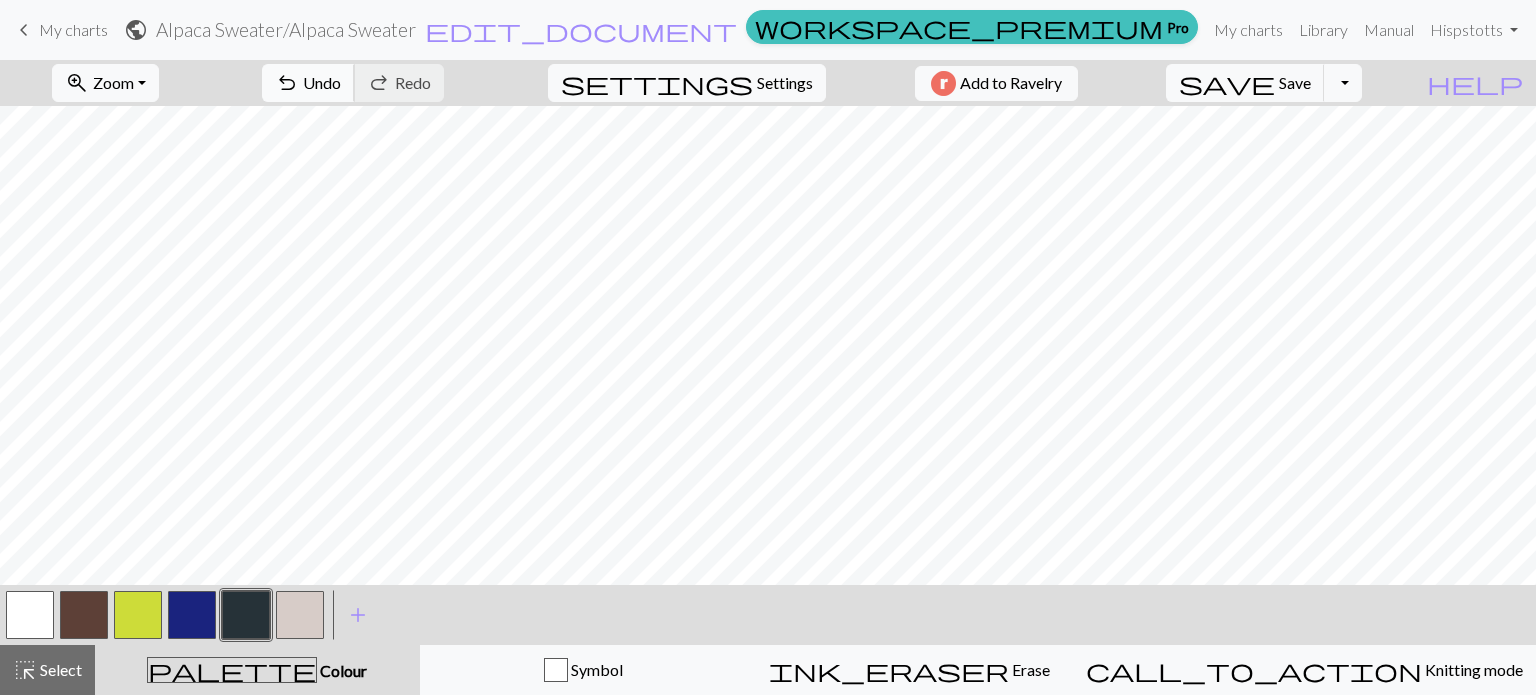 click on "Undo" at bounding box center [322, 82] 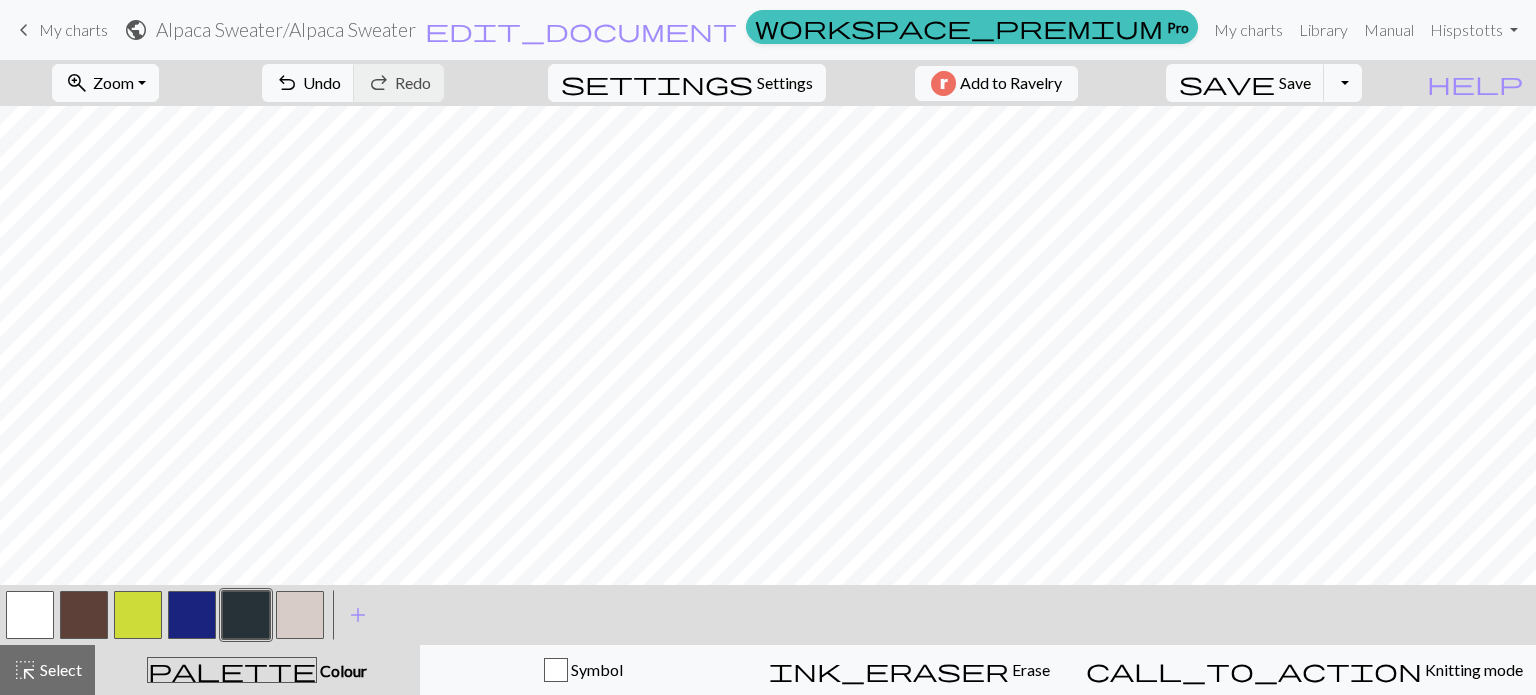 click at bounding box center [192, 615] 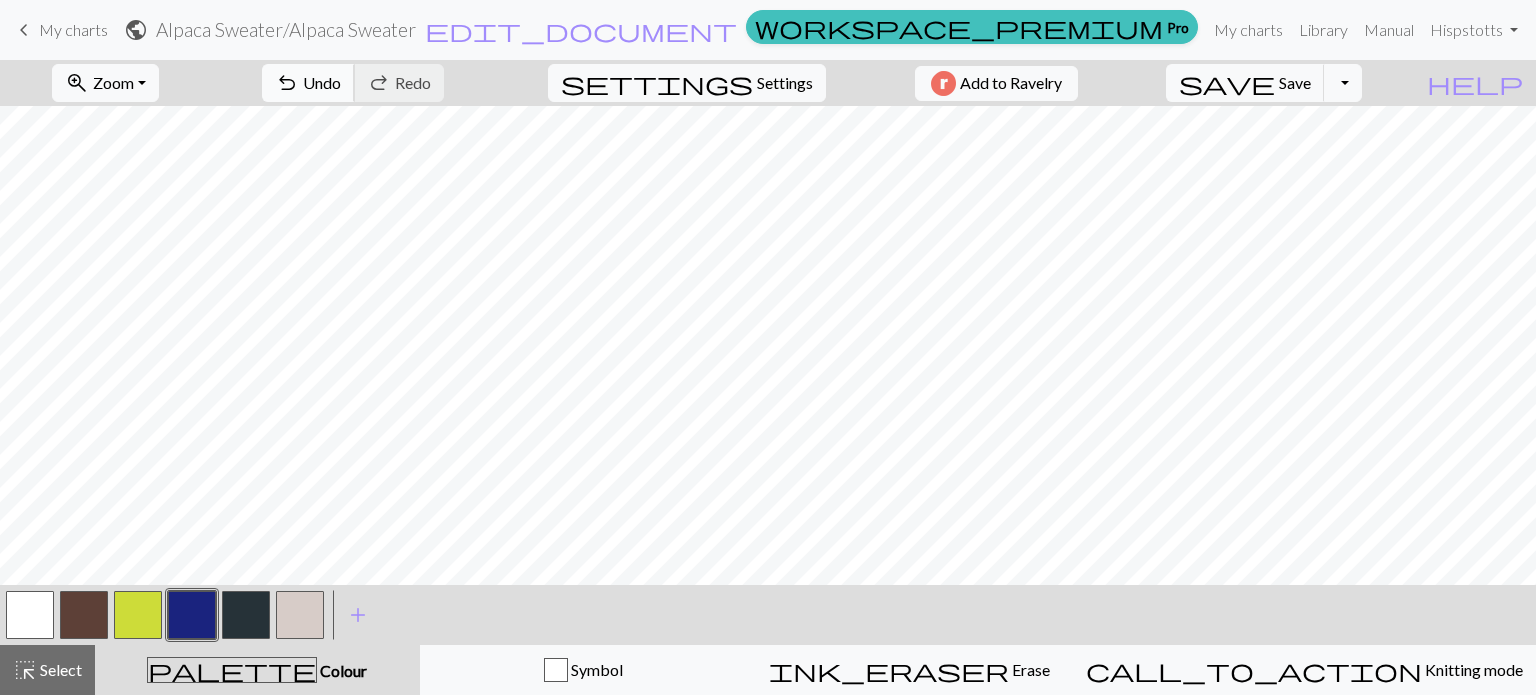 click on "Undo" at bounding box center [322, 82] 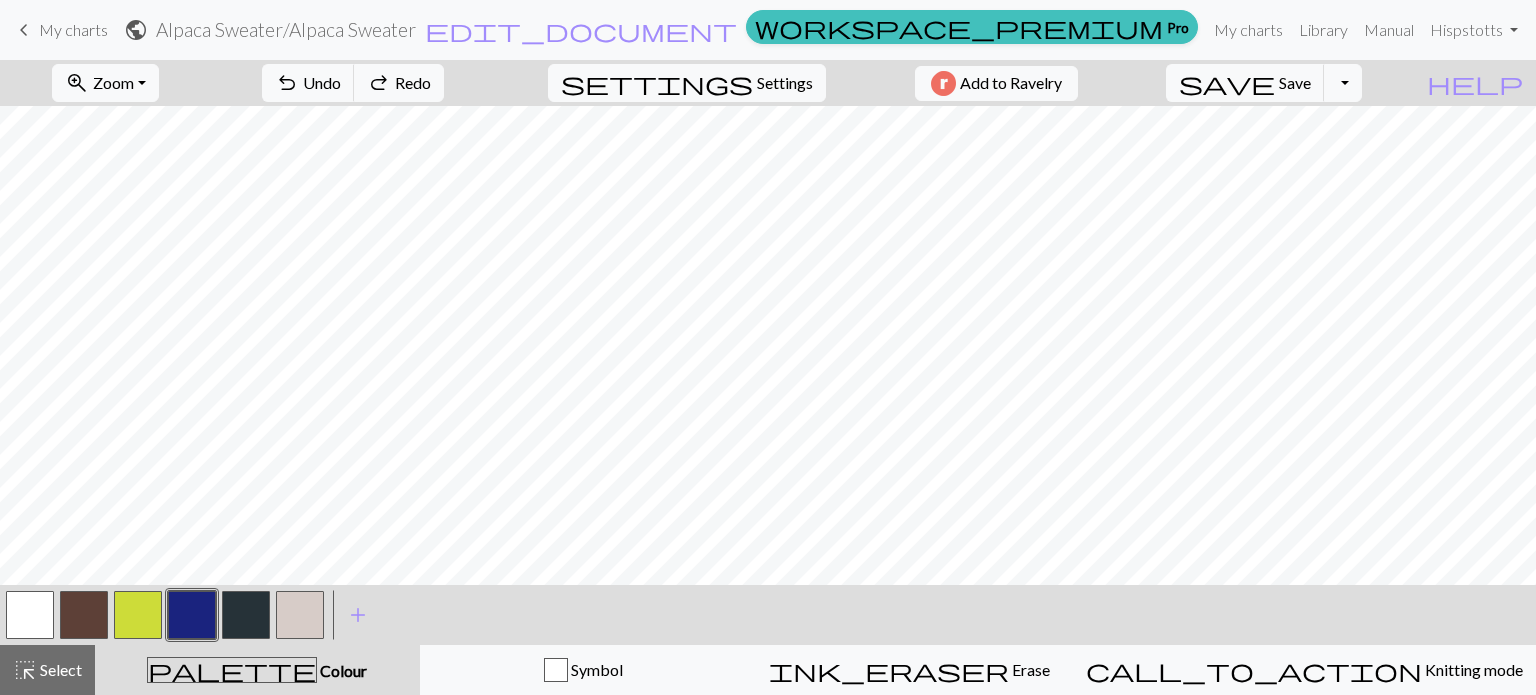 click at bounding box center [138, 615] 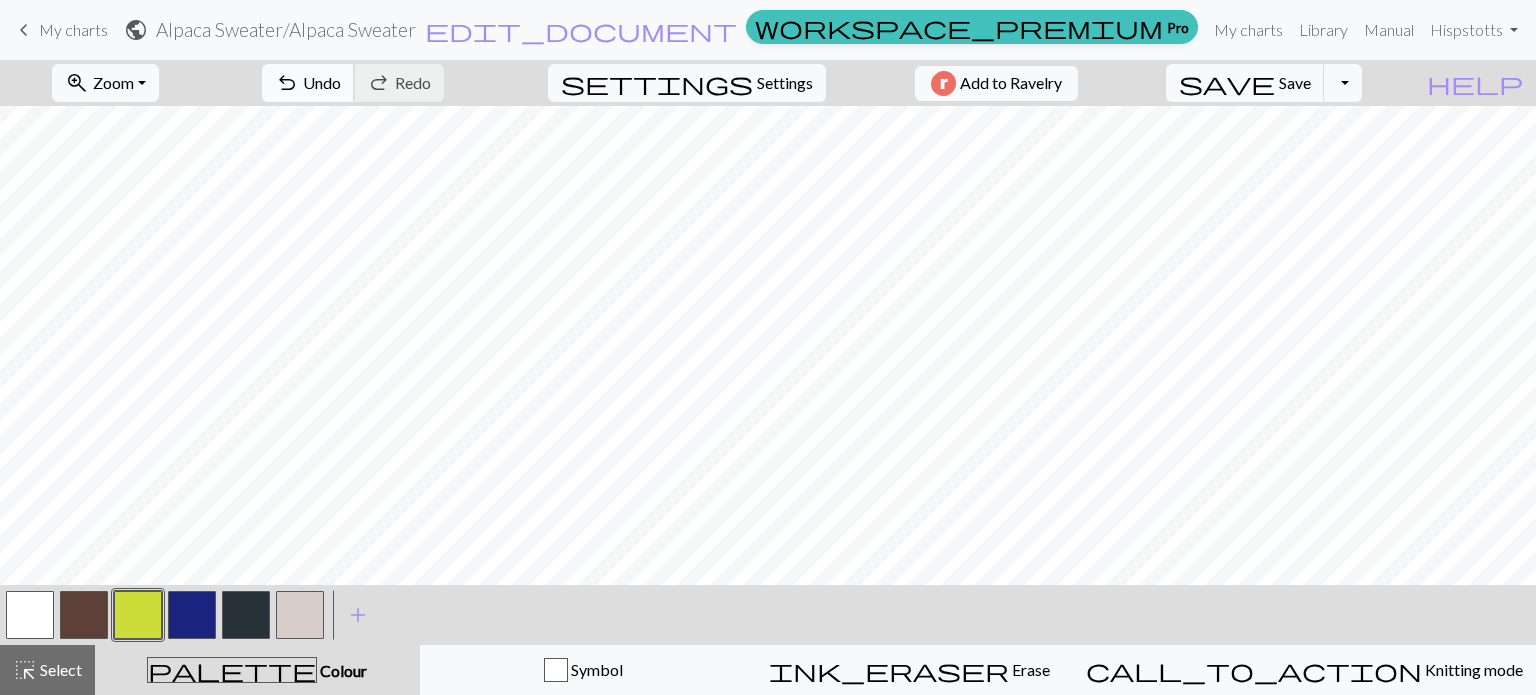 click on "Undo" at bounding box center (322, 82) 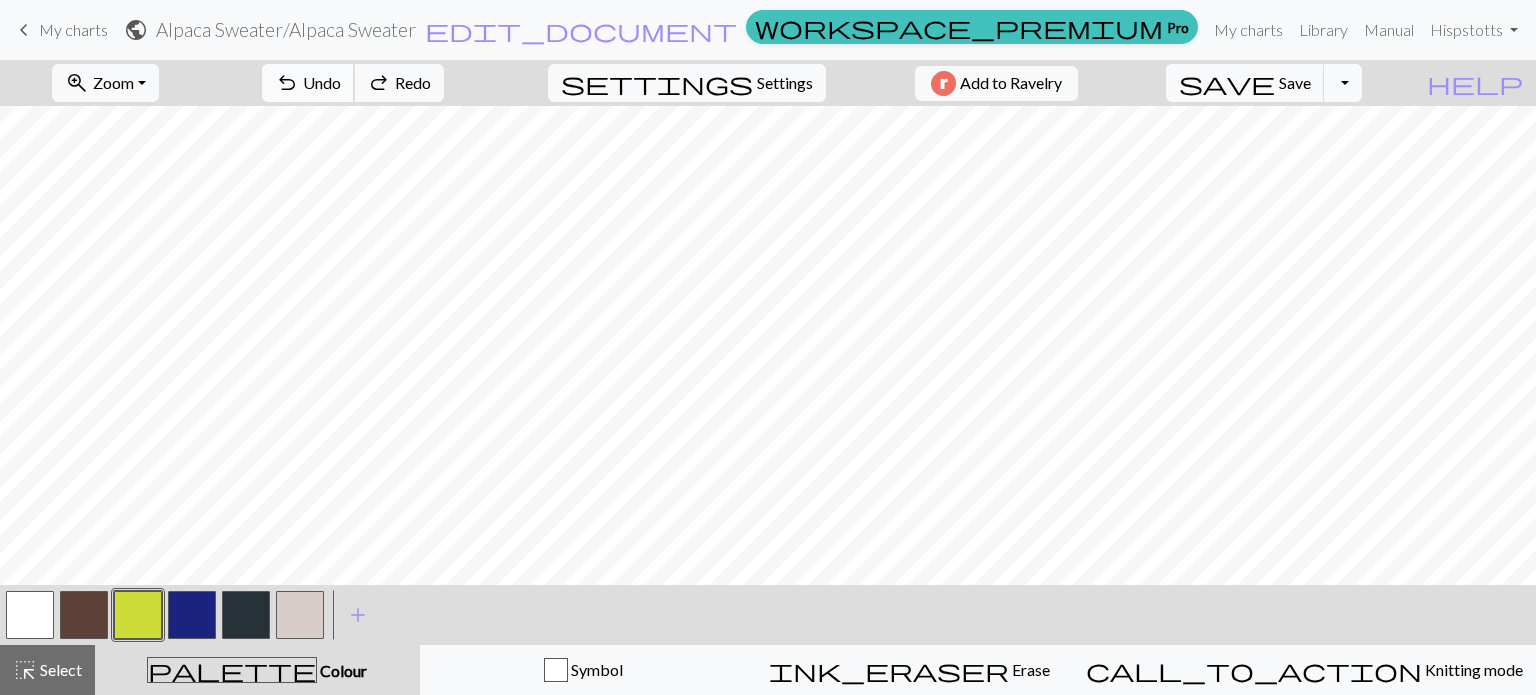 click on "Undo" at bounding box center [322, 82] 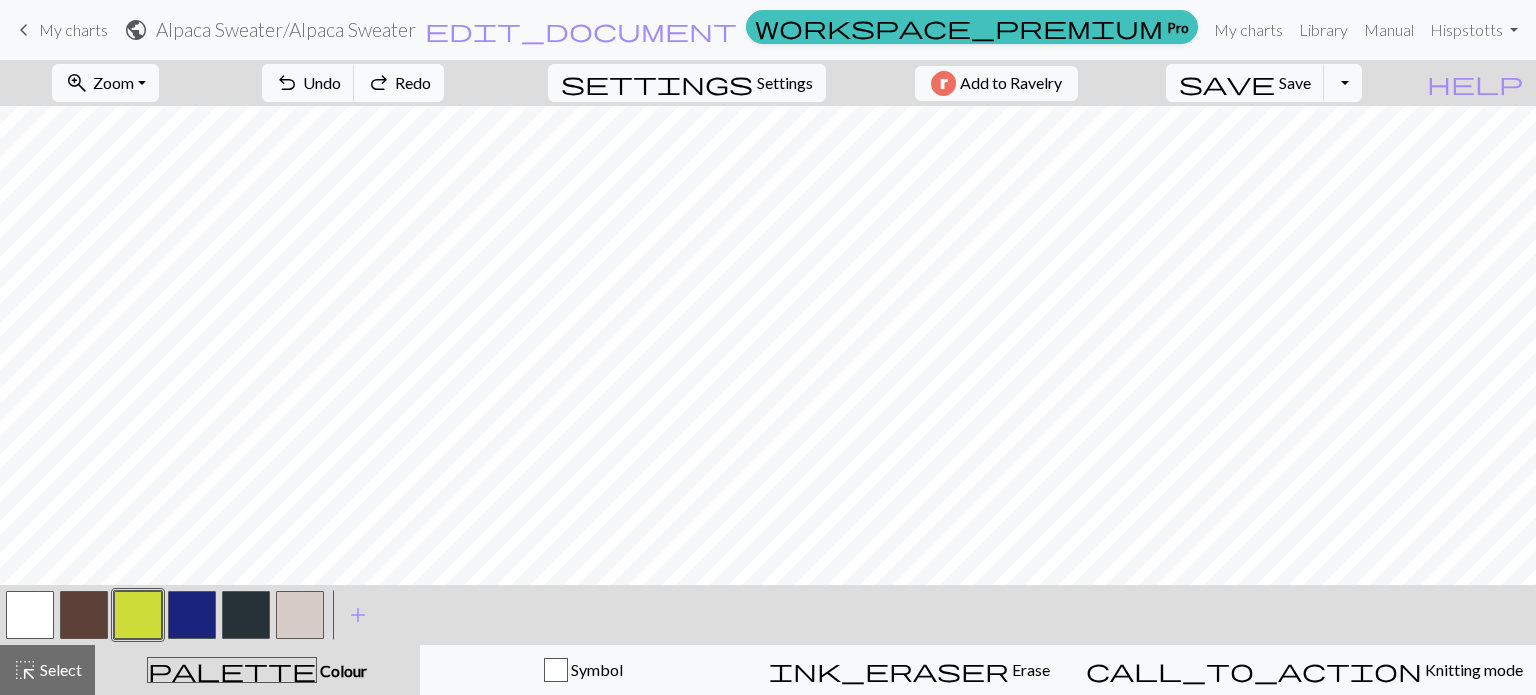 click on "Redo" at bounding box center [413, 82] 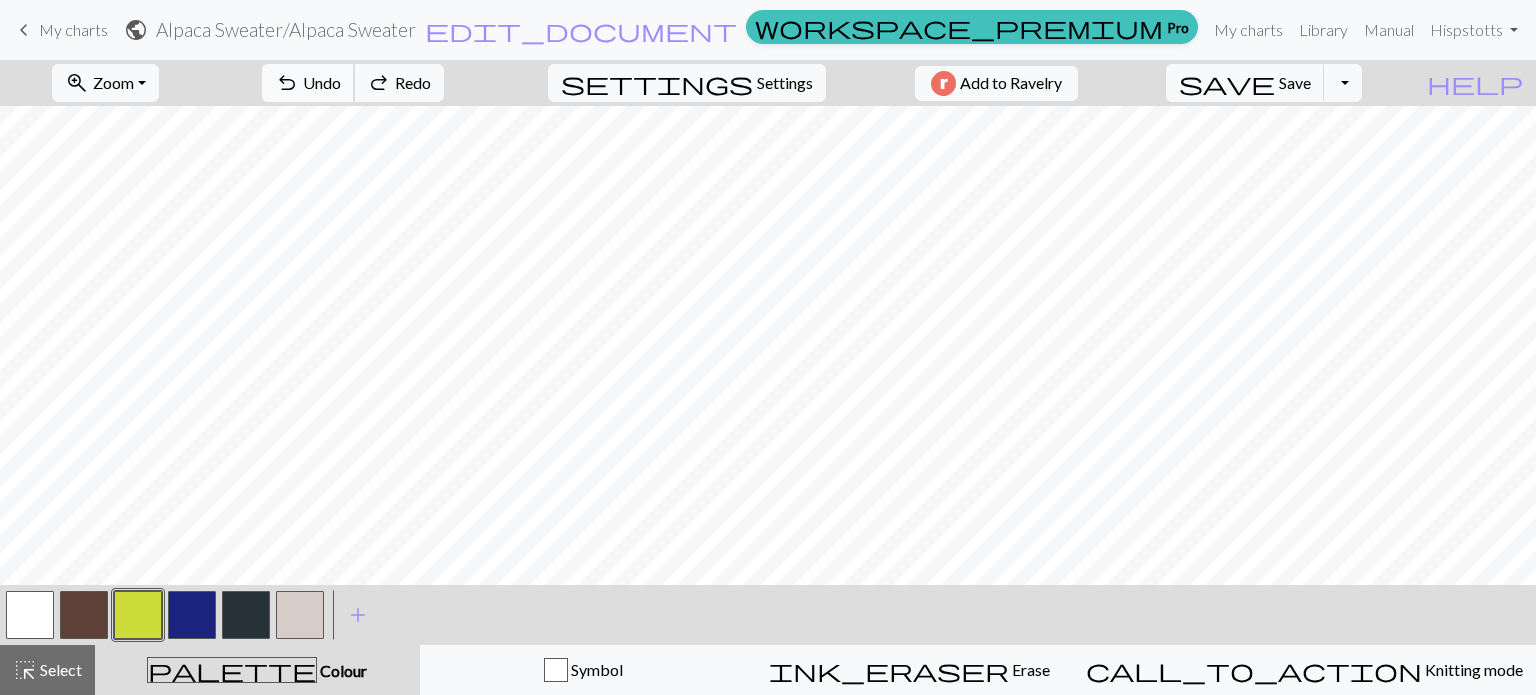 click on "Undo" at bounding box center [322, 82] 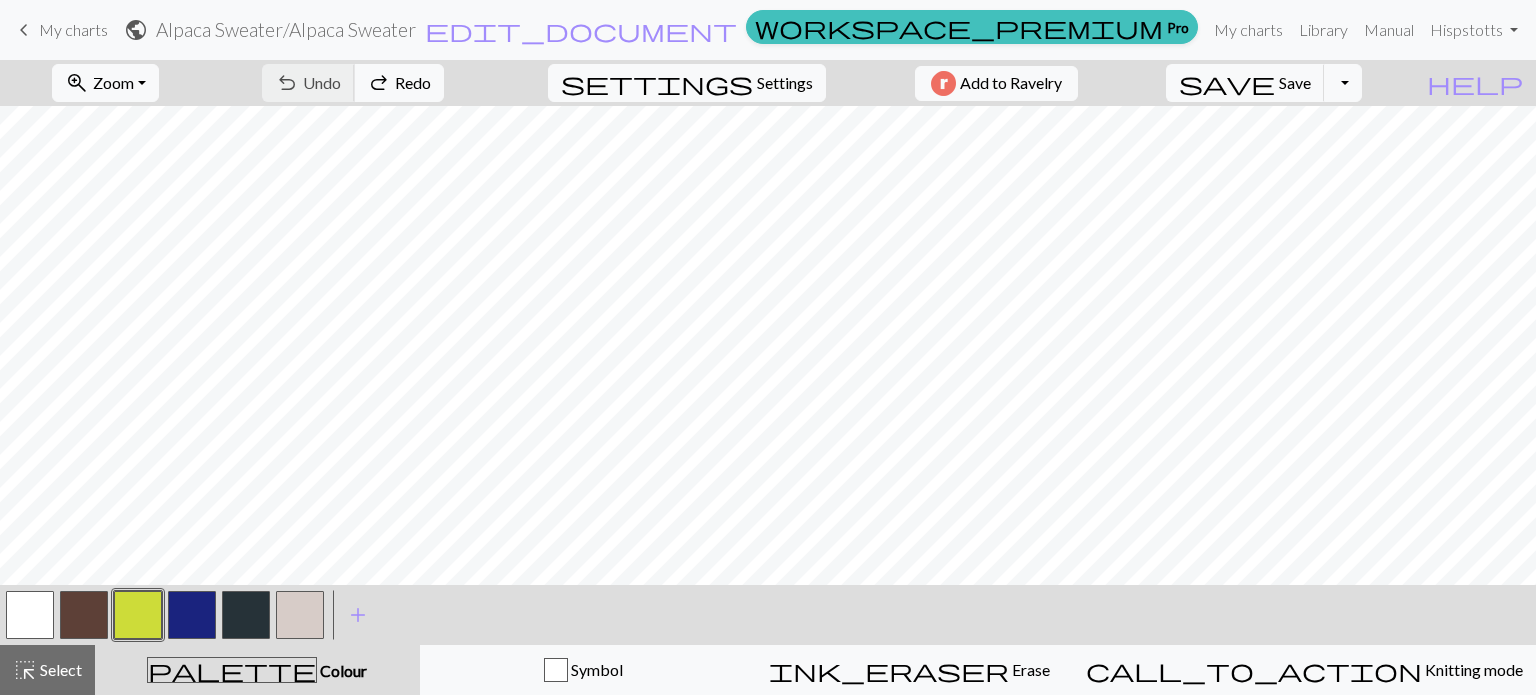 click on "undo Undo Undo redo Redo Redo" at bounding box center [353, 83] 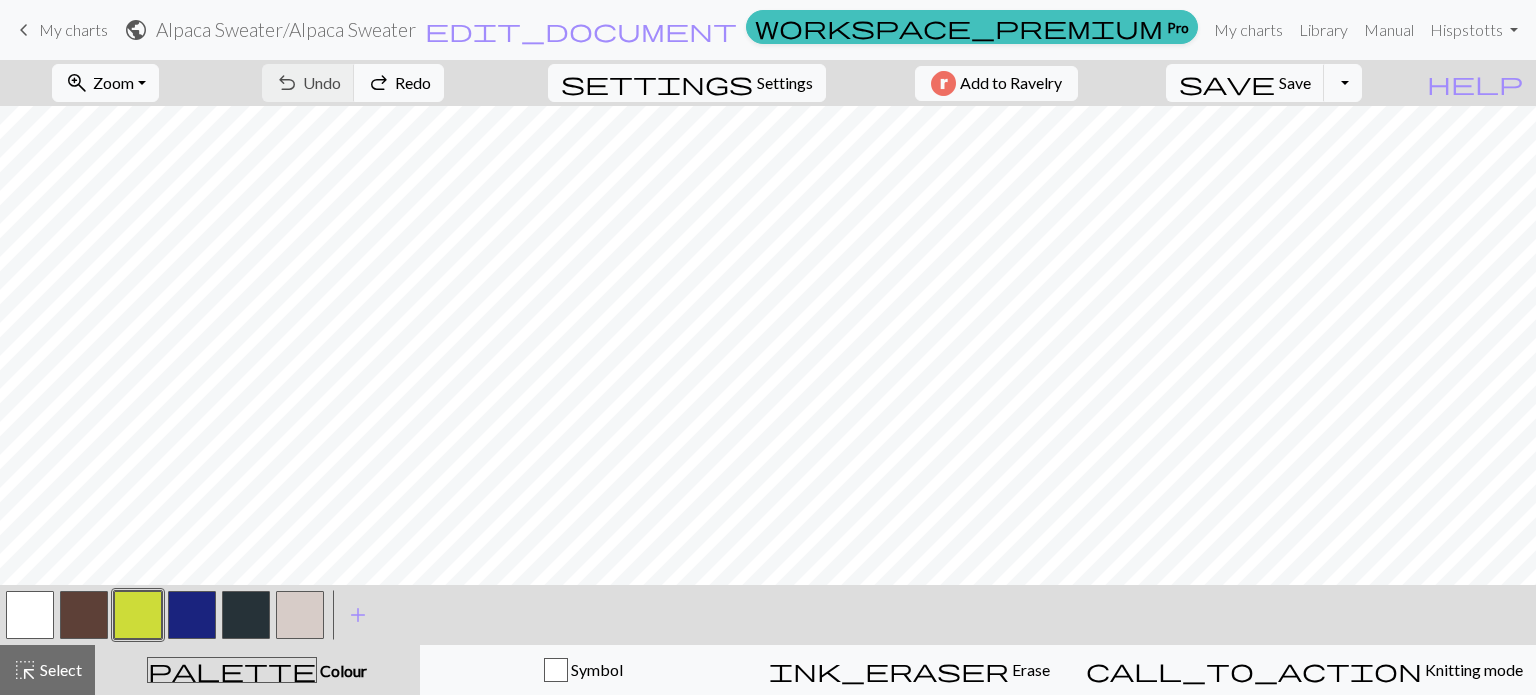 click at bounding box center (84, 615) 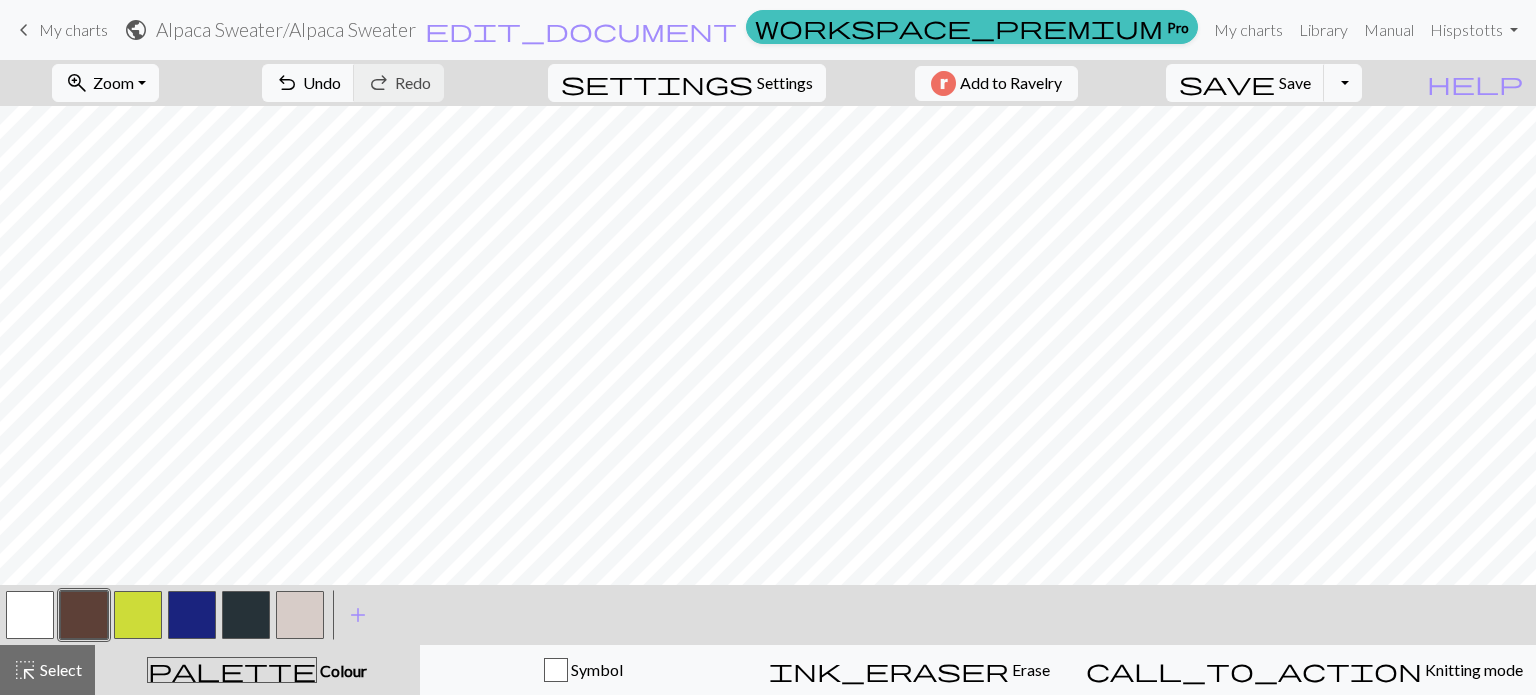 click at bounding box center [138, 615] 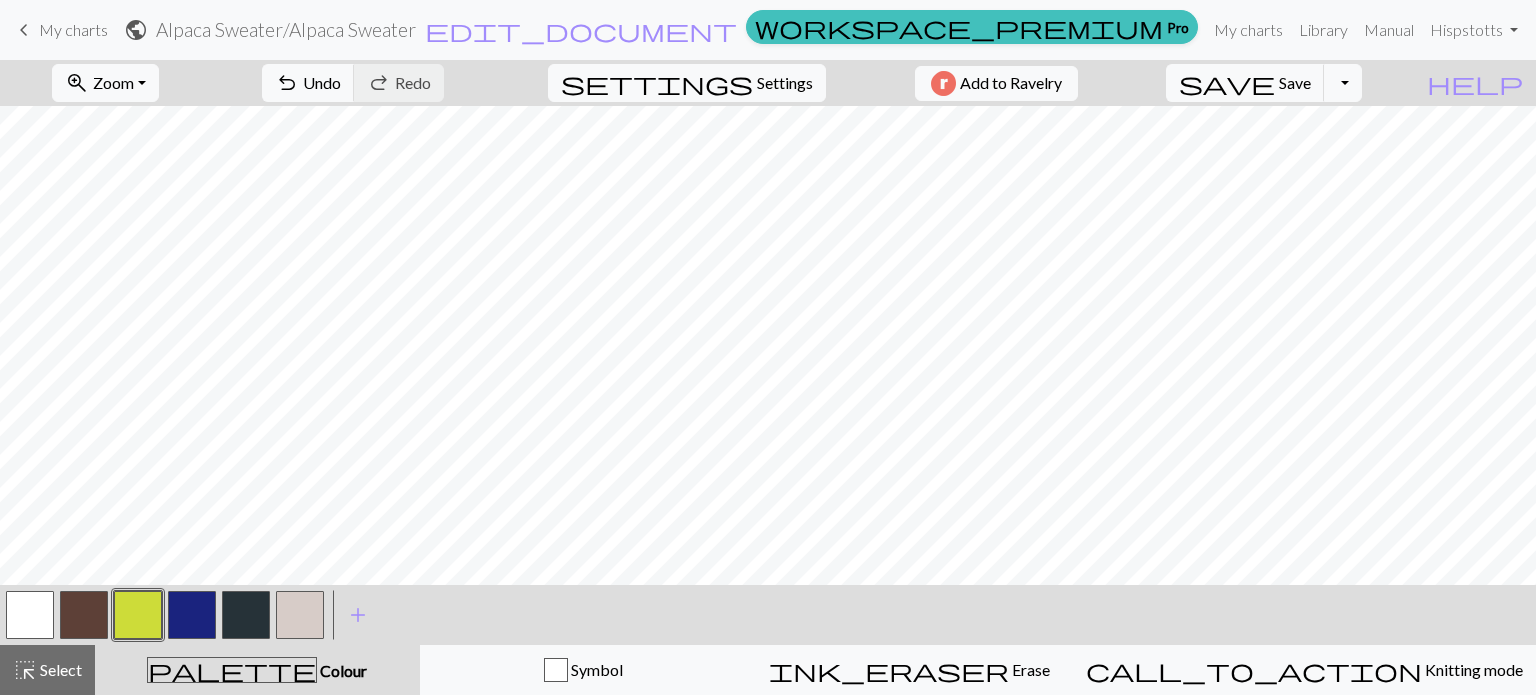 click at bounding box center [192, 615] 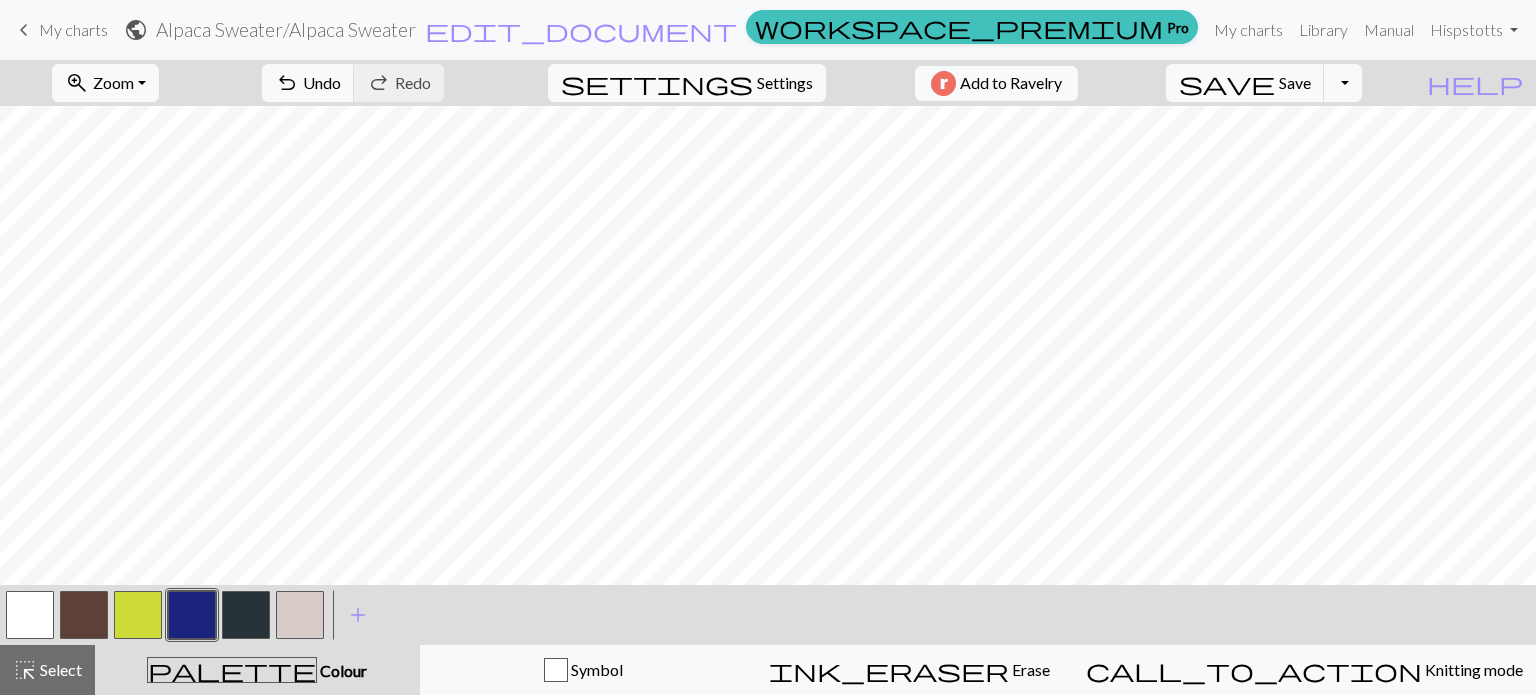 click at bounding box center (84, 615) 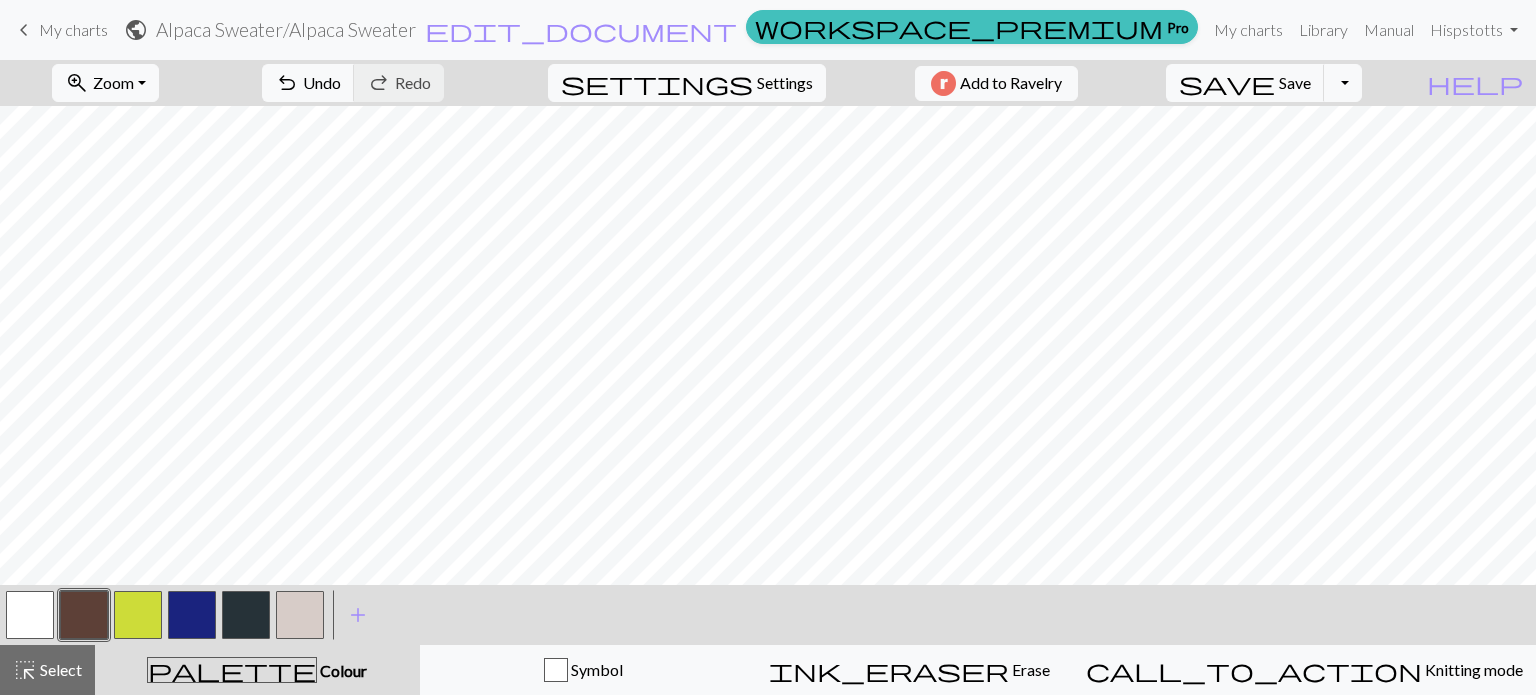 click at bounding box center (300, 615) 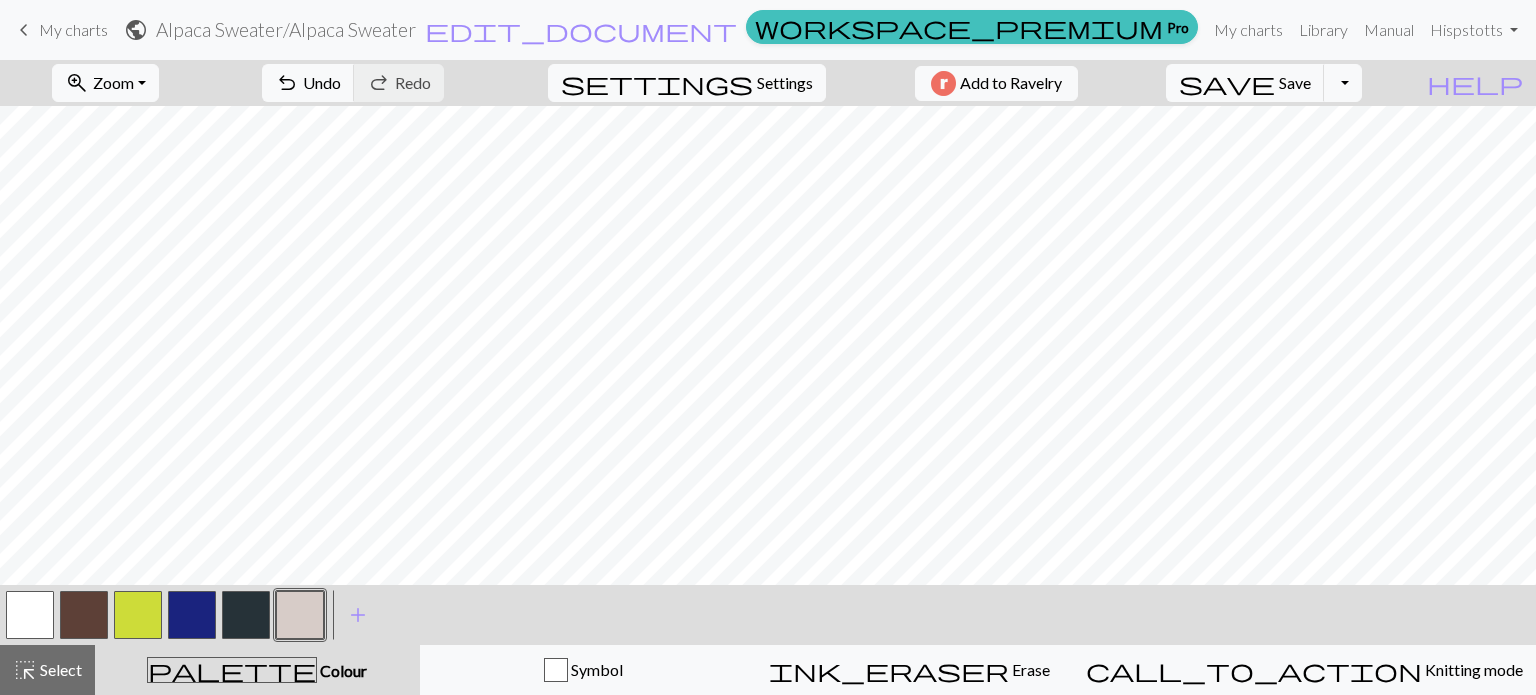 click at bounding box center (192, 615) 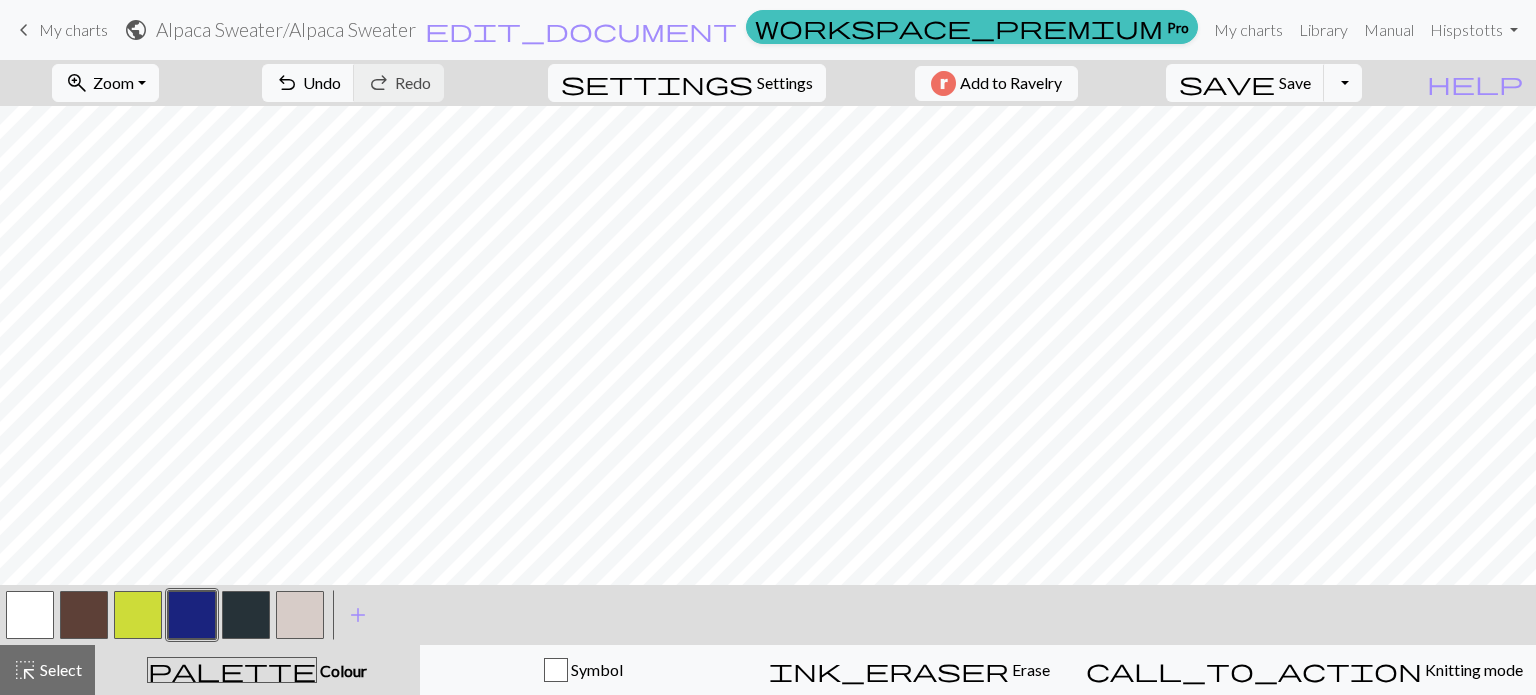 click at bounding box center [138, 615] 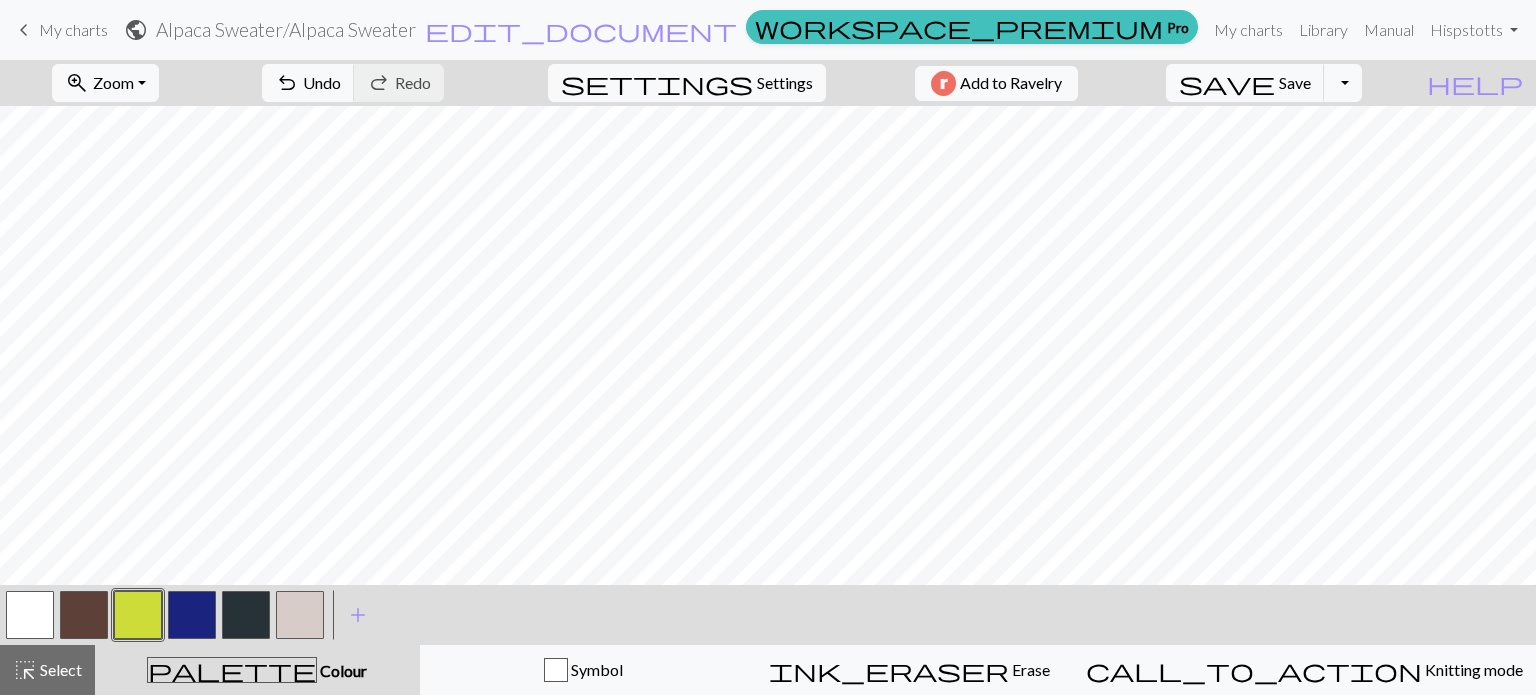 click at bounding box center [246, 615] 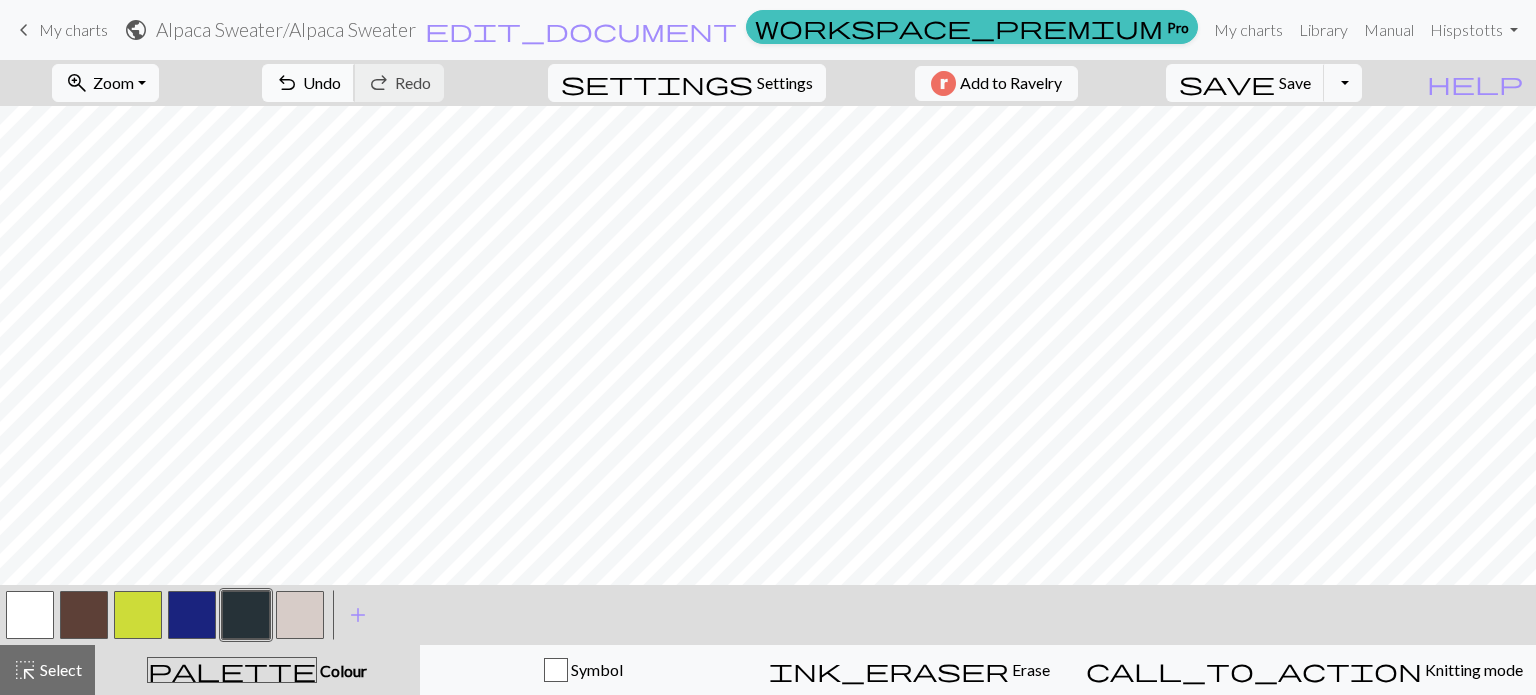 click on "Undo" at bounding box center (322, 82) 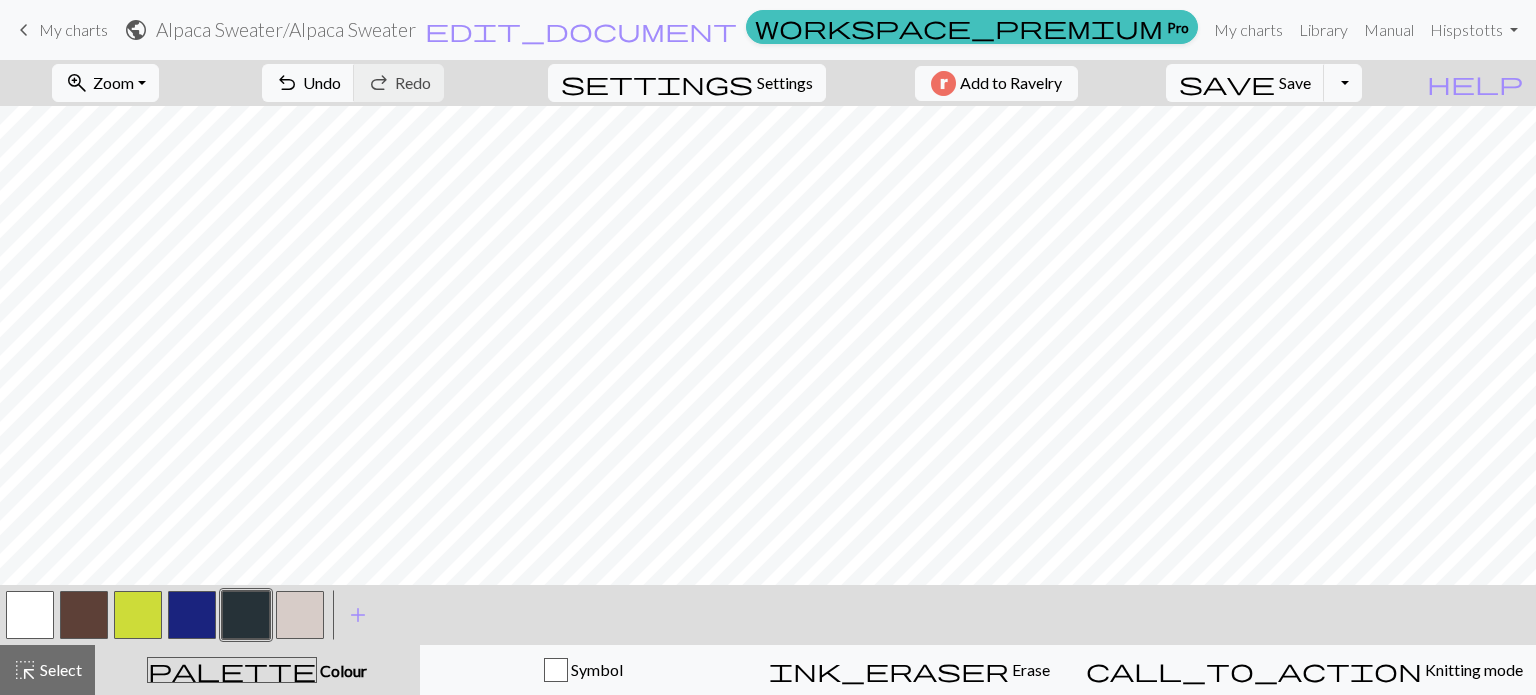 click at bounding box center (138, 615) 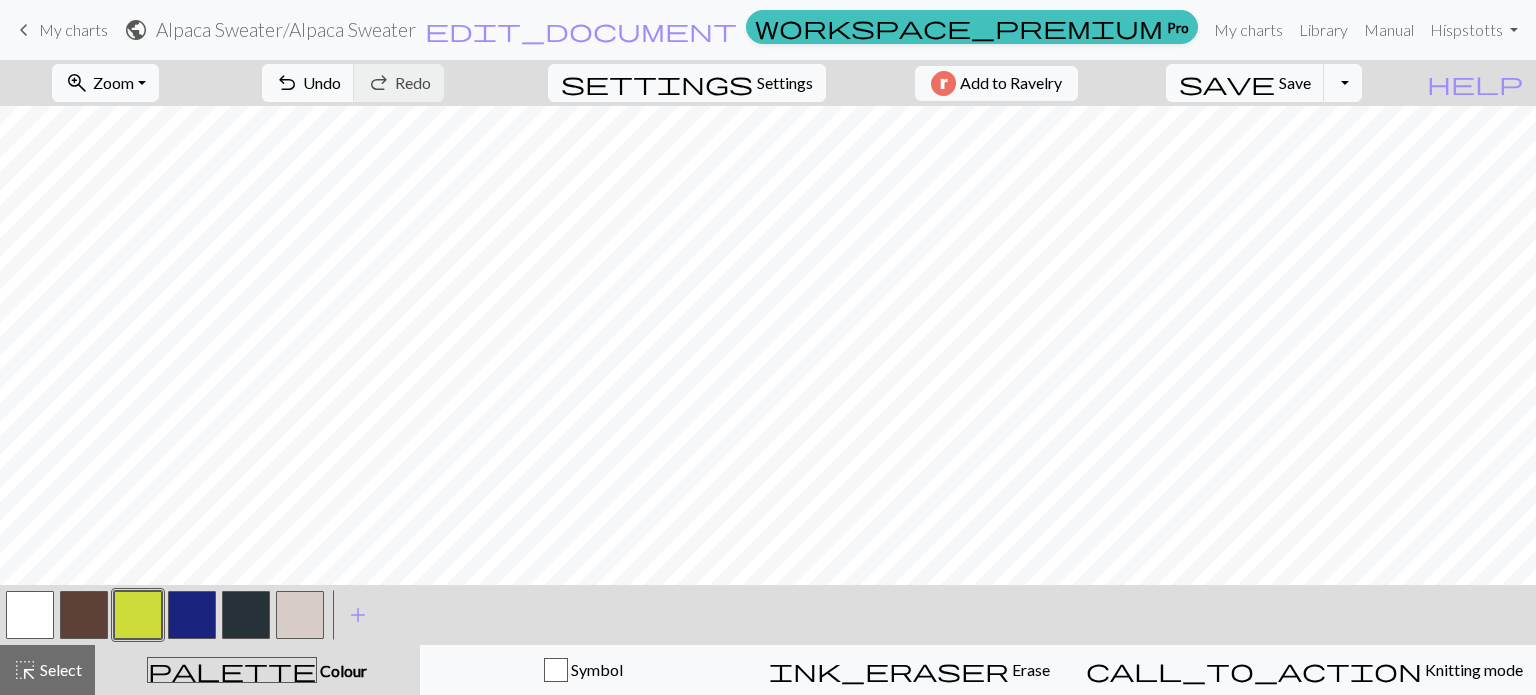 click at bounding box center (300, 615) 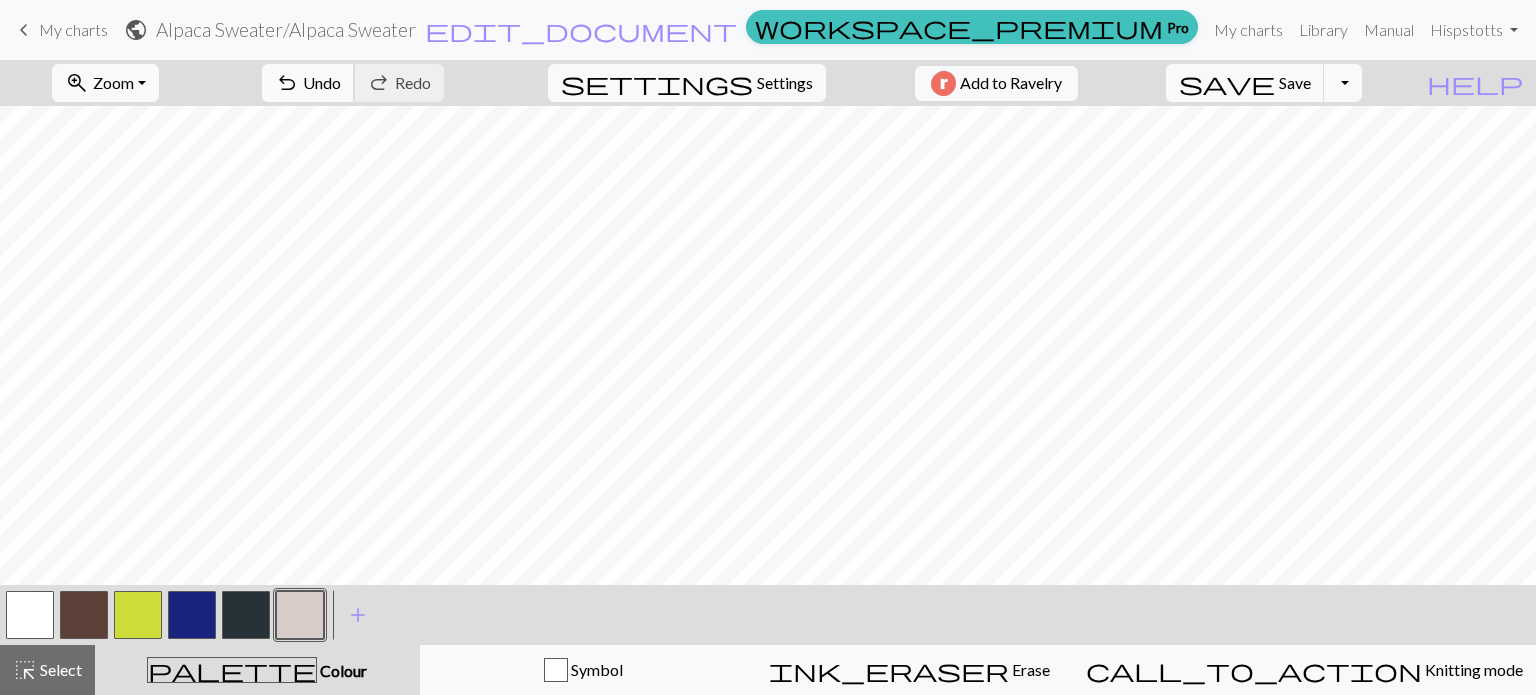 click on "undo" at bounding box center (287, 83) 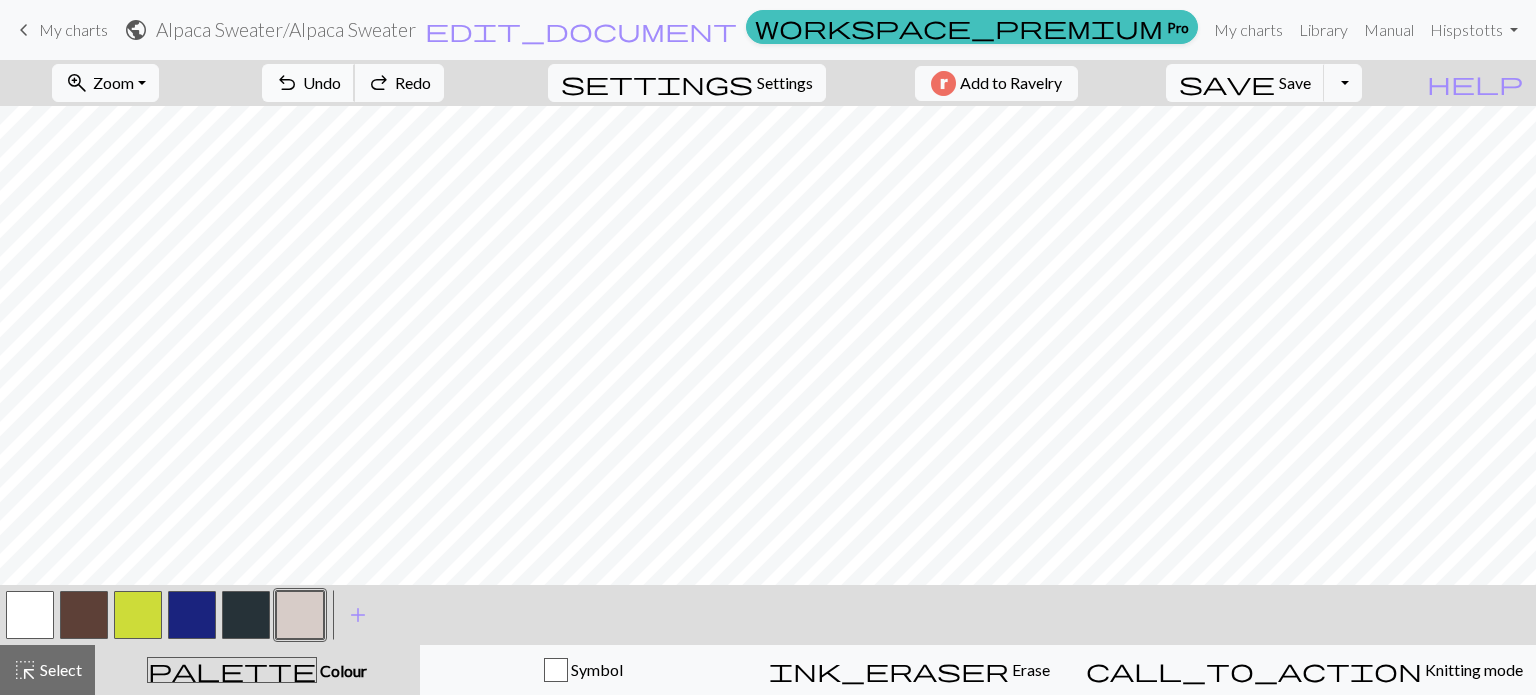 click on "Undo" at bounding box center (322, 82) 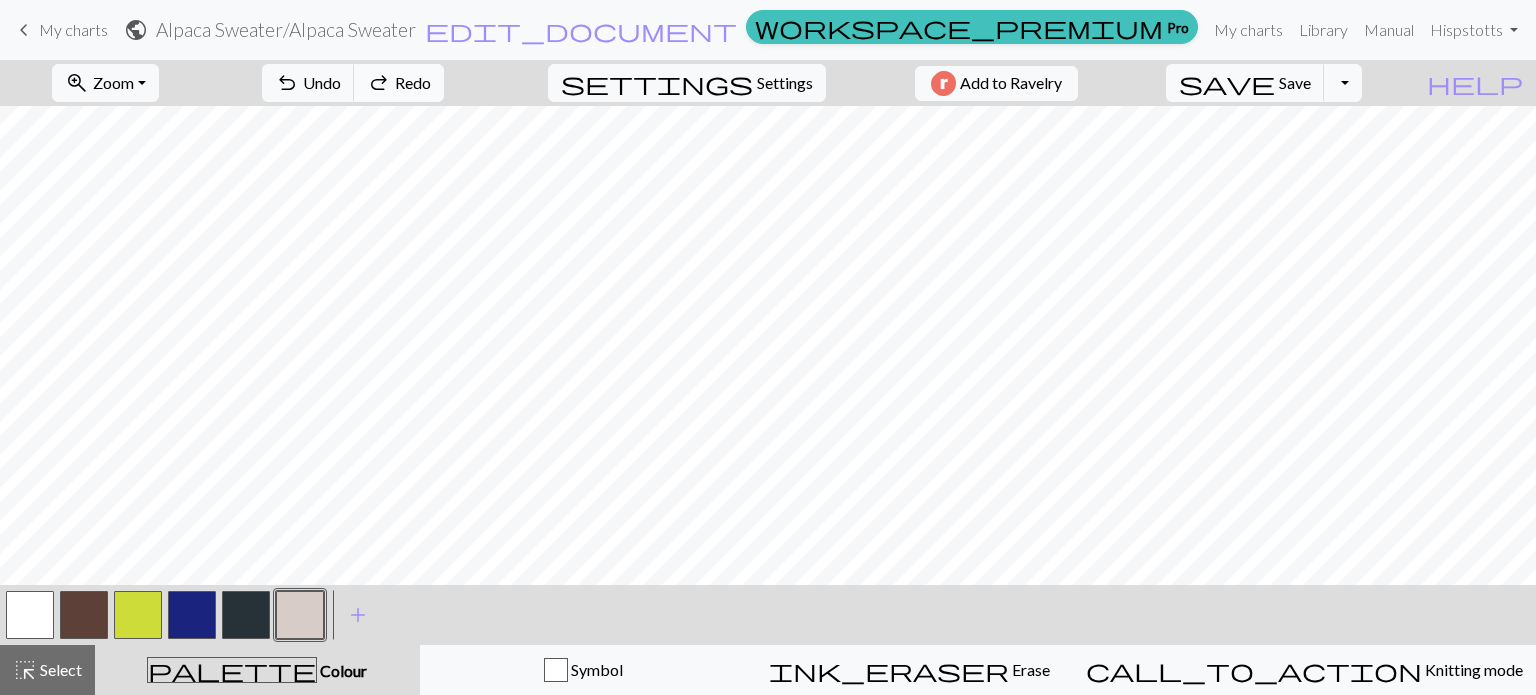 click on "redo" at bounding box center [379, 83] 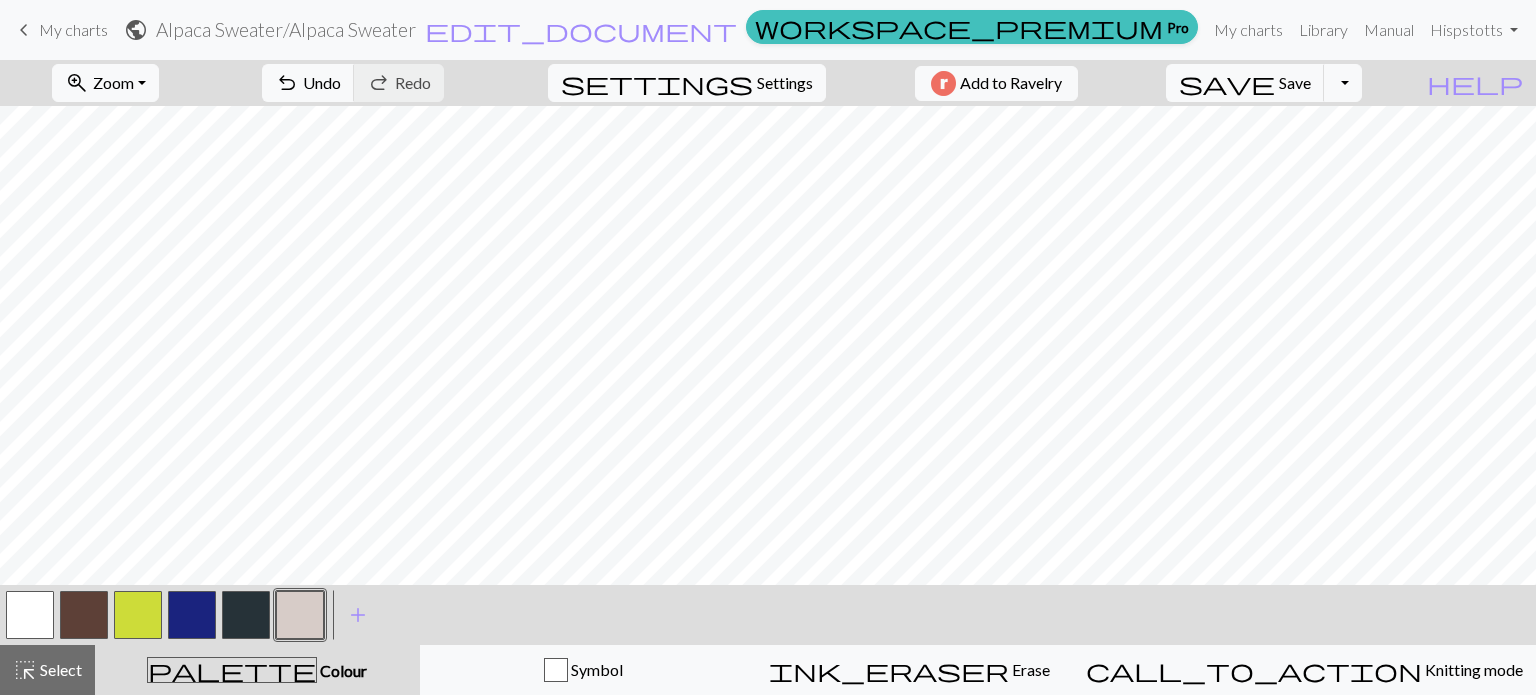 click at bounding box center (192, 615) 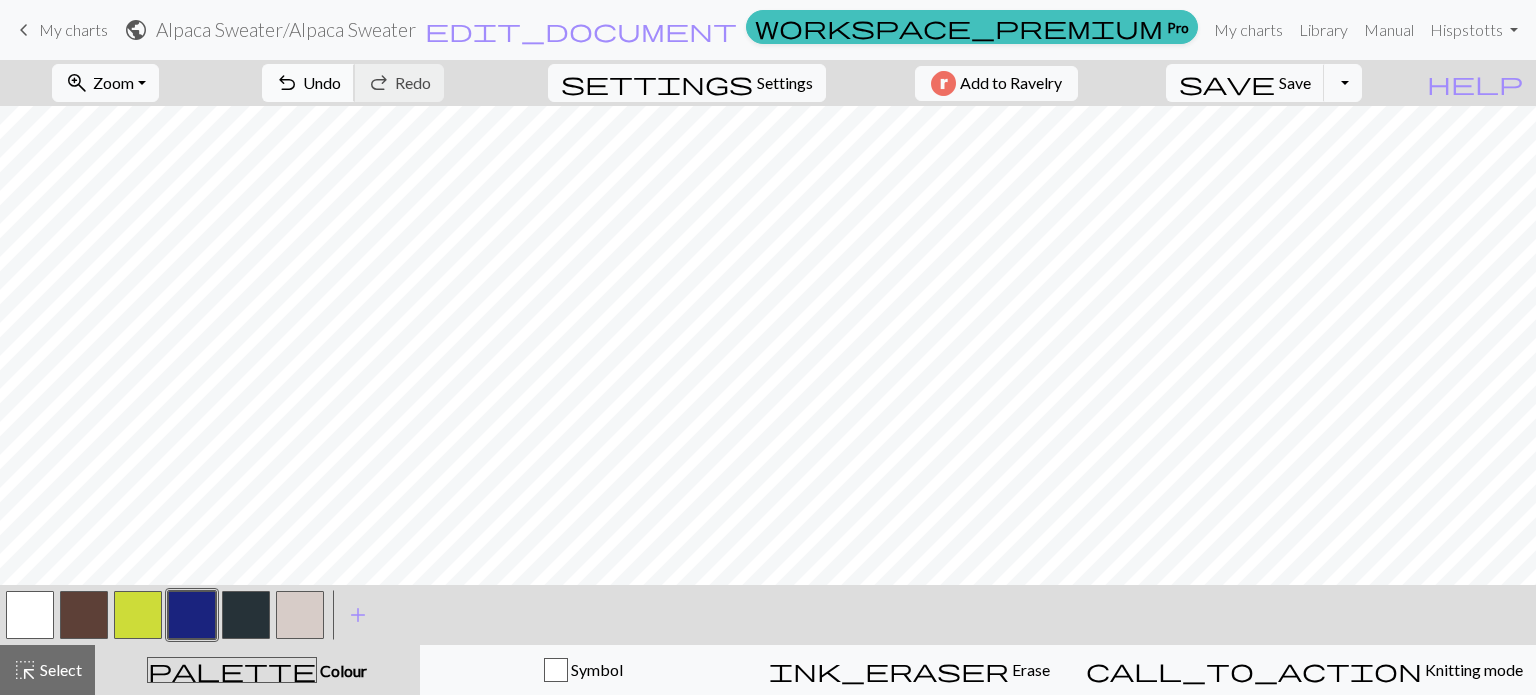 click on "Undo" at bounding box center (322, 82) 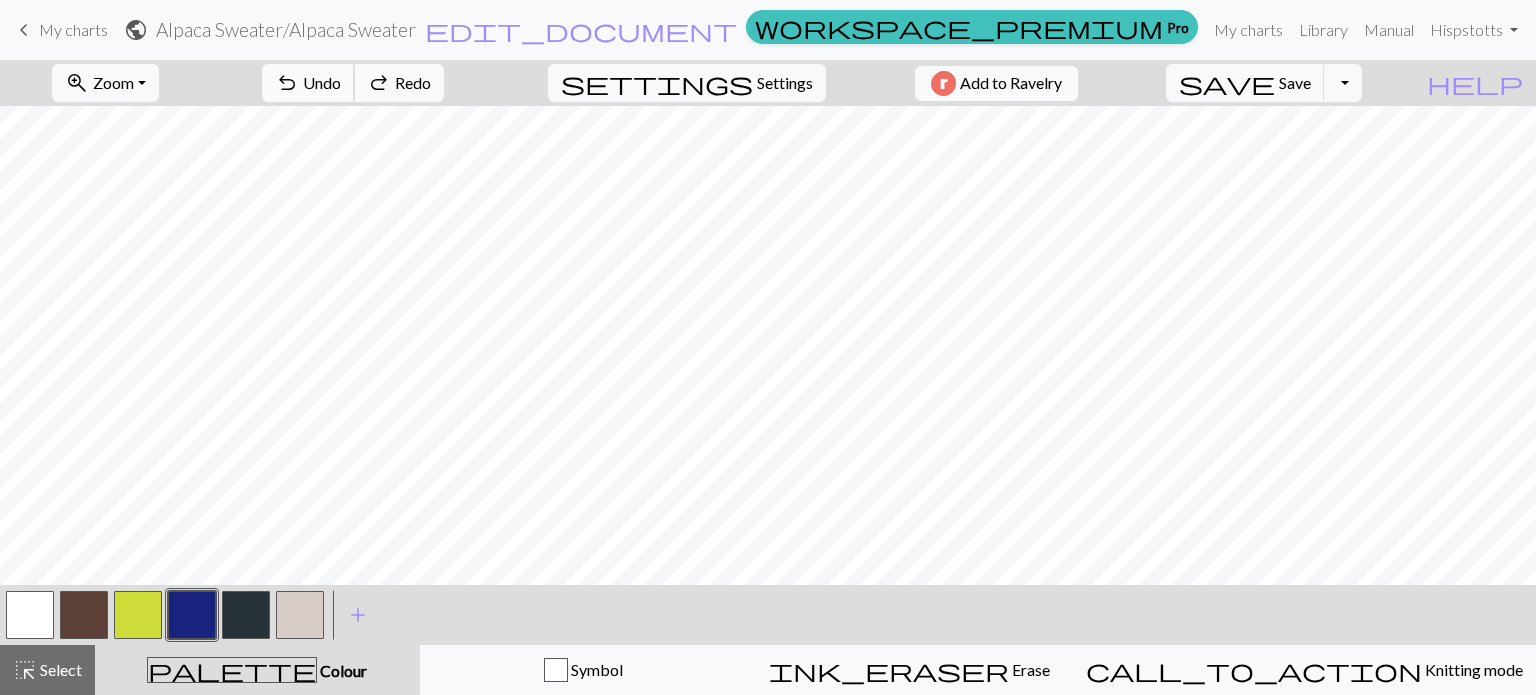 click on "Undo" at bounding box center [322, 82] 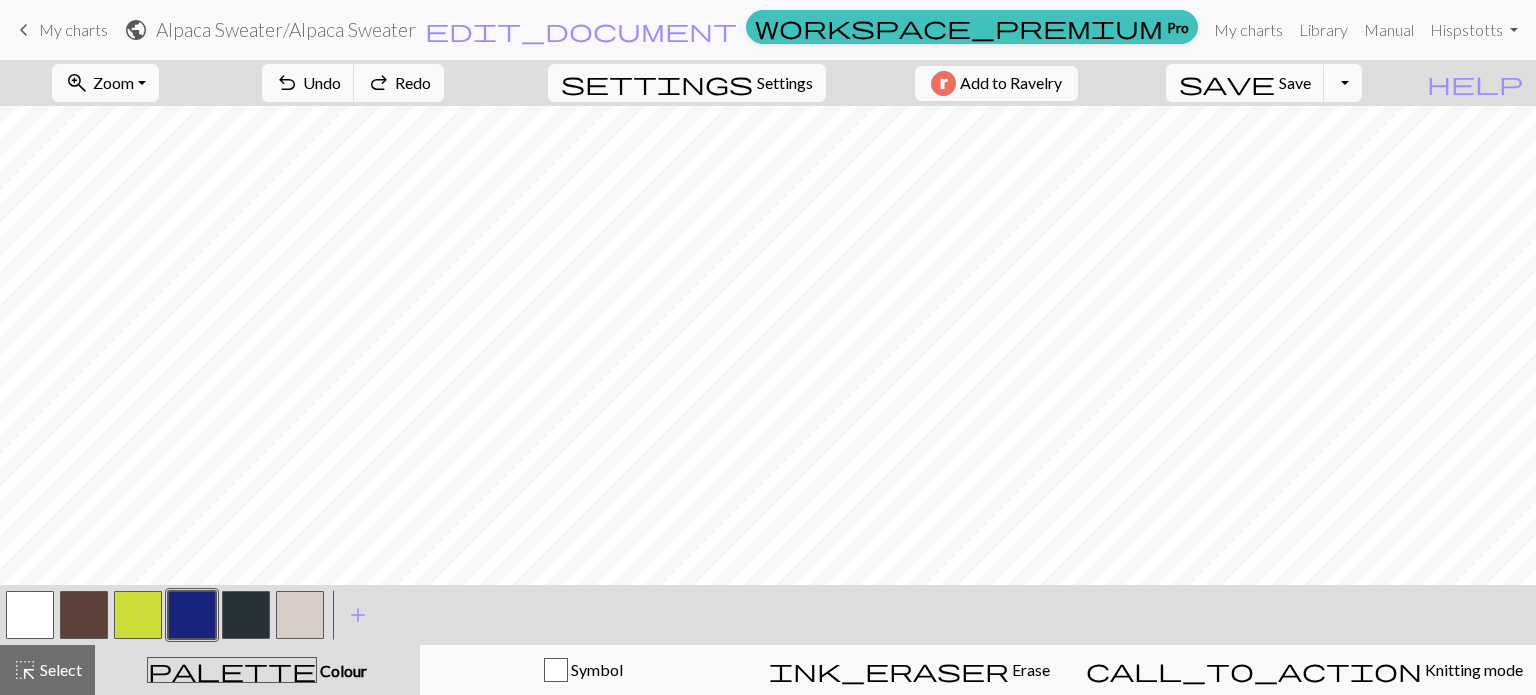 click at bounding box center (246, 615) 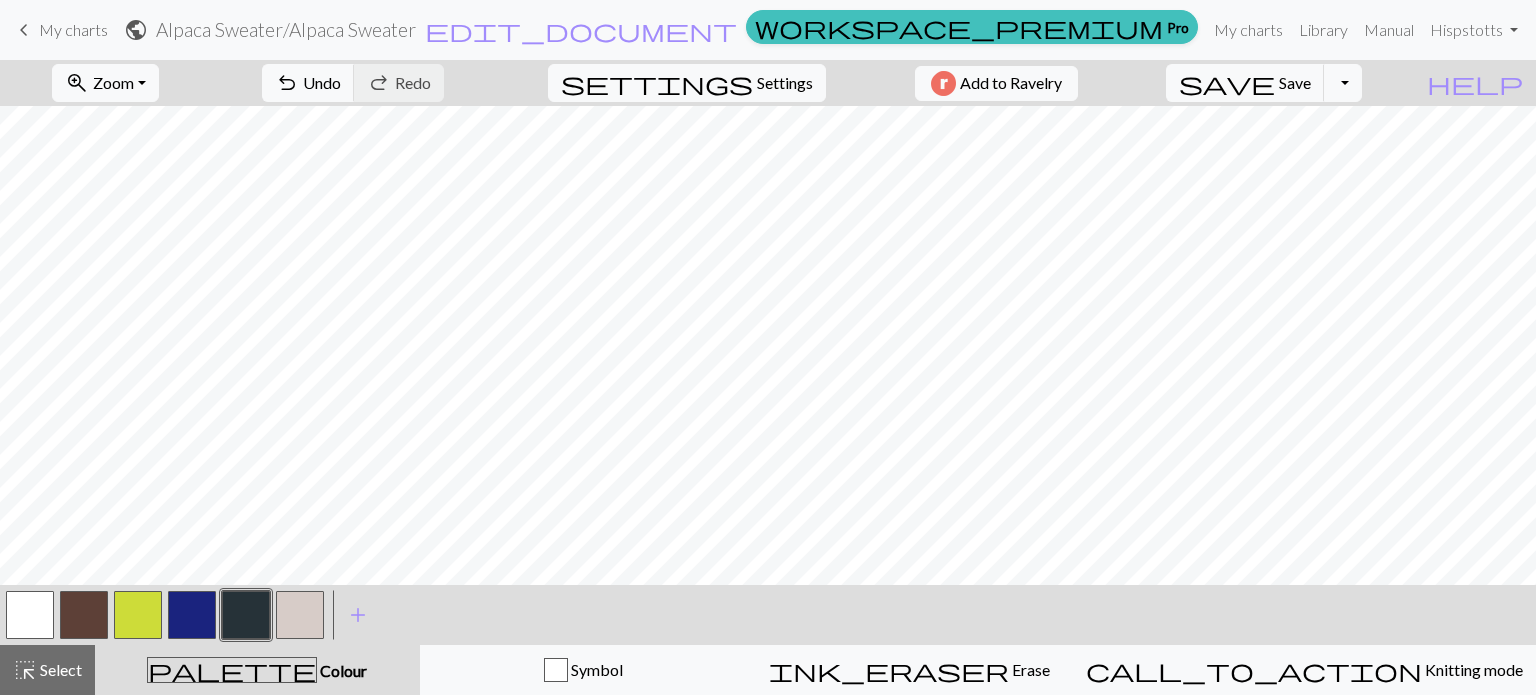 click at bounding box center (138, 615) 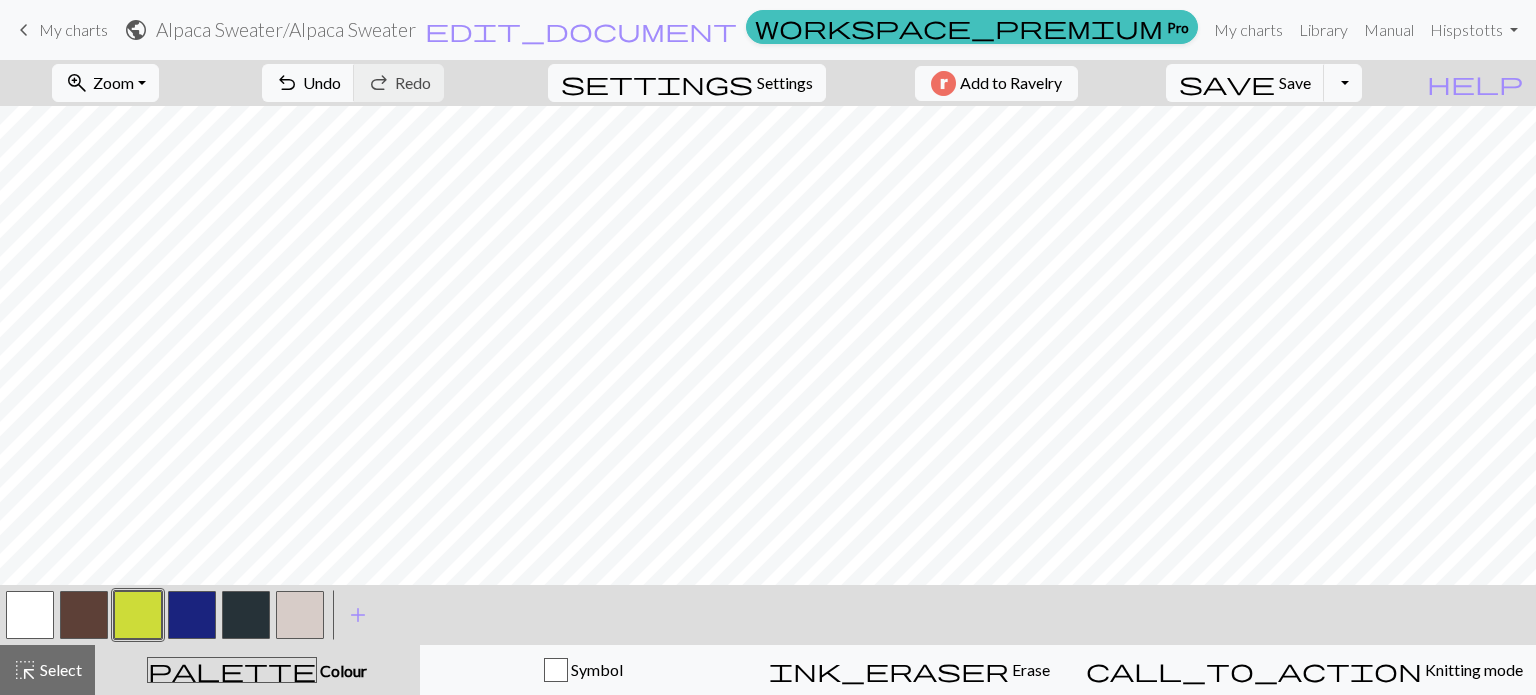 click at bounding box center (192, 615) 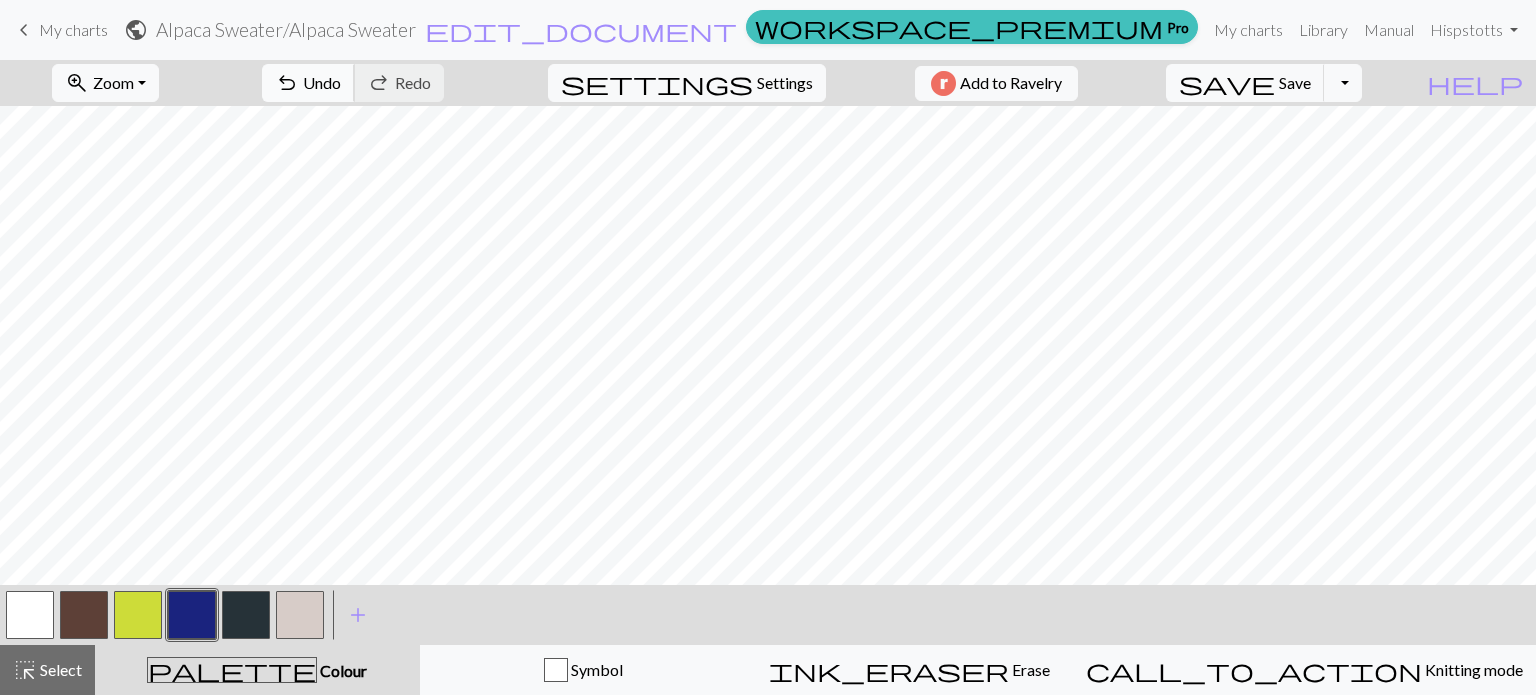 click on "undo Undo Undo" at bounding box center [308, 83] 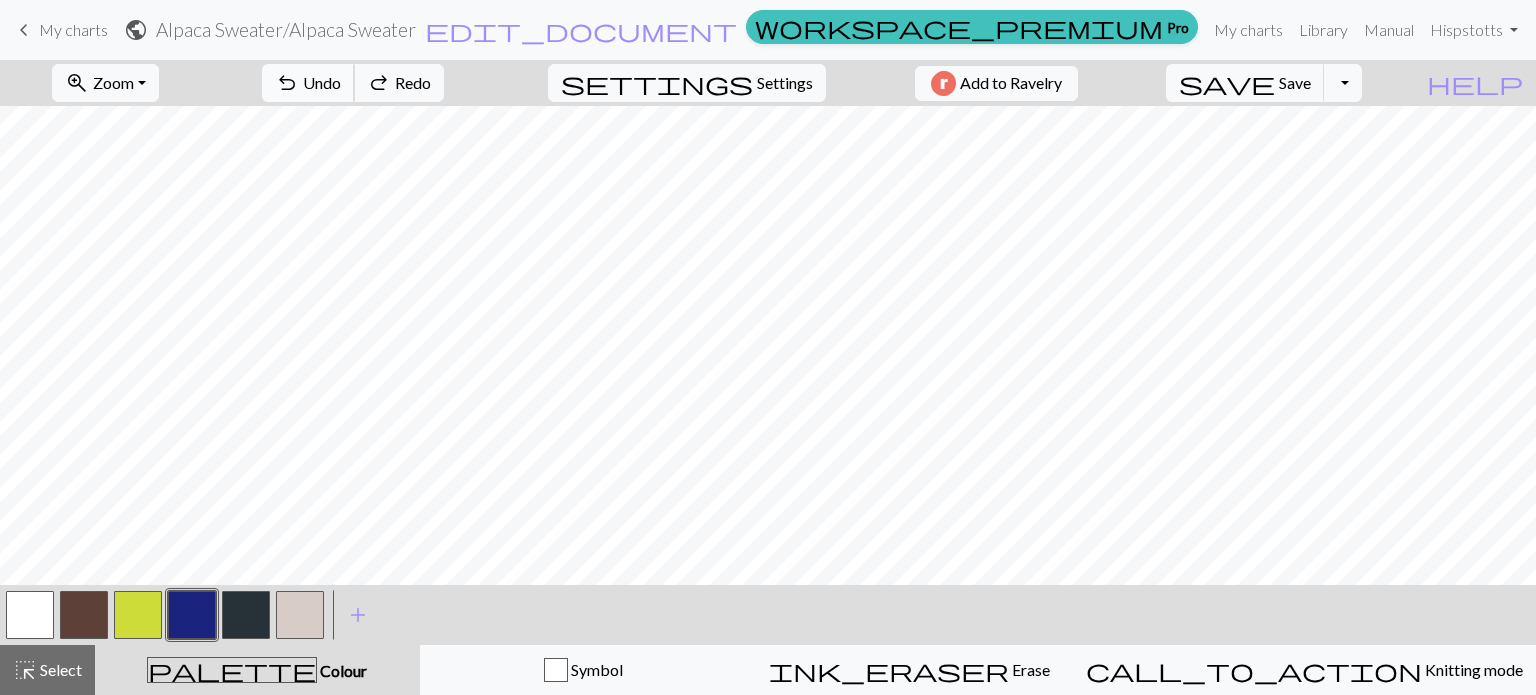 click on "Undo" at bounding box center [322, 82] 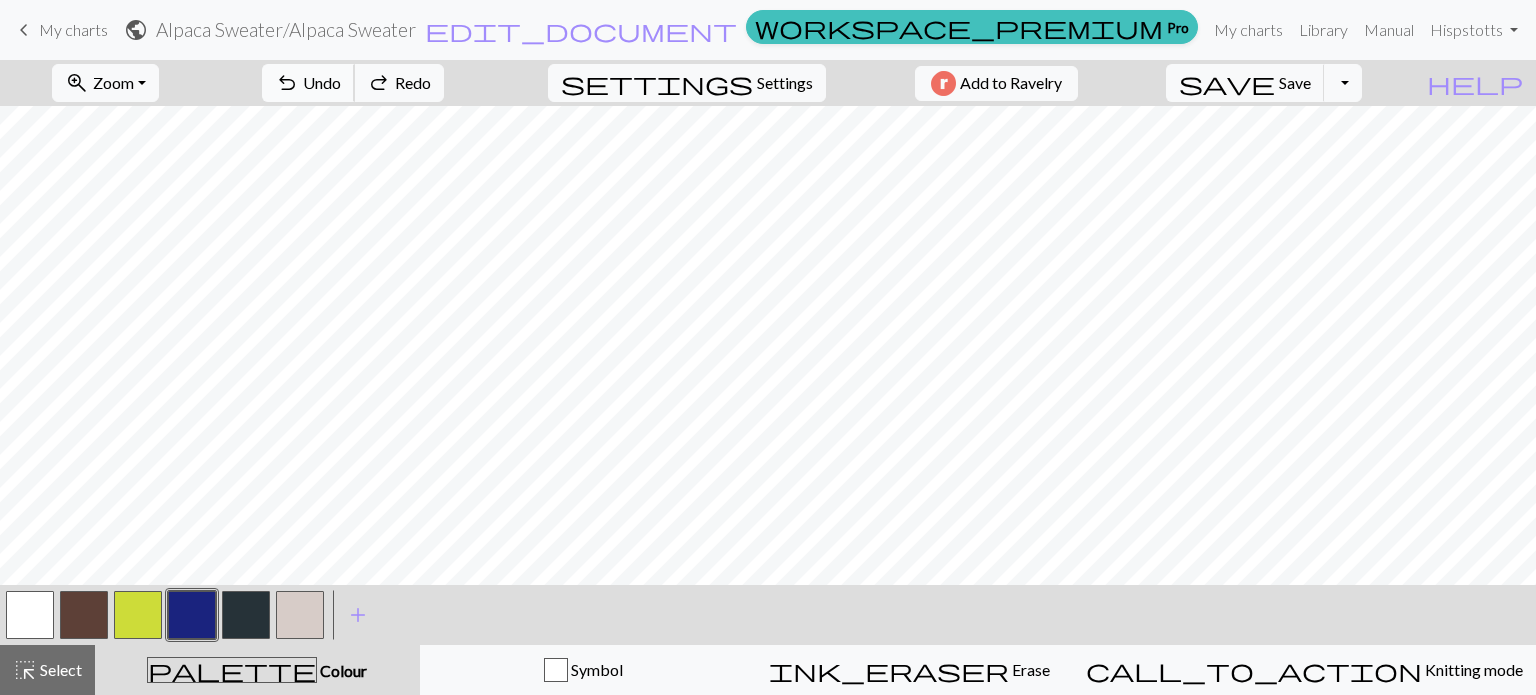 click on "Undo" at bounding box center [322, 82] 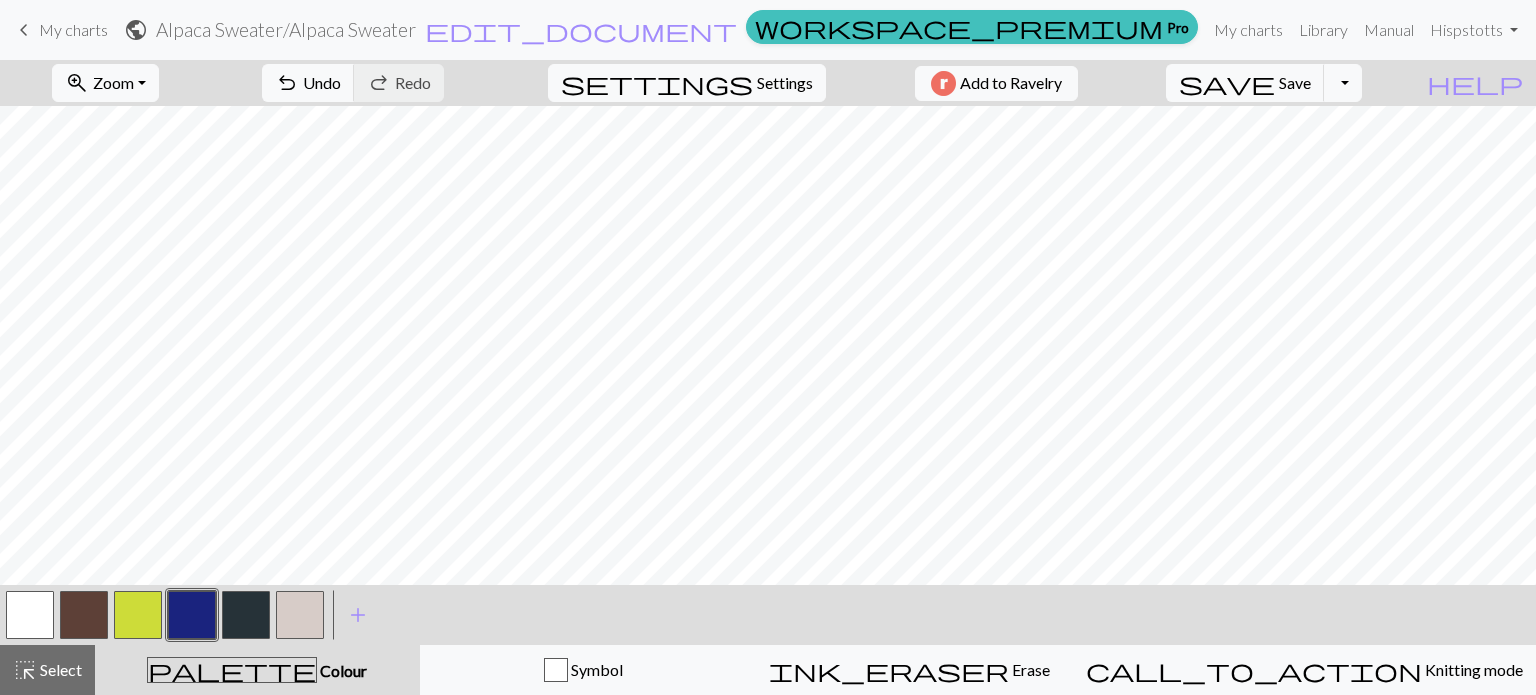 click at bounding box center [138, 615] 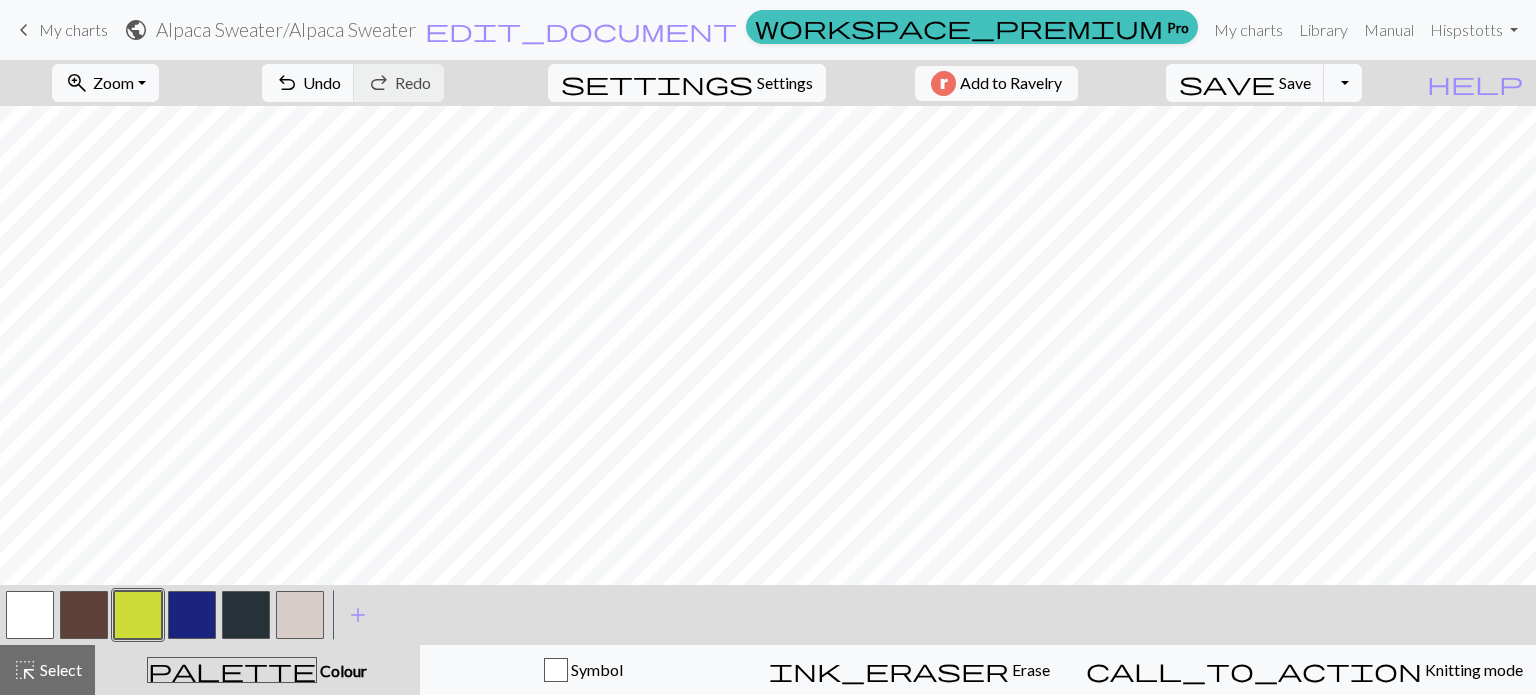 click at bounding box center [300, 615] 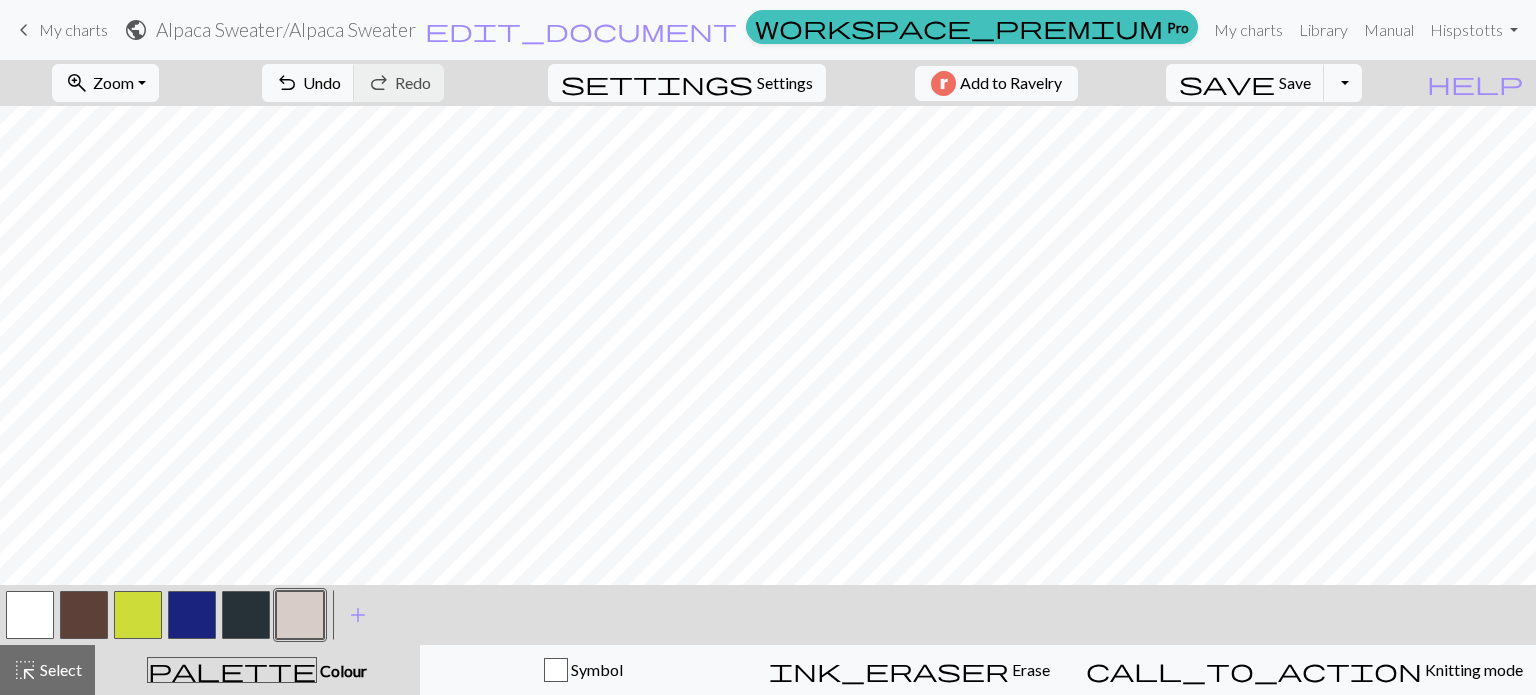 click at bounding box center (84, 615) 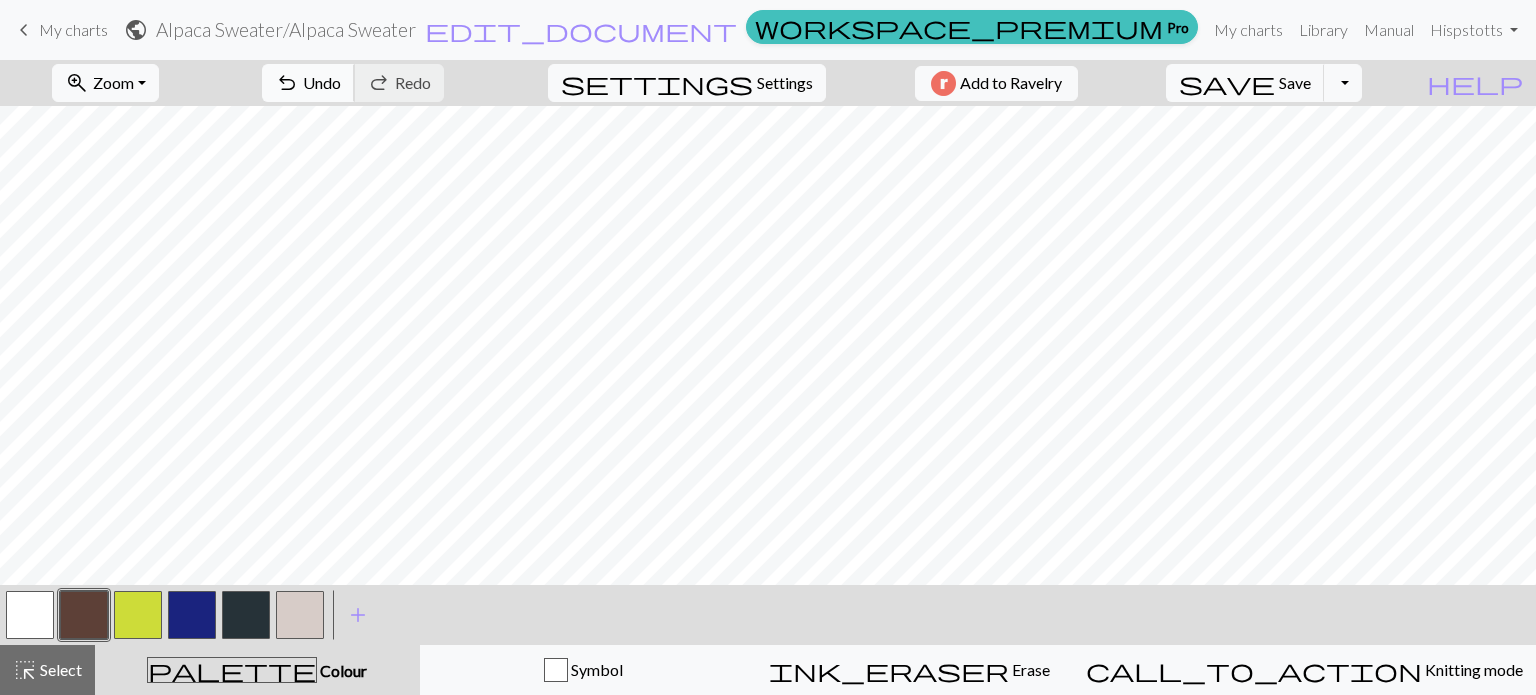 click on "undo Undo Undo" at bounding box center [308, 83] 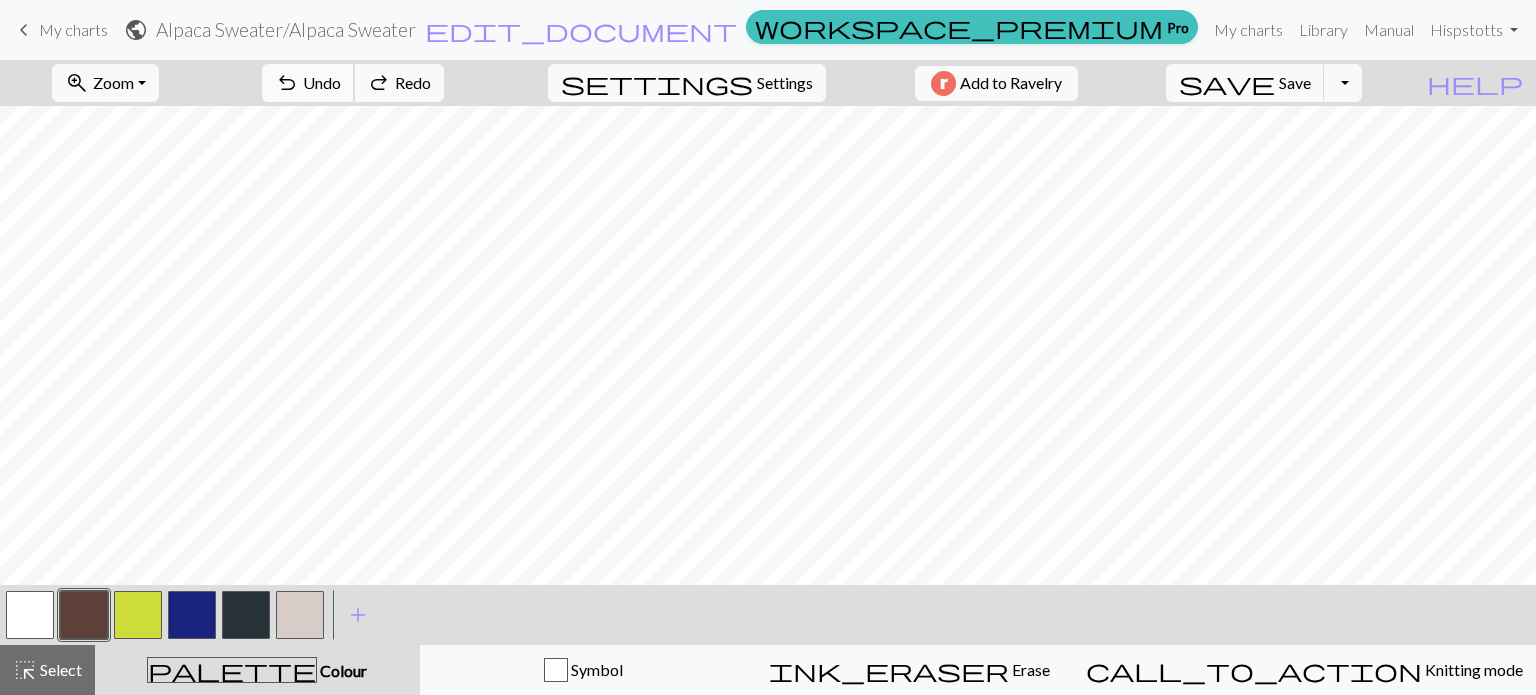 click on "undo Undo Undo" at bounding box center (308, 83) 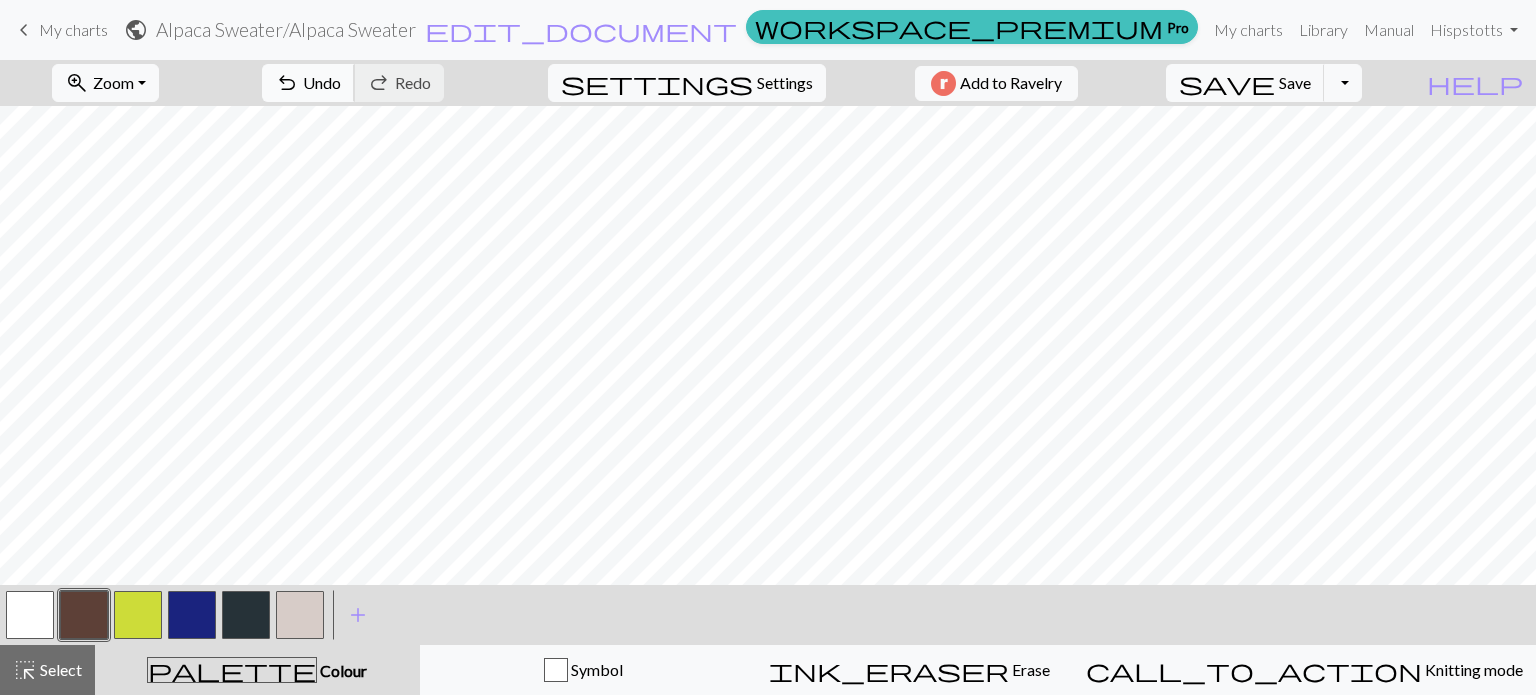 click on "Undo" at bounding box center [322, 82] 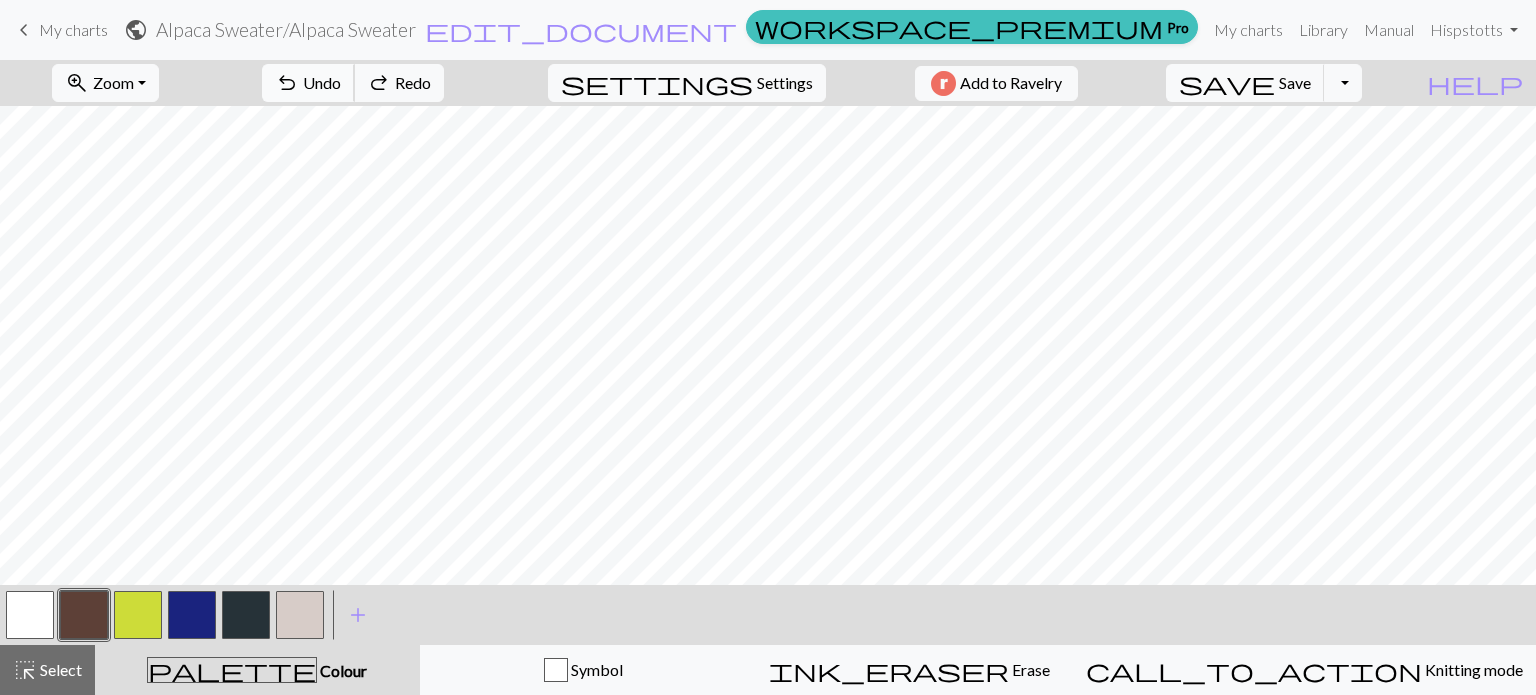 click on "Undo" at bounding box center [322, 82] 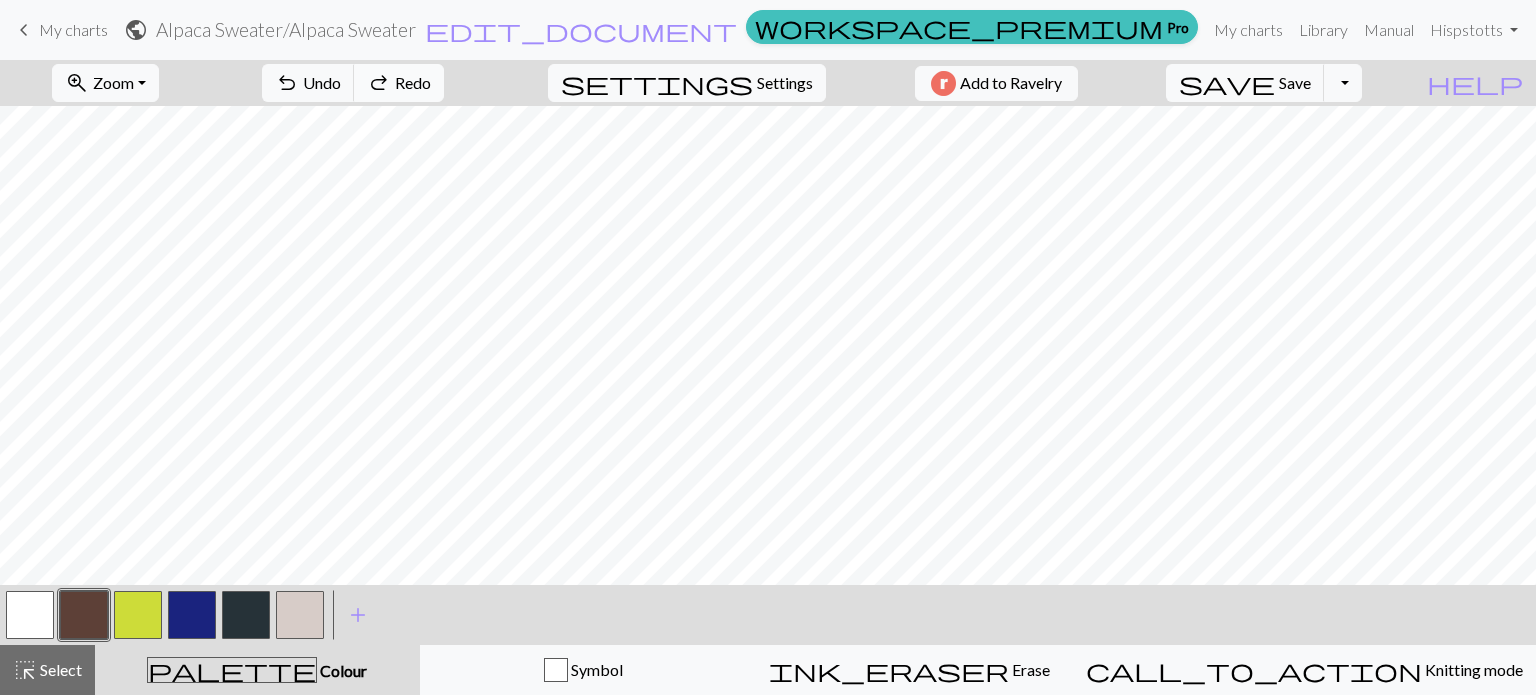 click on "redo" at bounding box center [379, 83] 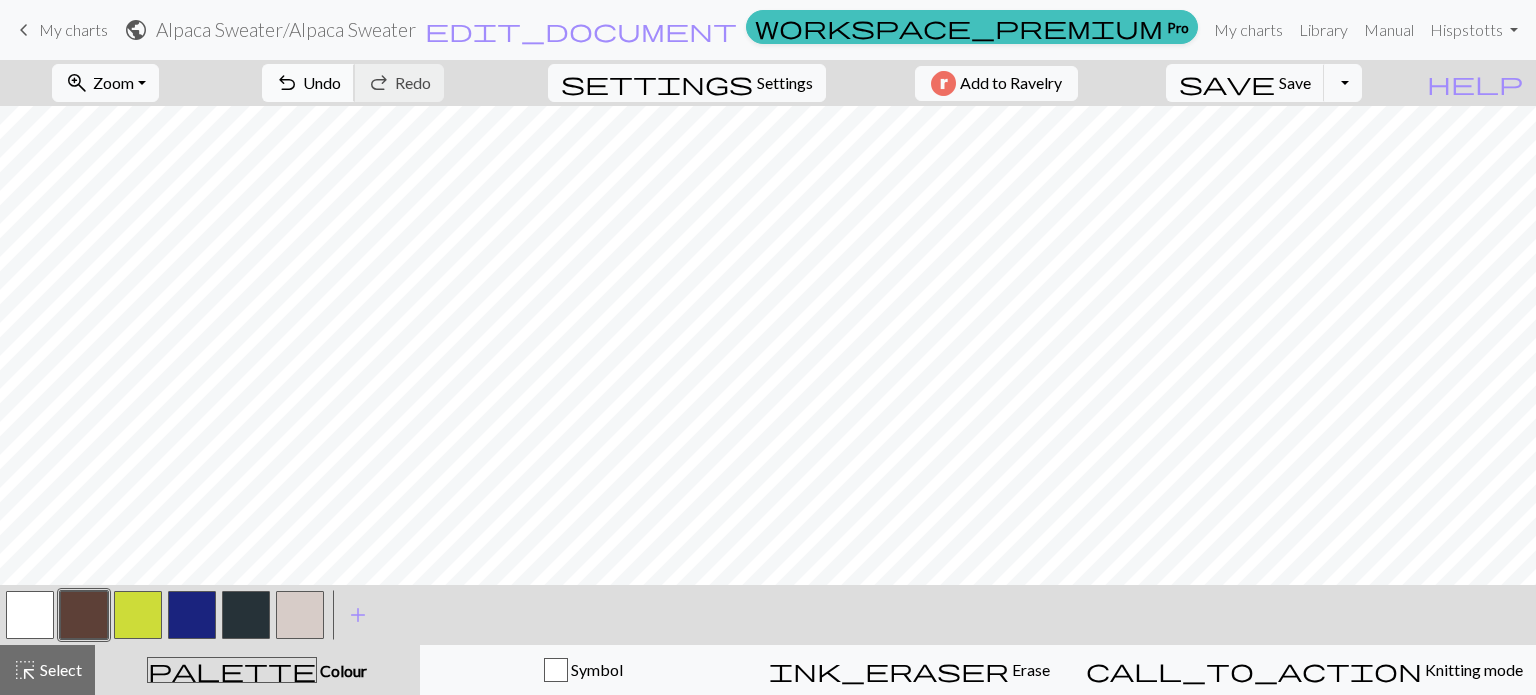 click on "Undo" at bounding box center (322, 82) 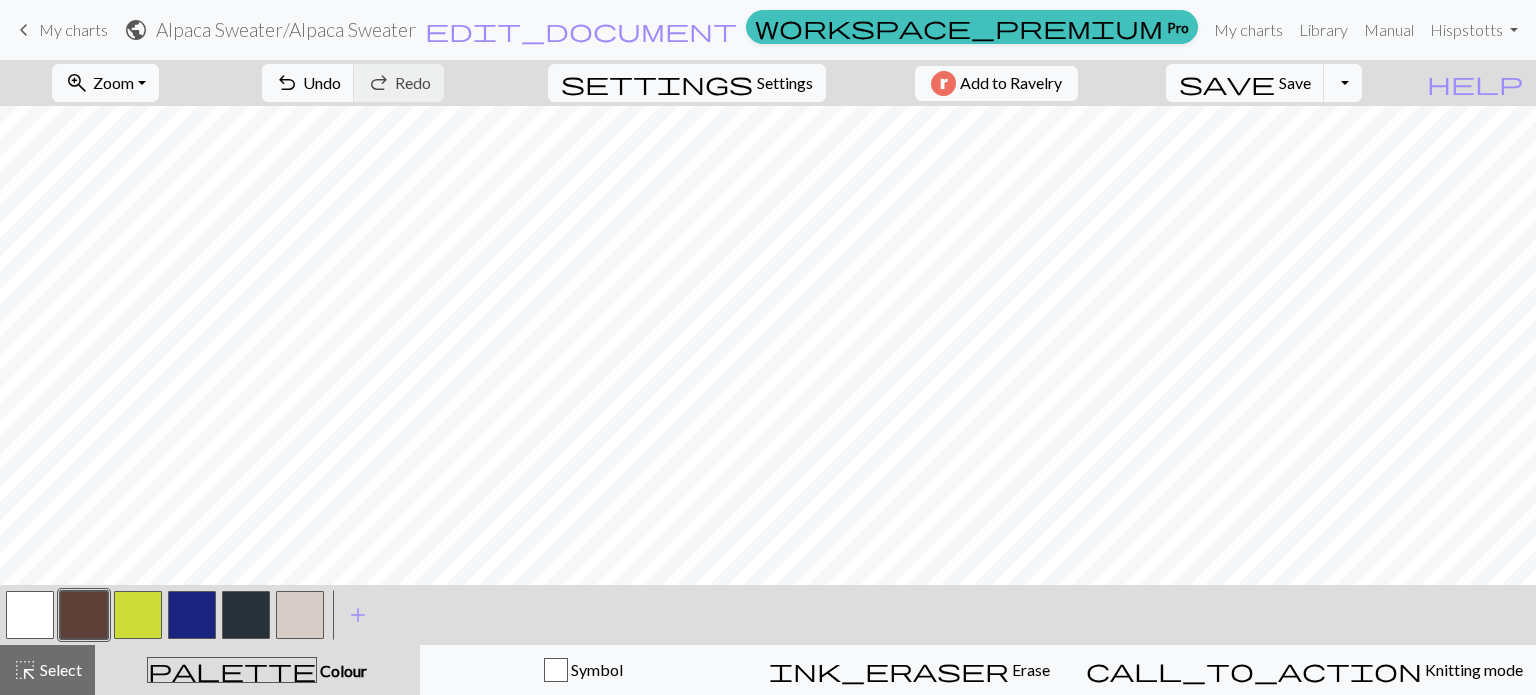click at bounding box center [300, 615] 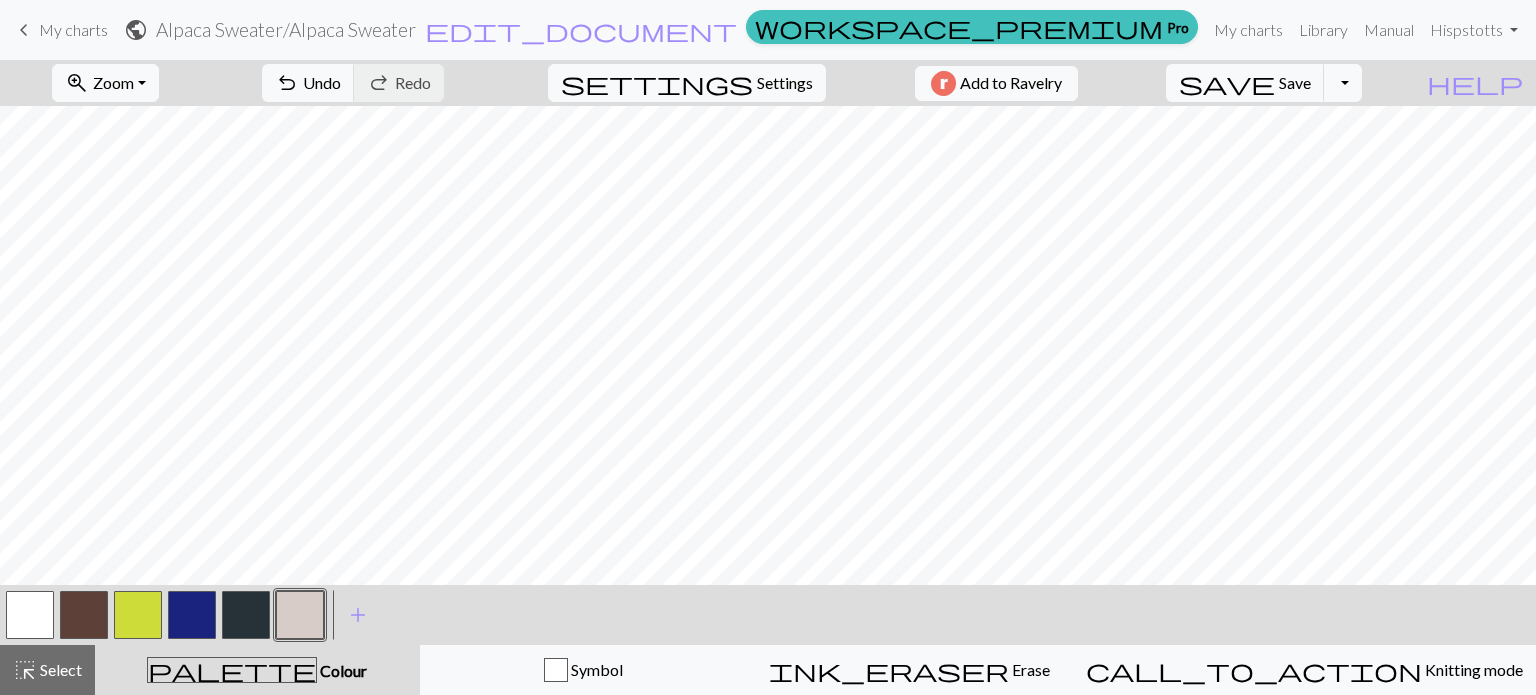 click at bounding box center (246, 615) 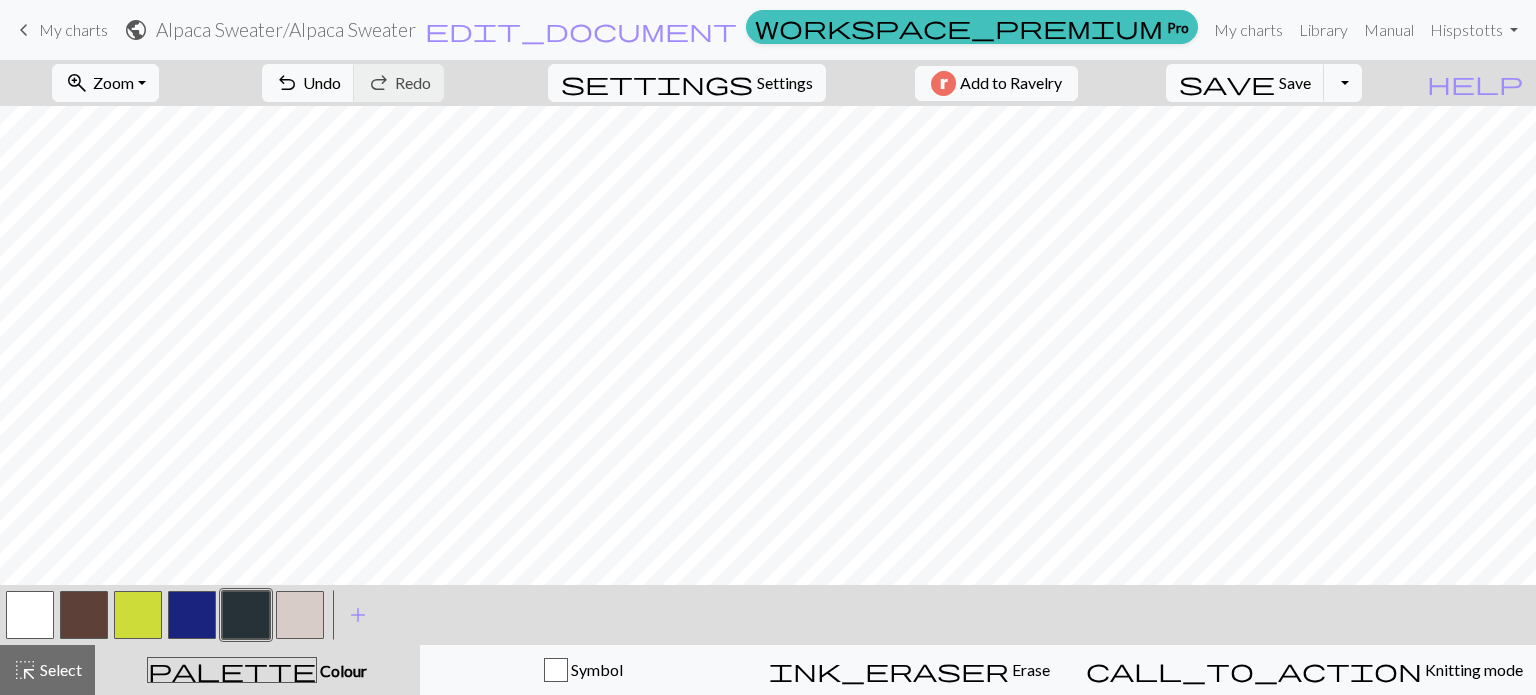 click at bounding box center [300, 615] 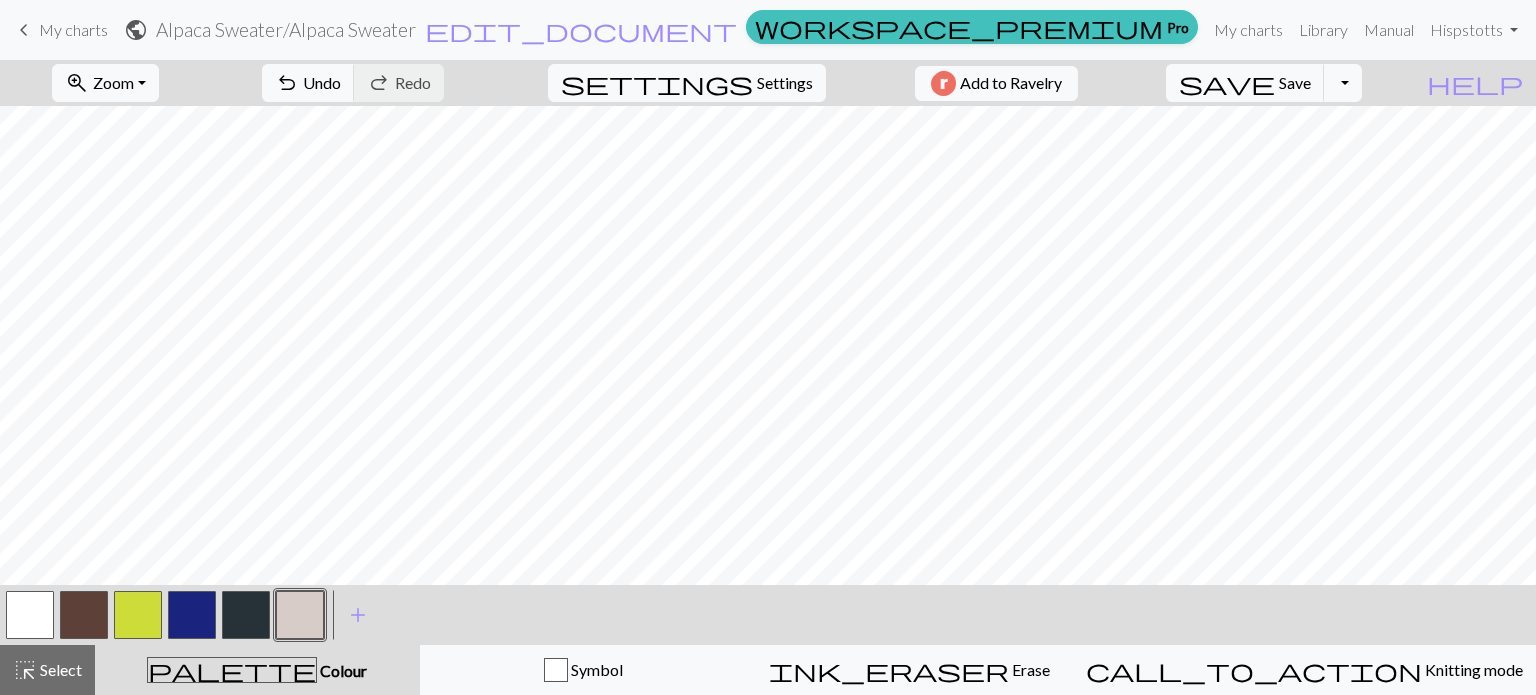 click at bounding box center [246, 615] 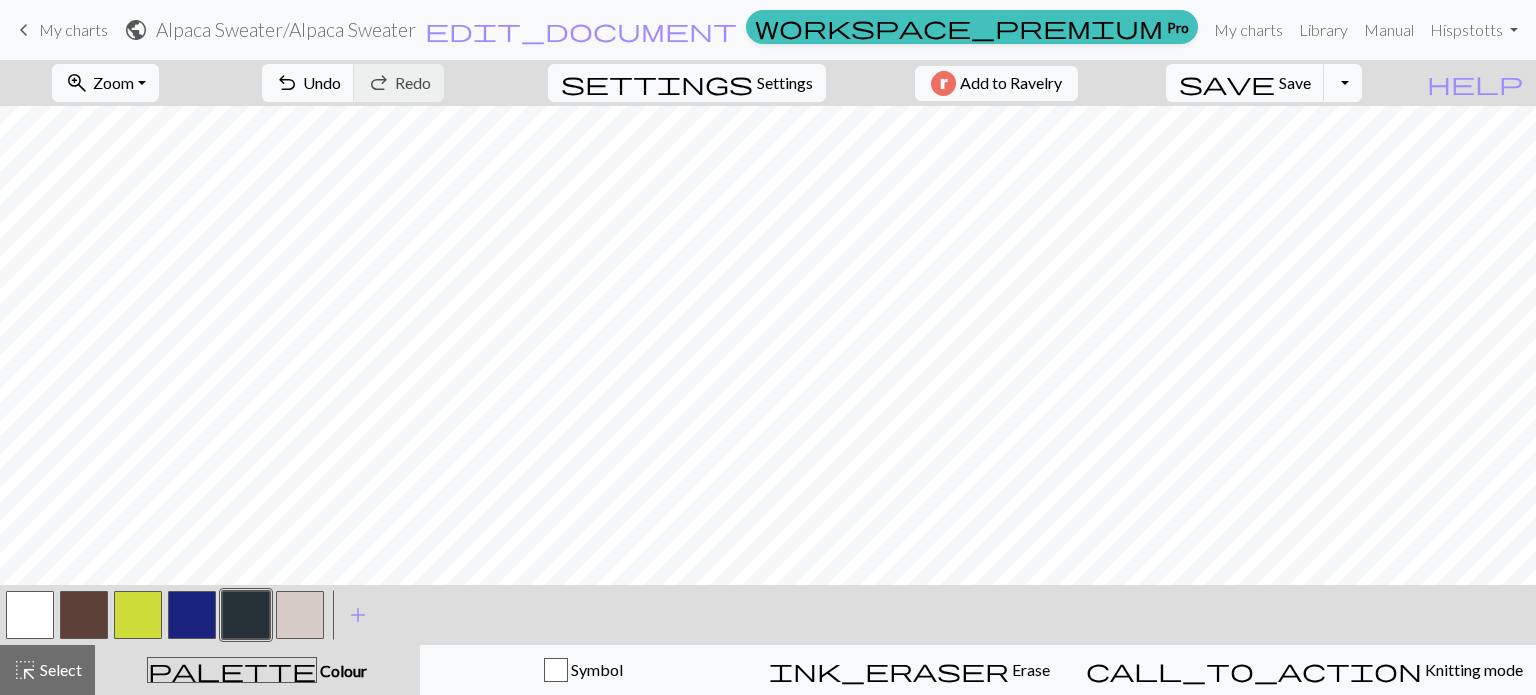 click at bounding box center [192, 615] 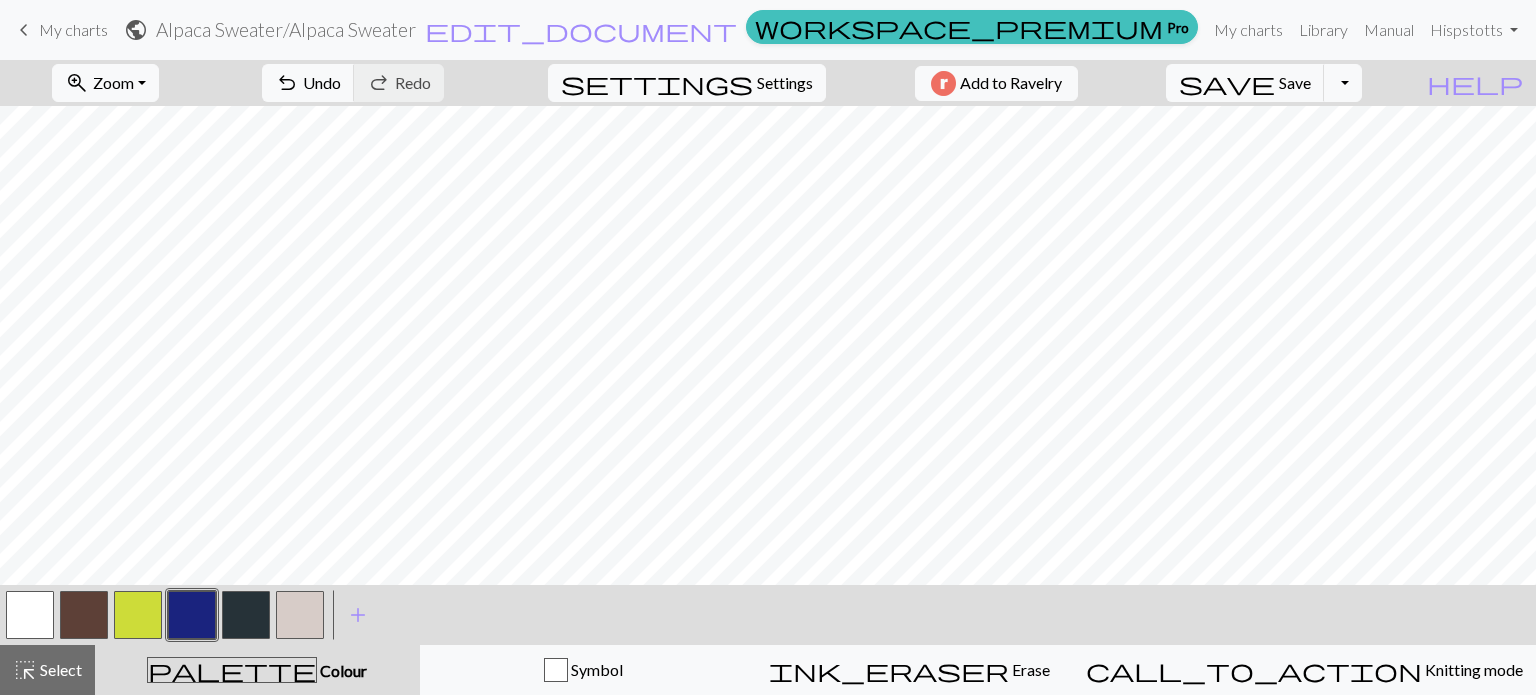 click at bounding box center (84, 615) 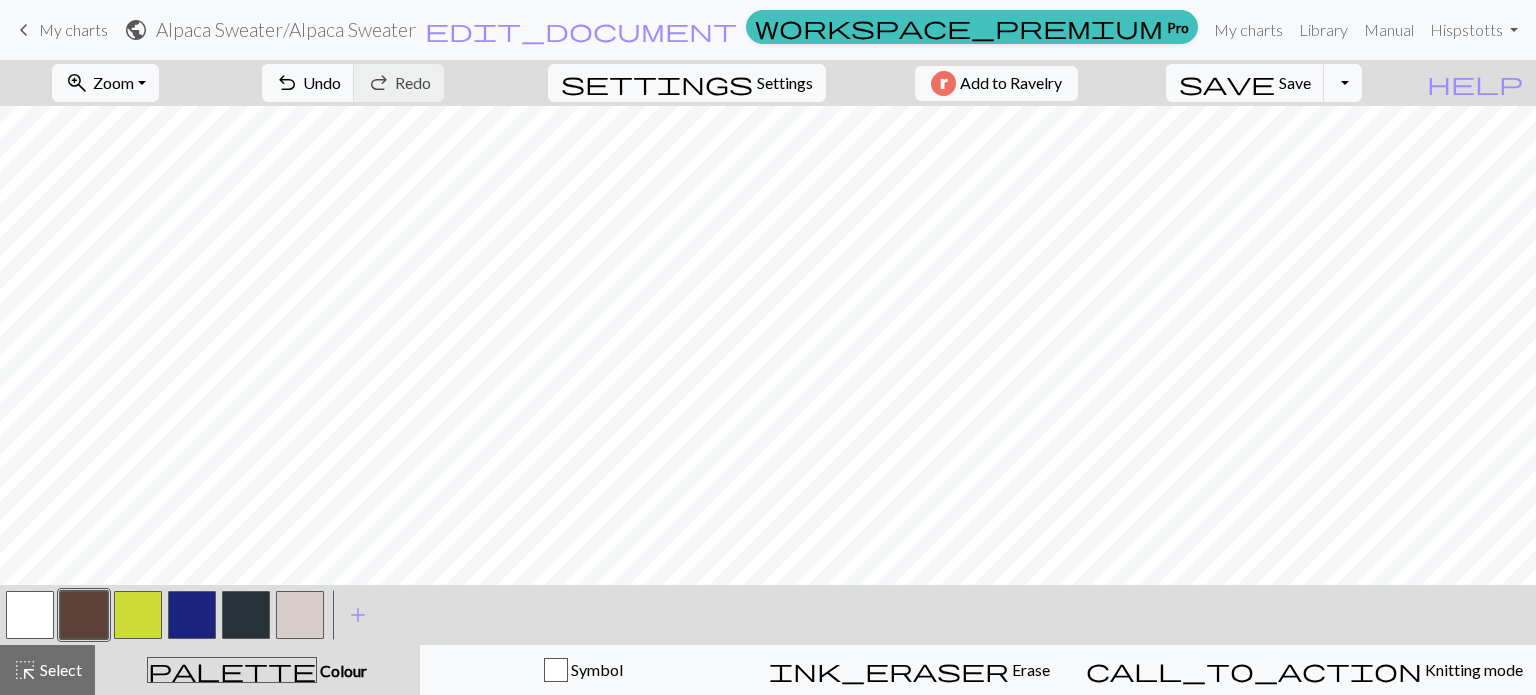 click at bounding box center (246, 615) 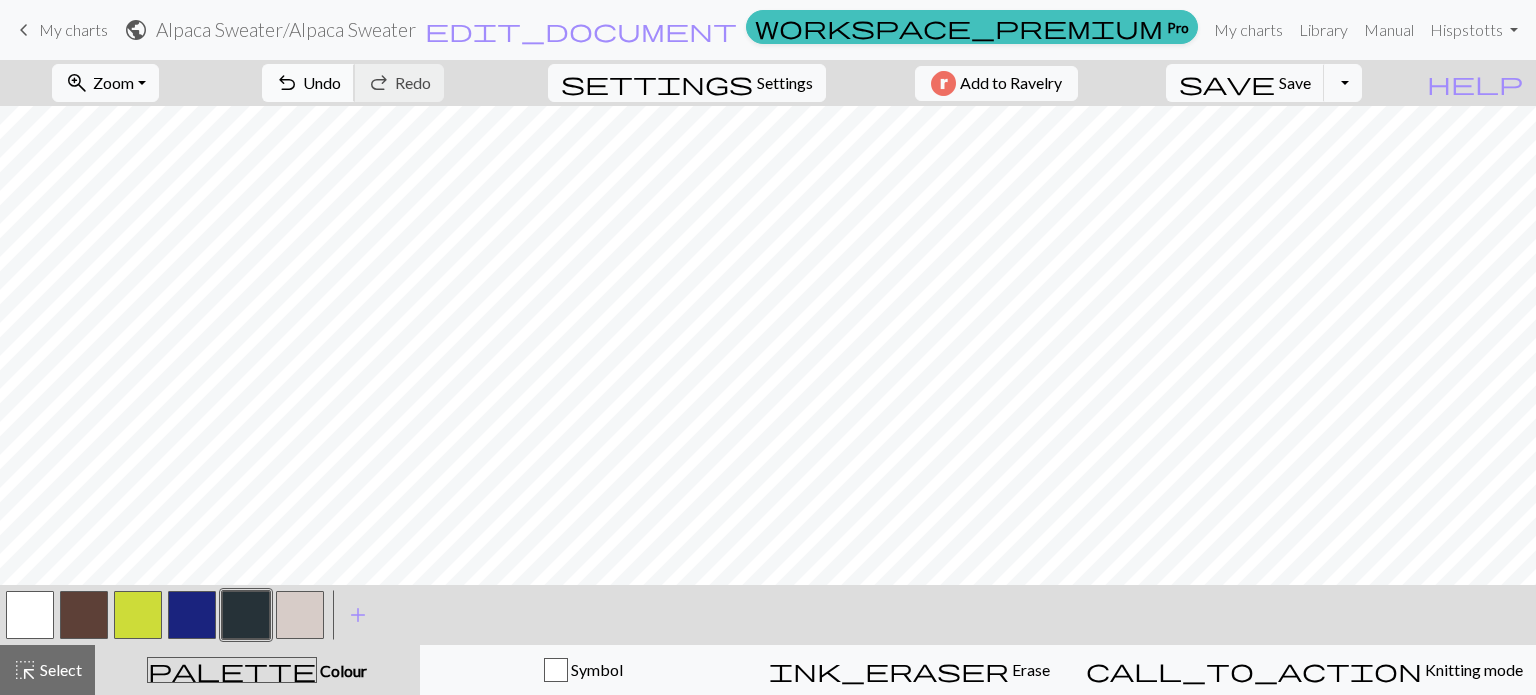 click on "undo Undo Undo" at bounding box center [308, 83] 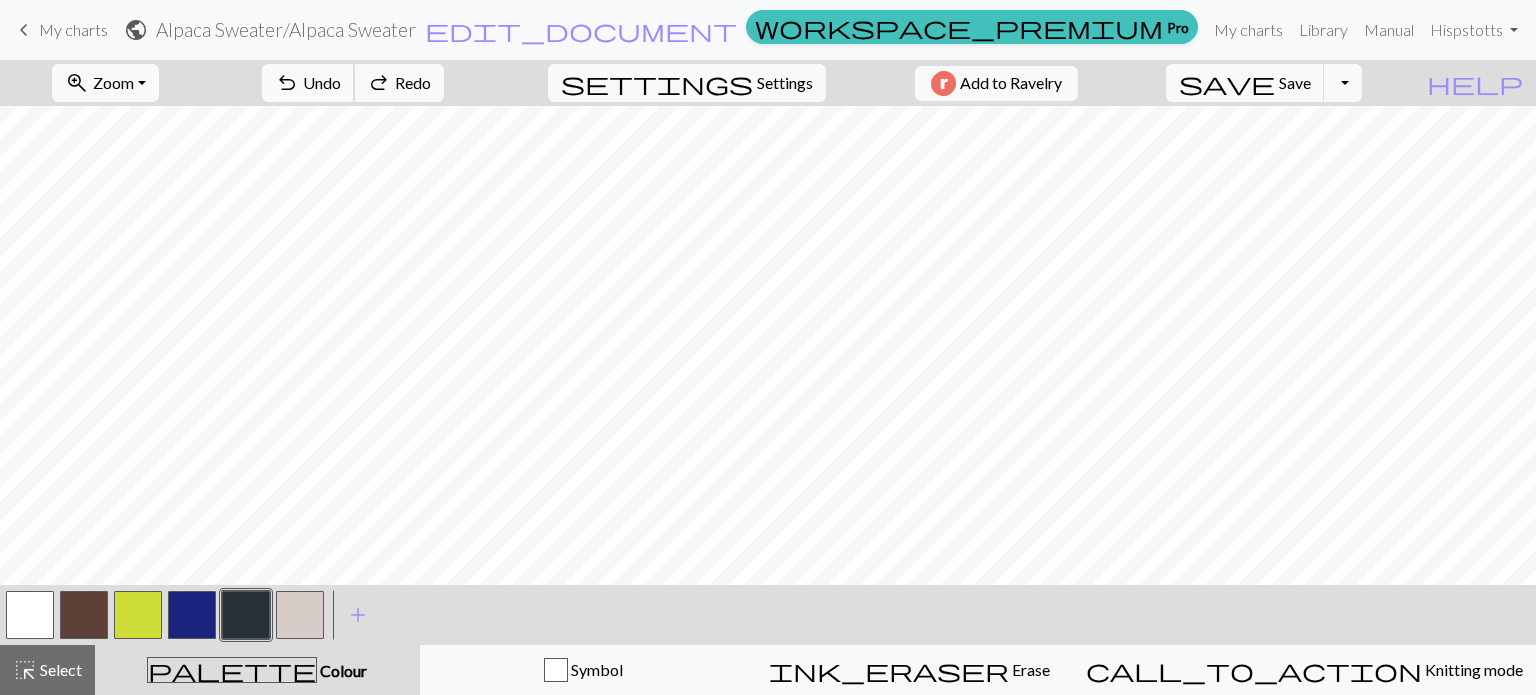 click on "Undo" at bounding box center [322, 82] 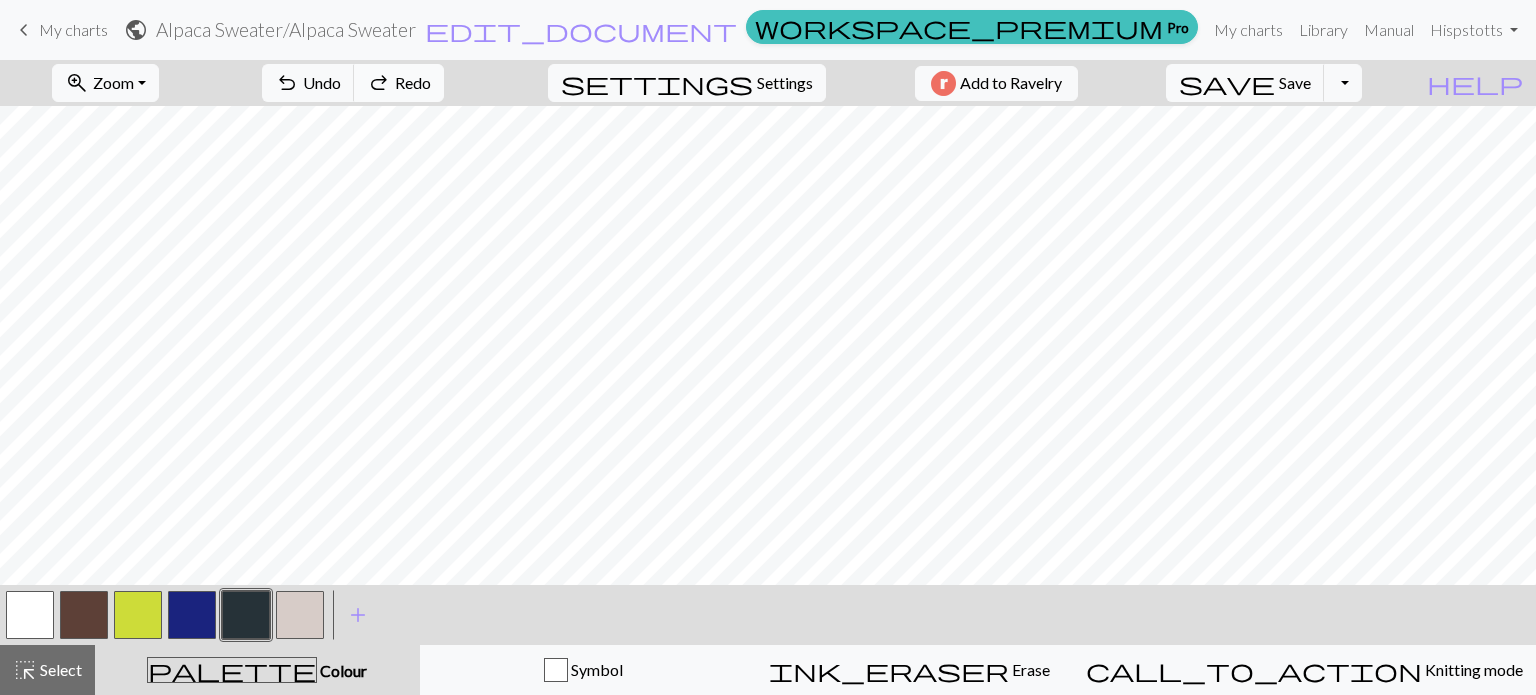 click on "redo" at bounding box center [379, 83] 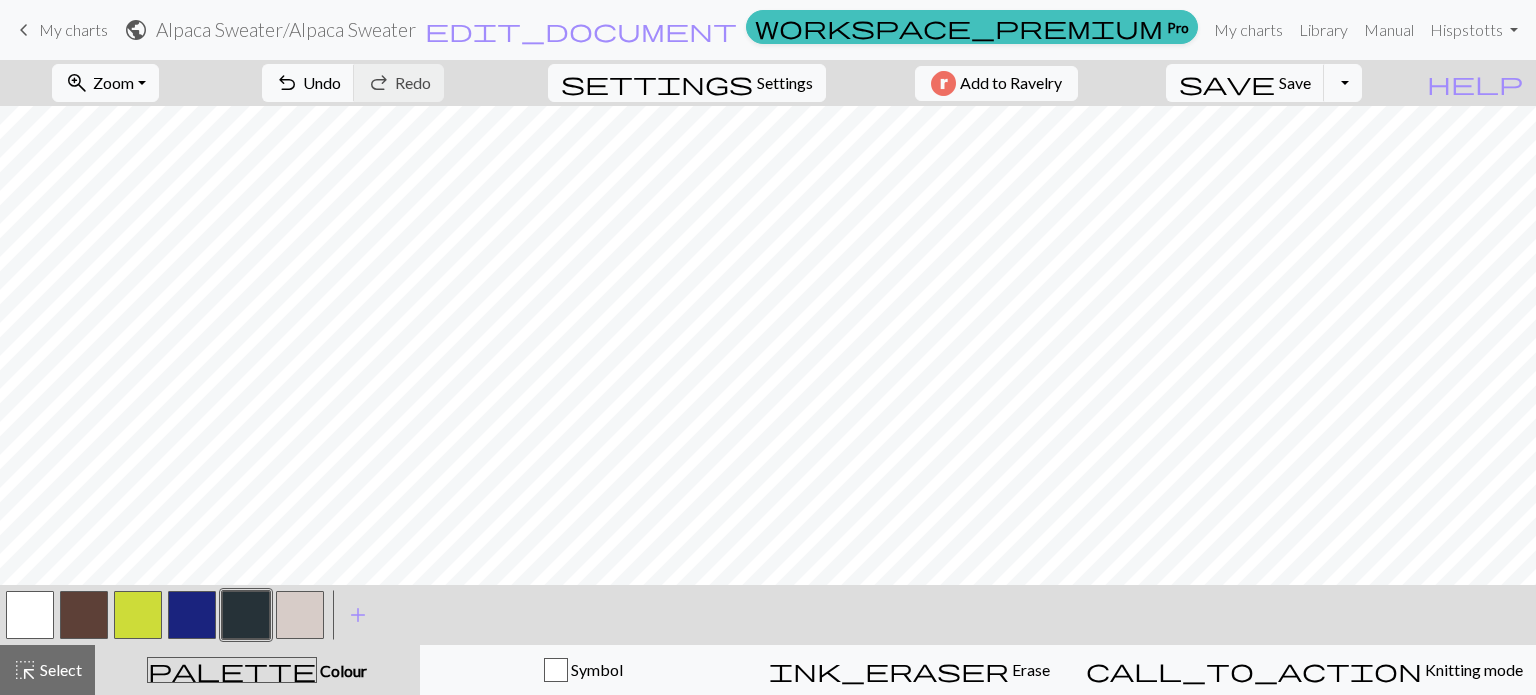 click at bounding box center [192, 615] 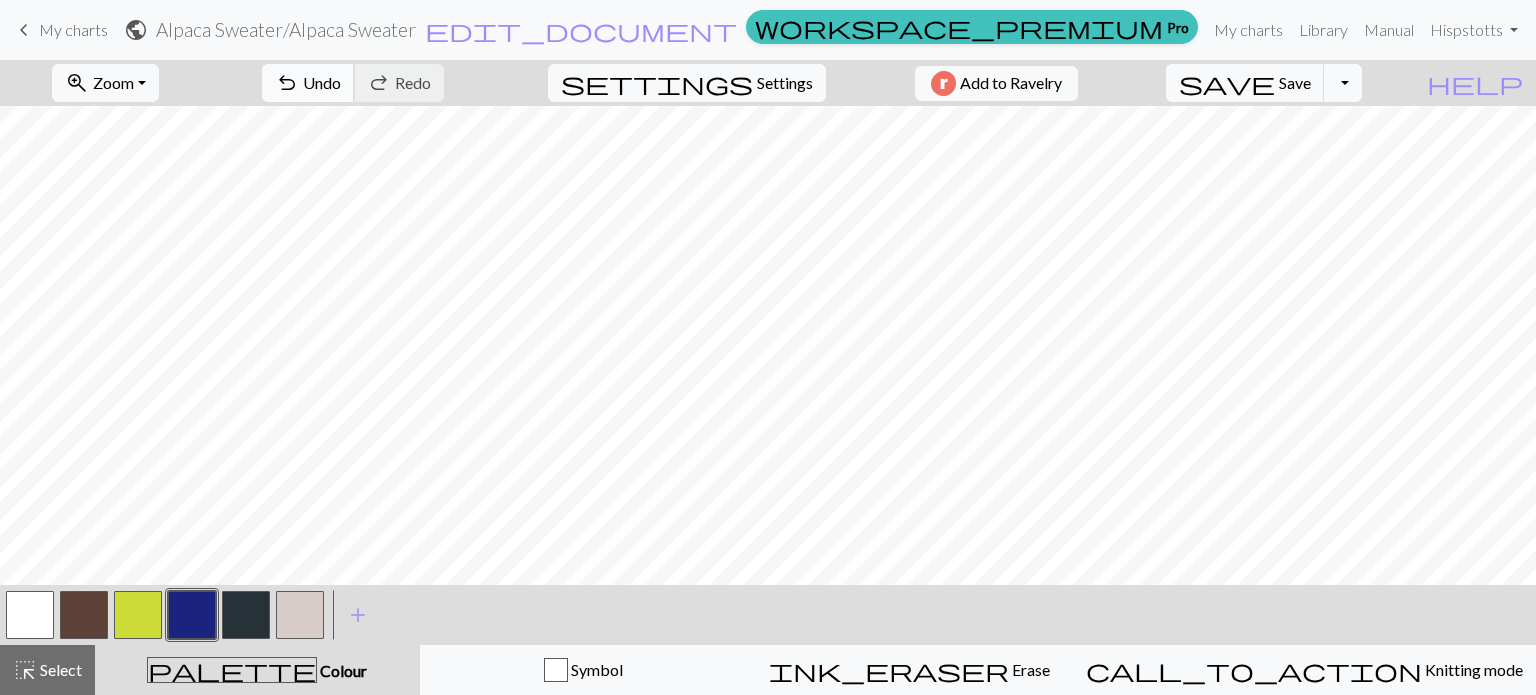 click on "Undo" at bounding box center (322, 82) 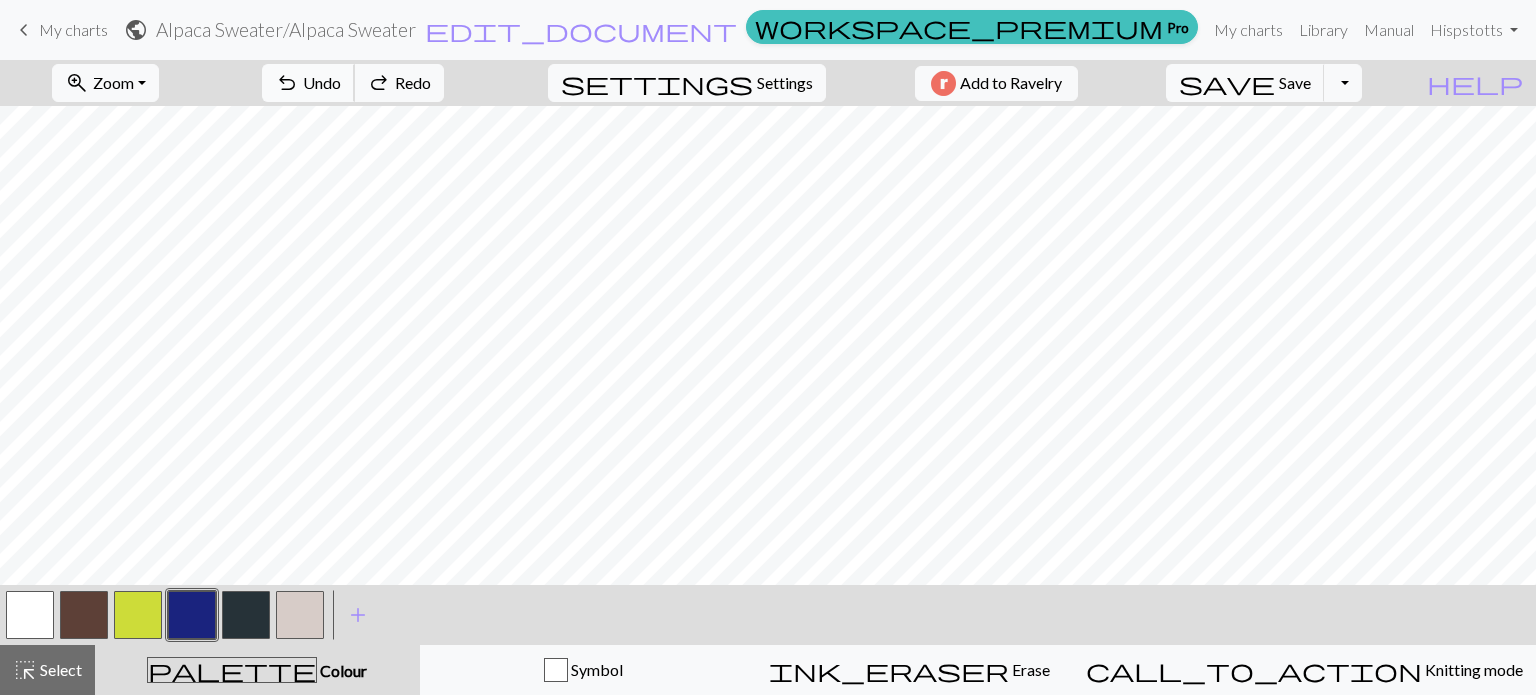 click on "Undo" at bounding box center (322, 82) 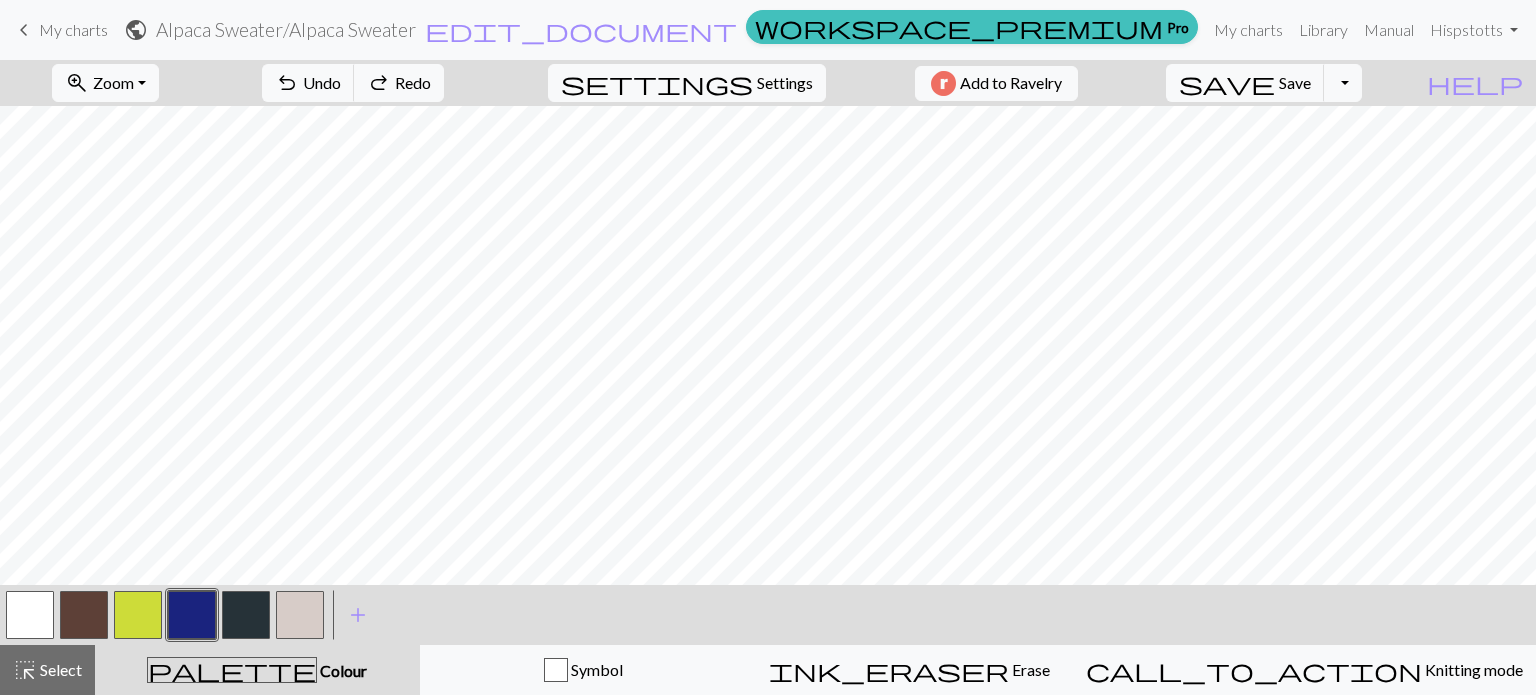 click at bounding box center (300, 615) 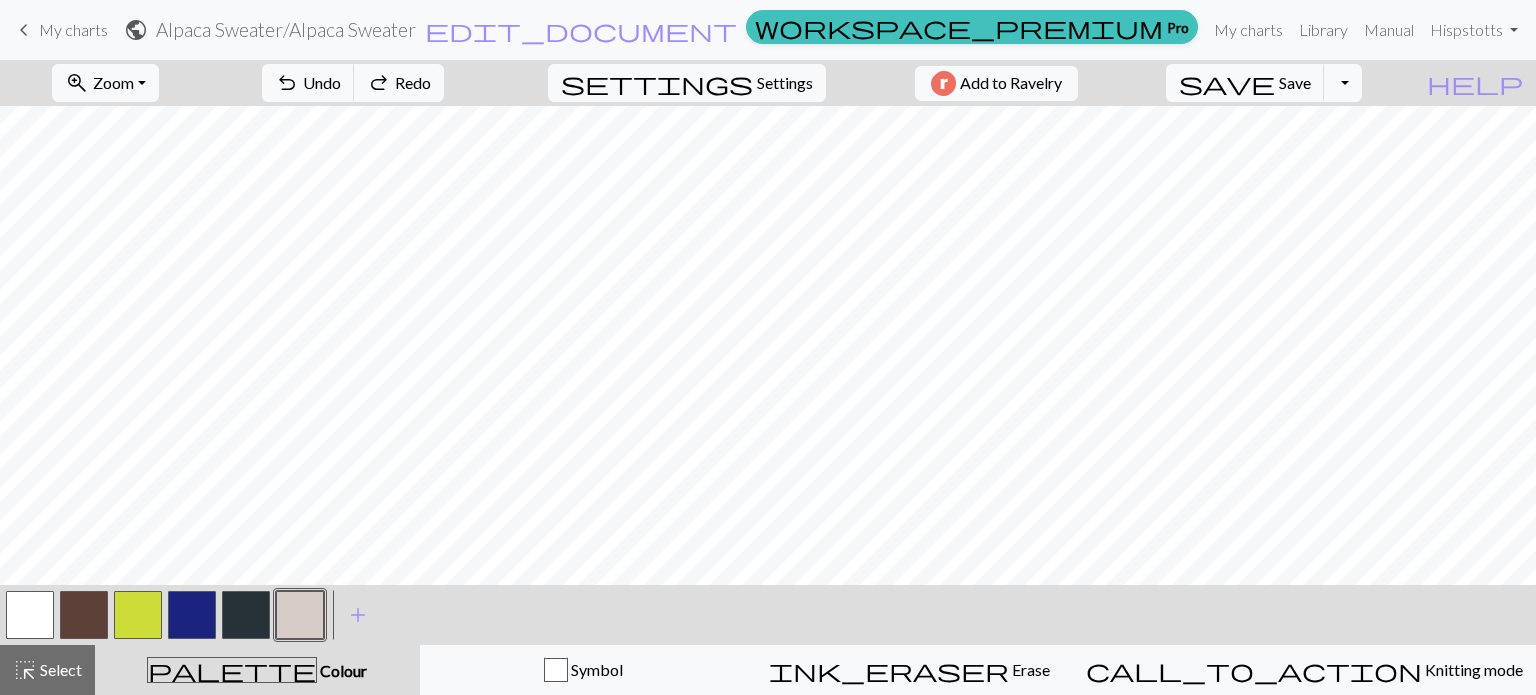 click at bounding box center [84, 615] 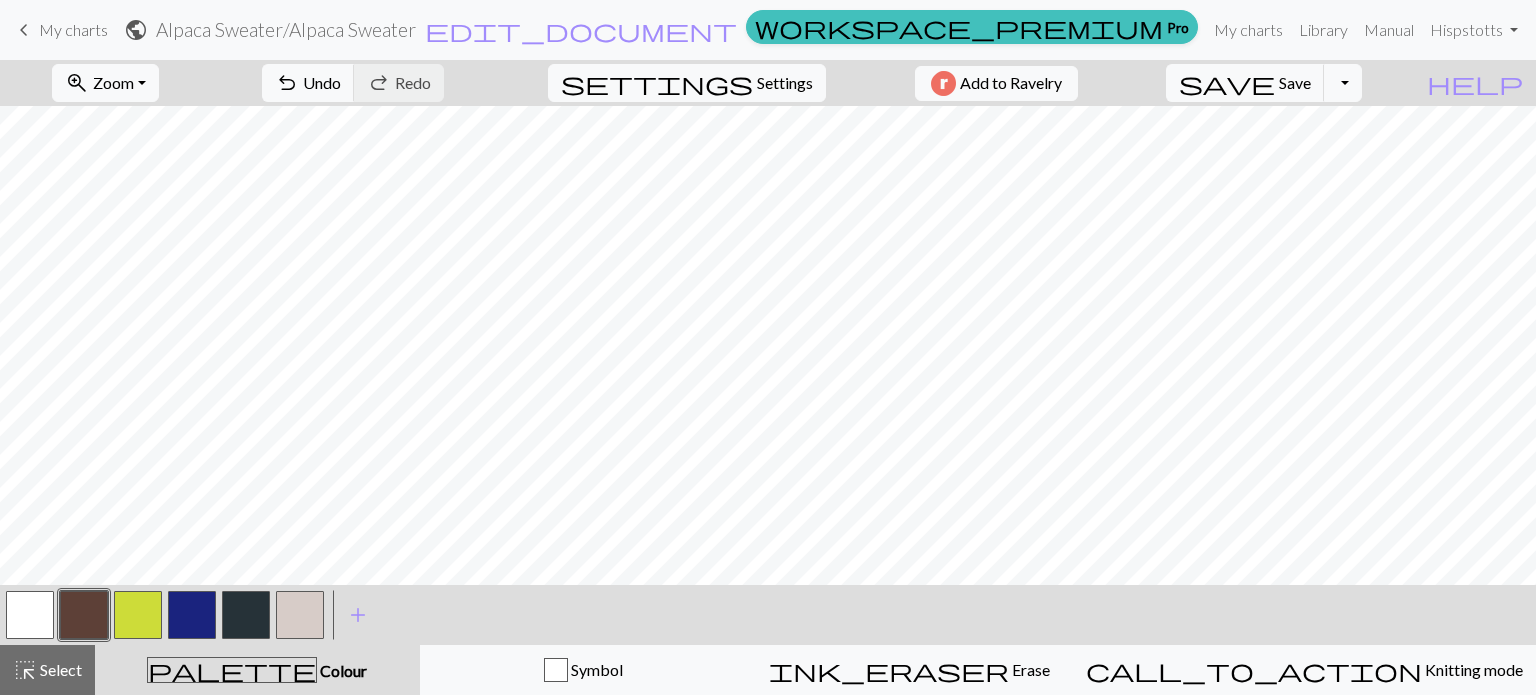 click at bounding box center (300, 615) 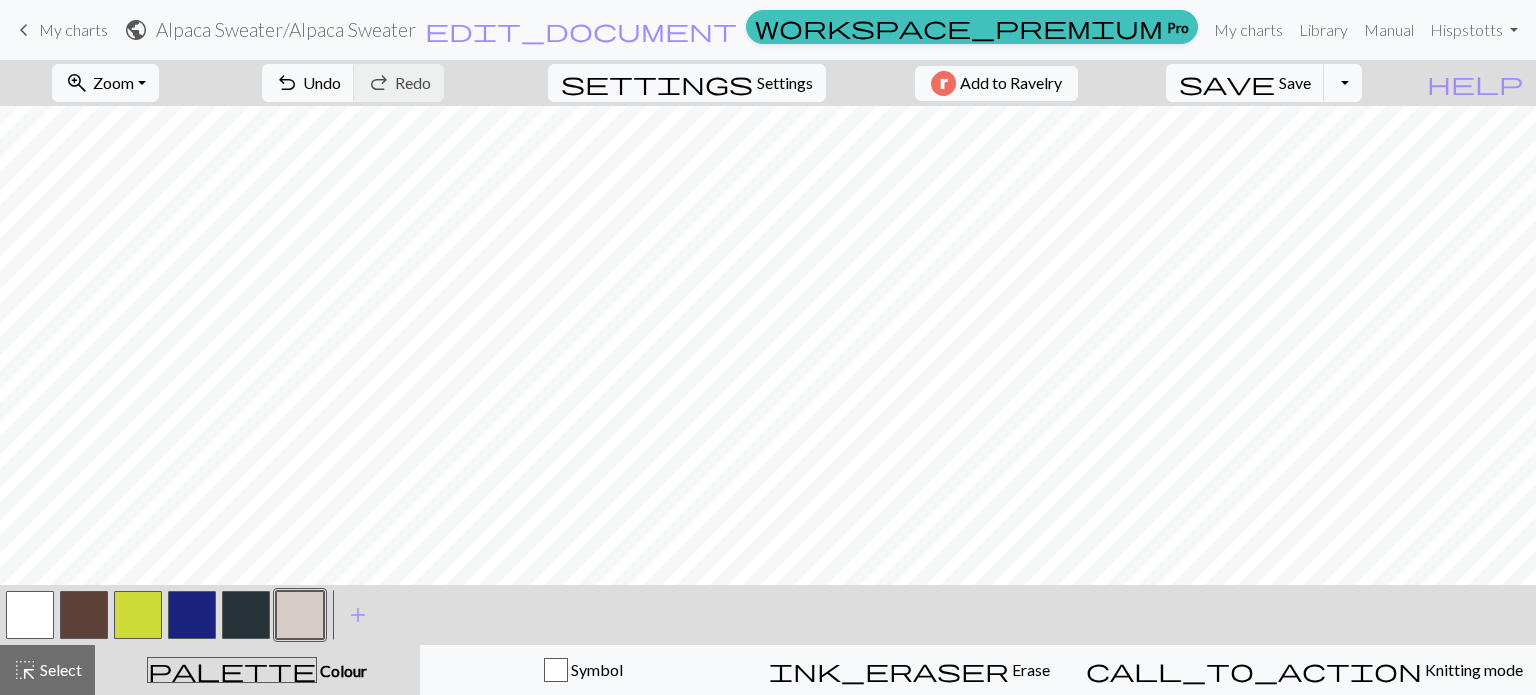 click at bounding box center (192, 615) 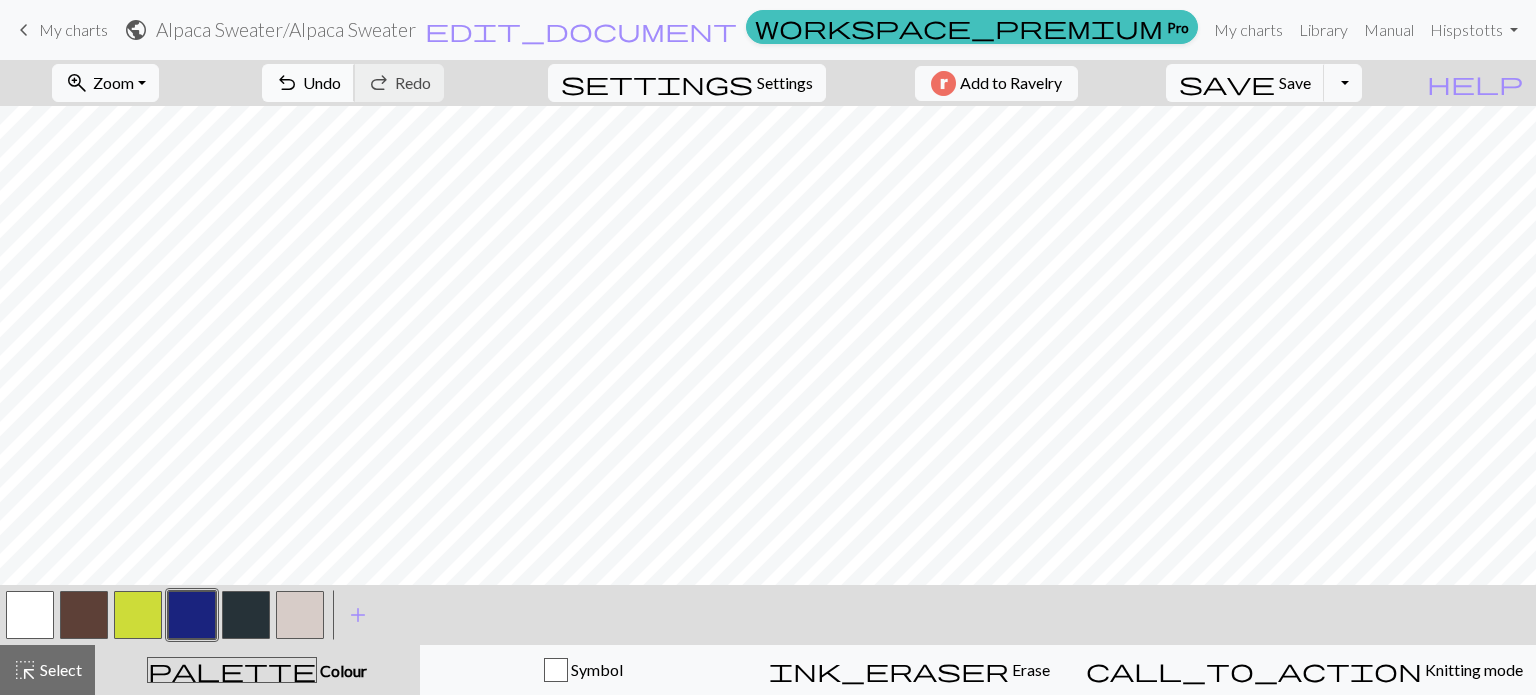 click on "Undo" at bounding box center (322, 82) 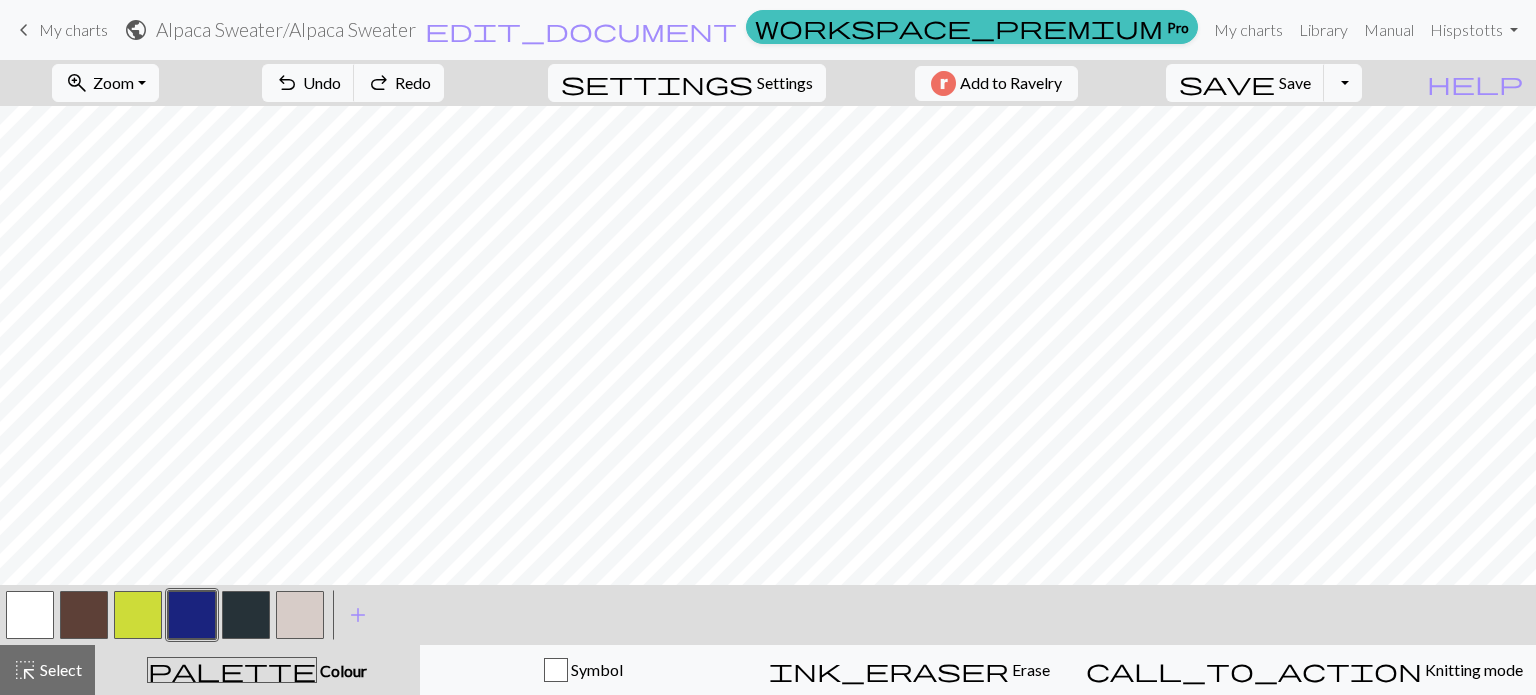 click at bounding box center (246, 615) 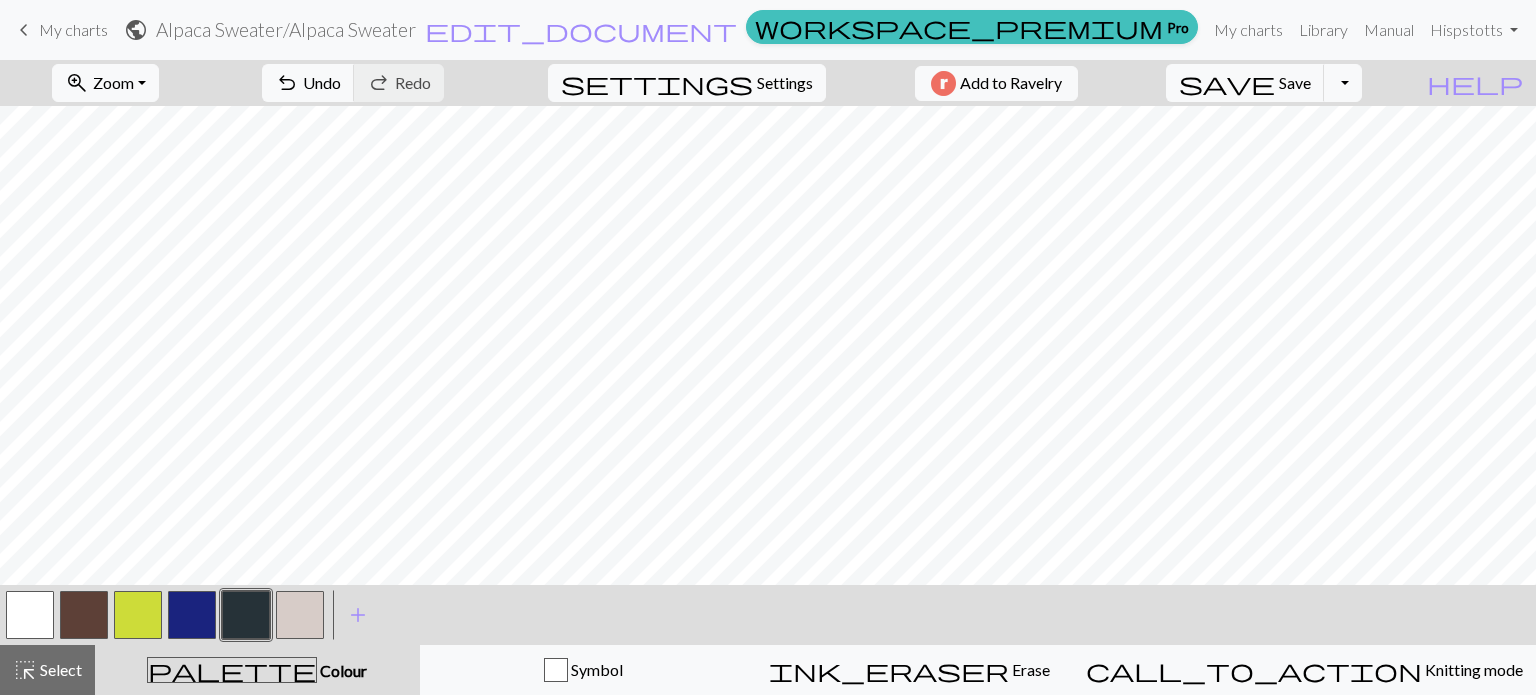click at bounding box center [300, 615] 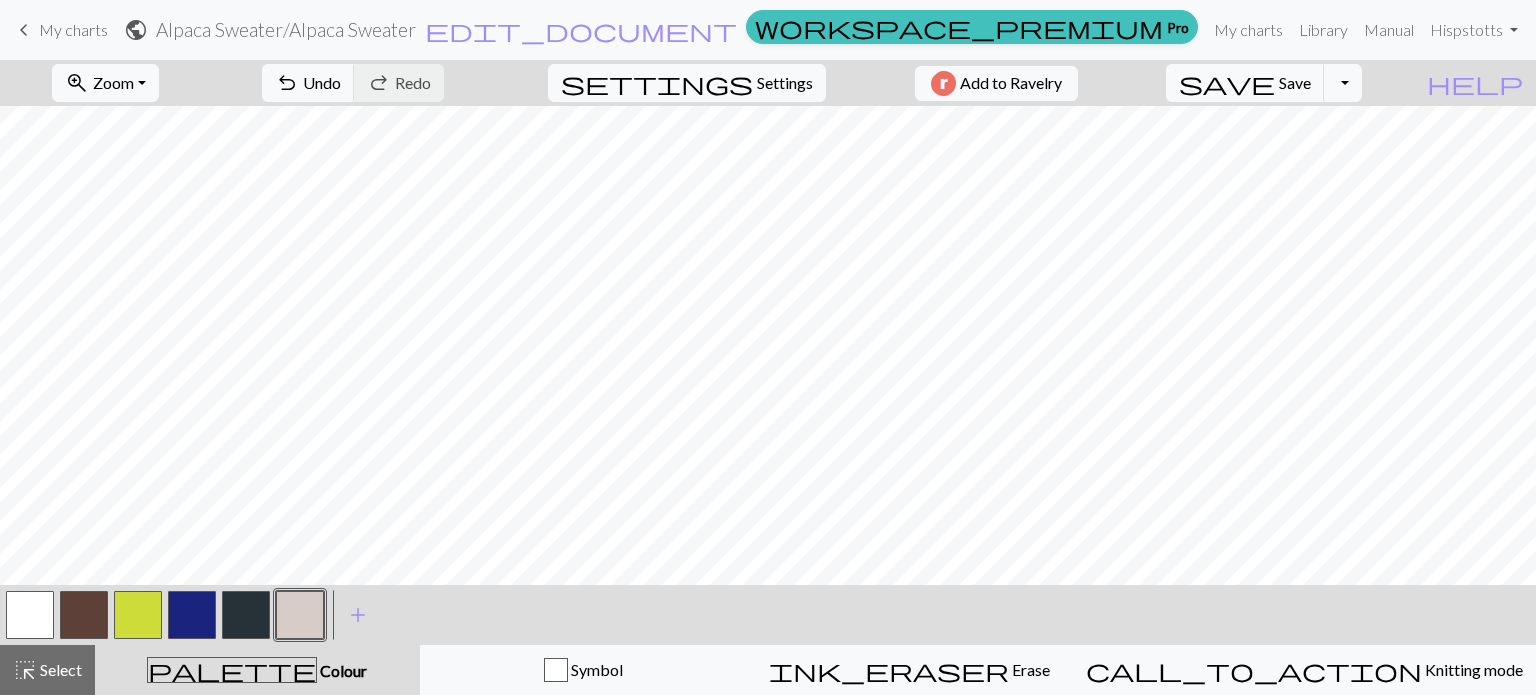 click at bounding box center [246, 615] 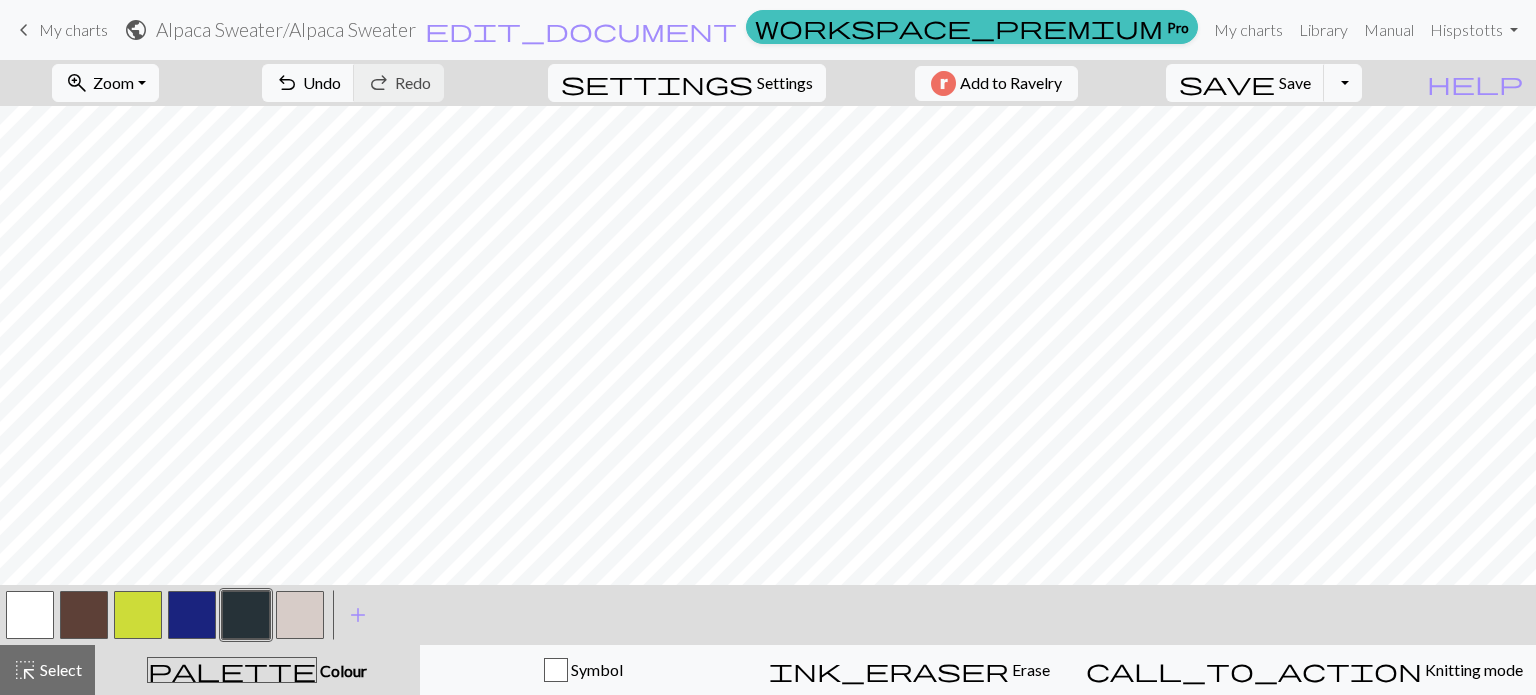 click at bounding box center [192, 615] 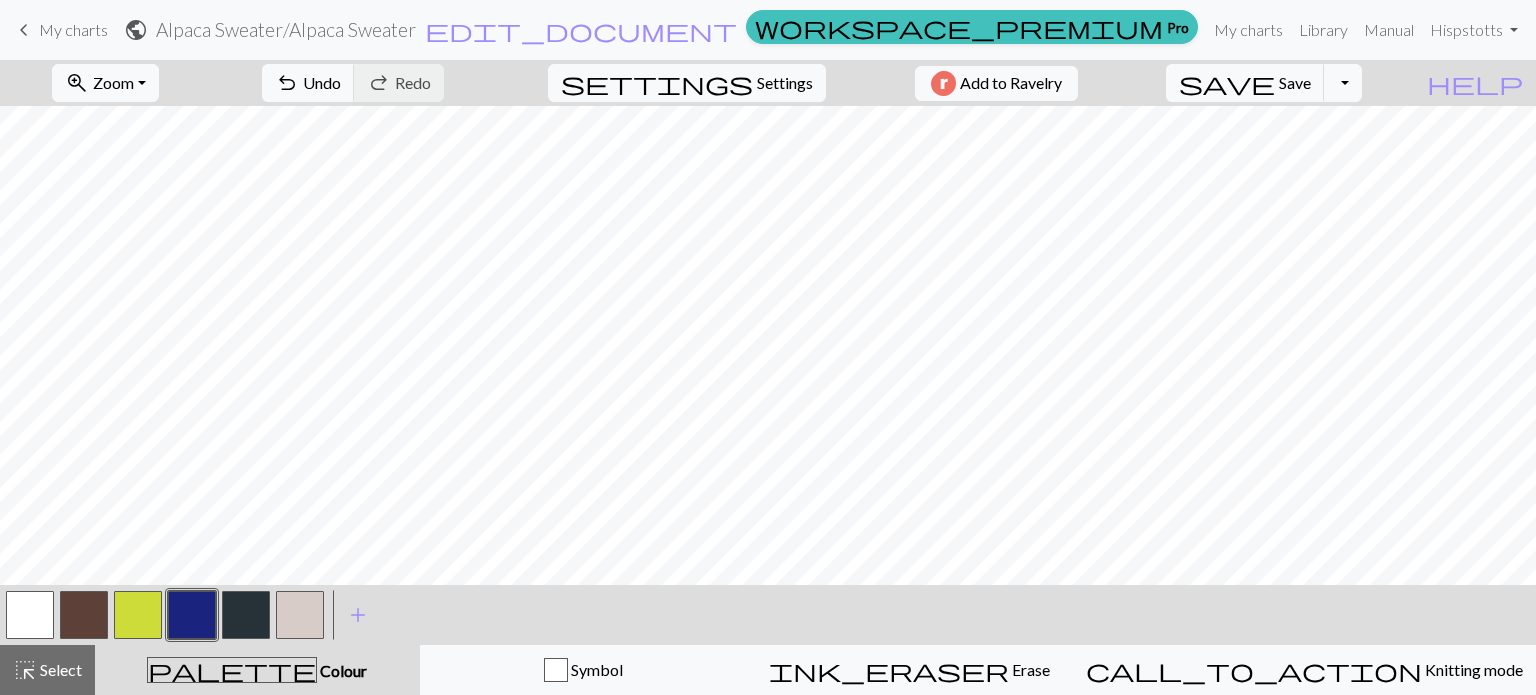 click at bounding box center (300, 615) 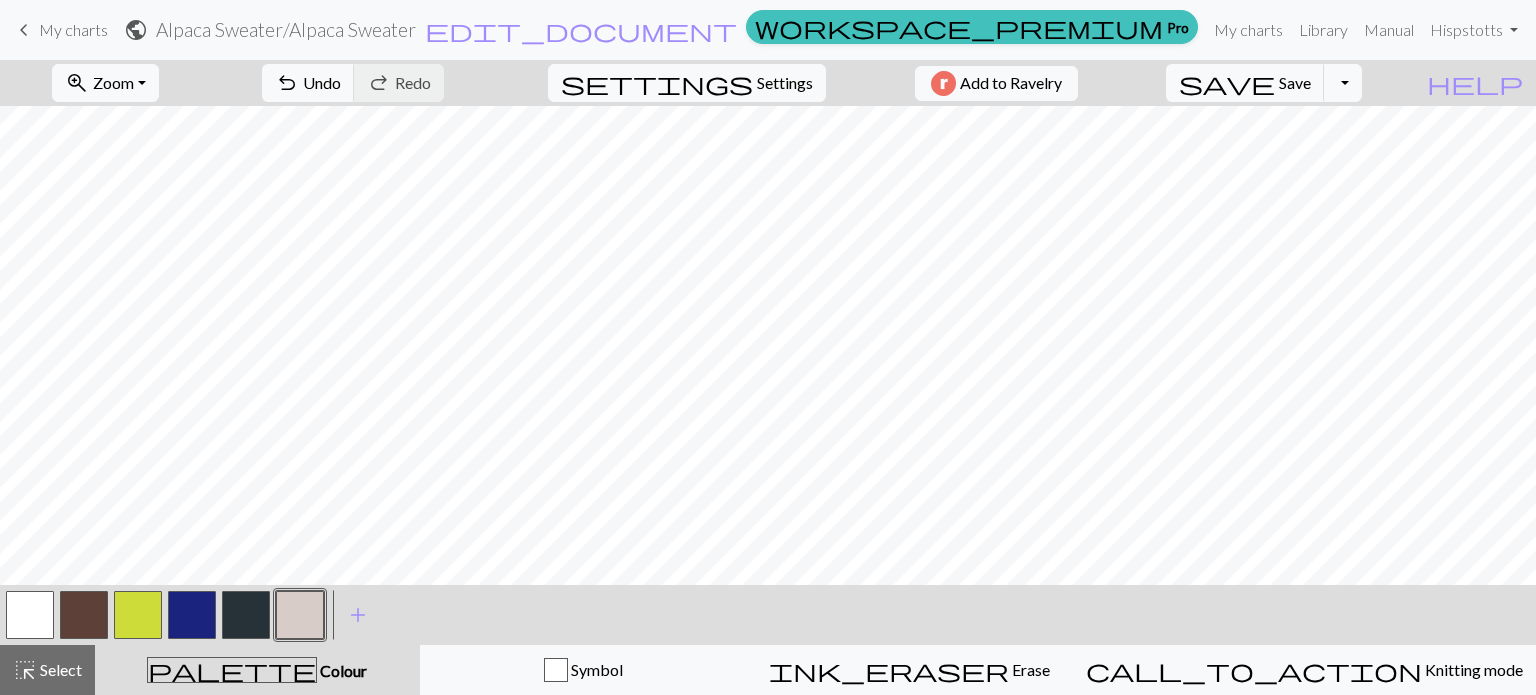 click at bounding box center [192, 615] 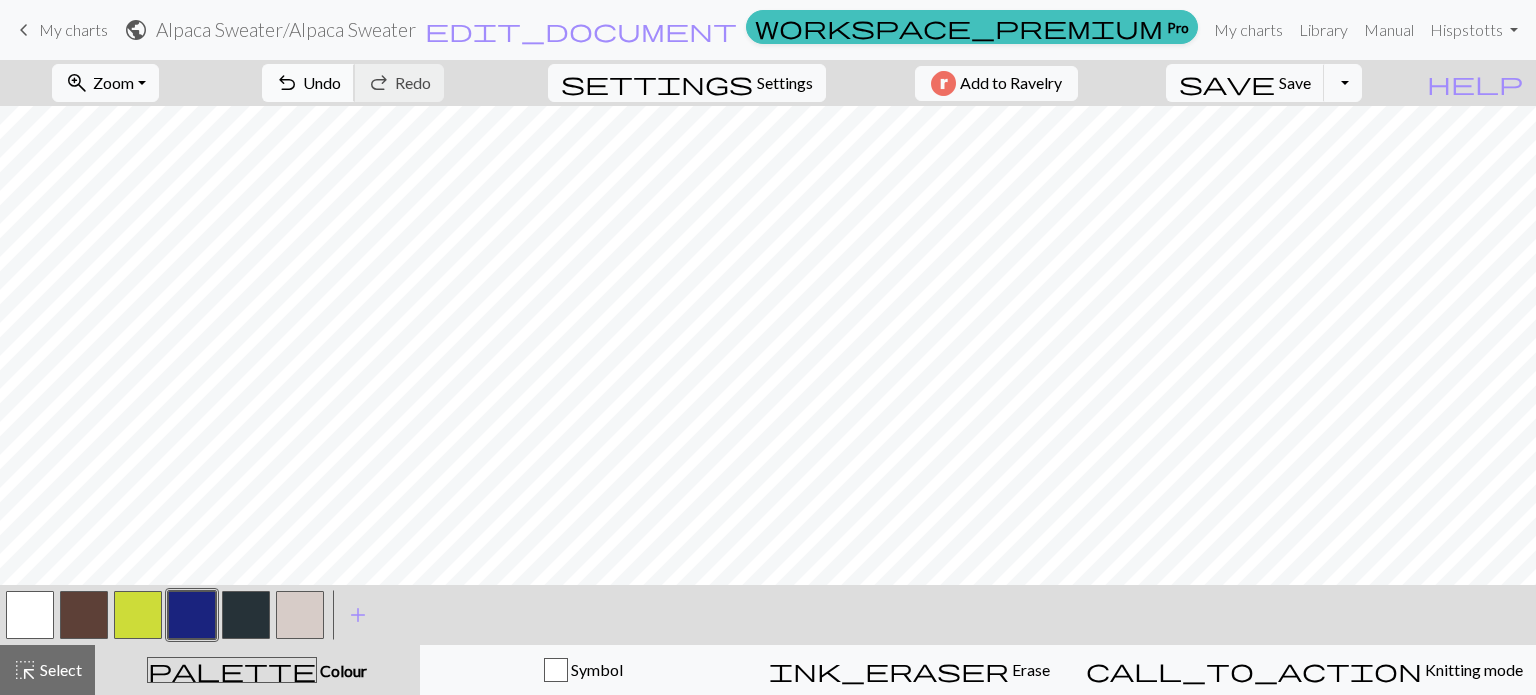 click on "Undo" at bounding box center [322, 82] 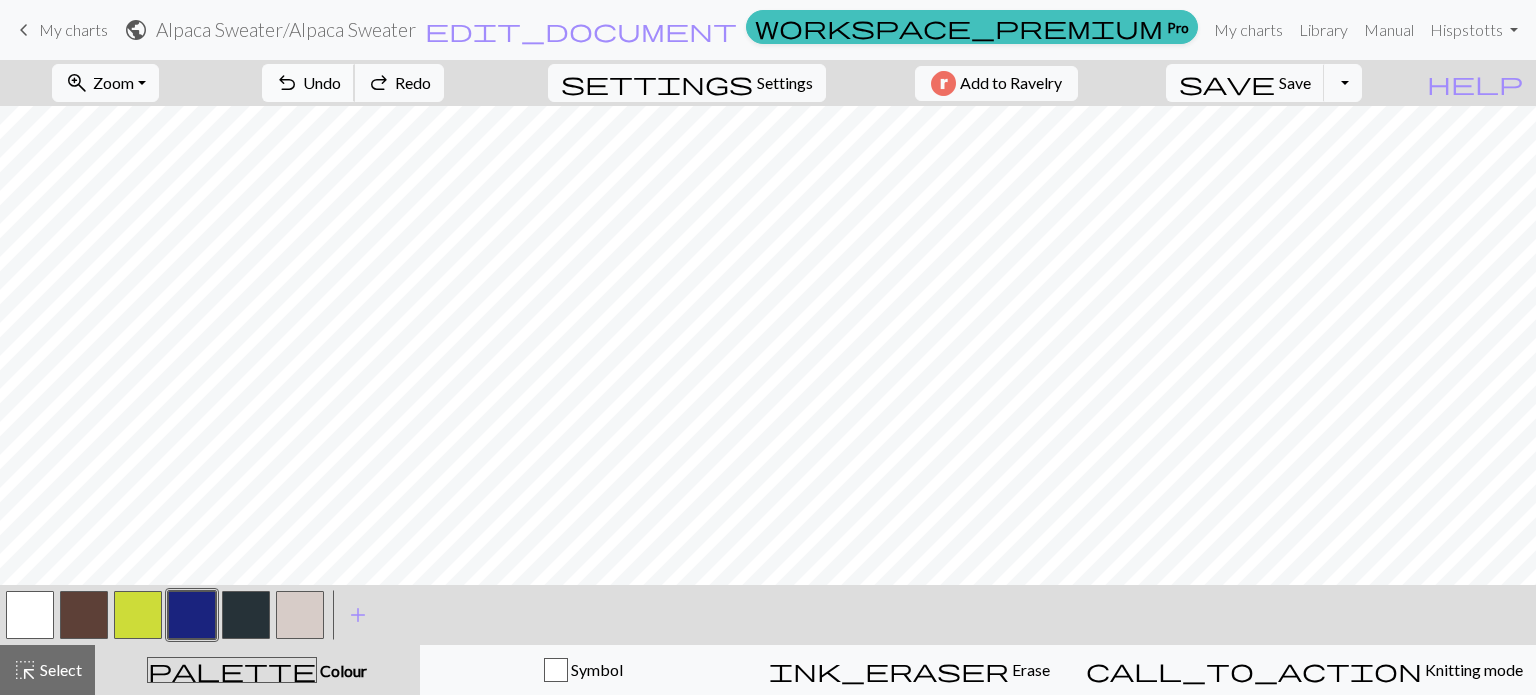 click on "undo Undo Undo" at bounding box center (308, 83) 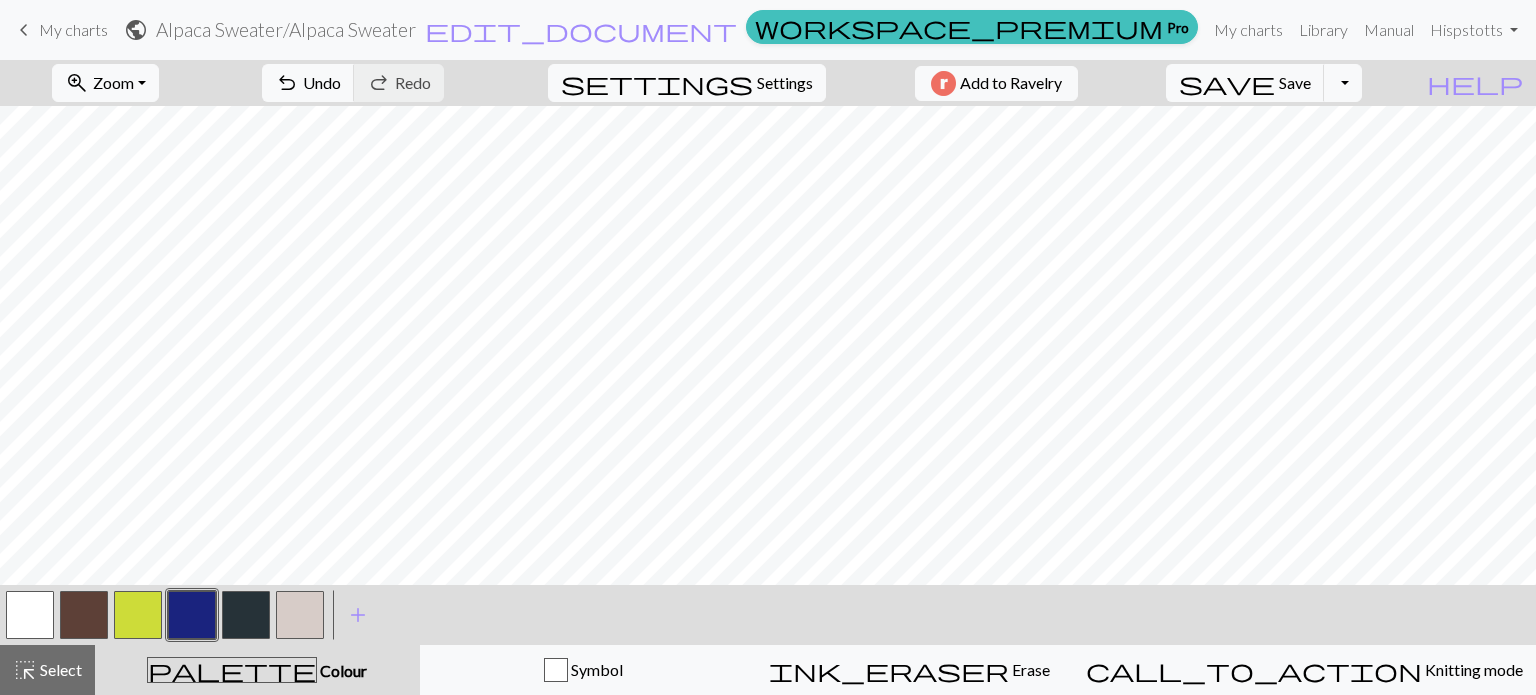 click on "undo Undo Undo redo Redo Redo" at bounding box center [353, 83] 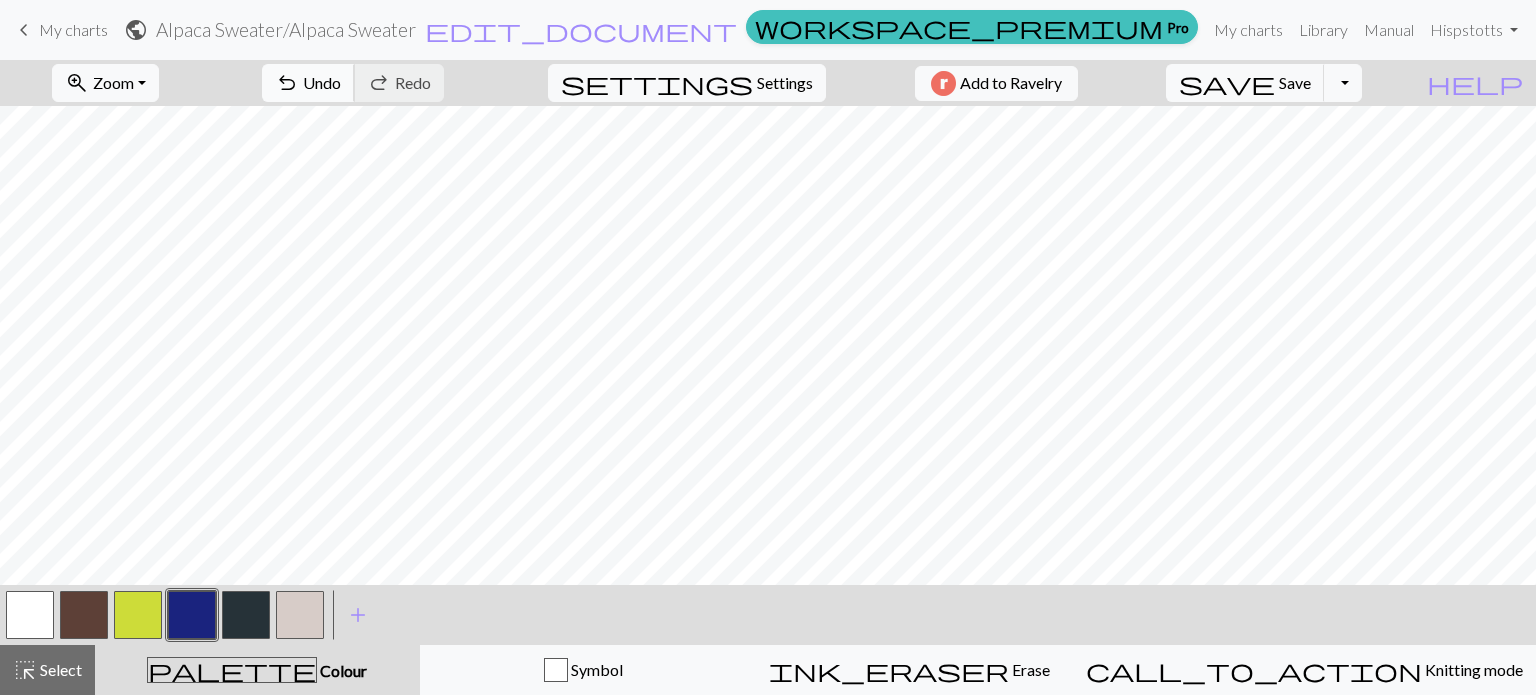 click on "Undo" at bounding box center [322, 82] 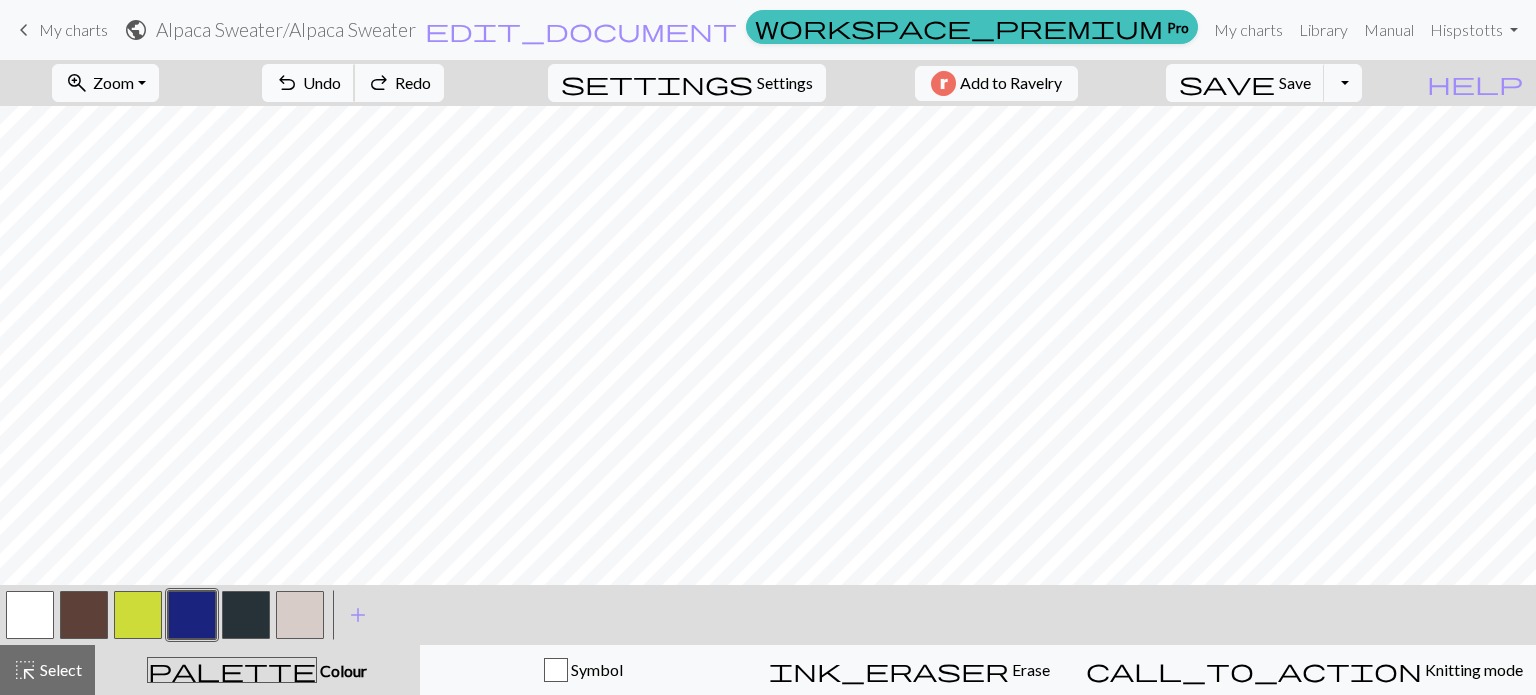 click on "Undo" at bounding box center (322, 82) 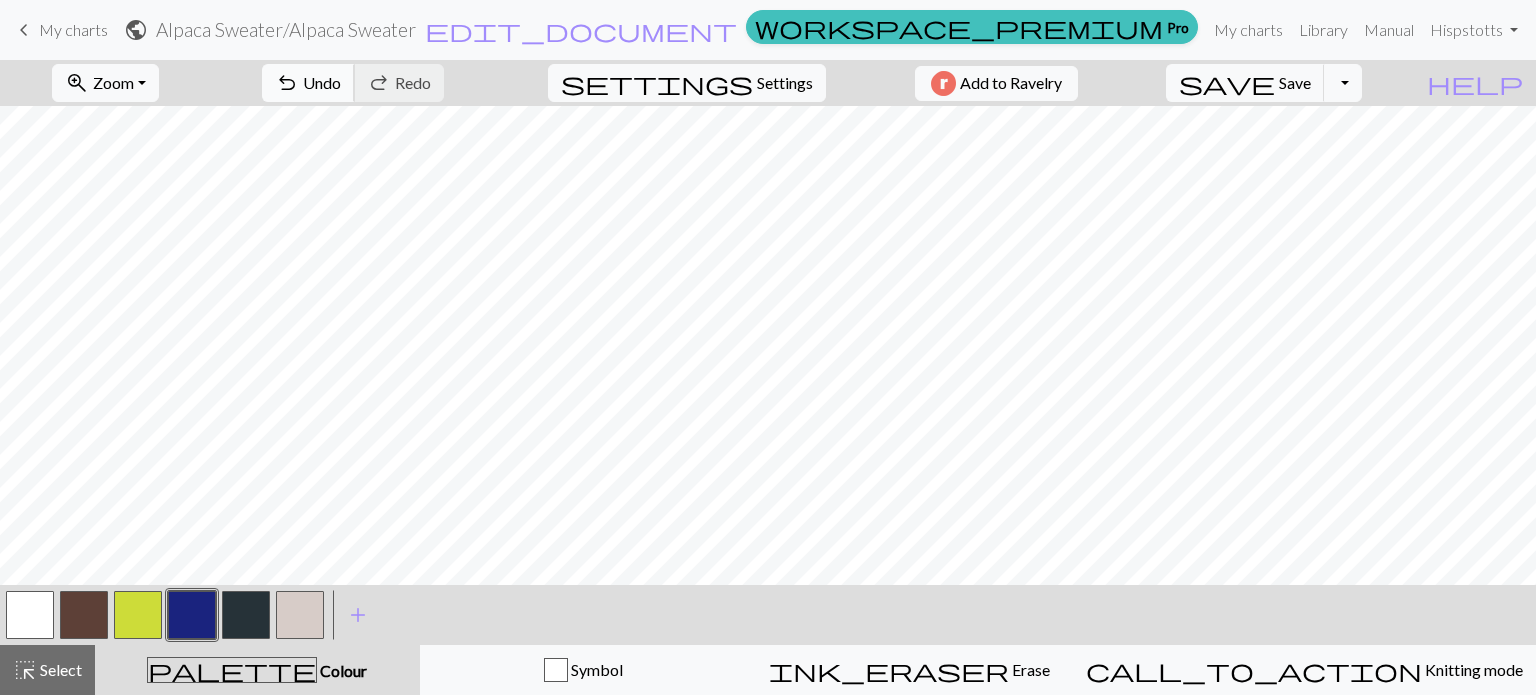 click on "undo Undo Undo" at bounding box center (308, 83) 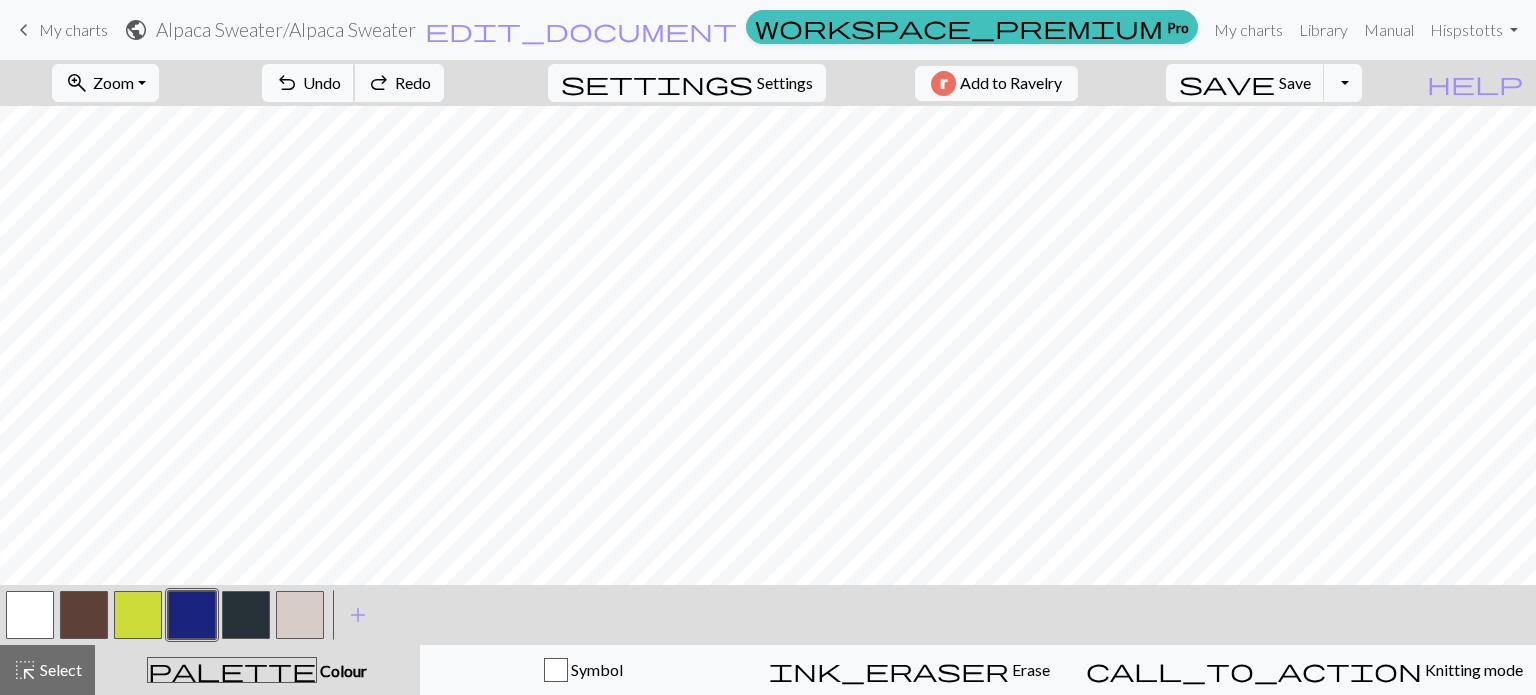 click on "undo Undo Undo" at bounding box center (308, 83) 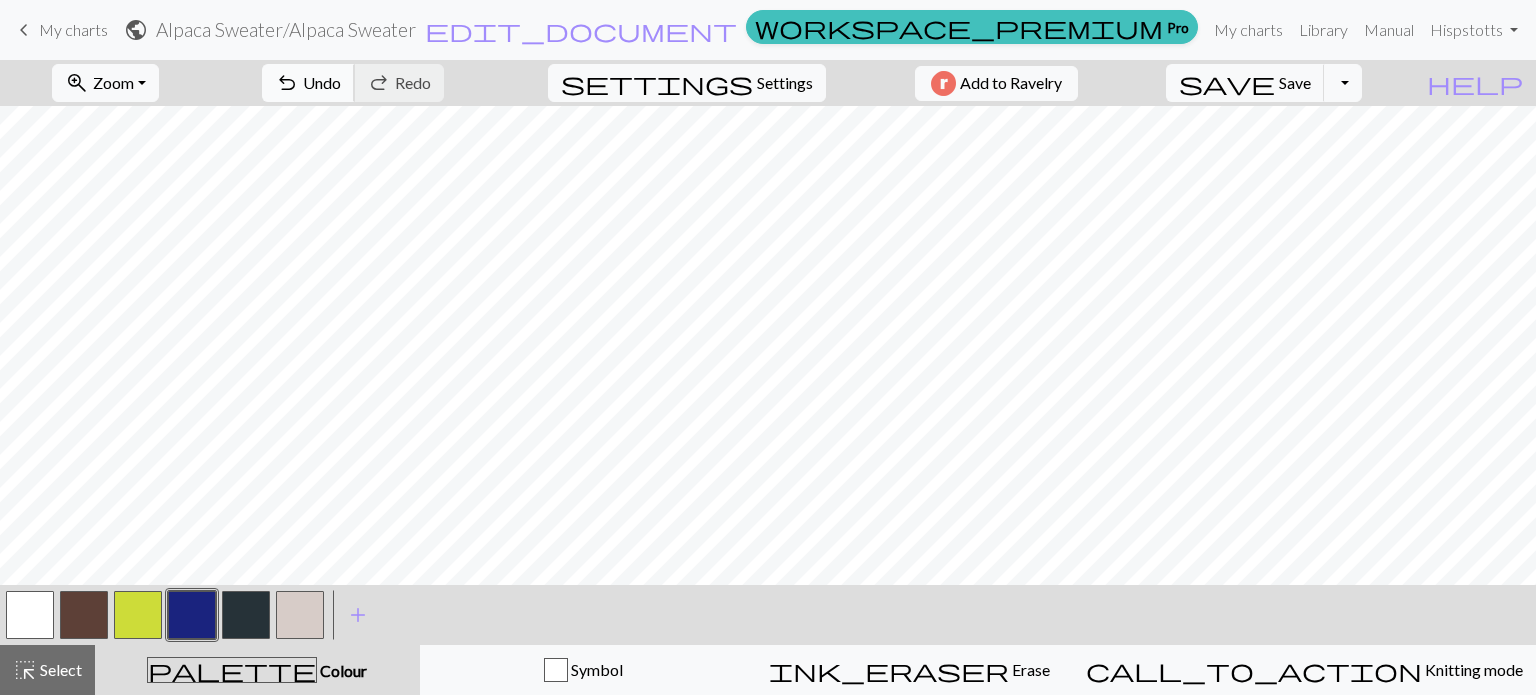 click on "Undo" at bounding box center (322, 82) 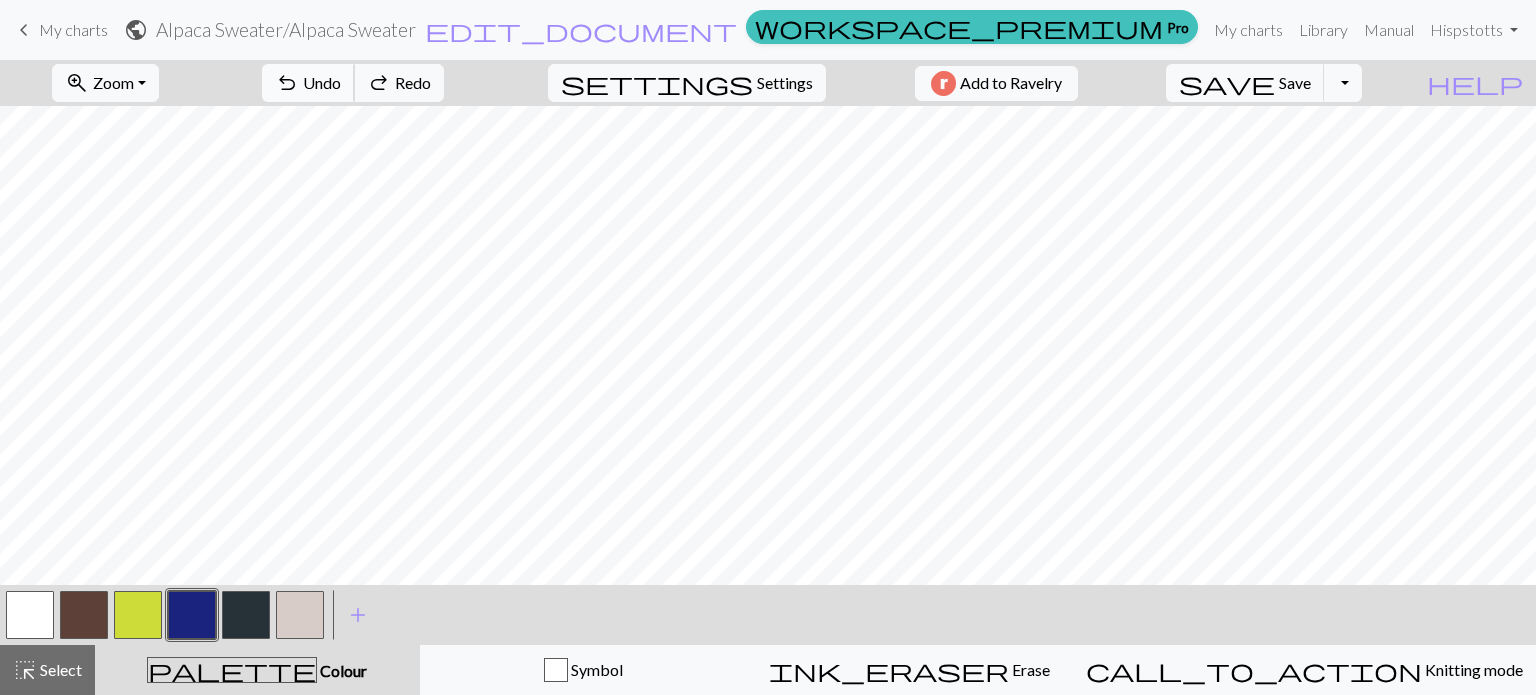 click on "Undo" at bounding box center [322, 82] 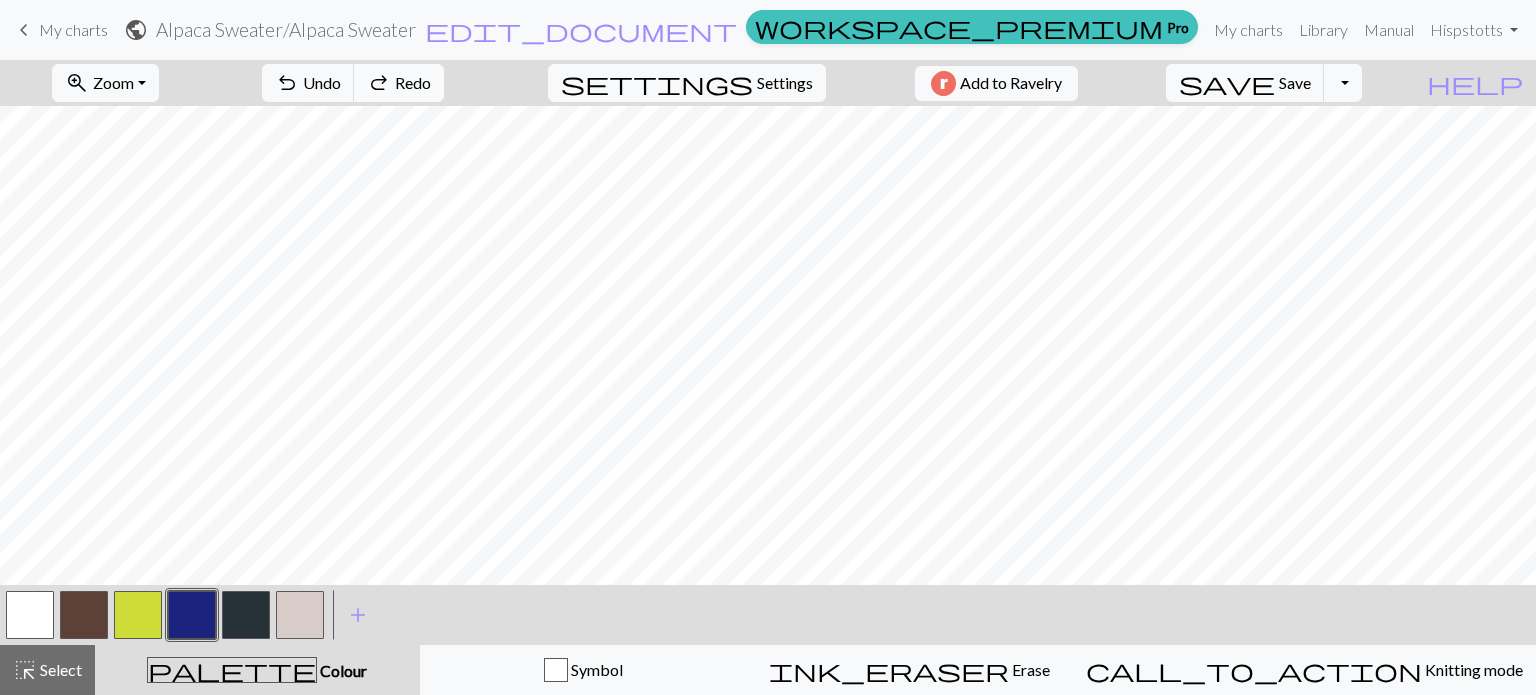 click on "redo" at bounding box center (379, 83) 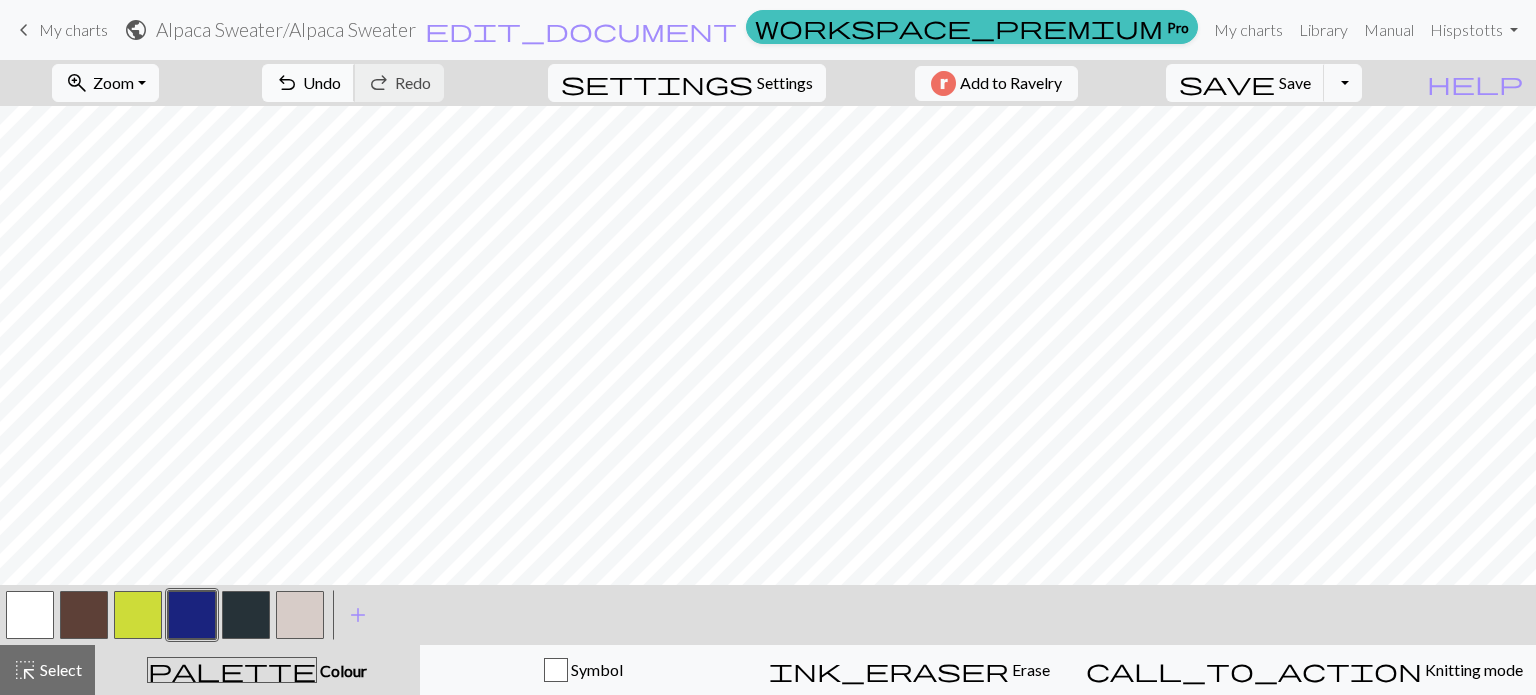 click on "Undo" at bounding box center [322, 82] 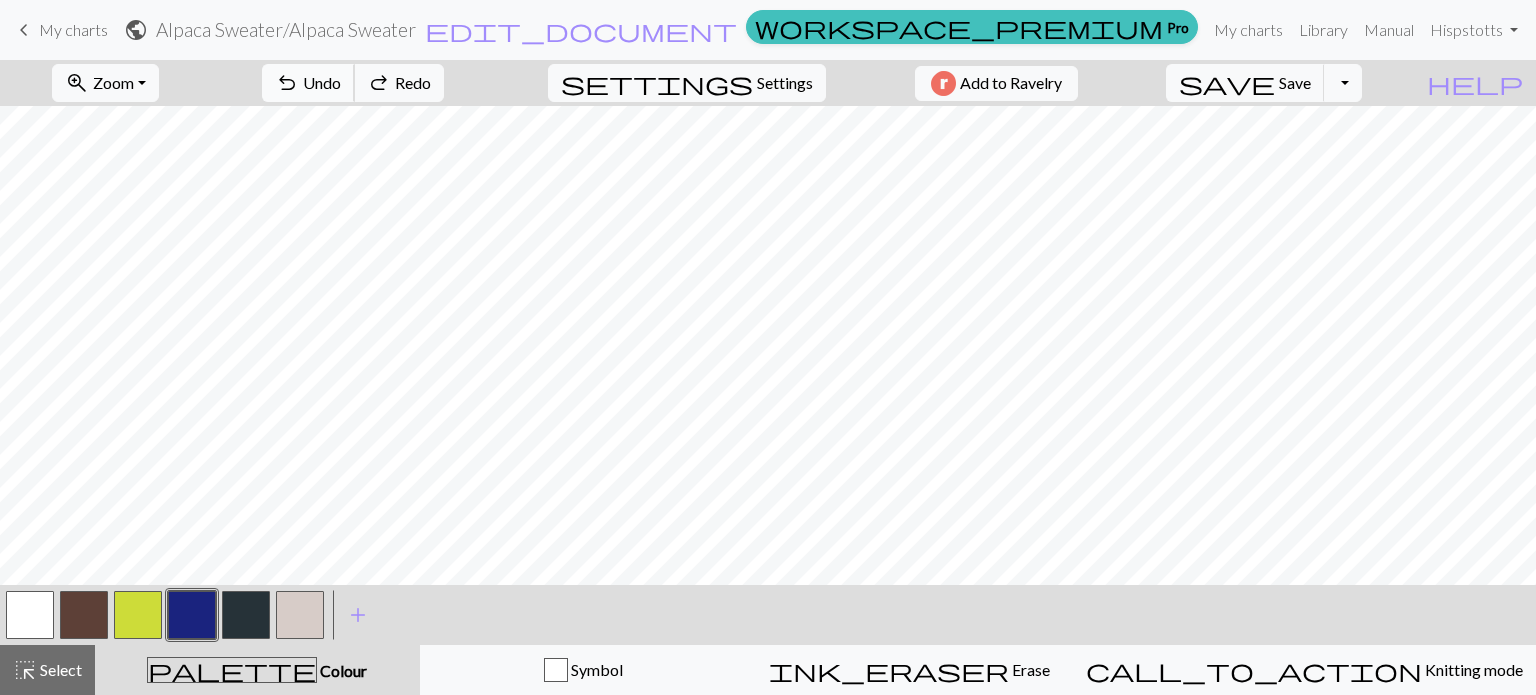 click on "Undo" at bounding box center (322, 82) 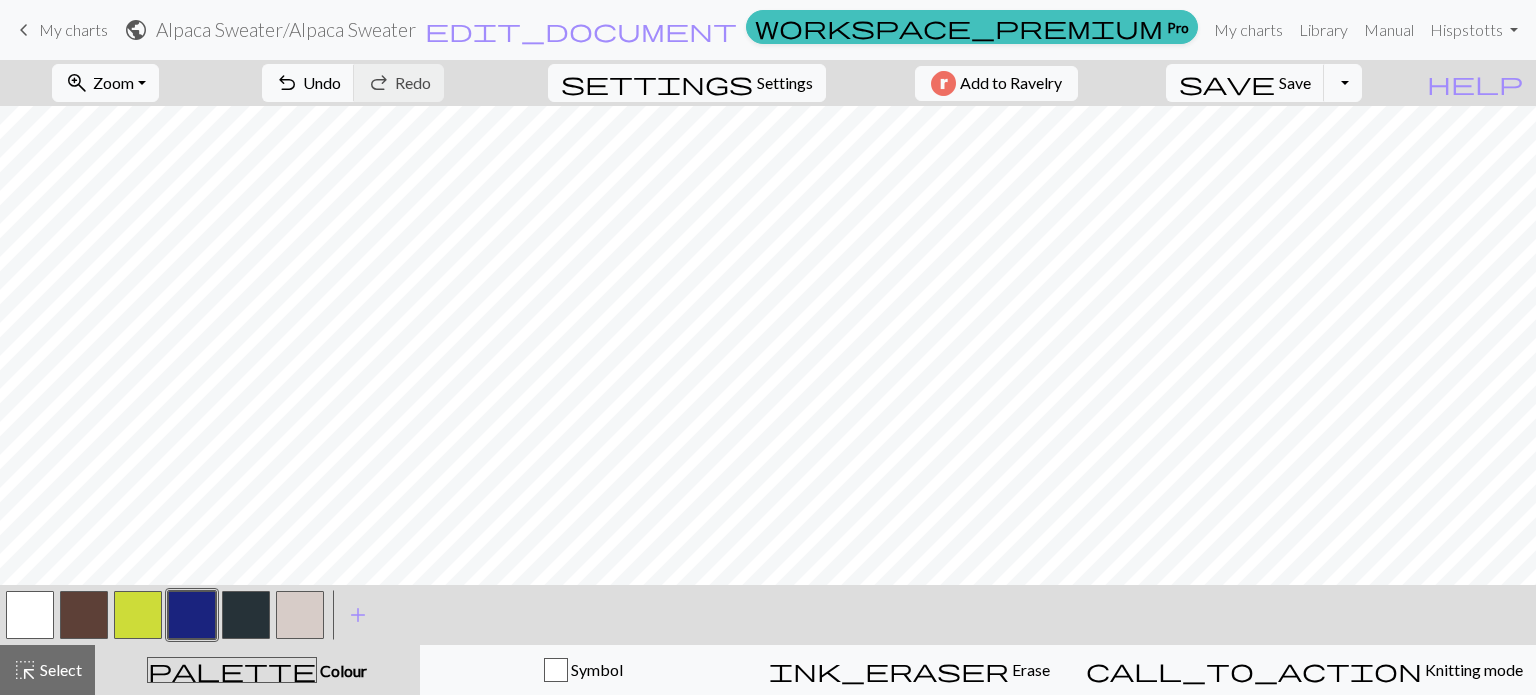 click at bounding box center (246, 615) 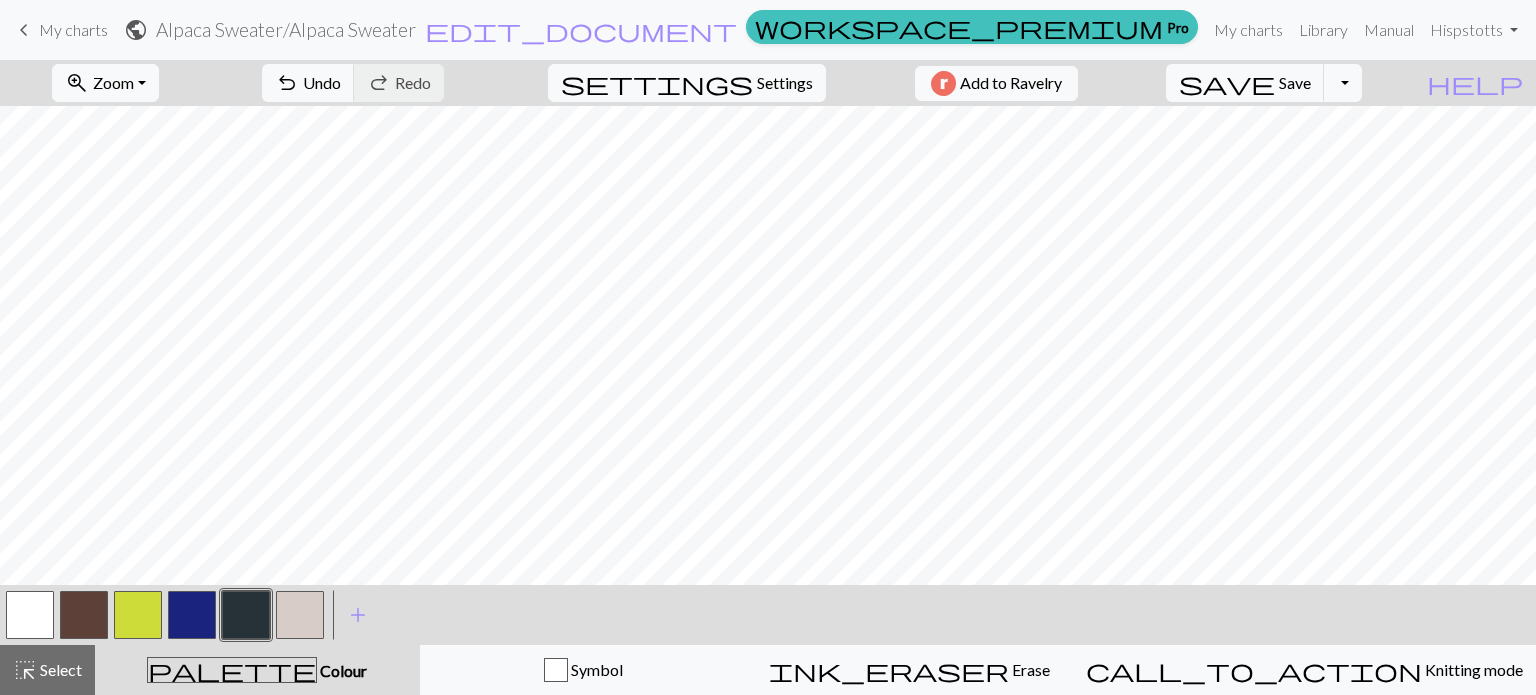 click at bounding box center [138, 615] 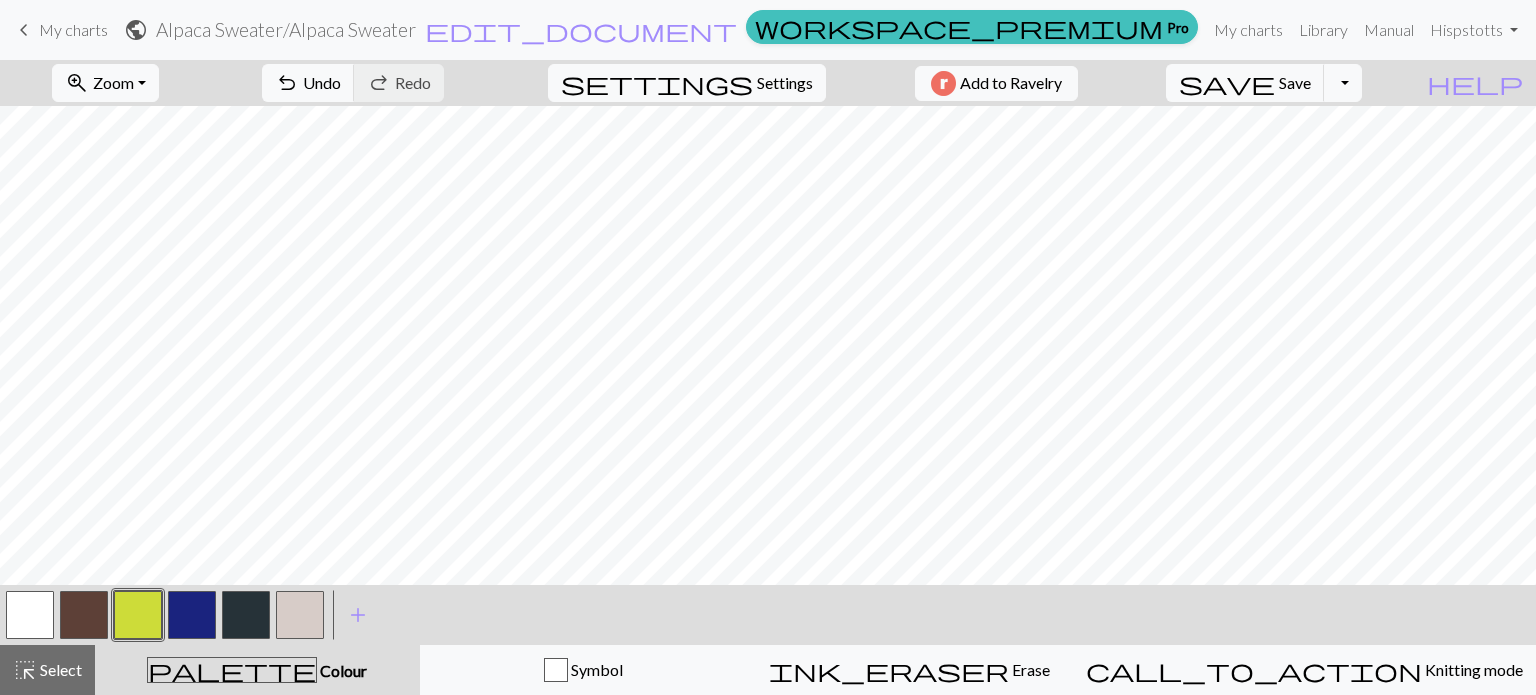 click at bounding box center (246, 615) 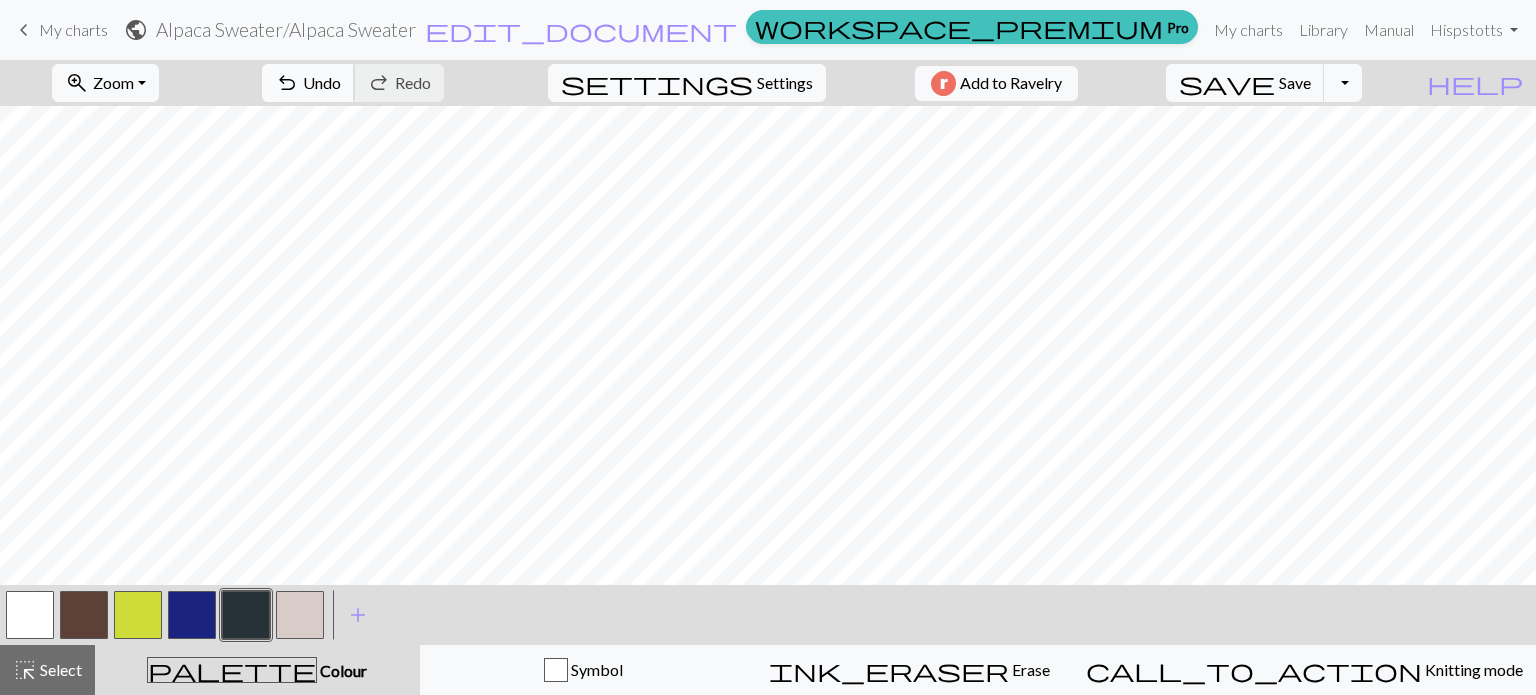 click on "Undo" at bounding box center (322, 82) 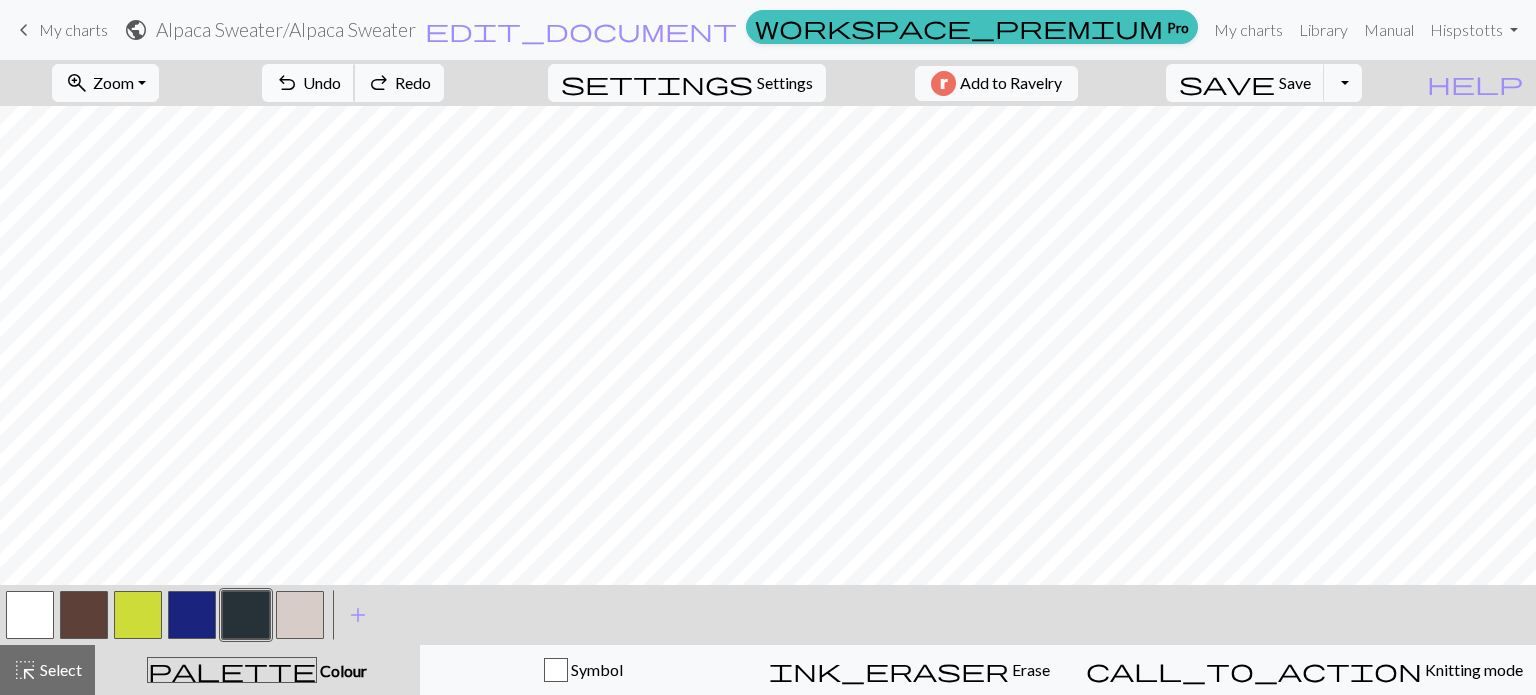 click on "Undo" at bounding box center (322, 82) 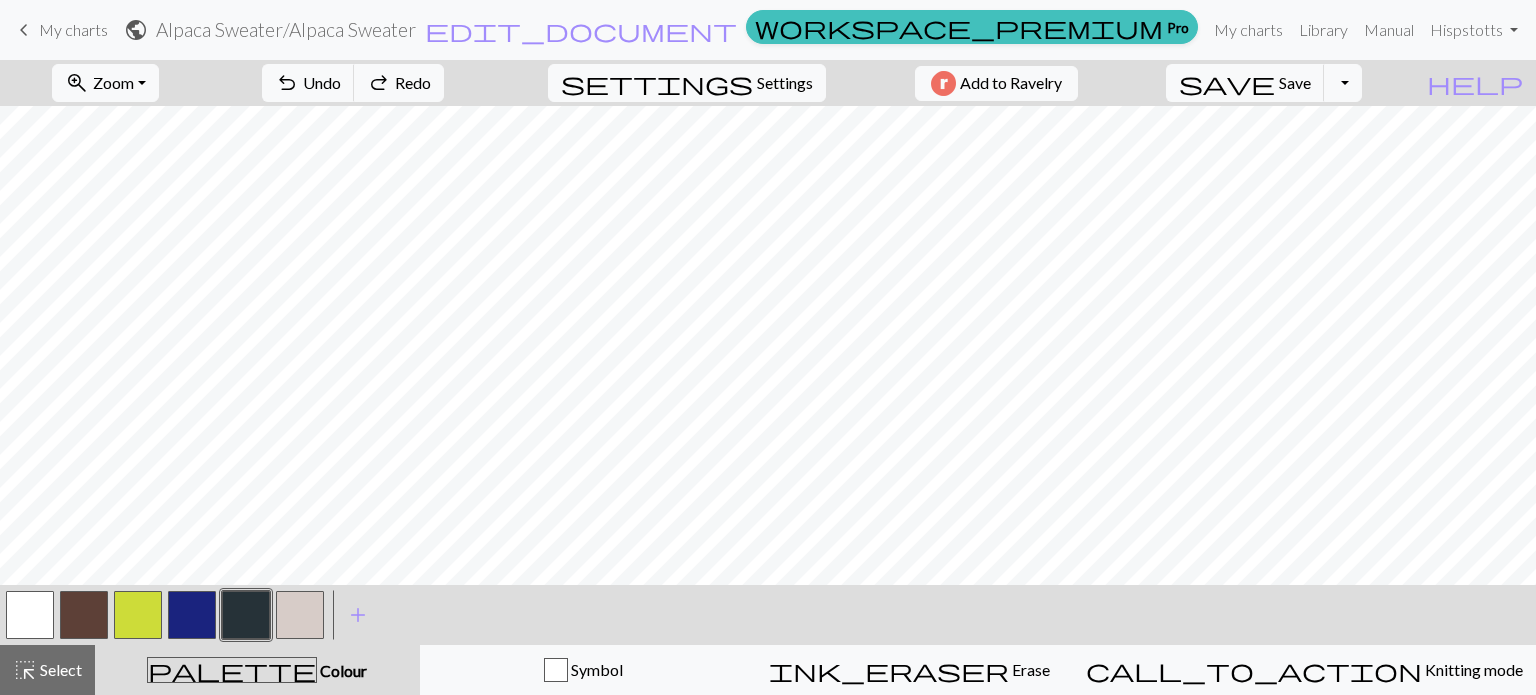 click at bounding box center (84, 615) 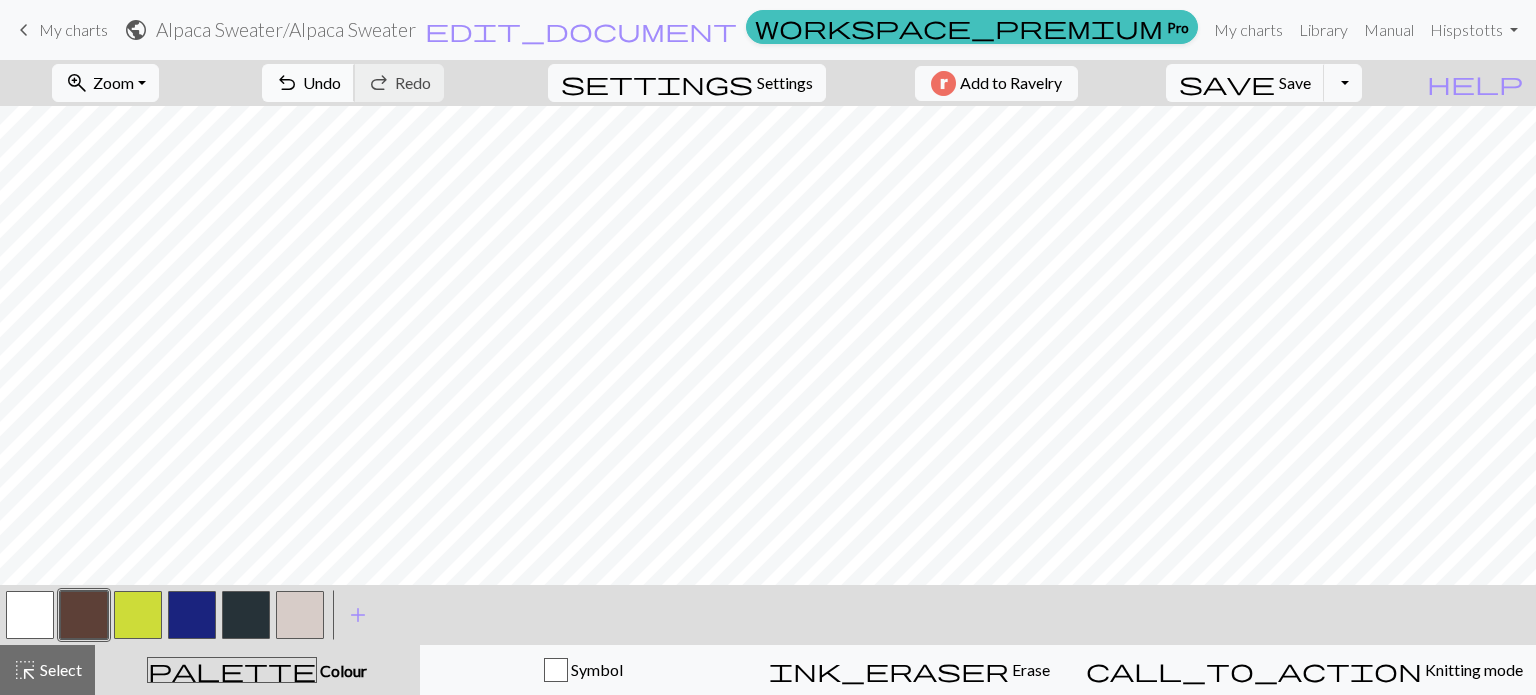 click on "undo Undo Undo" at bounding box center [308, 83] 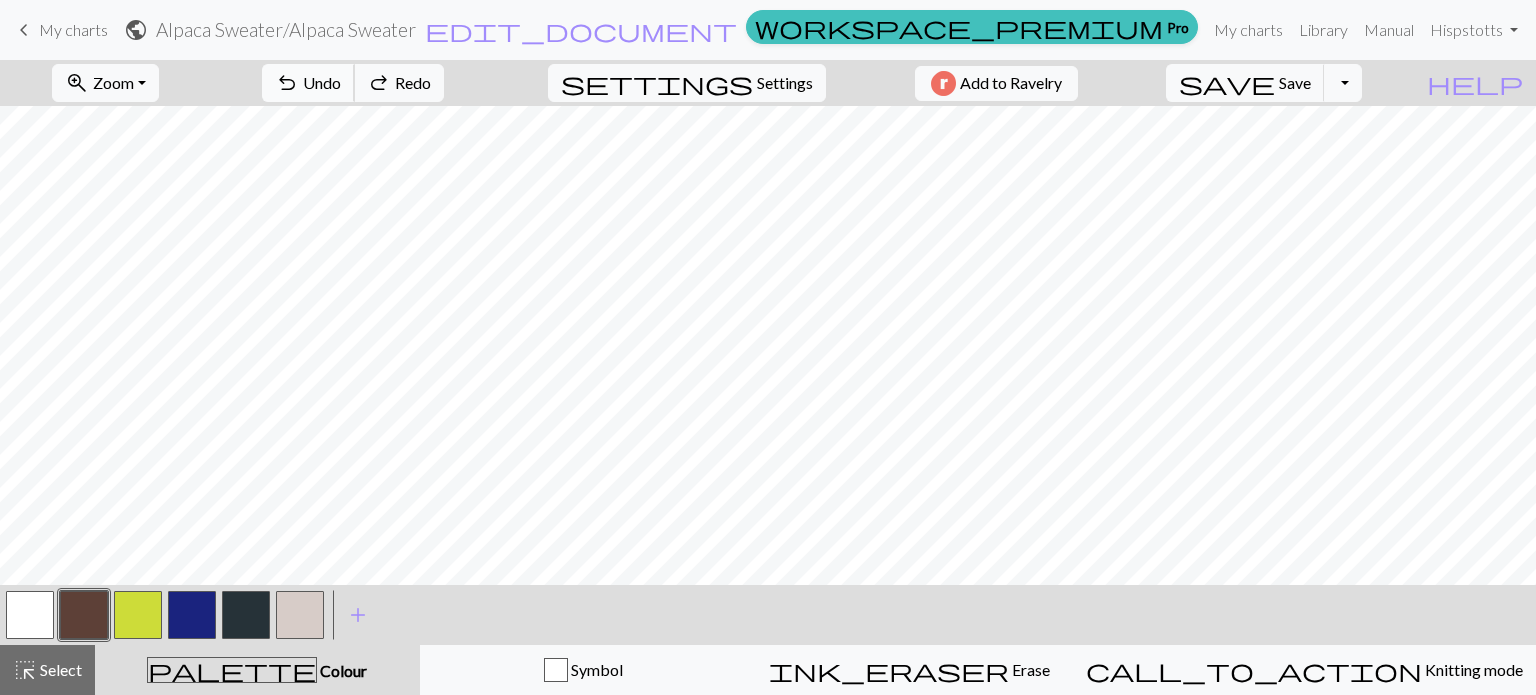 click on "undo Undo Undo" at bounding box center (308, 83) 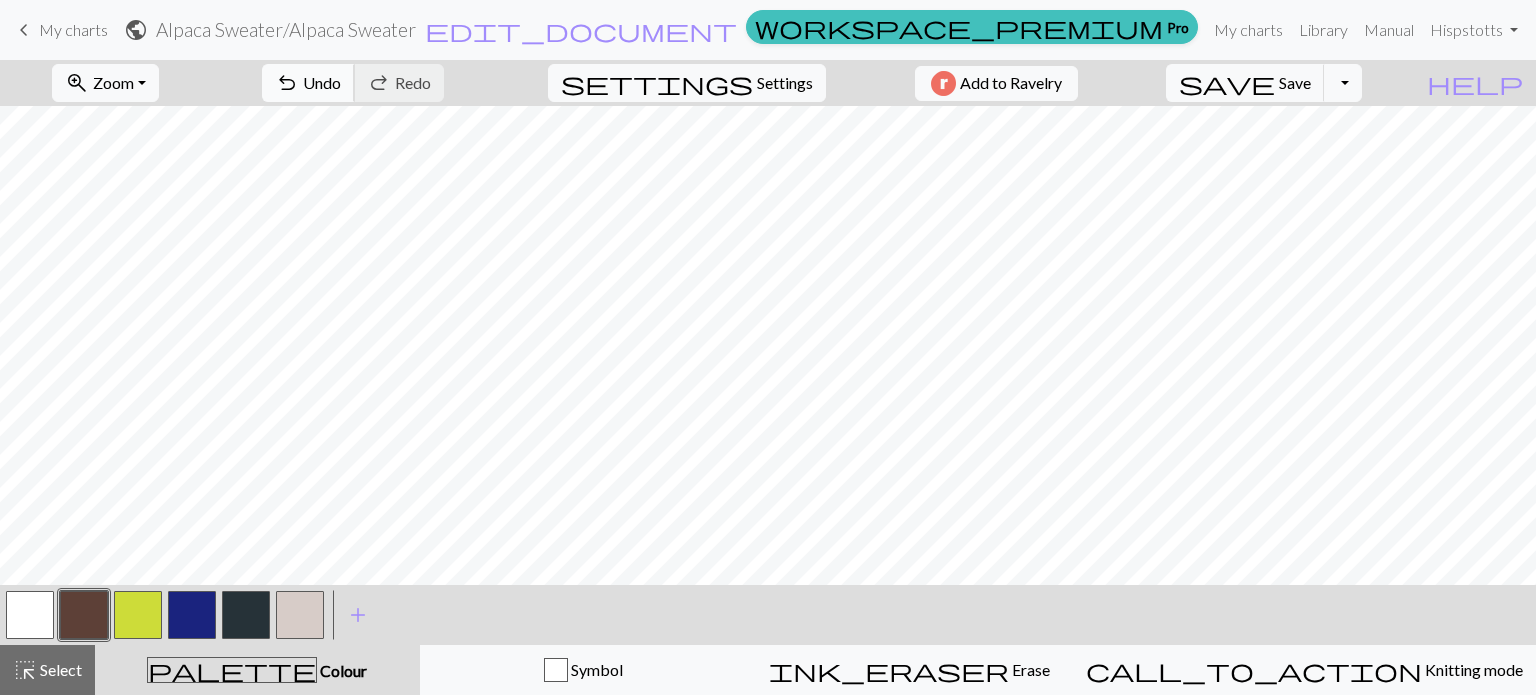 click on "Undo" at bounding box center [322, 82] 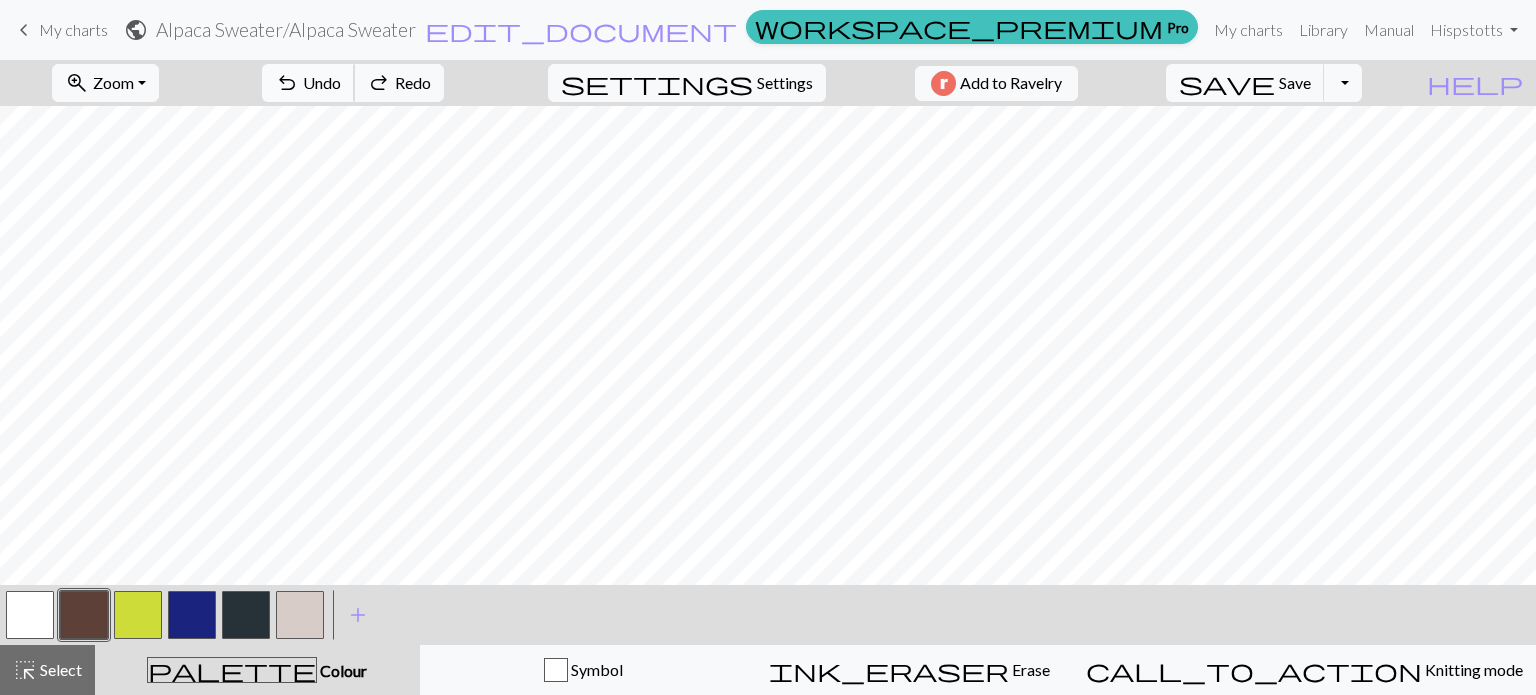 click on "Undo" at bounding box center [322, 82] 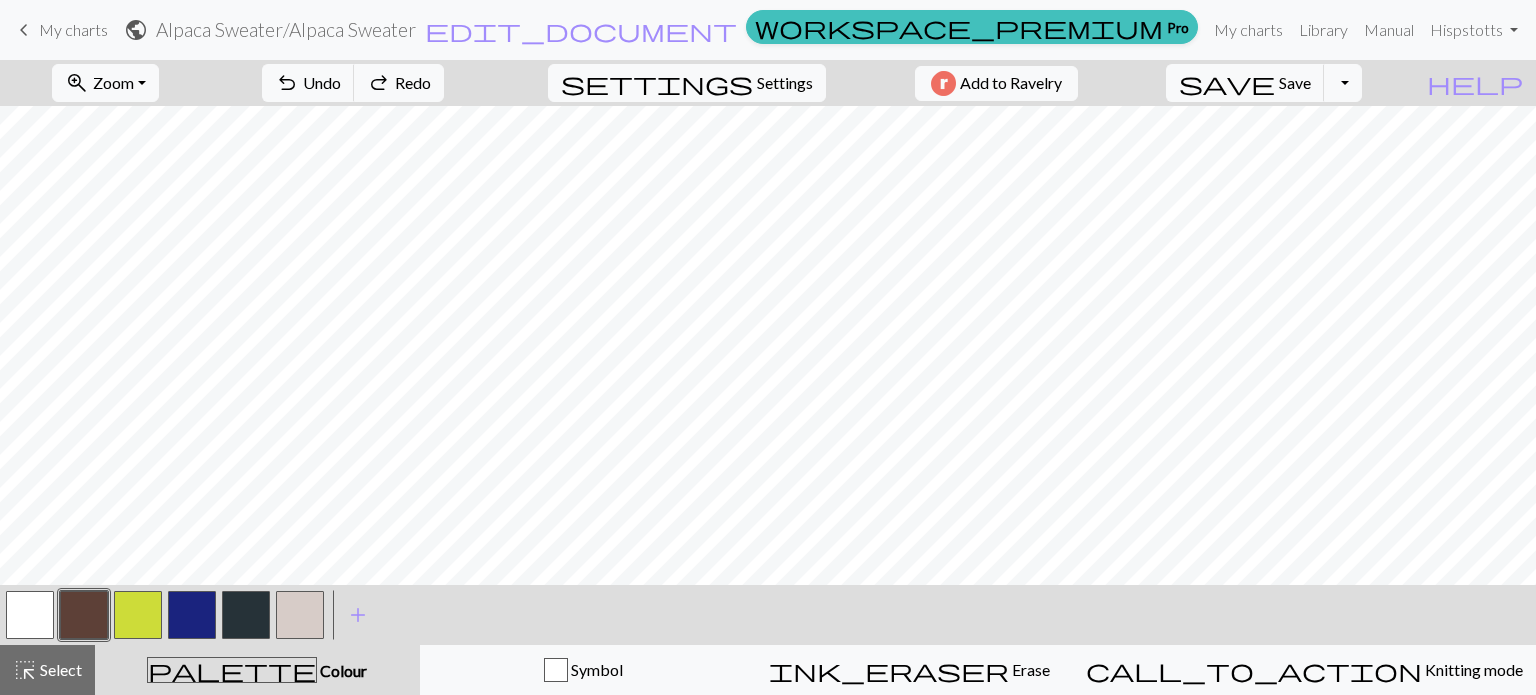 click at bounding box center [300, 615] 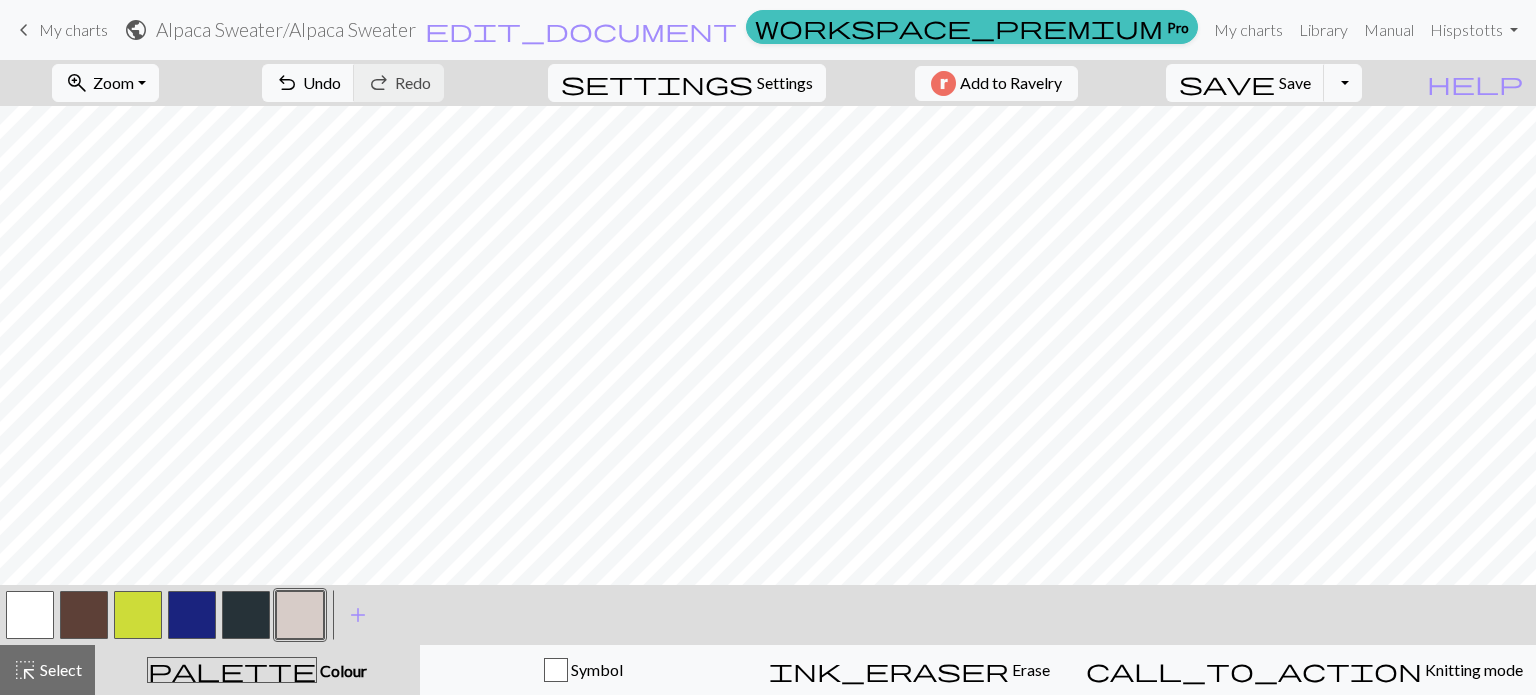 click at bounding box center [192, 615] 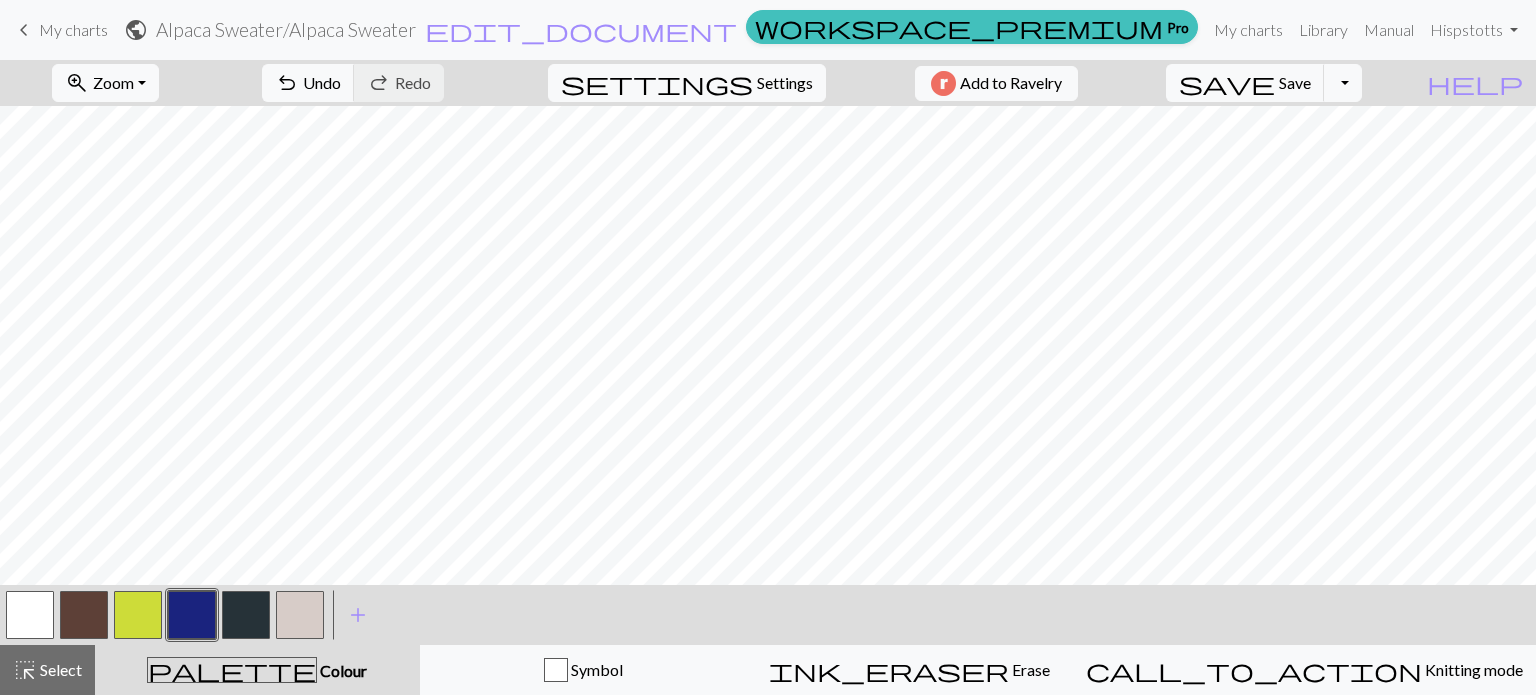 click at bounding box center (84, 615) 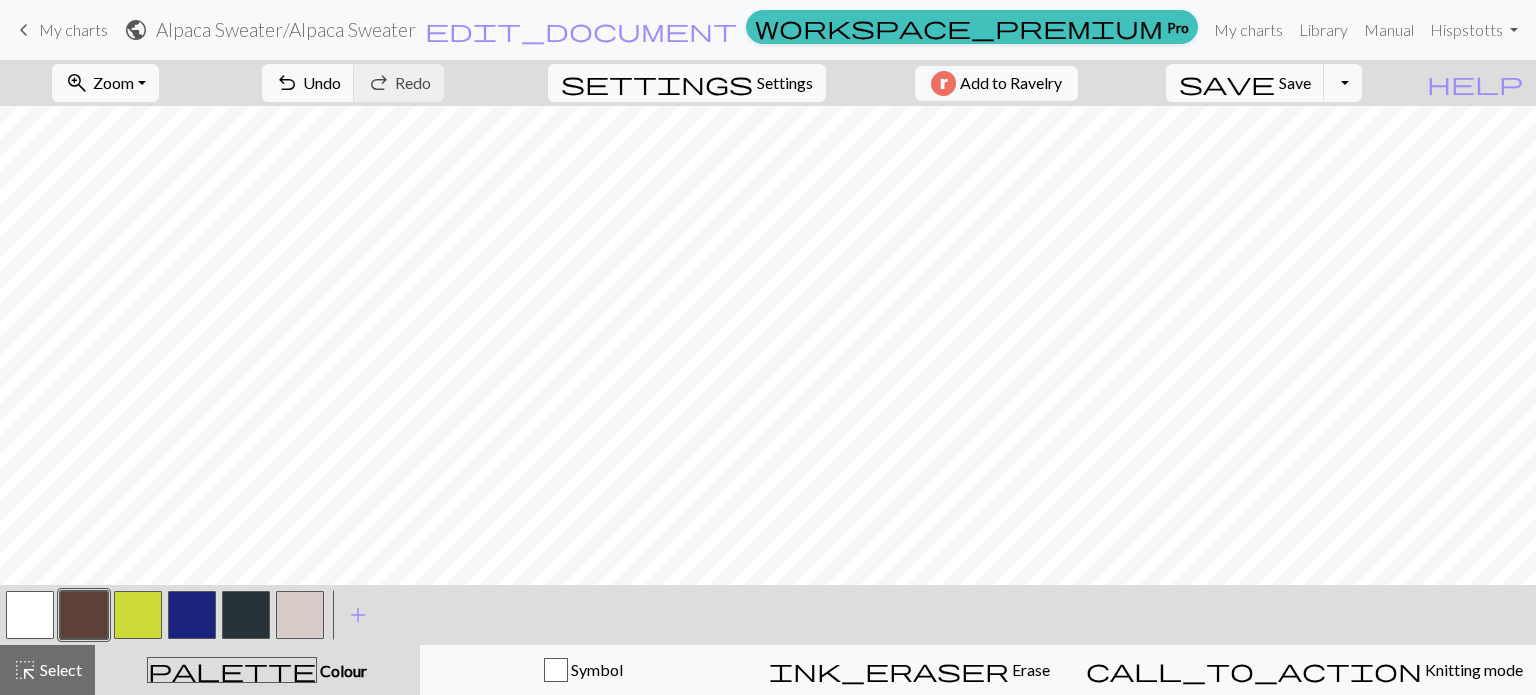 click at bounding box center [192, 615] 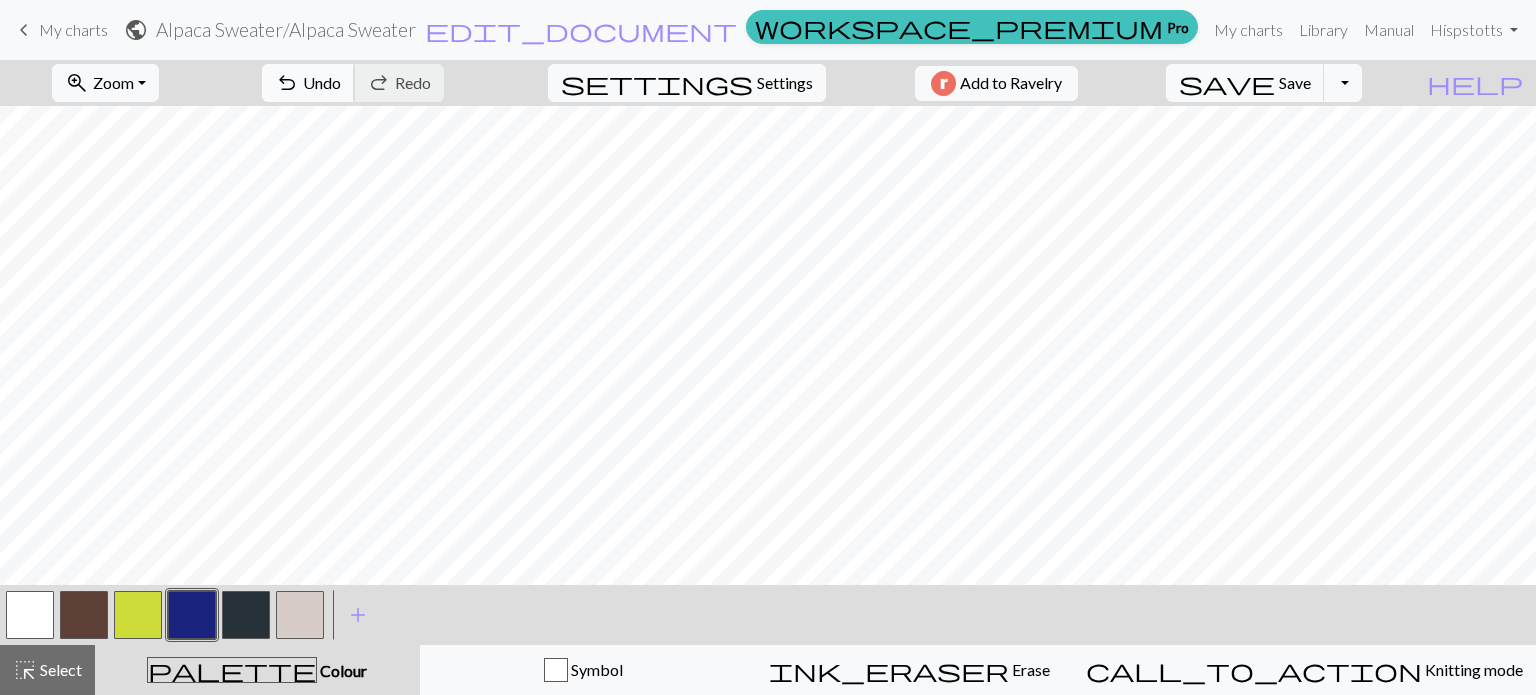 click on "Undo" at bounding box center [322, 82] 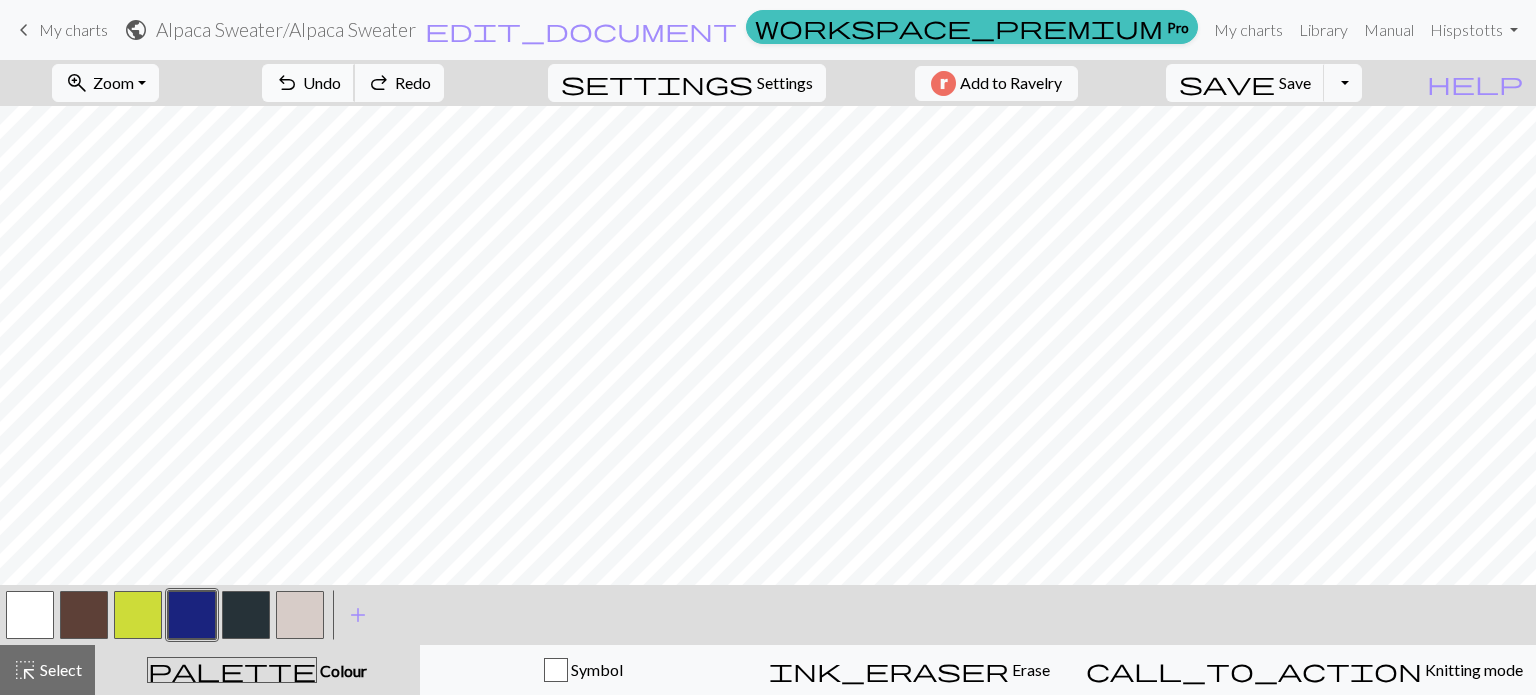 click on "Undo" at bounding box center [322, 82] 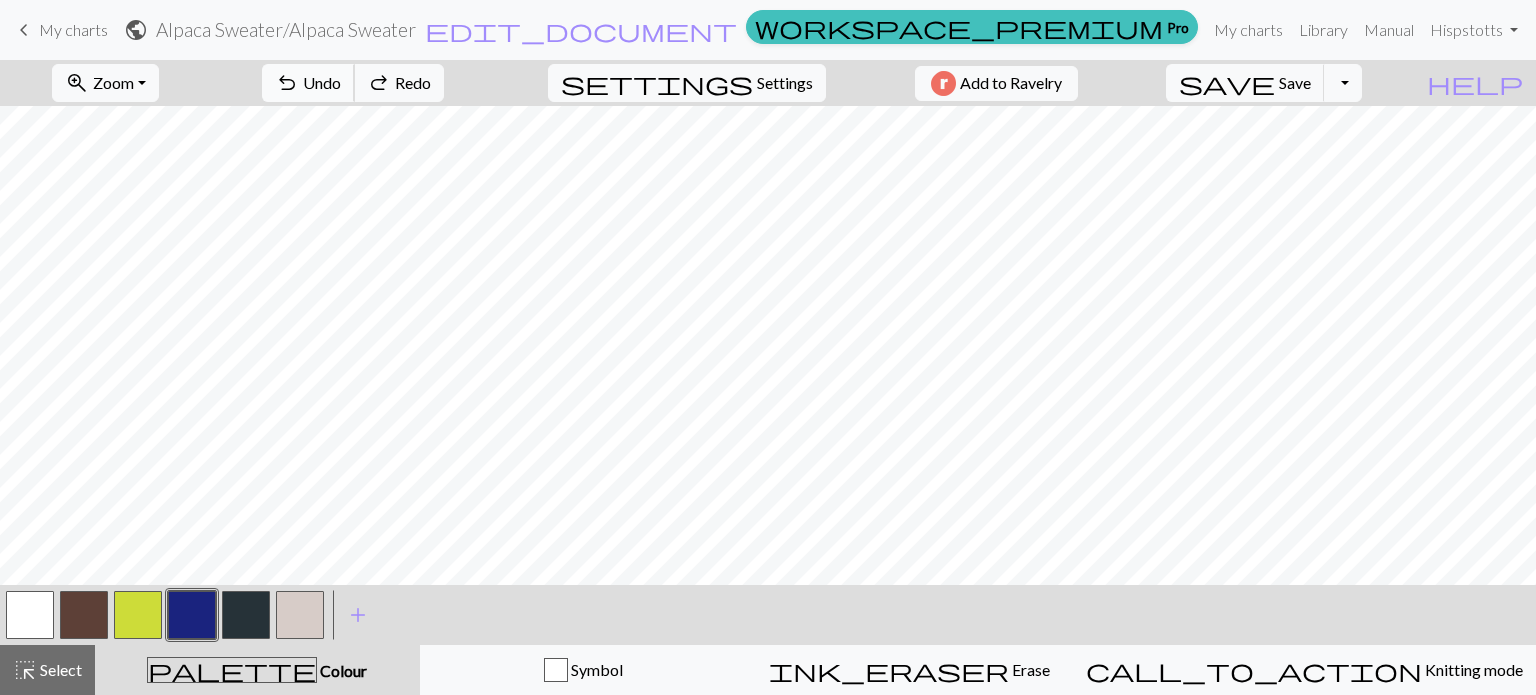 click on "Undo" at bounding box center [322, 82] 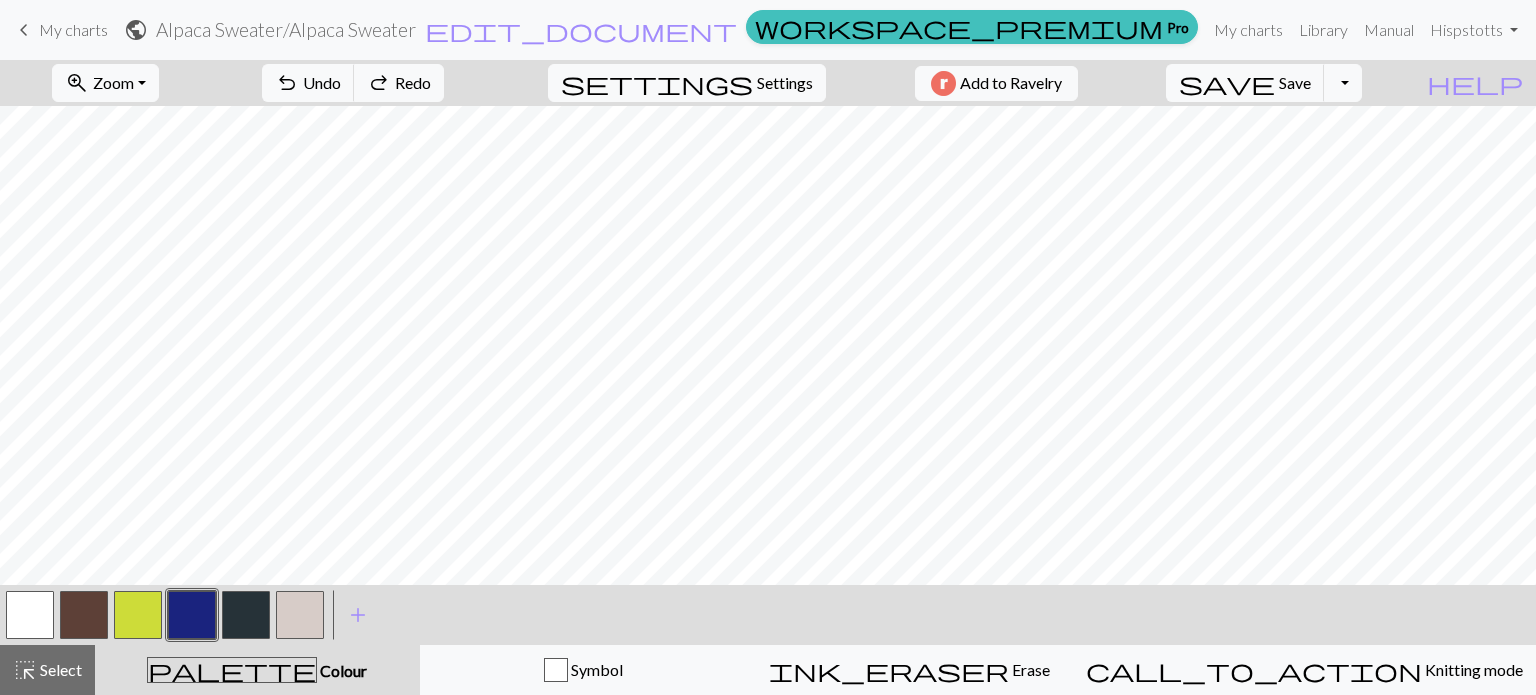 click at bounding box center [138, 615] 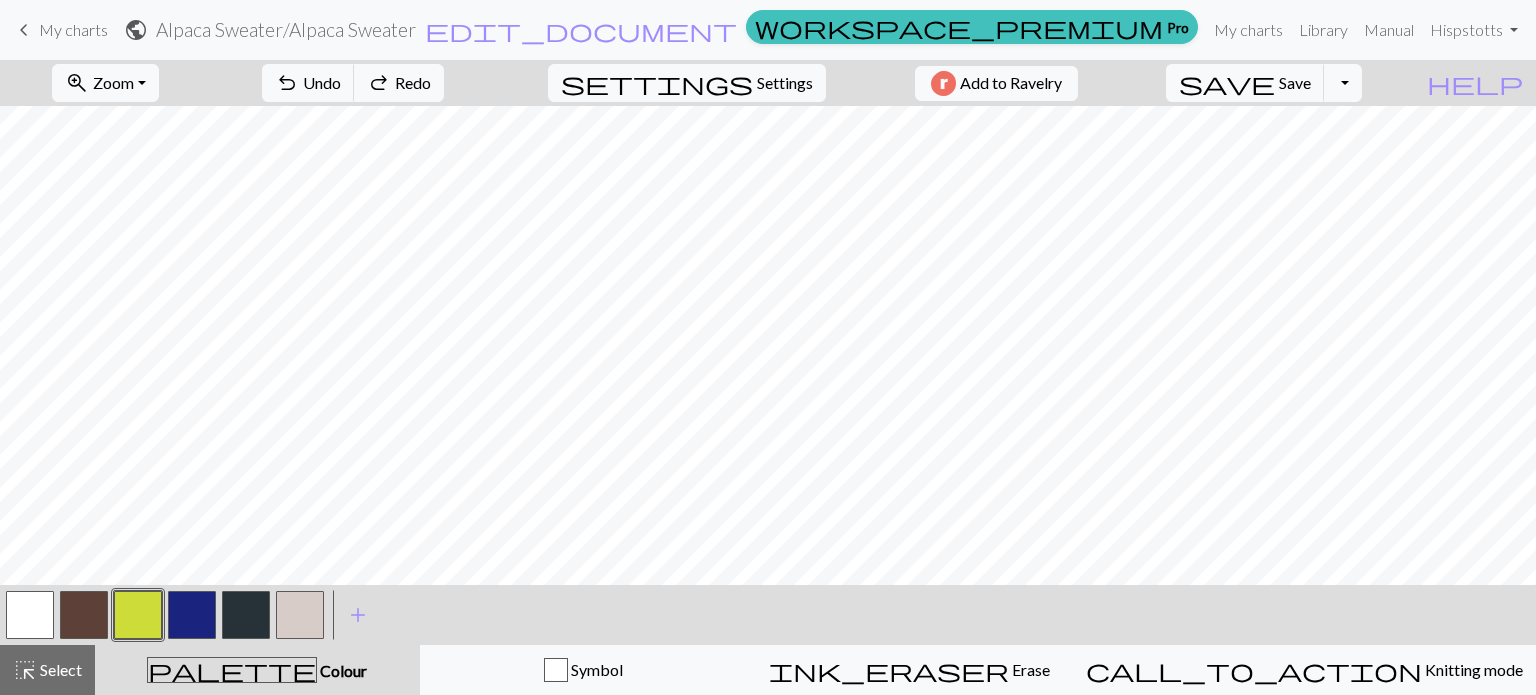 click at bounding box center [192, 615] 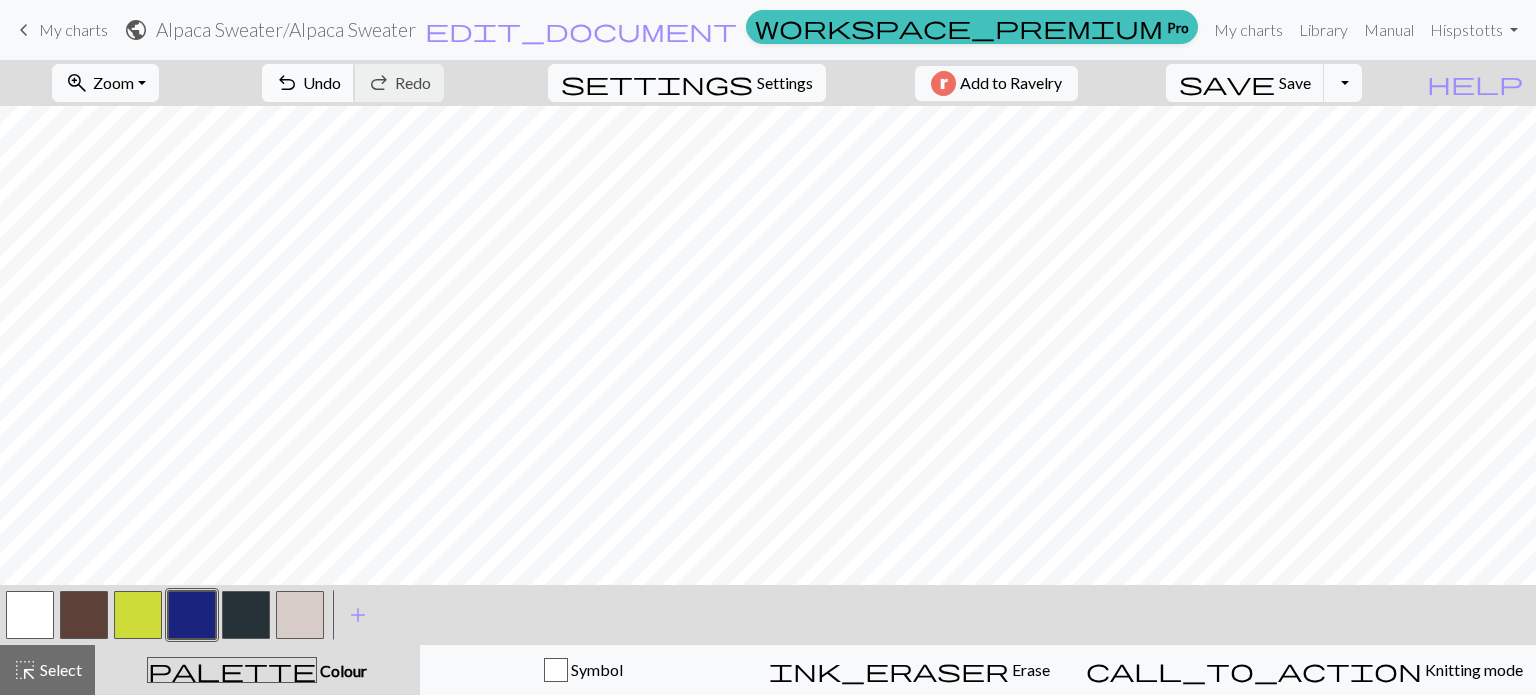 click on "Undo" at bounding box center [322, 82] 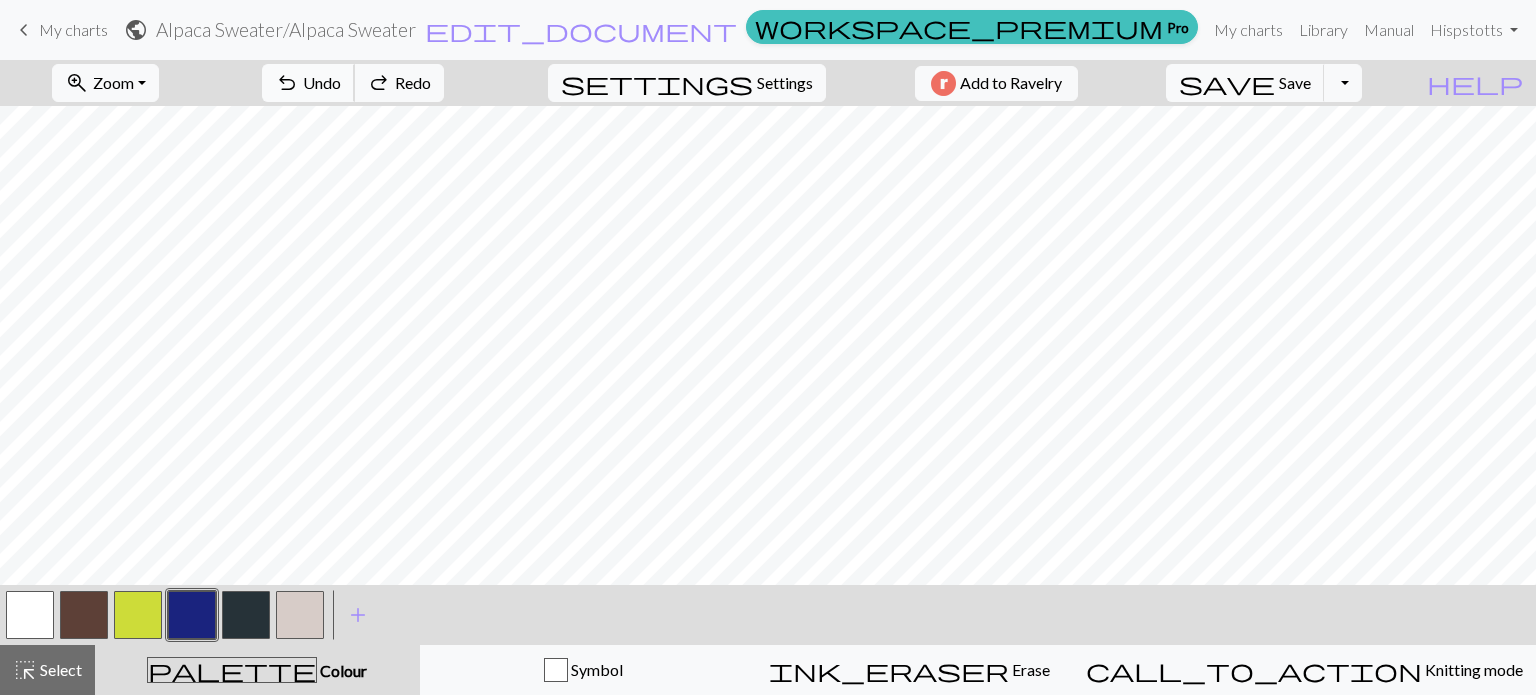 click on "Undo" at bounding box center (322, 82) 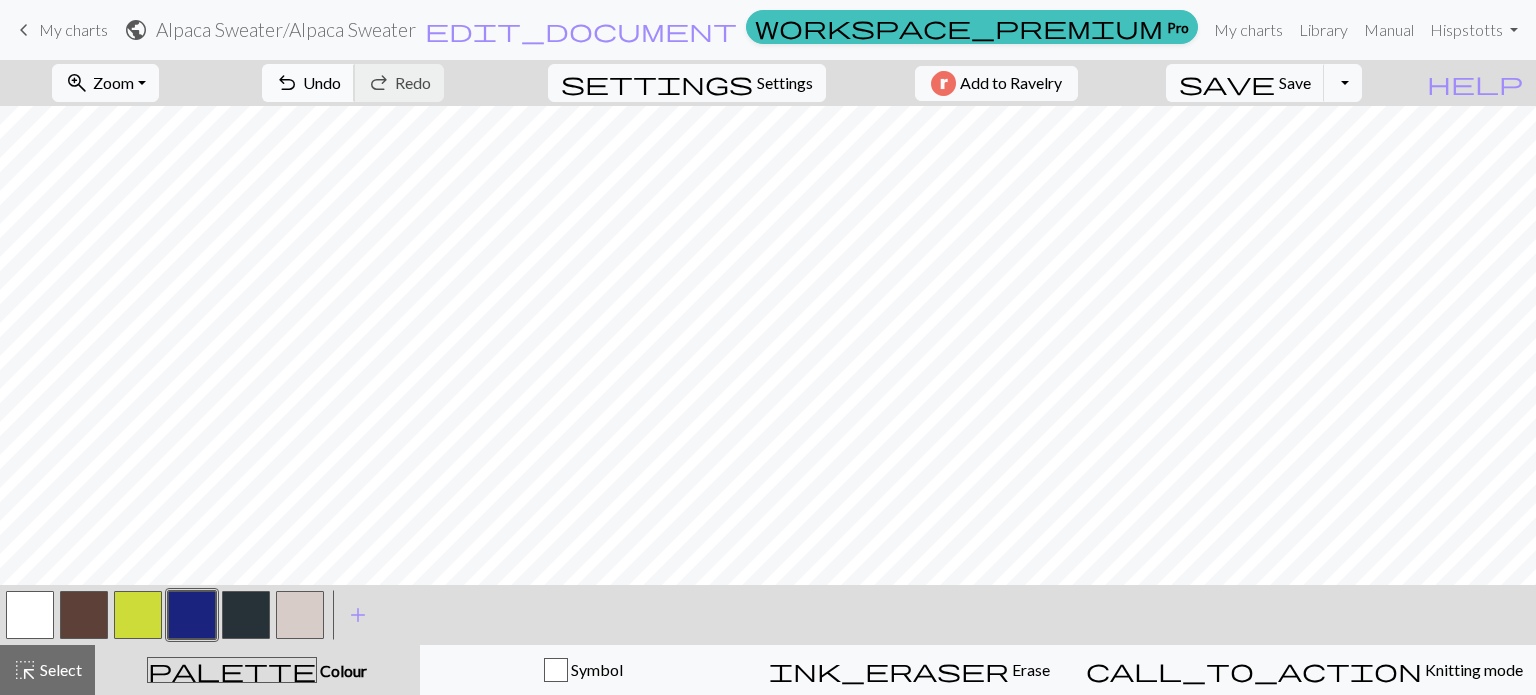 click on "Undo" at bounding box center (322, 82) 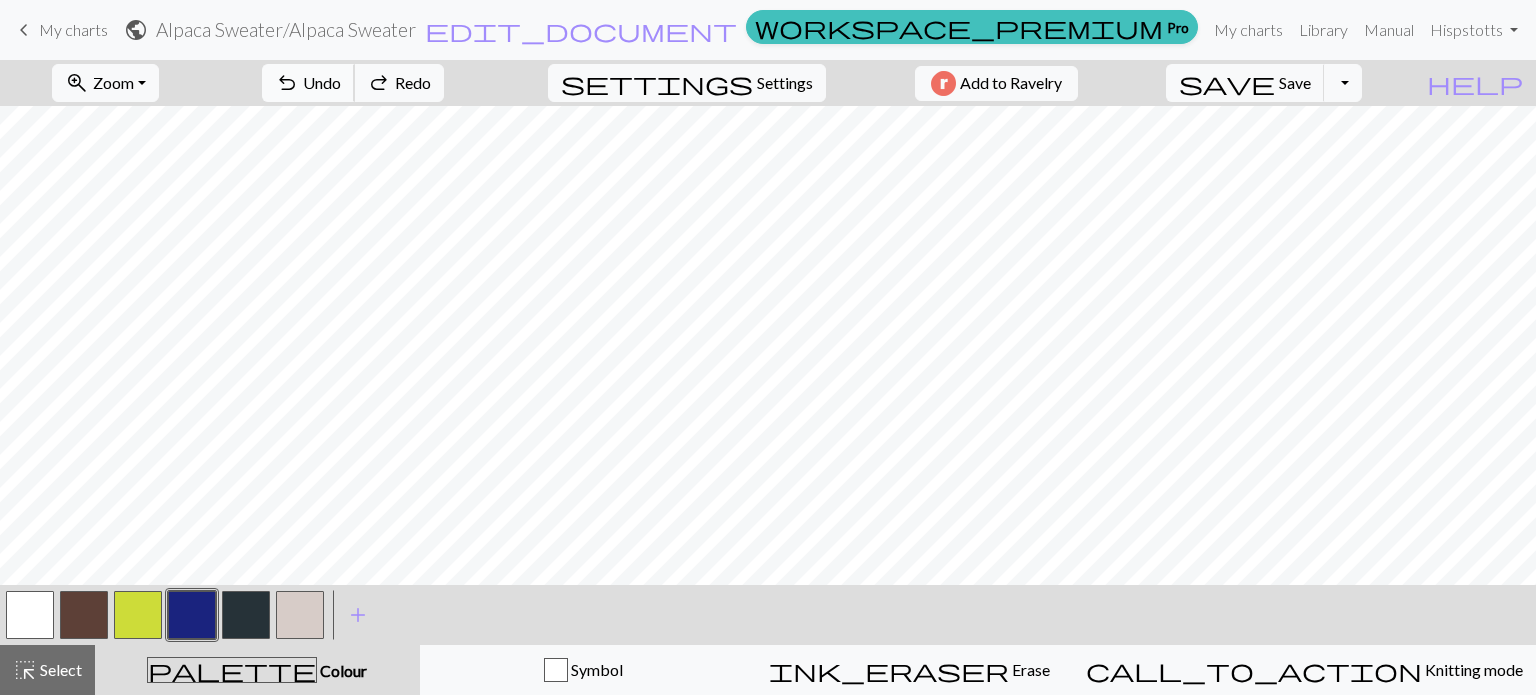 click on "undo Undo Undo" at bounding box center (308, 83) 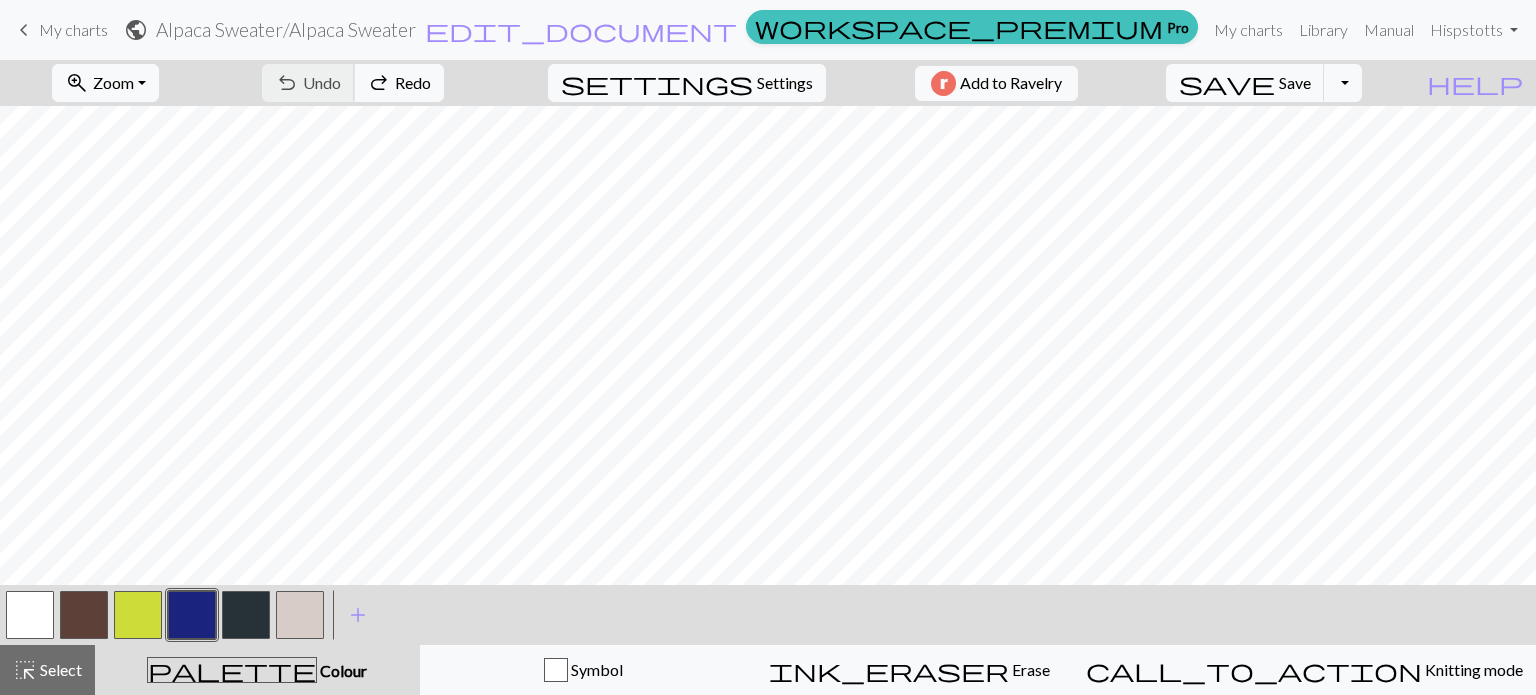 click on "undo Undo Undo redo Redo Redo" at bounding box center (353, 83) 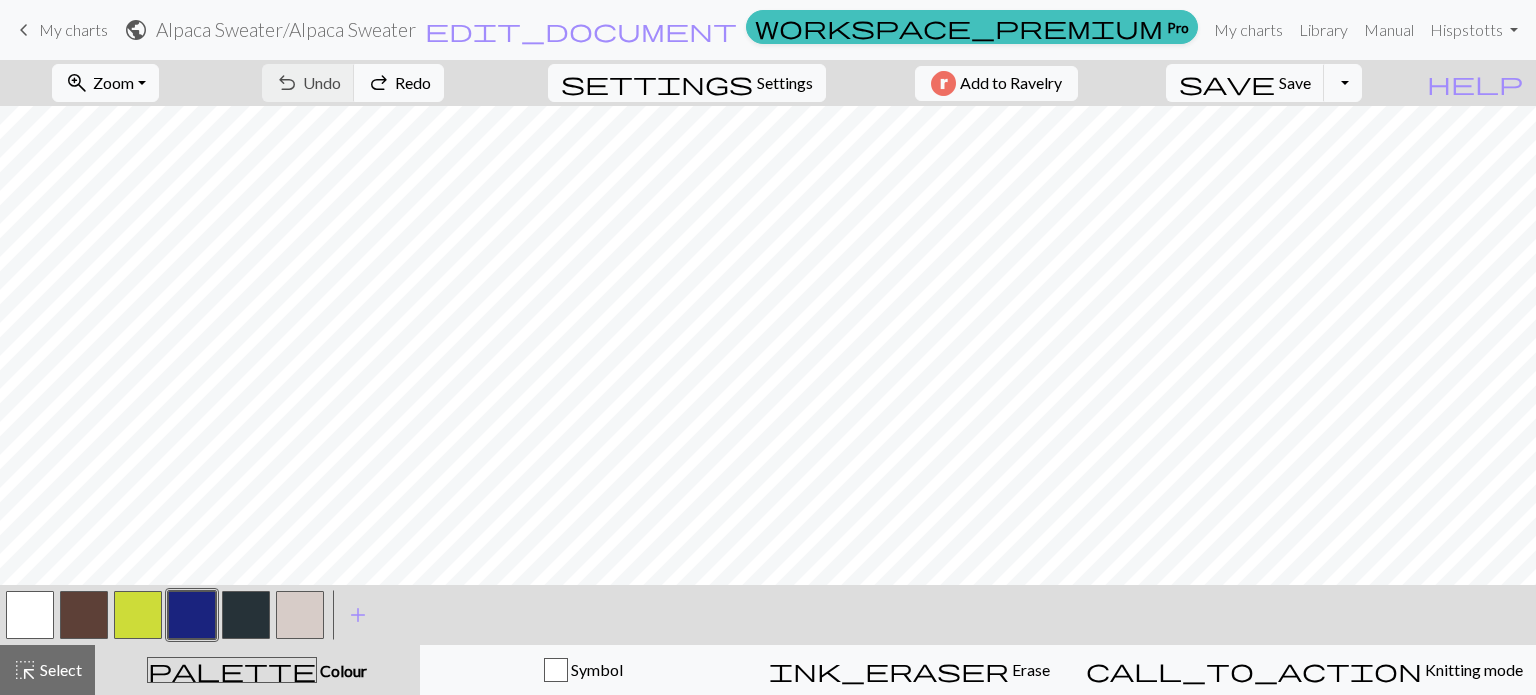 click at bounding box center (300, 615) 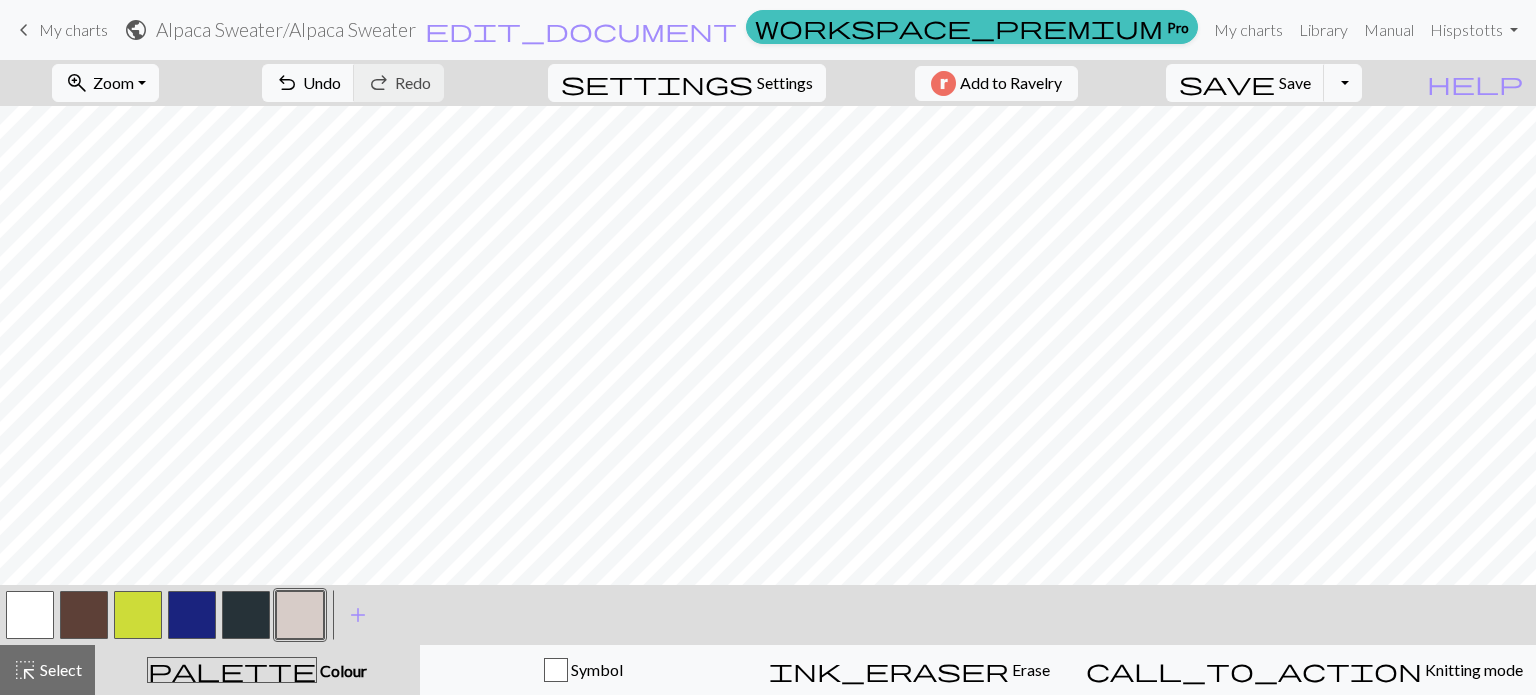 click at bounding box center [192, 615] 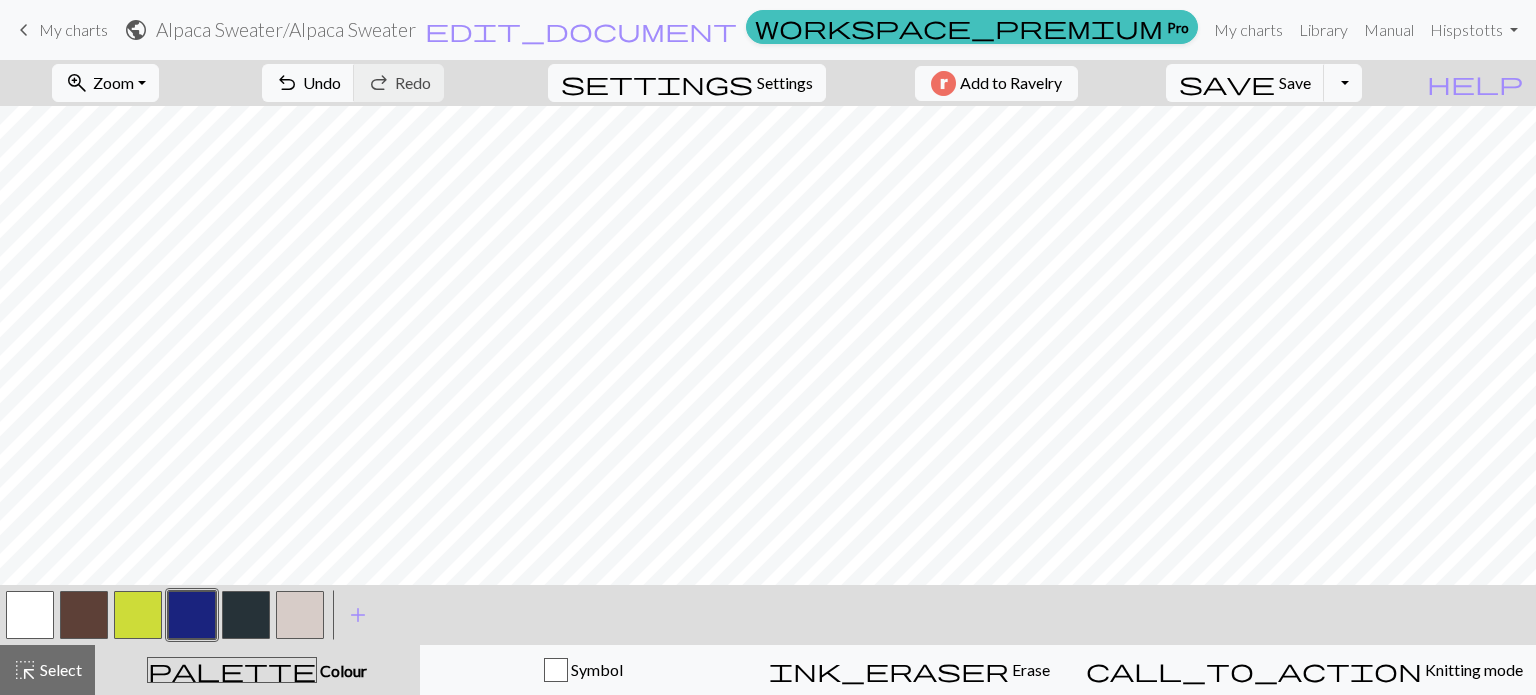click at bounding box center (84, 615) 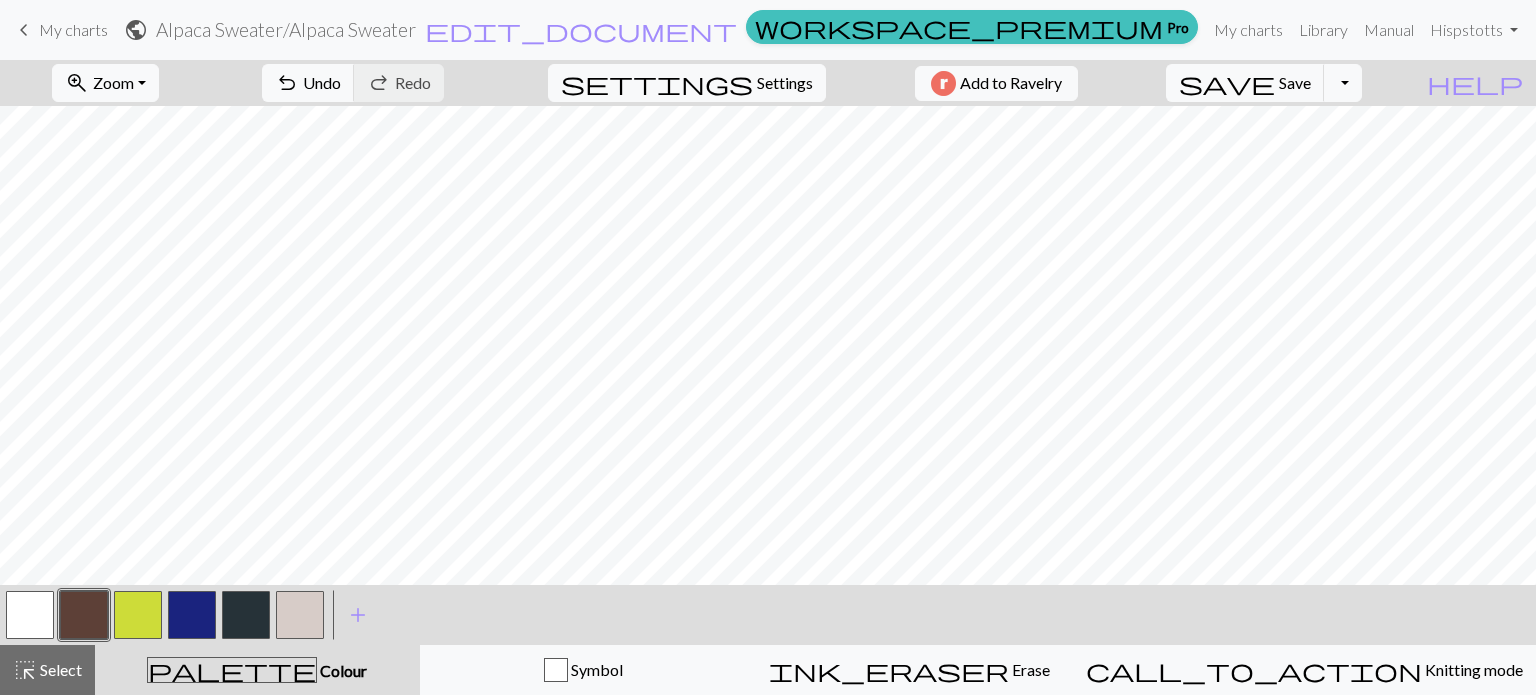 click at bounding box center (138, 615) 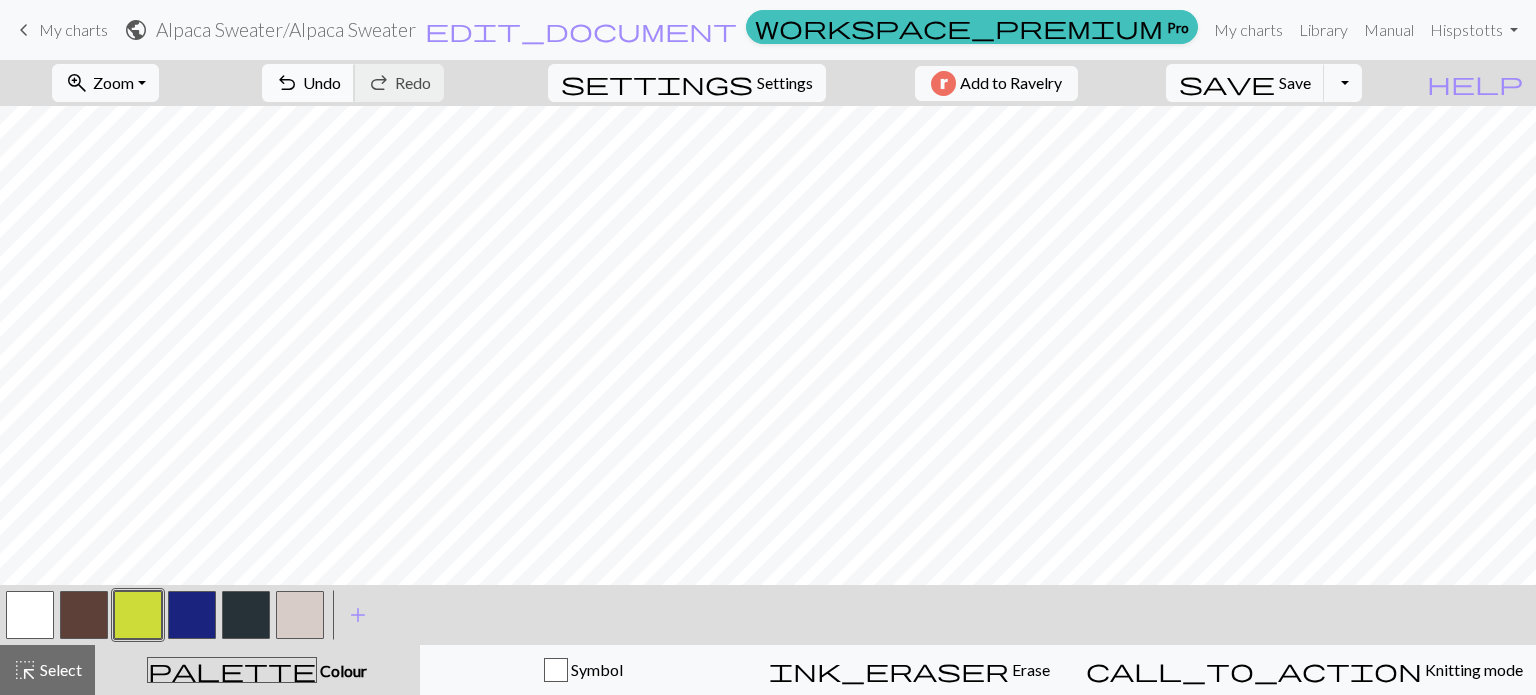 click on "undo" at bounding box center (287, 83) 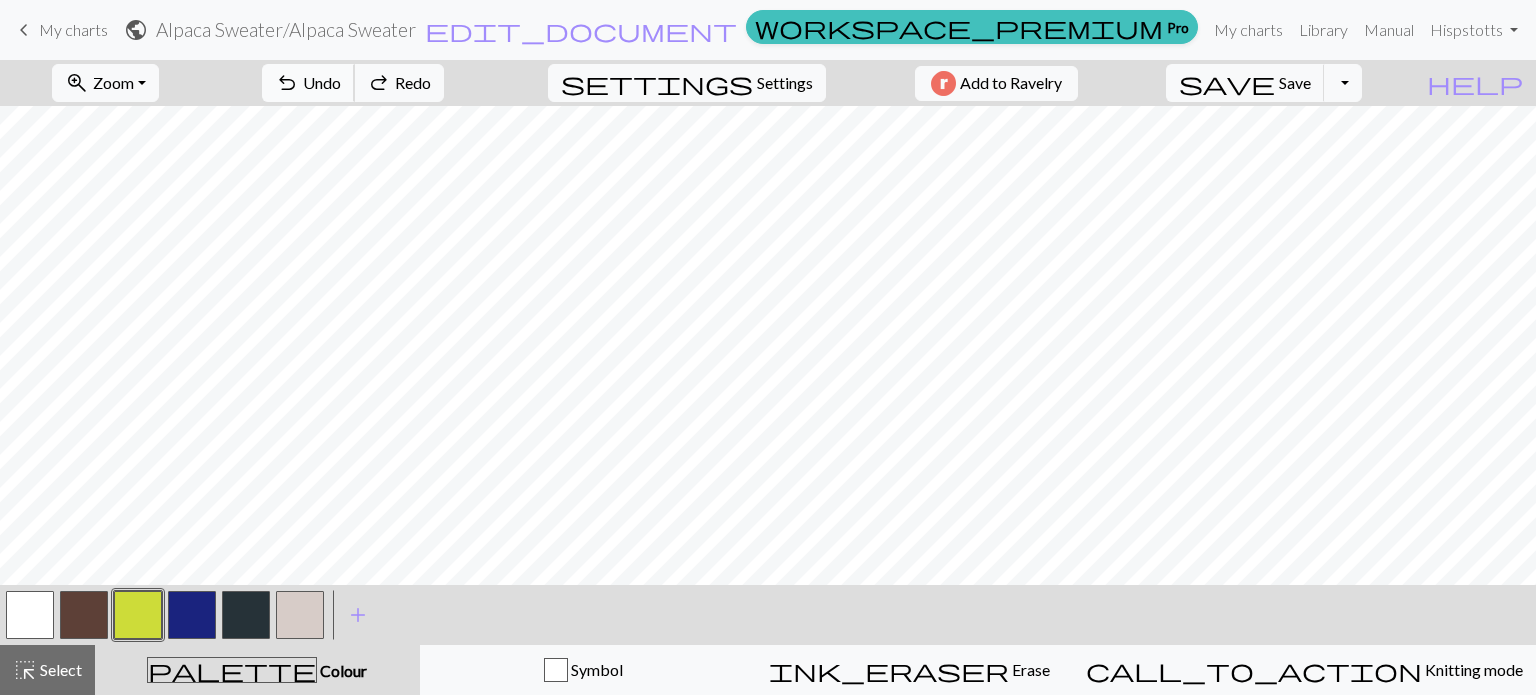 click on "Undo" at bounding box center (322, 82) 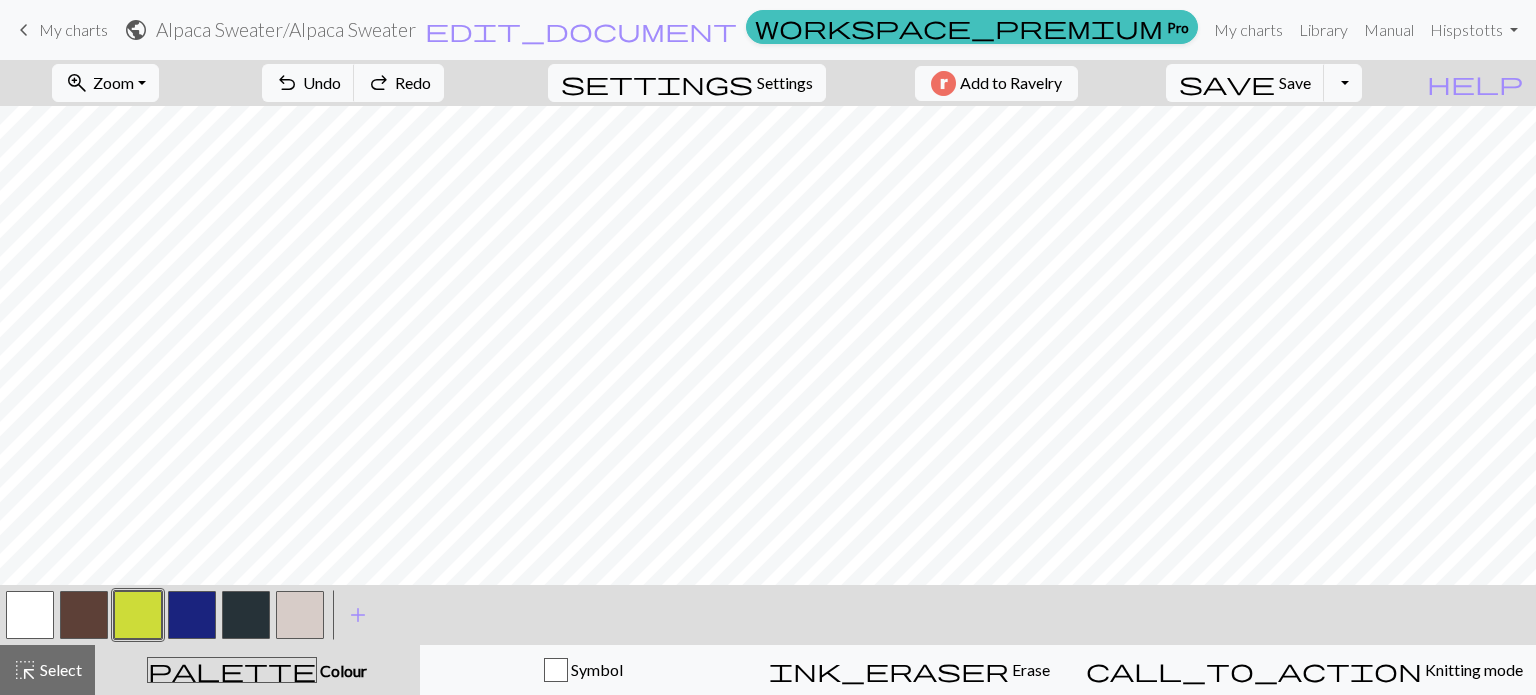 click at bounding box center [84, 615] 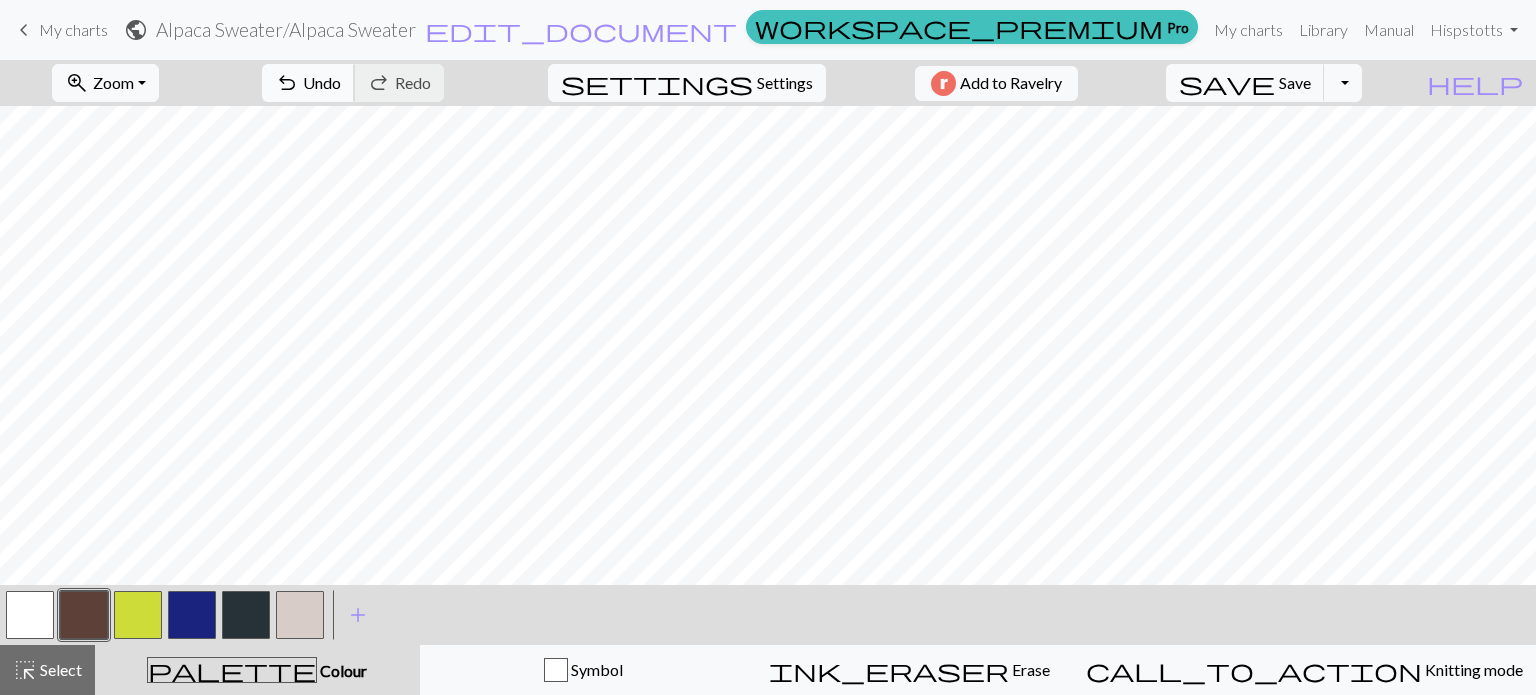click on "Undo" at bounding box center [322, 82] 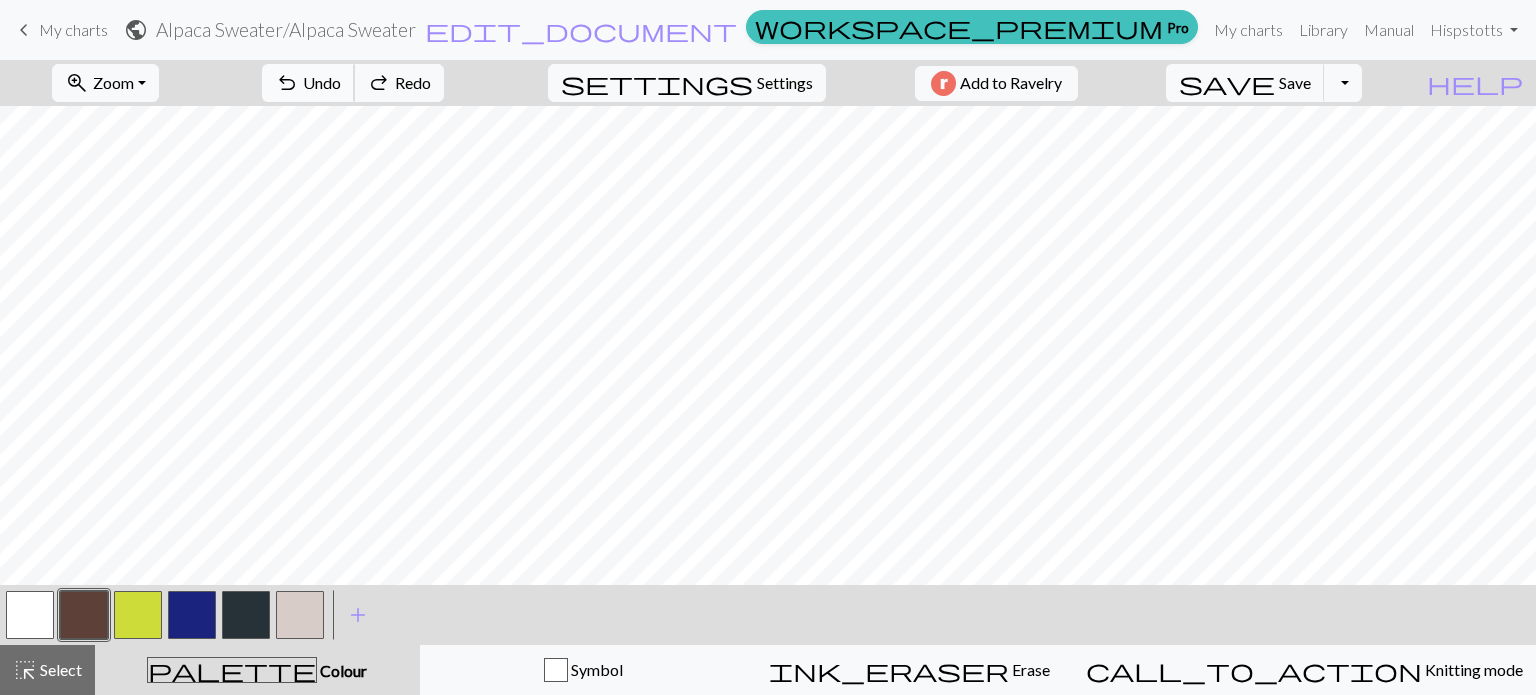 click on "Undo" at bounding box center (322, 82) 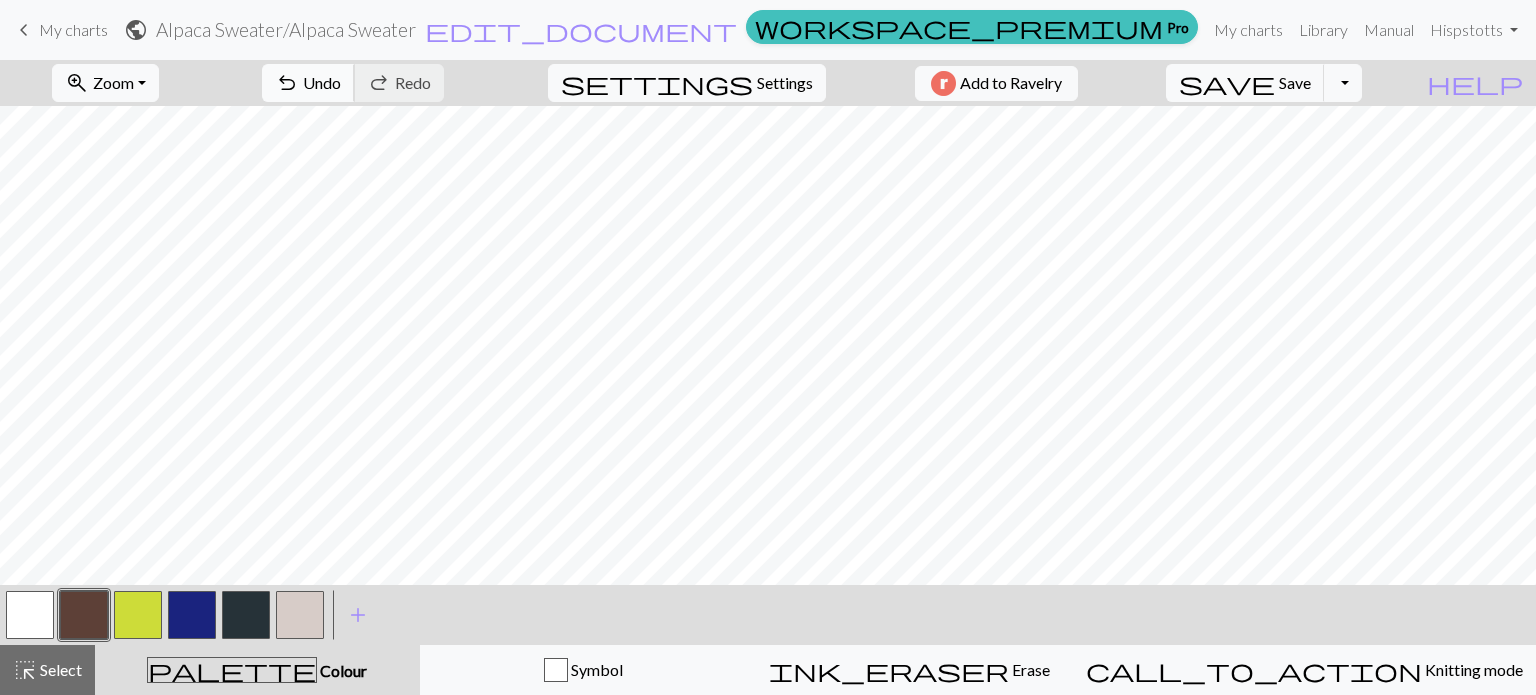 click on "Undo" at bounding box center (322, 82) 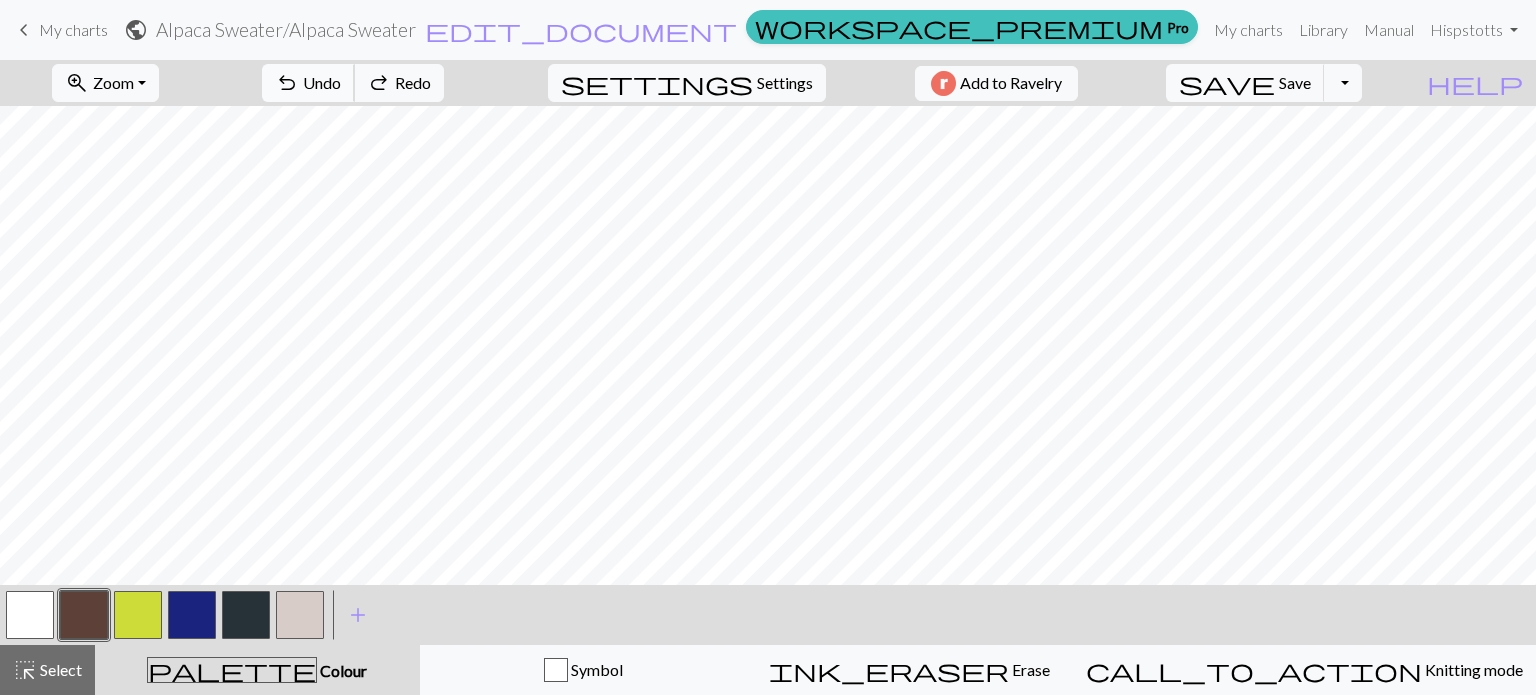 click on "Undo" at bounding box center (322, 82) 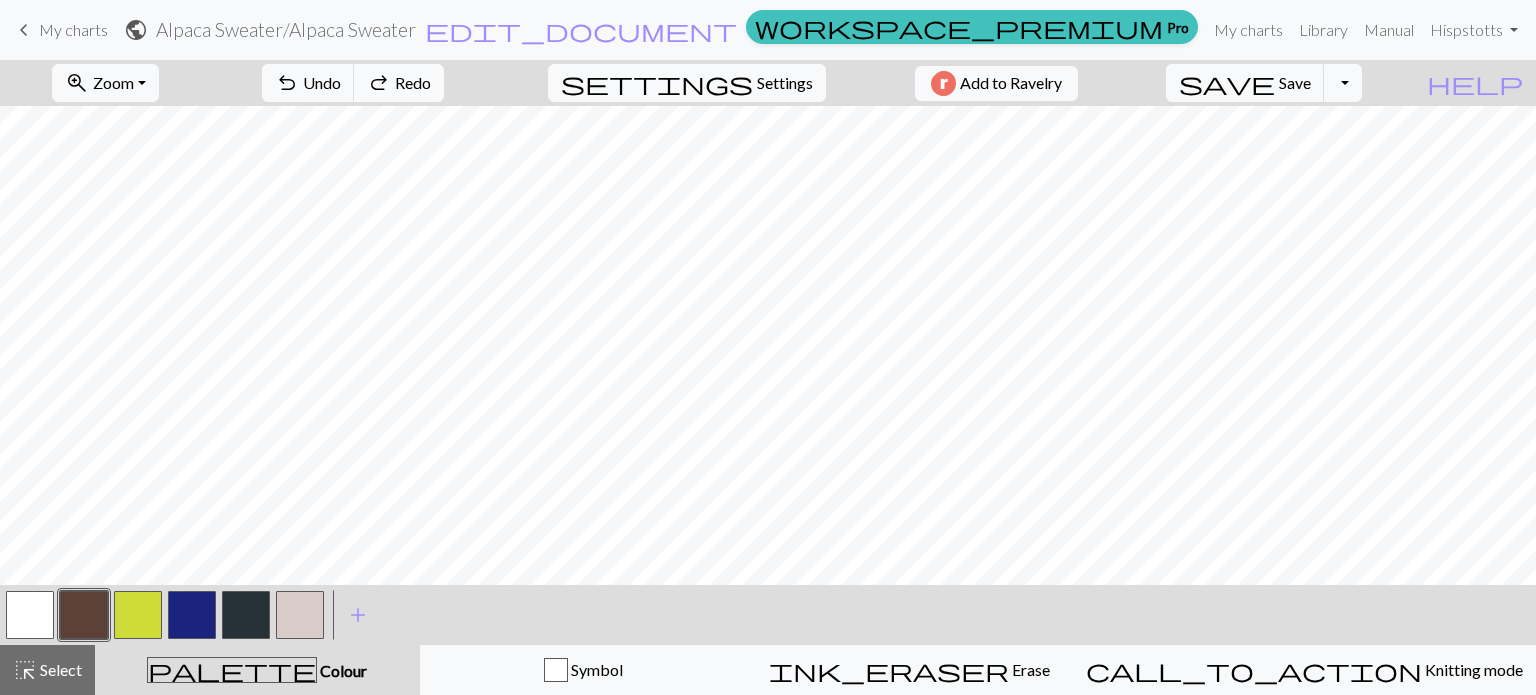 click on "redo" at bounding box center (379, 83) 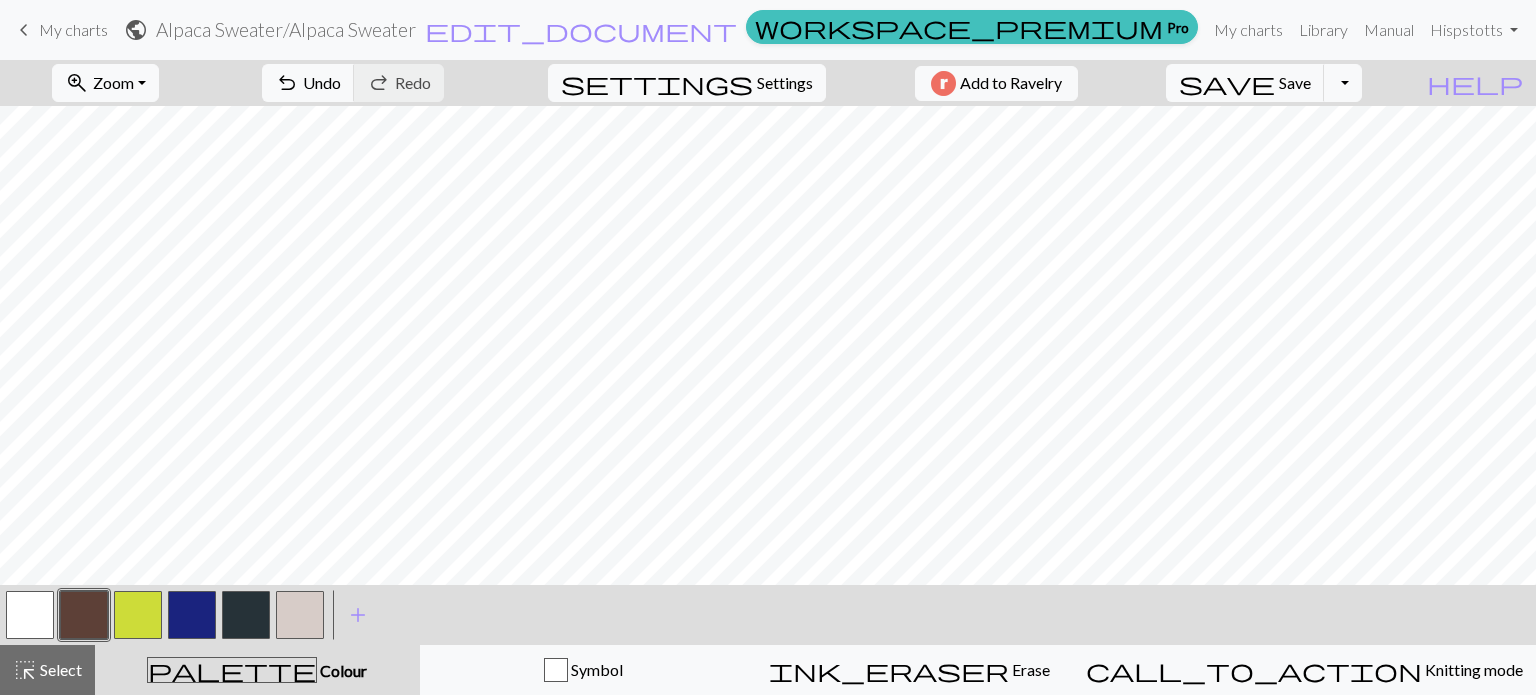 click at bounding box center [138, 615] 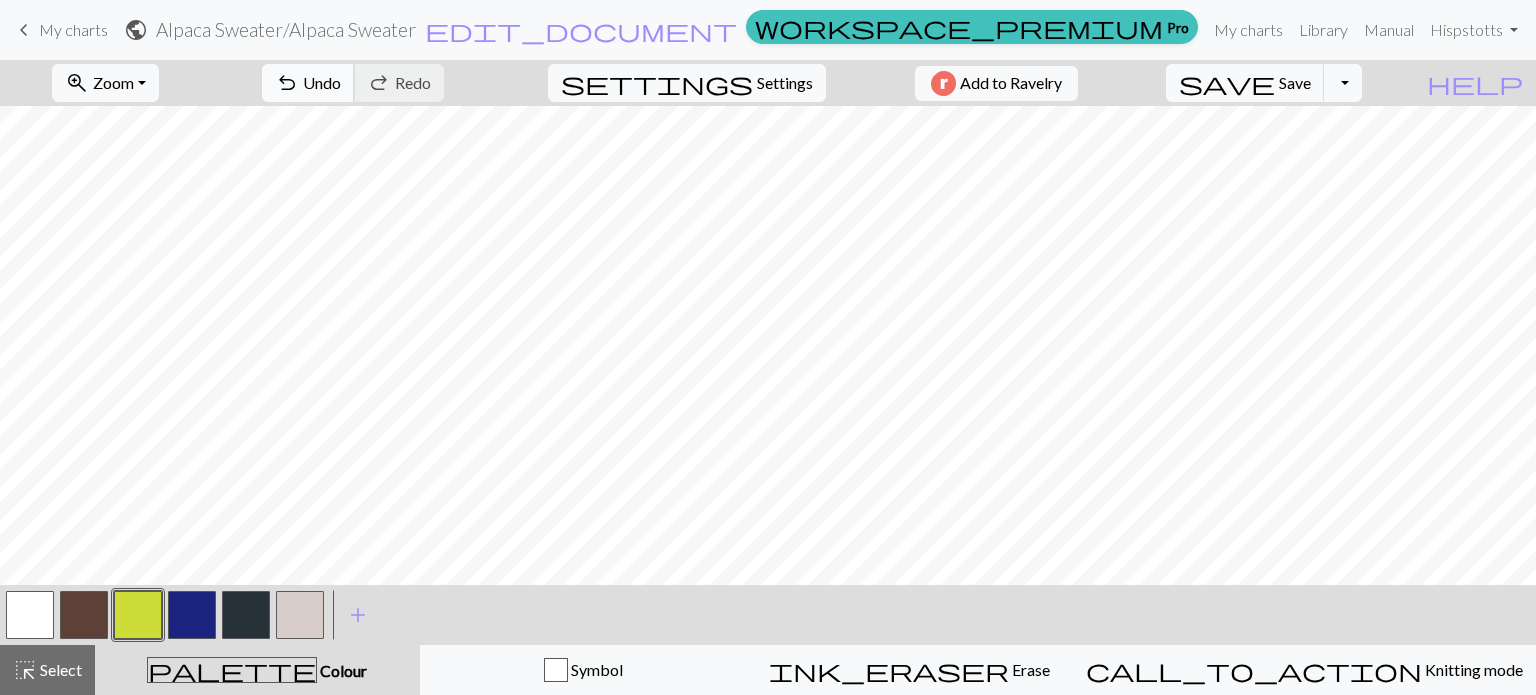 click on "undo Undo Undo" at bounding box center (308, 83) 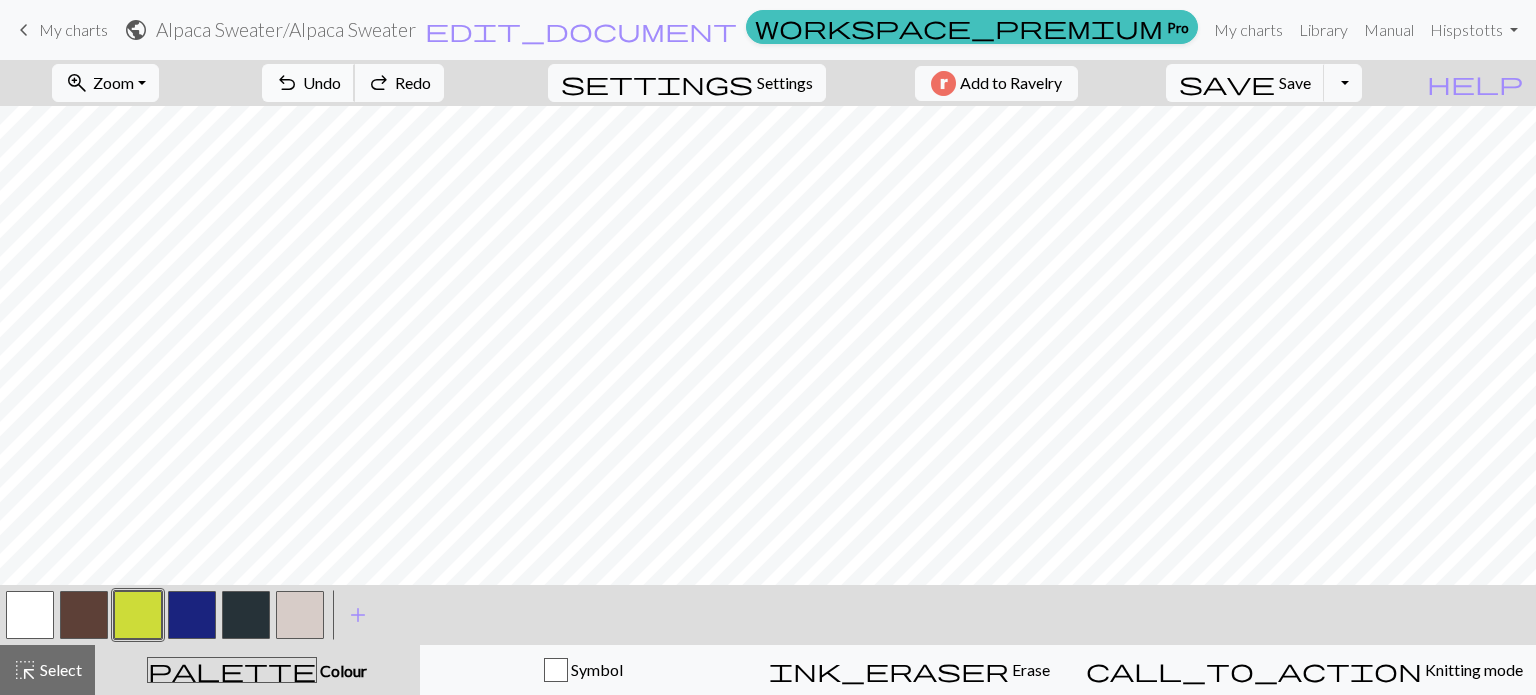 click on "undo Undo Undo" at bounding box center [308, 83] 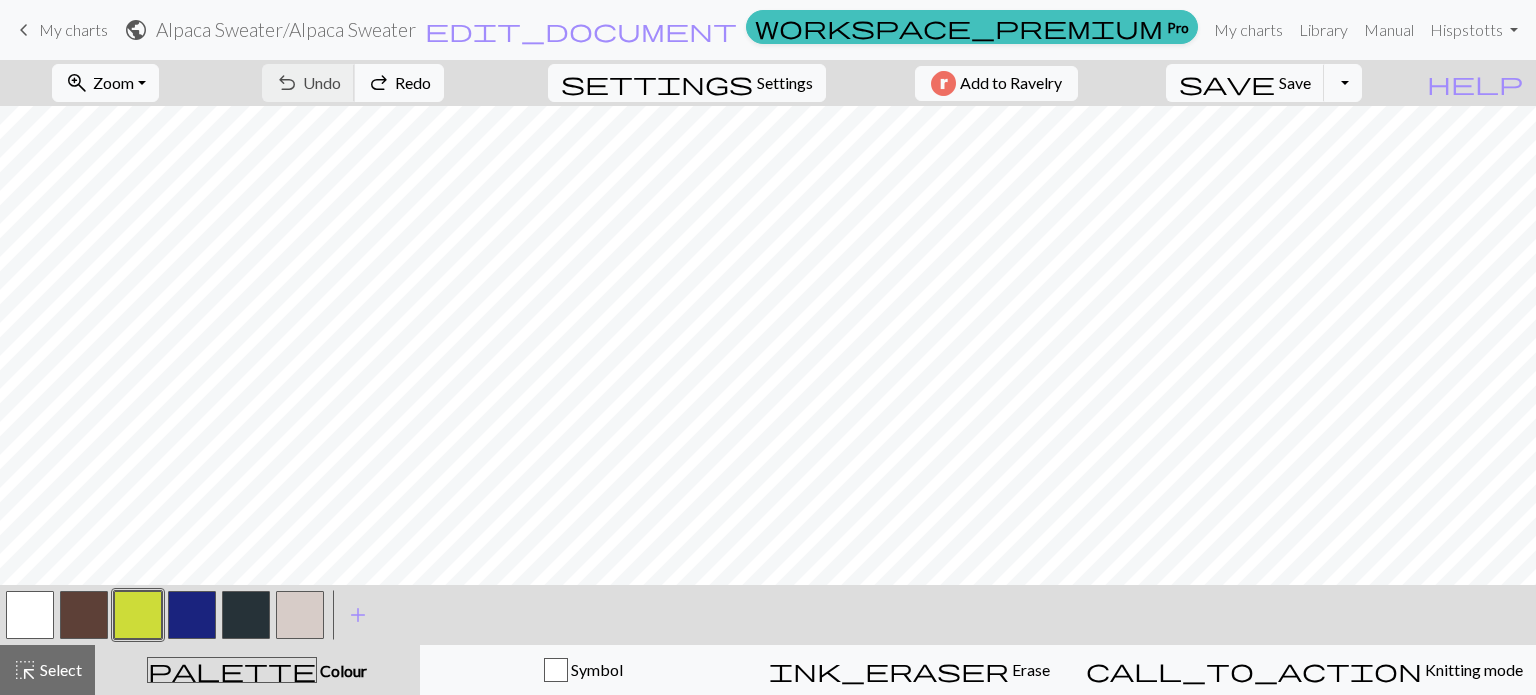 click on "undo Undo Undo redo Redo Redo" at bounding box center [353, 83] 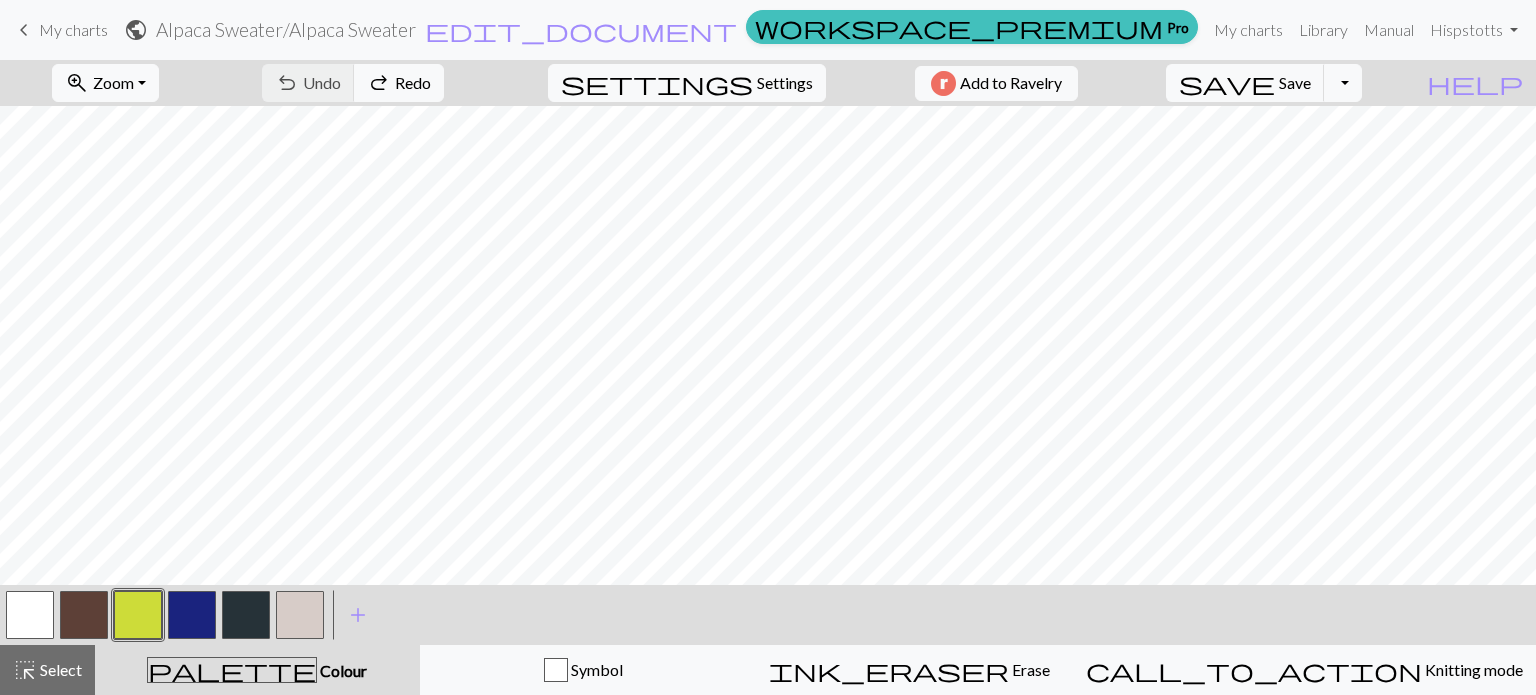 click at bounding box center (192, 615) 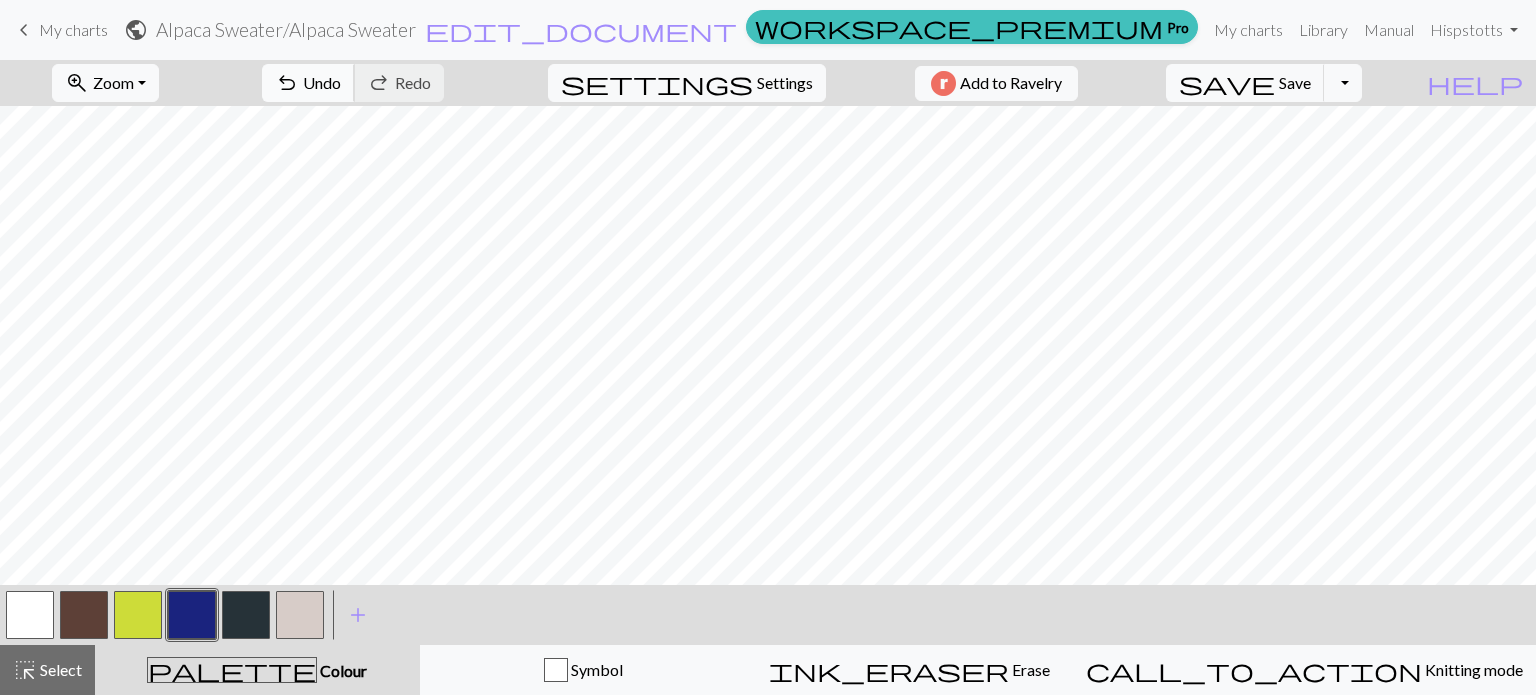 click on "undo Undo Undo" at bounding box center [308, 83] 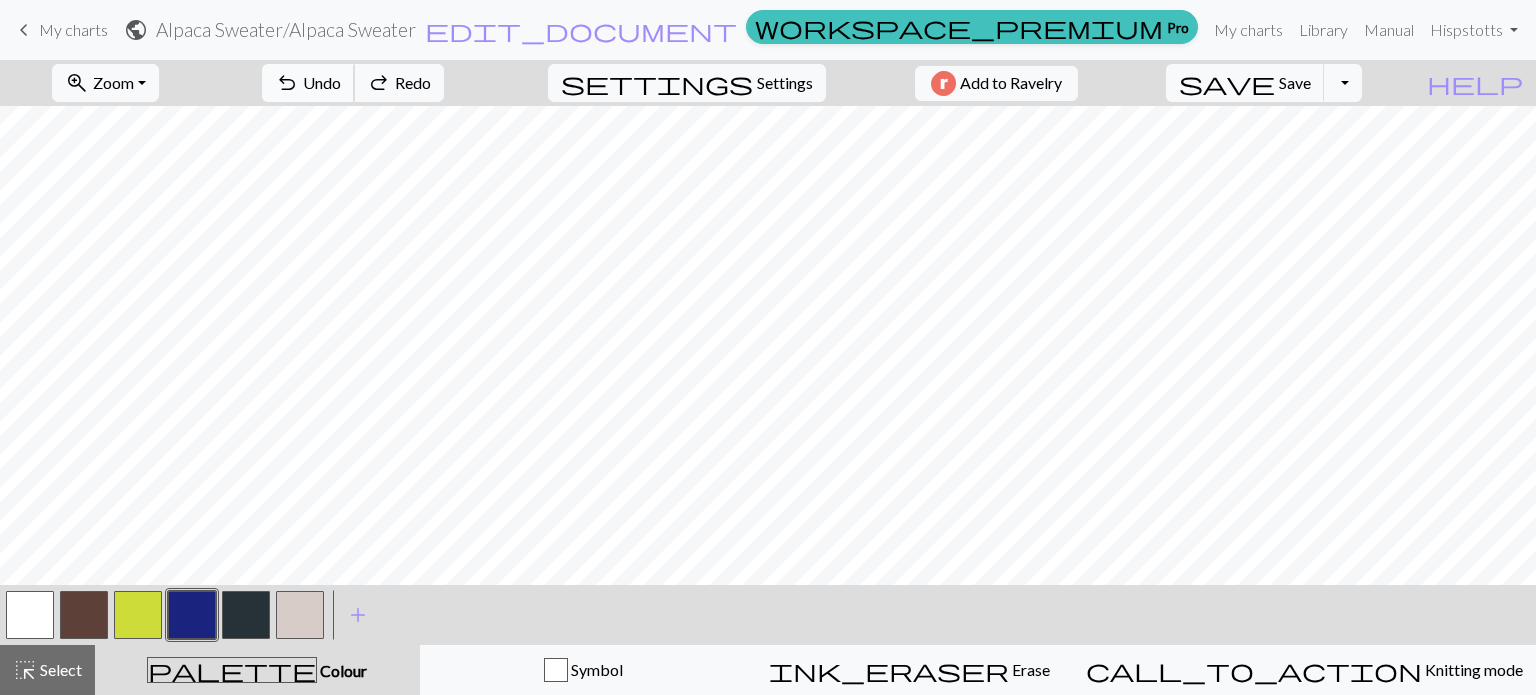 click on "undo Undo Undo" at bounding box center [308, 83] 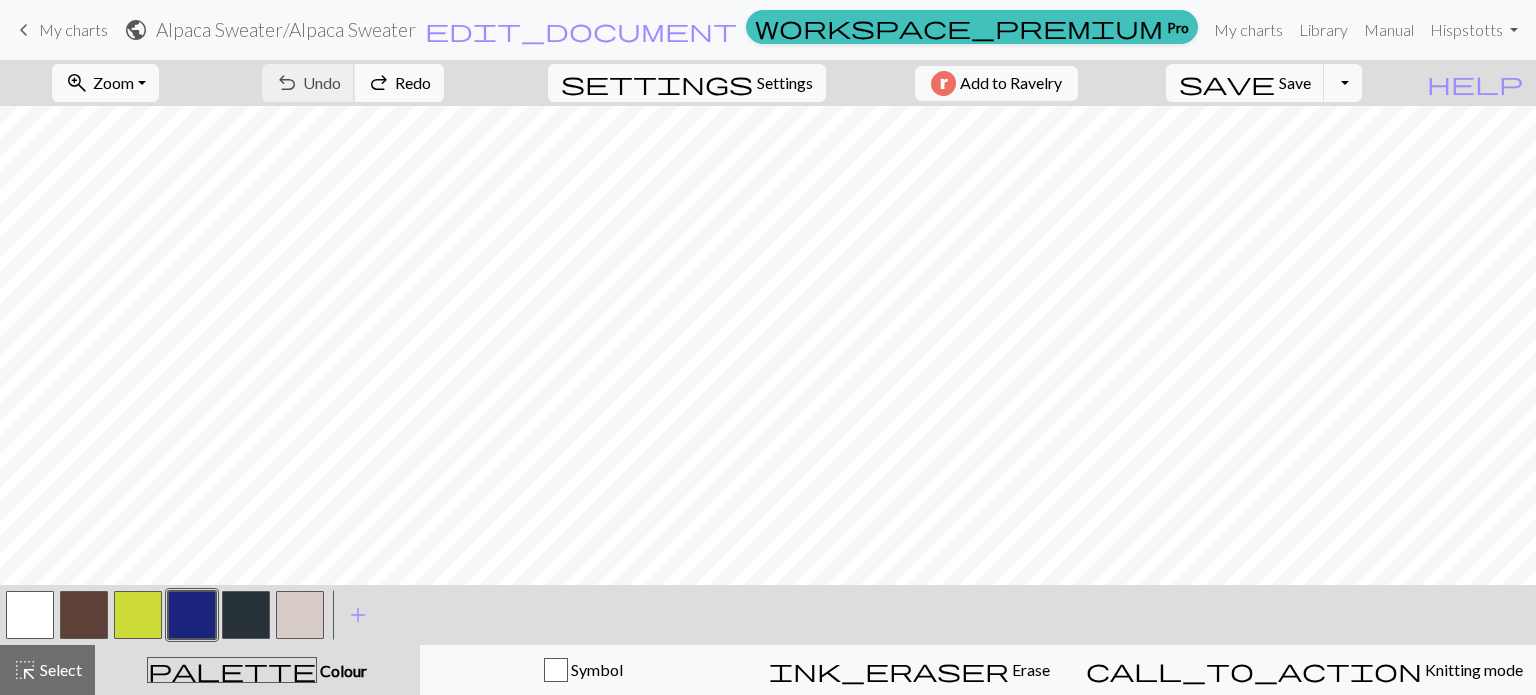 click on "undo Undo Undo redo Redo Redo" at bounding box center (353, 83) 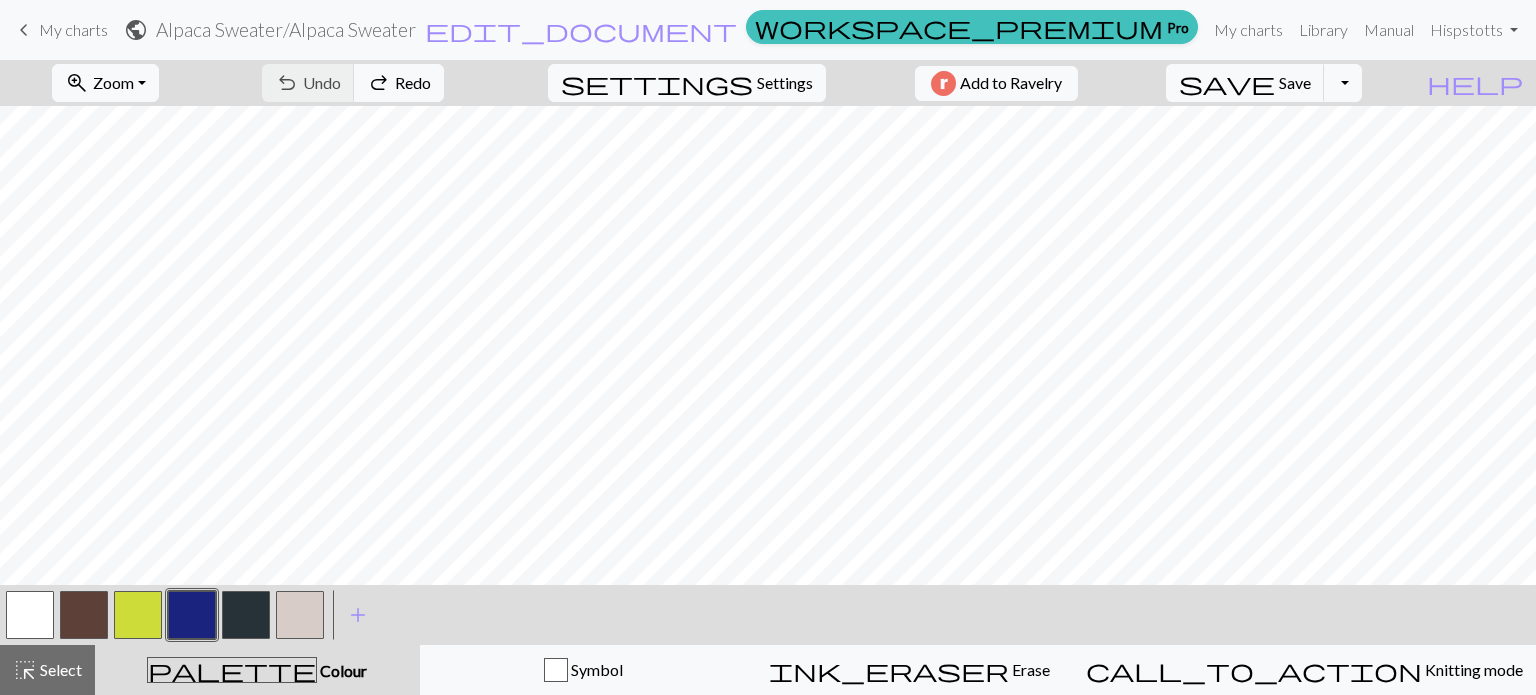 click on "undo Undo Undo redo Redo Redo" at bounding box center (353, 83) 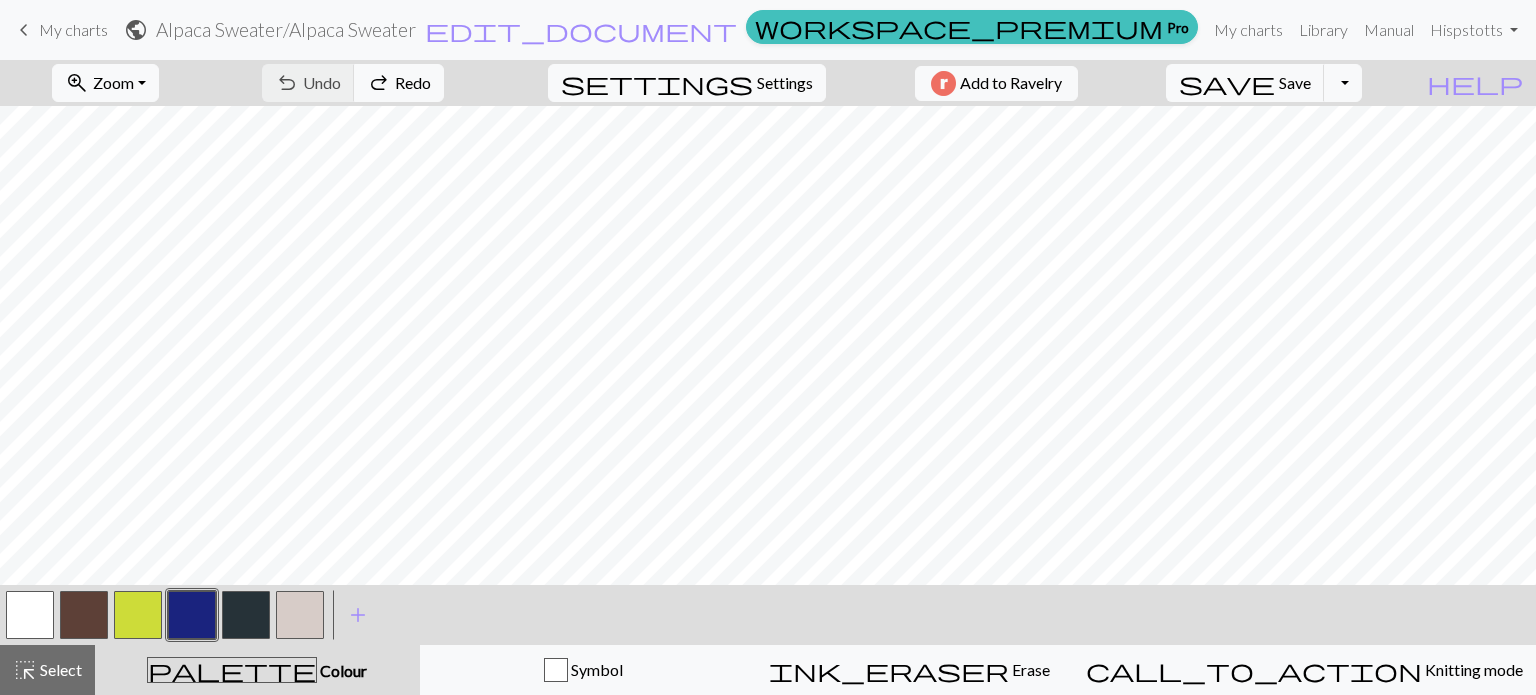 drag, startPoint x: 284, startPoint y: 595, endPoint x: 295, endPoint y: 594, distance: 11.045361 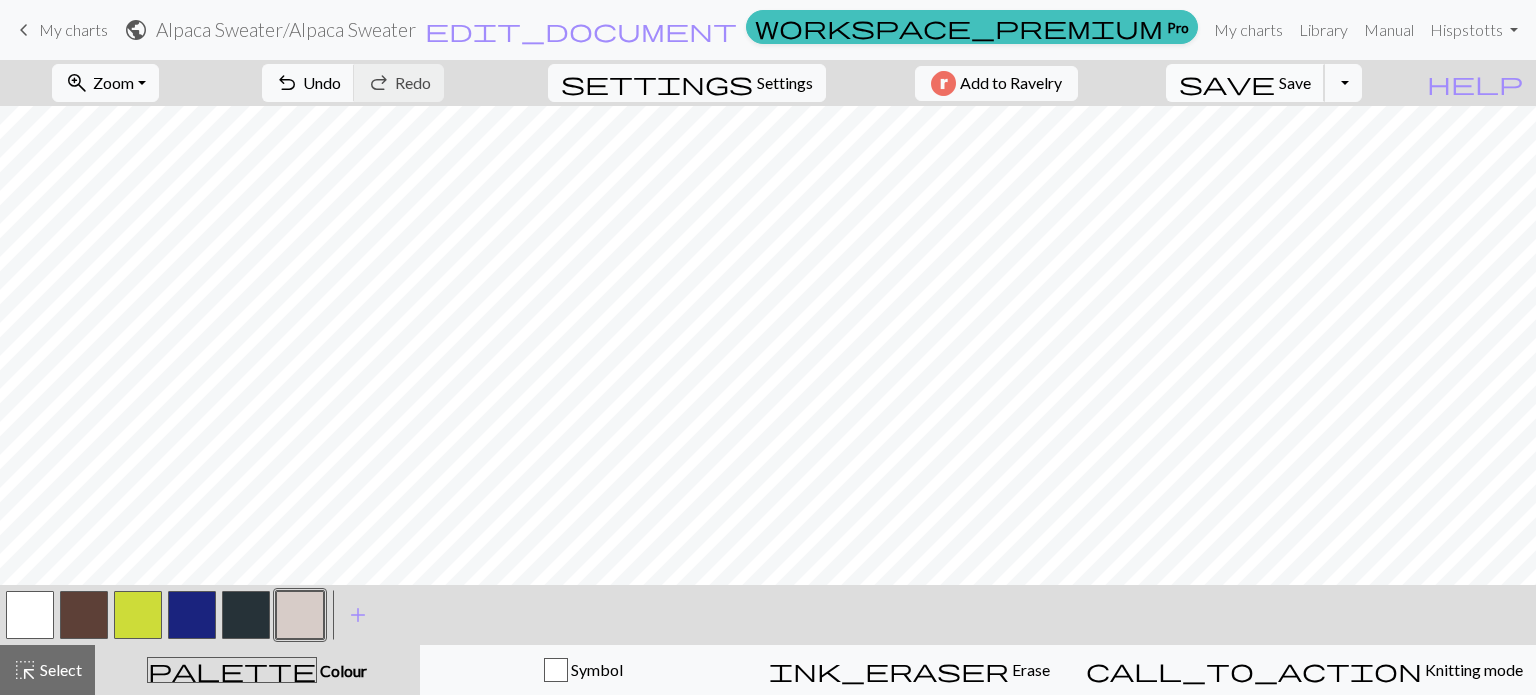 click on "Save" at bounding box center [1295, 82] 